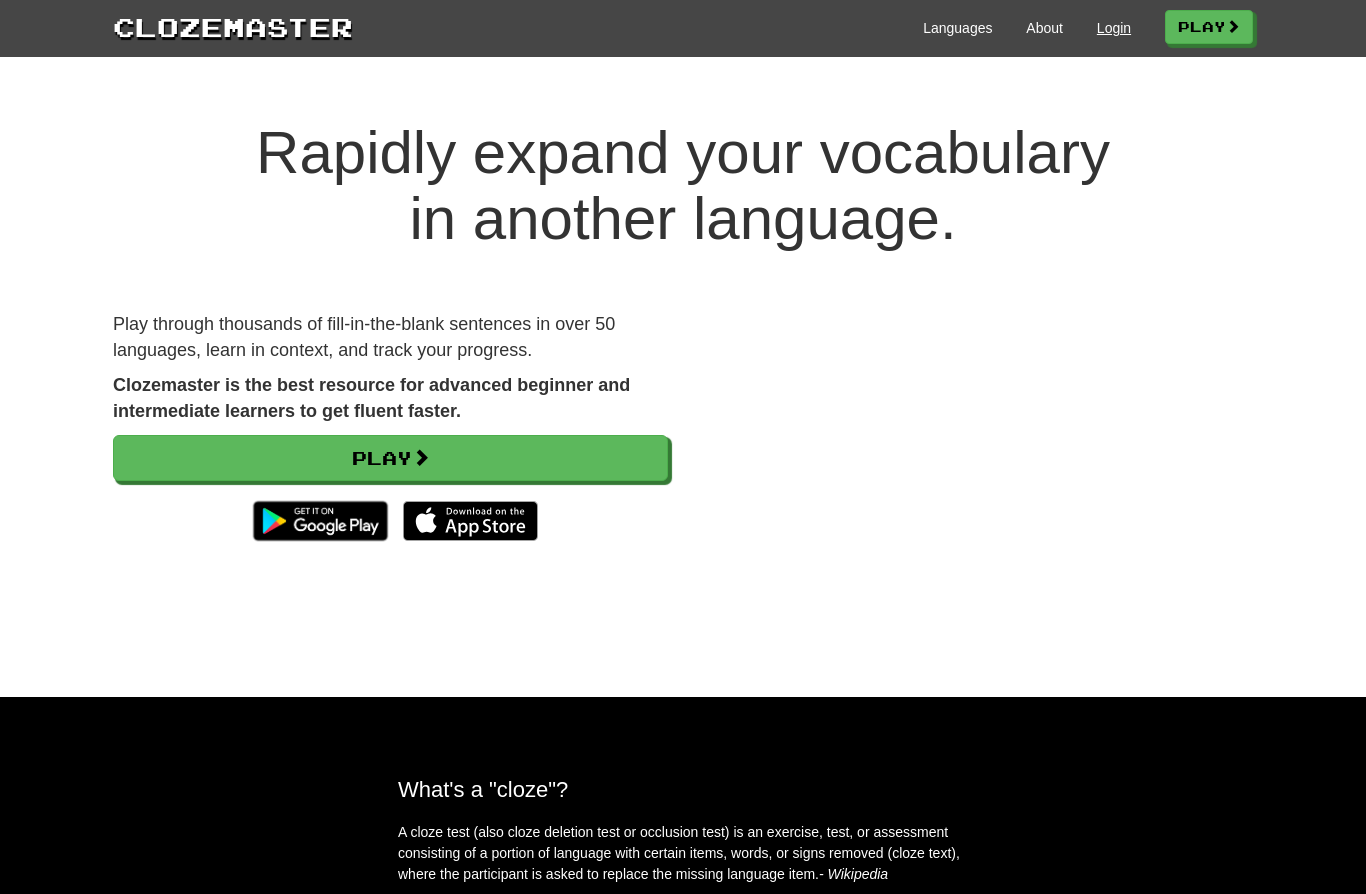 scroll, scrollTop: 0, scrollLeft: 0, axis: both 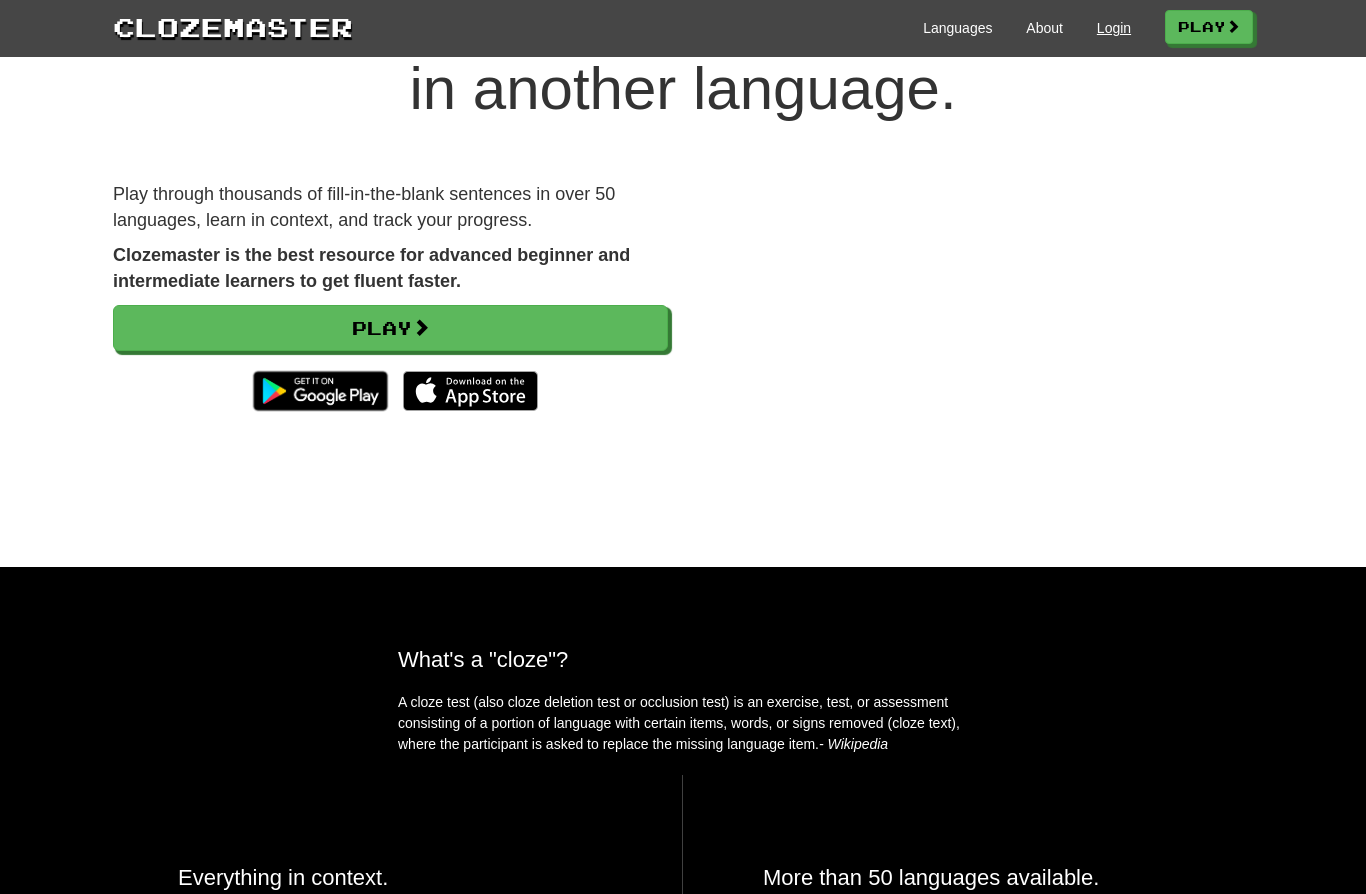 click on "Login" at bounding box center [1114, 28] 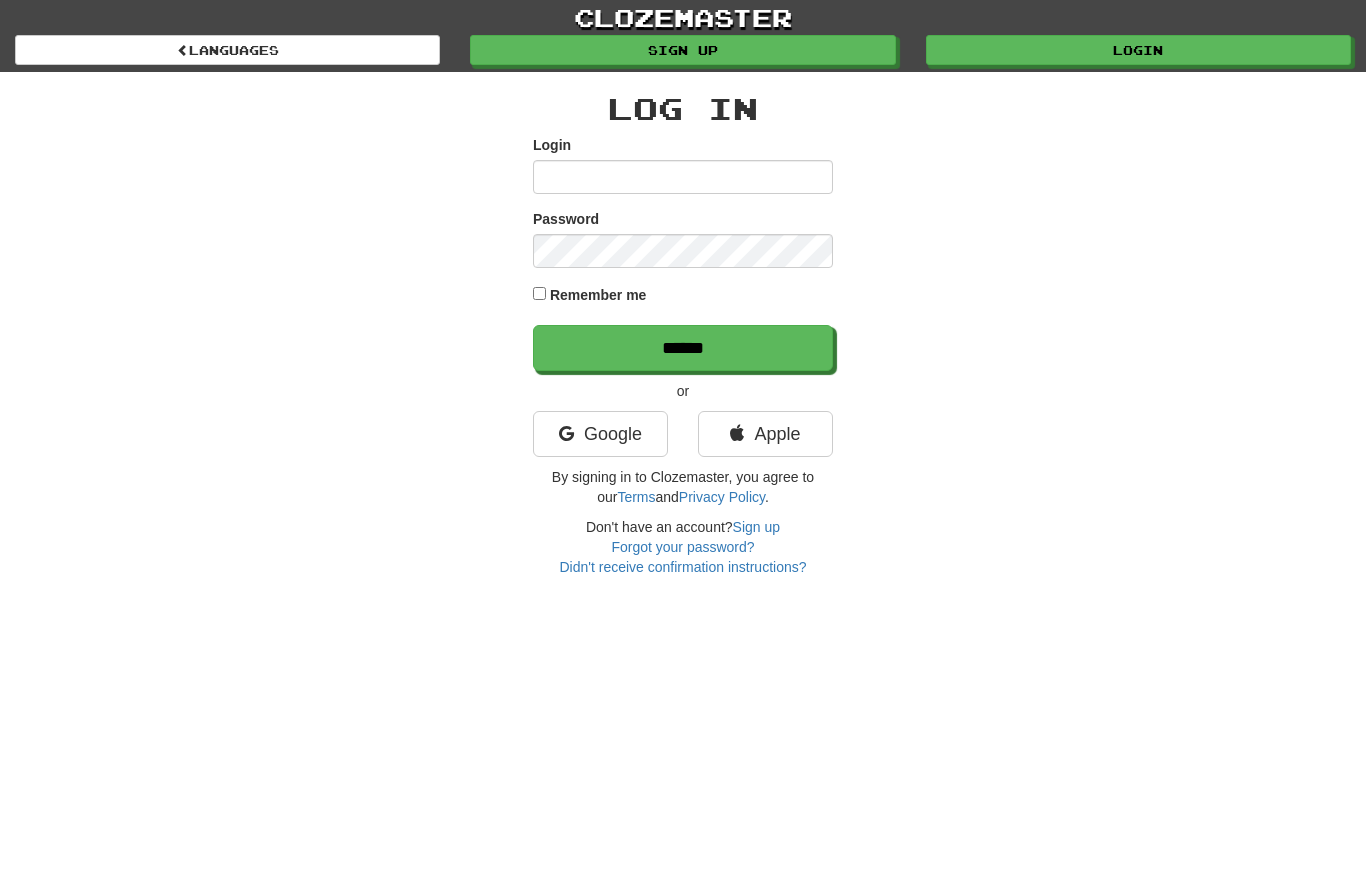 scroll, scrollTop: 0, scrollLeft: 0, axis: both 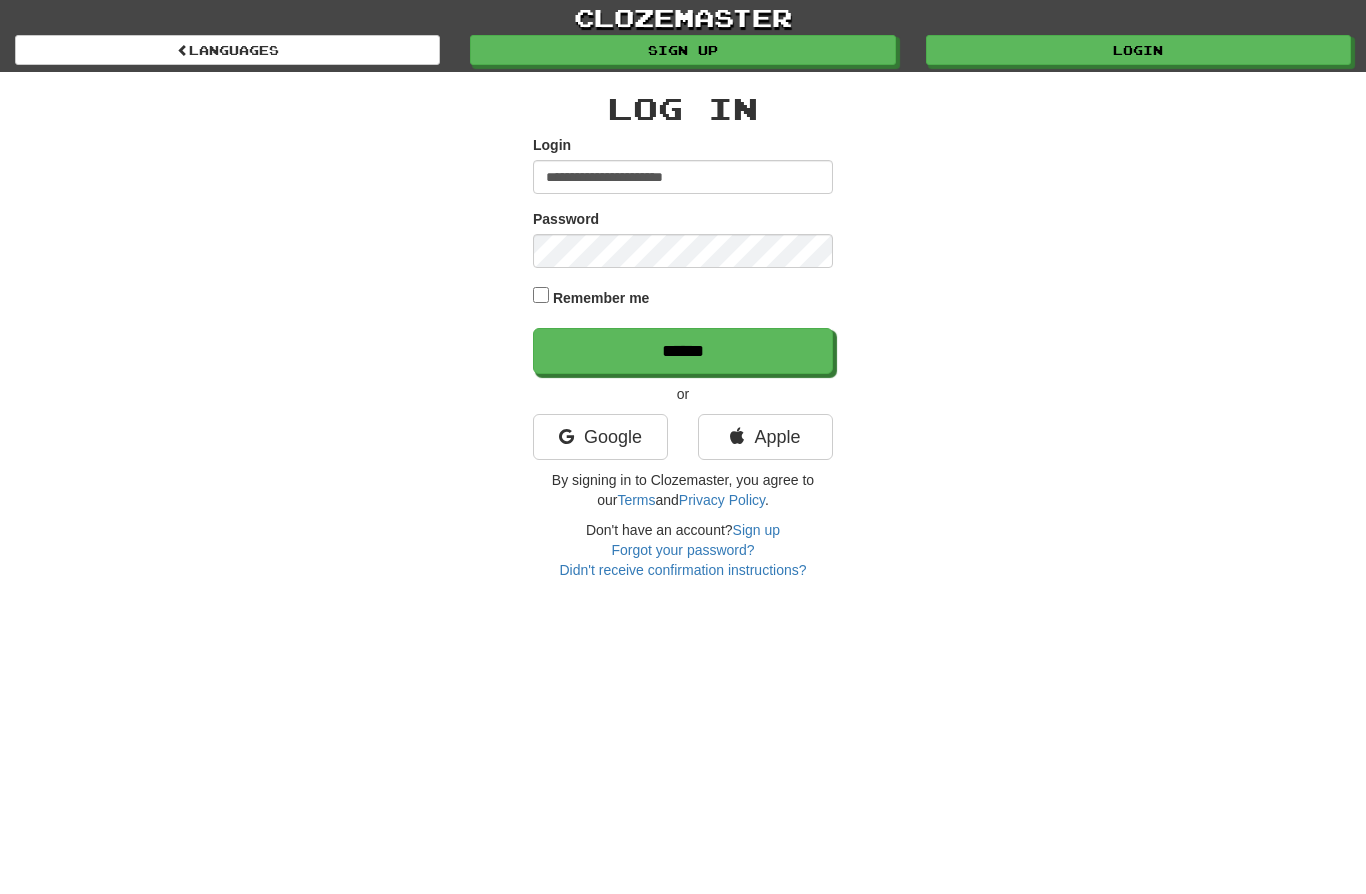 type on "**********" 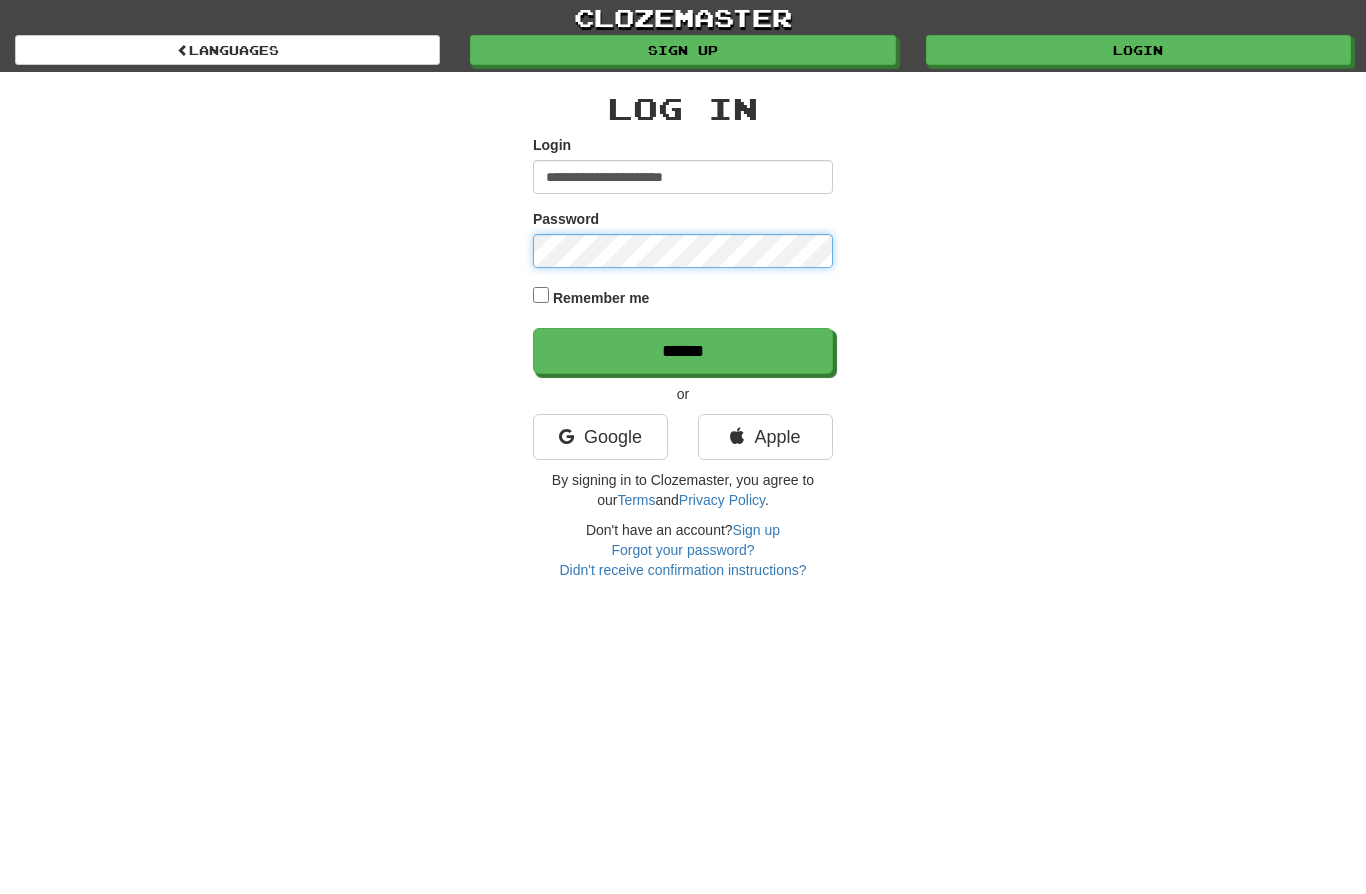 click on "******" at bounding box center (683, 351) 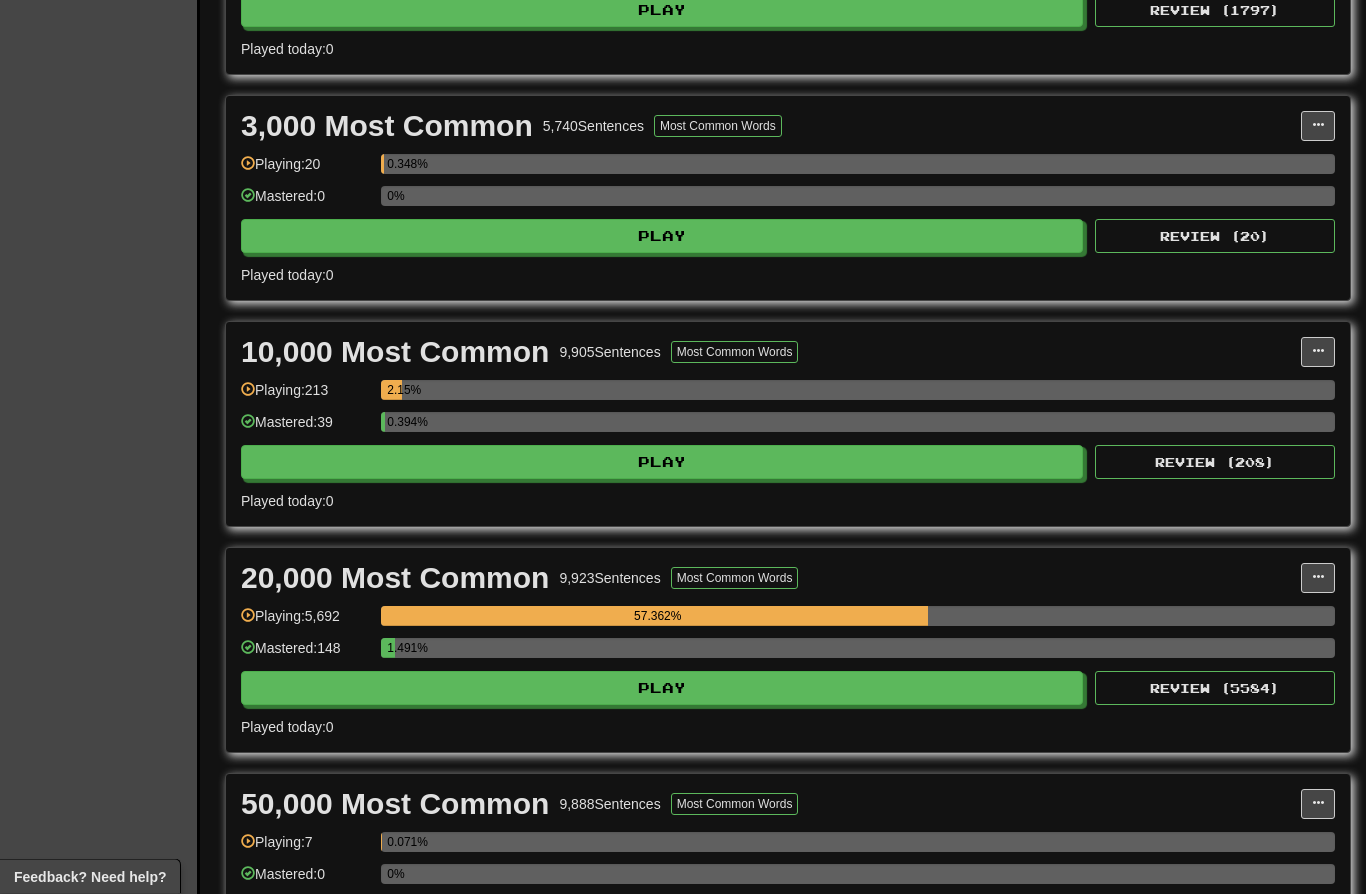 scroll, scrollTop: 817, scrollLeft: 0, axis: vertical 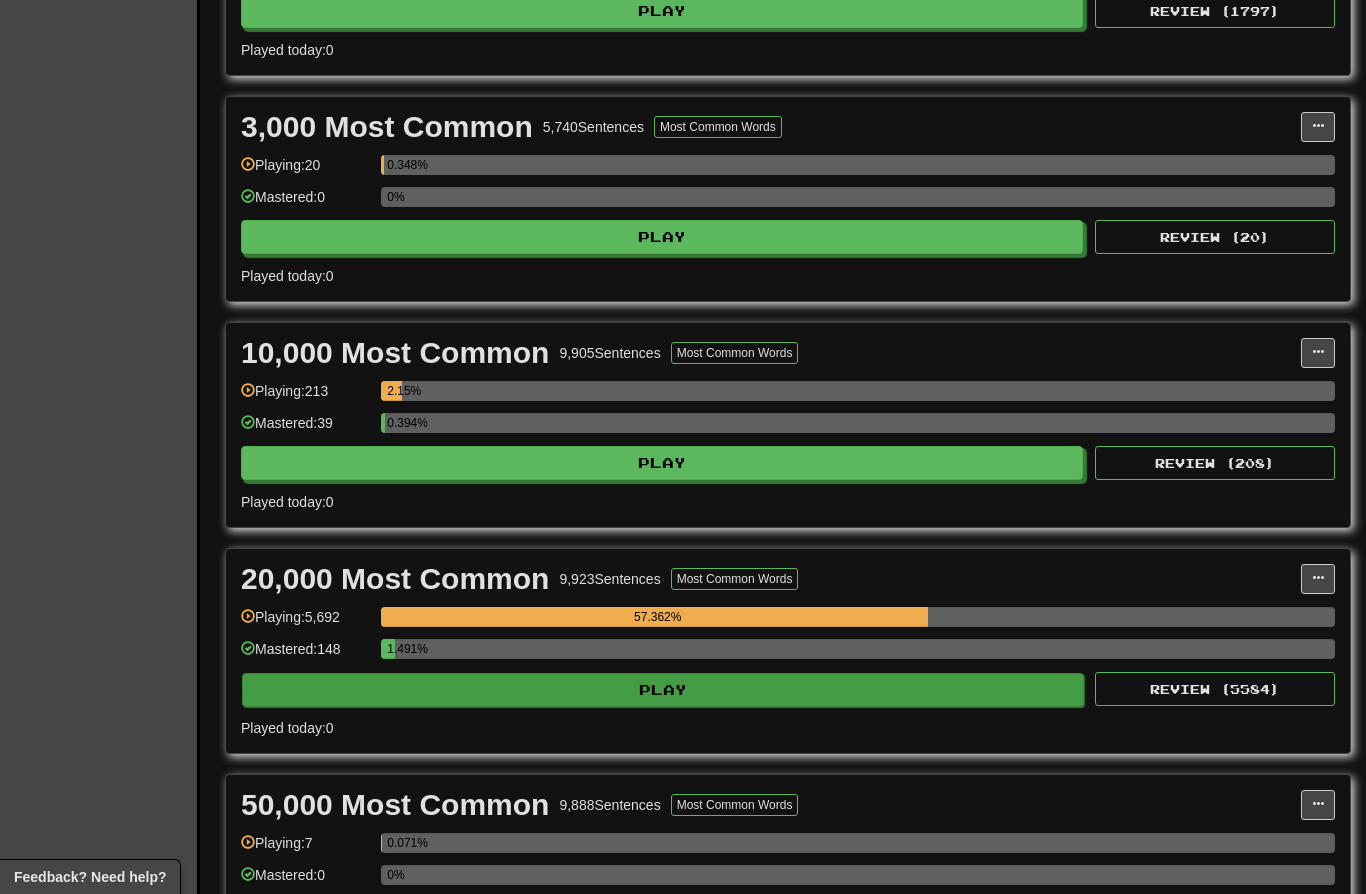 click on "Play" at bounding box center [663, 690] 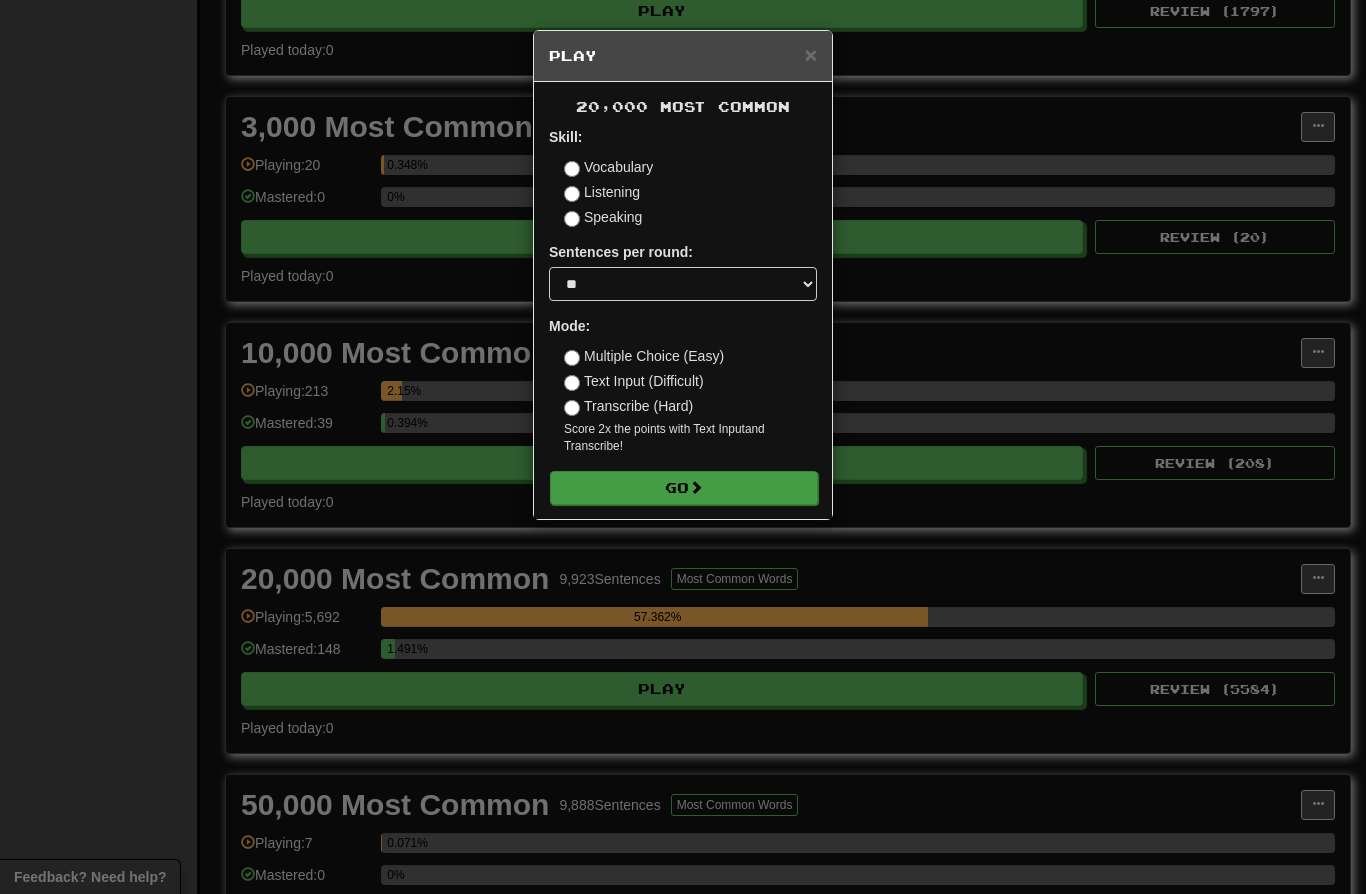 click on "Go" at bounding box center [684, 488] 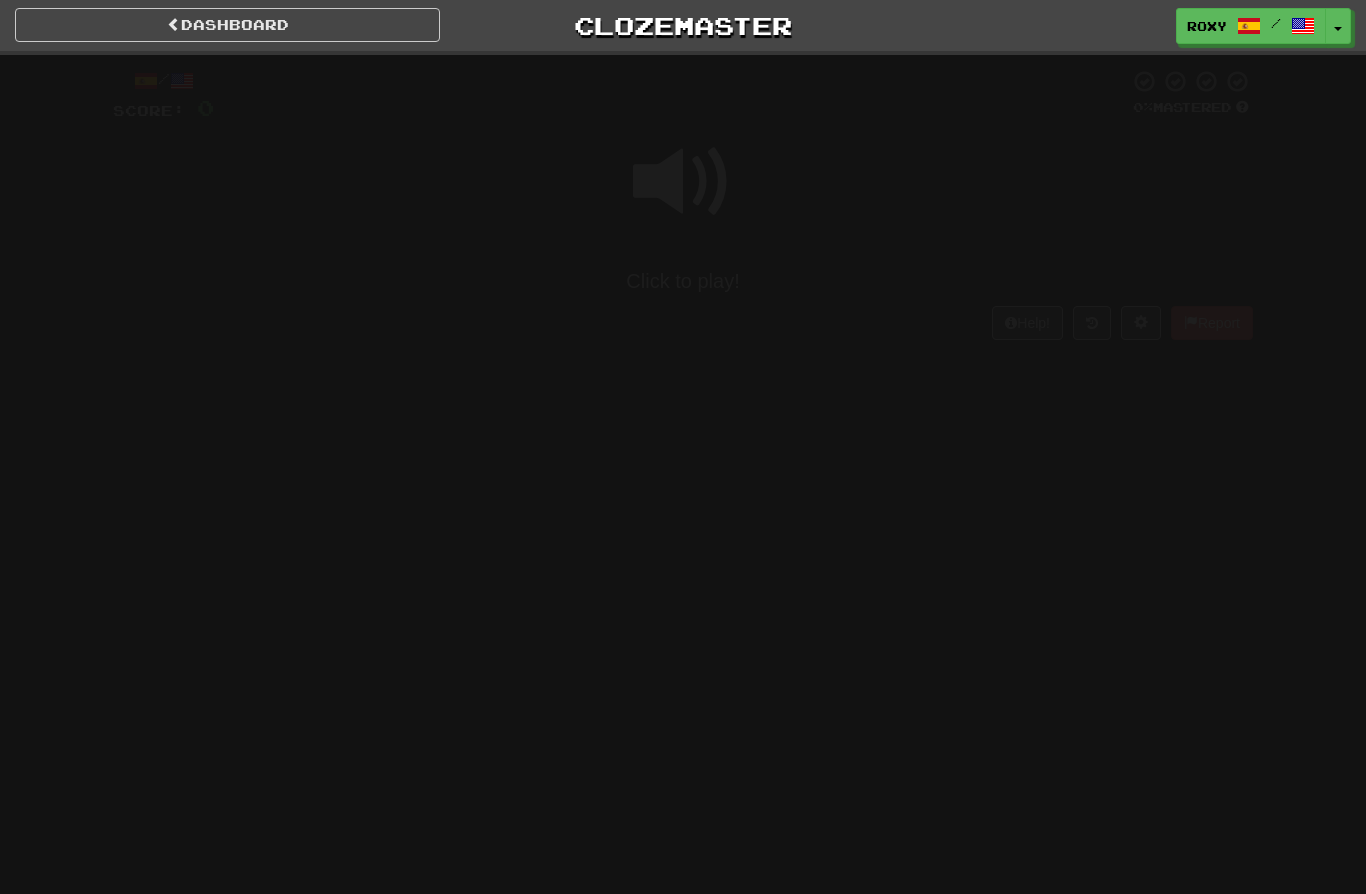 scroll, scrollTop: 0, scrollLeft: 0, axis: both 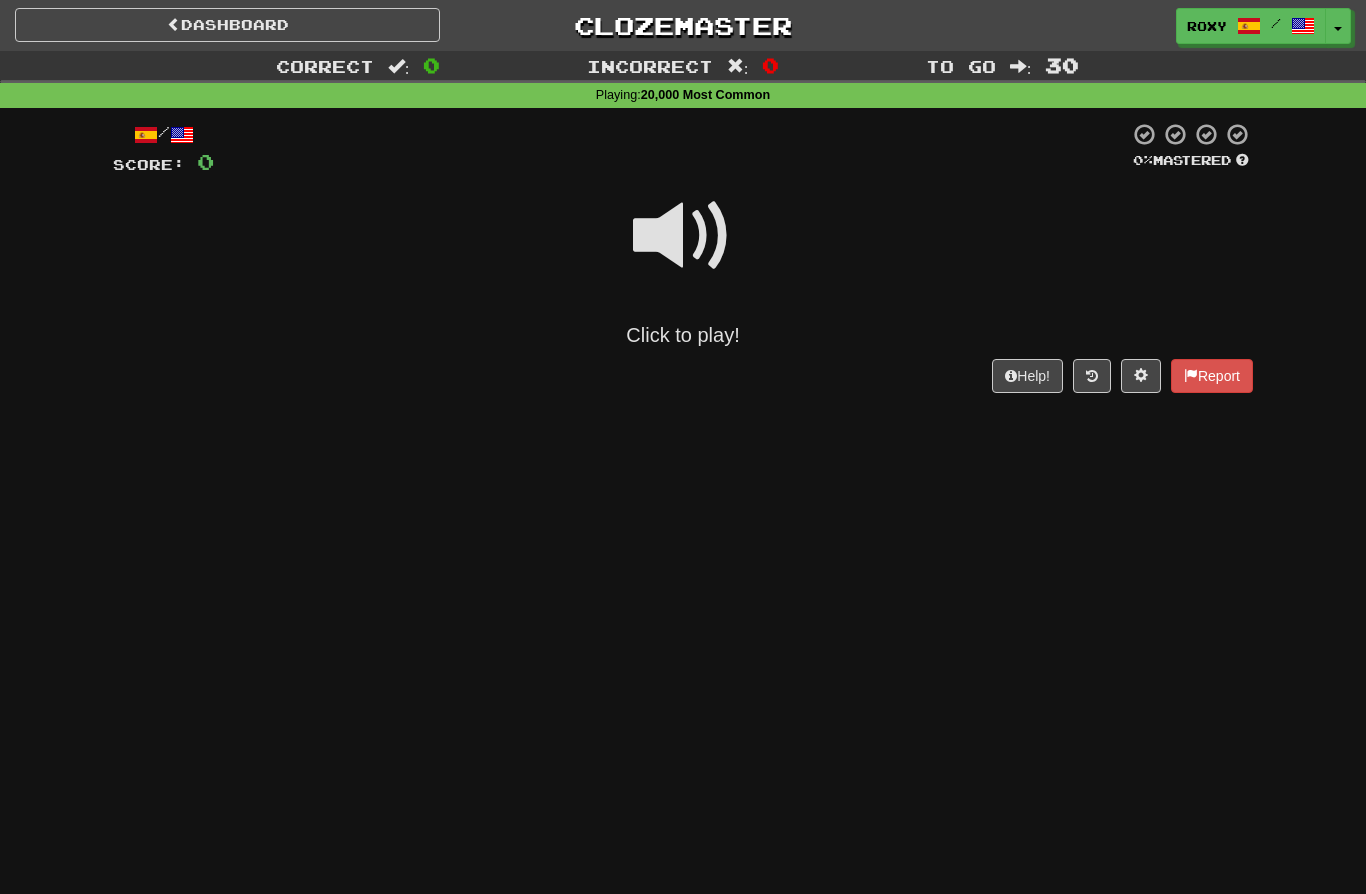 click at bounding box center (683, 236) 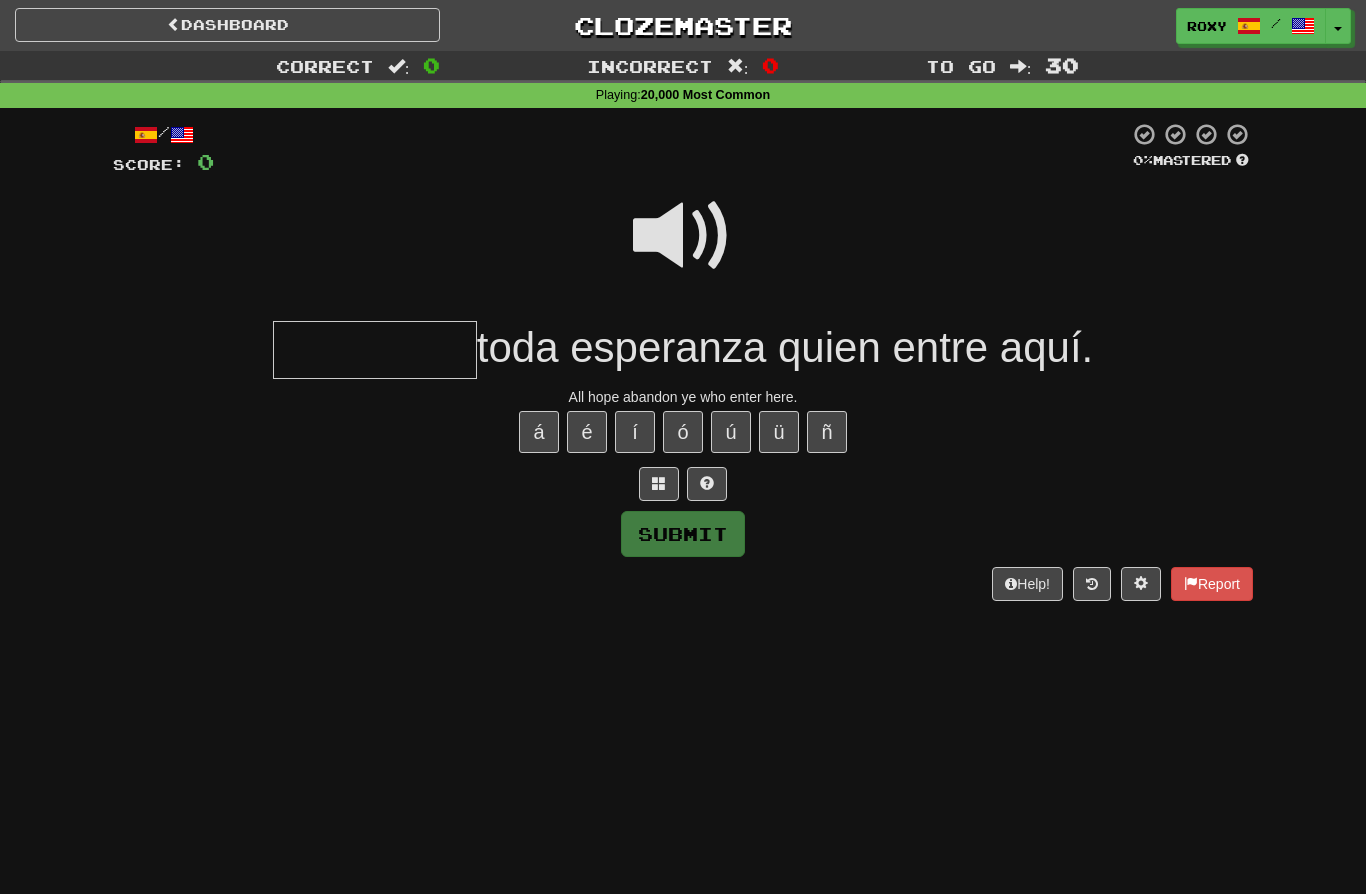 click at bounding box center [683, 236] 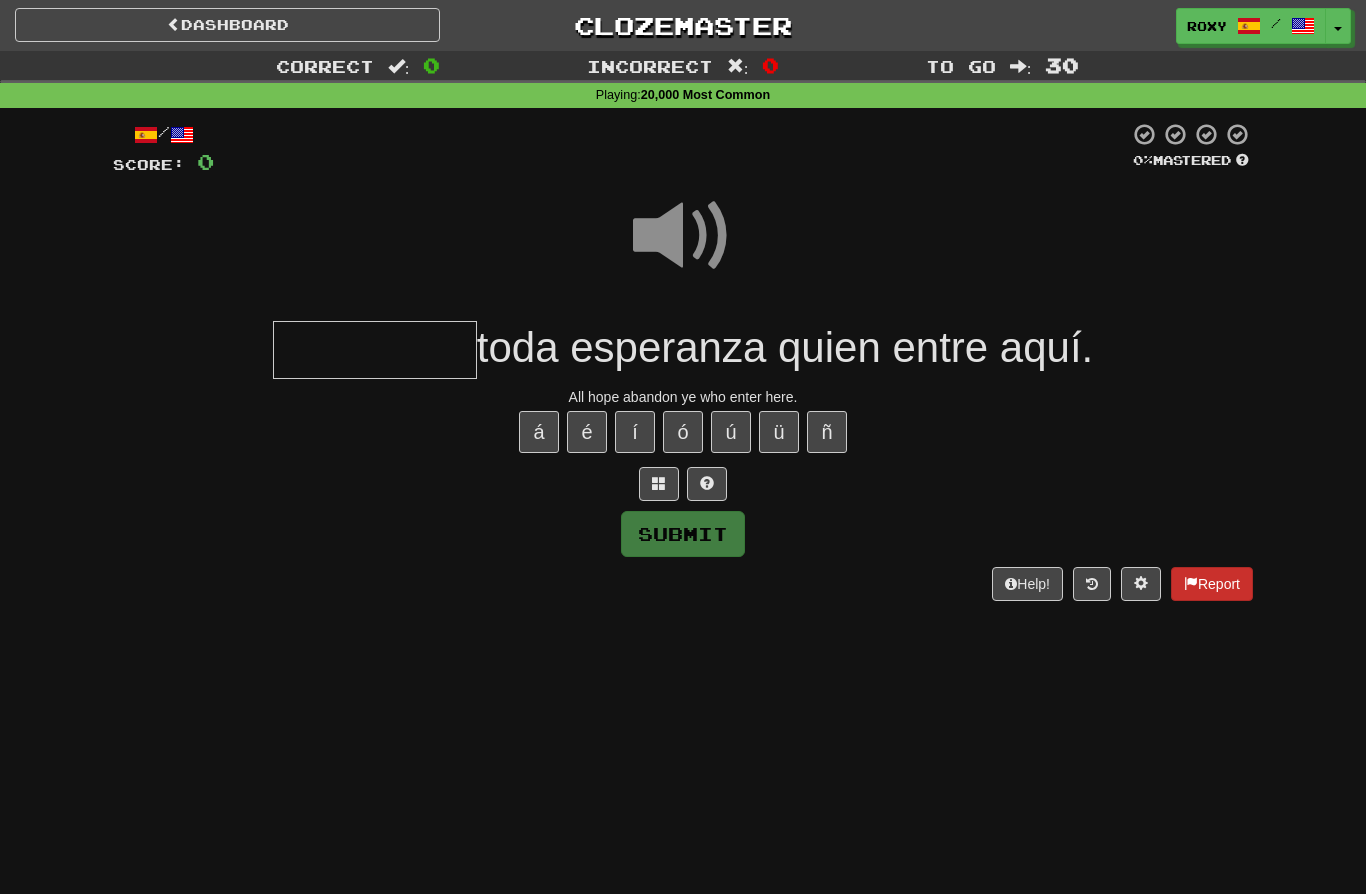 click on "Report" at bounding box center [1212, 584] 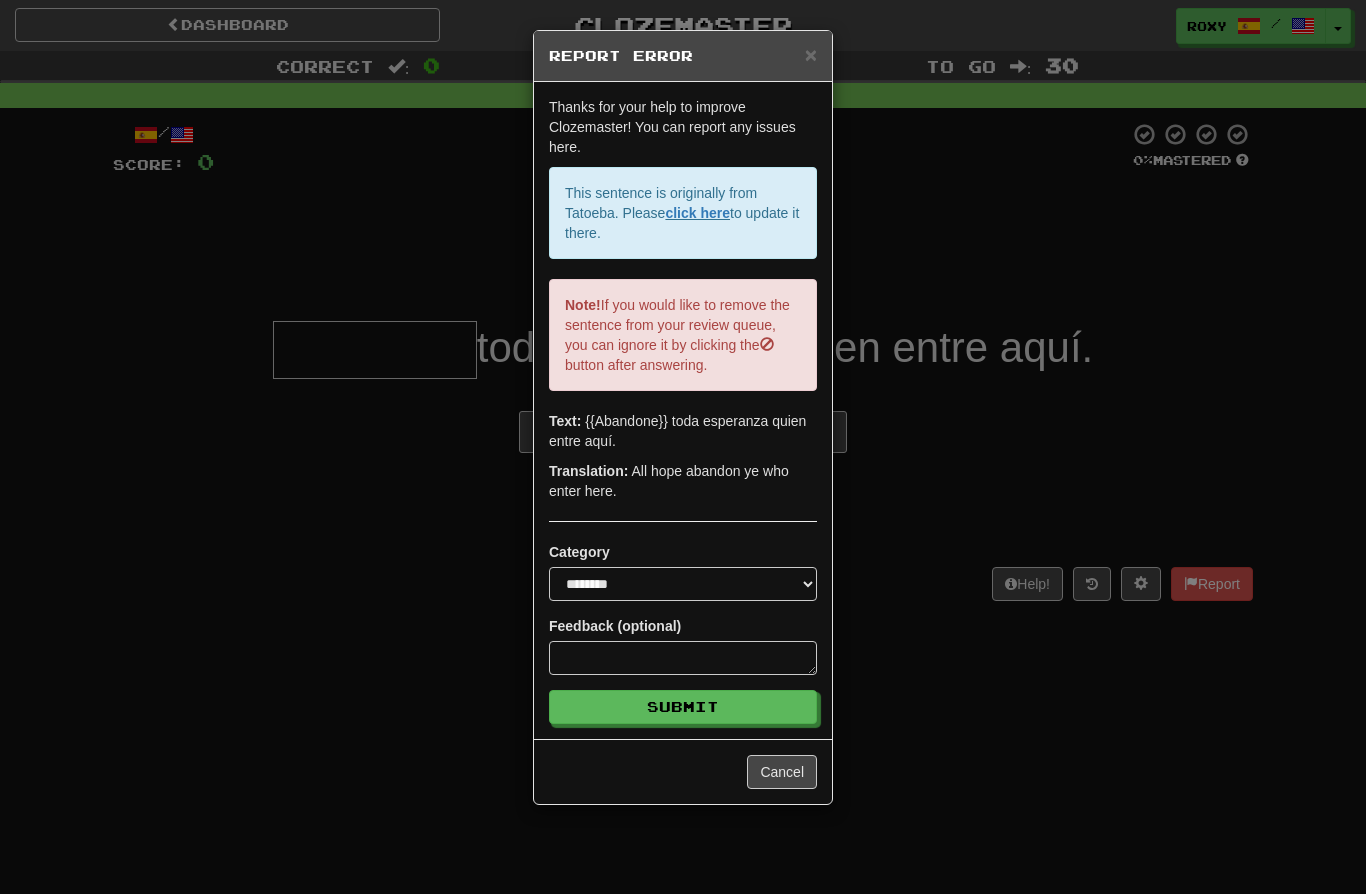 click on "**********" at bounding box center [683, 447] 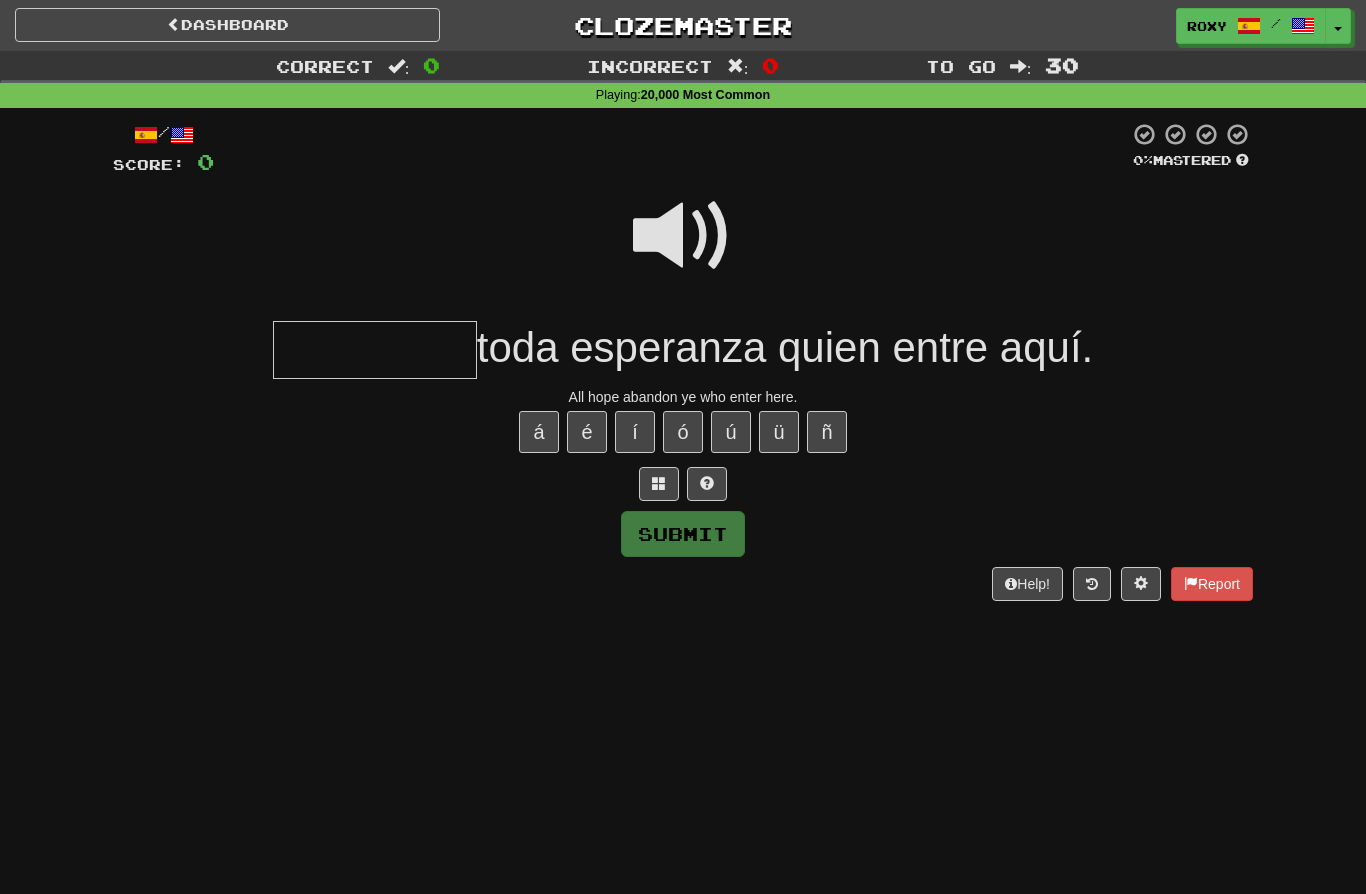 click at bounding box center [375, 350] 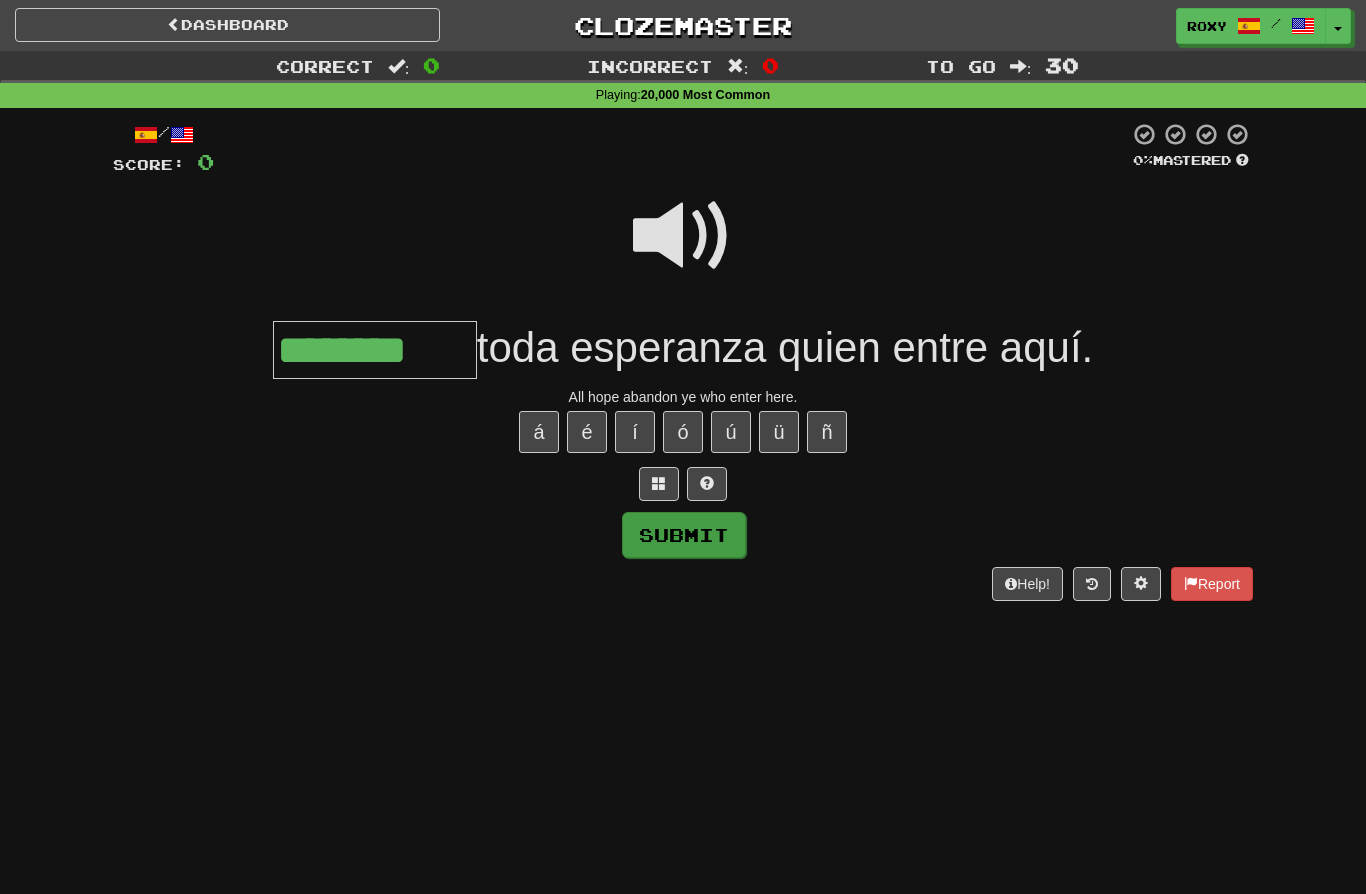 type on "********" 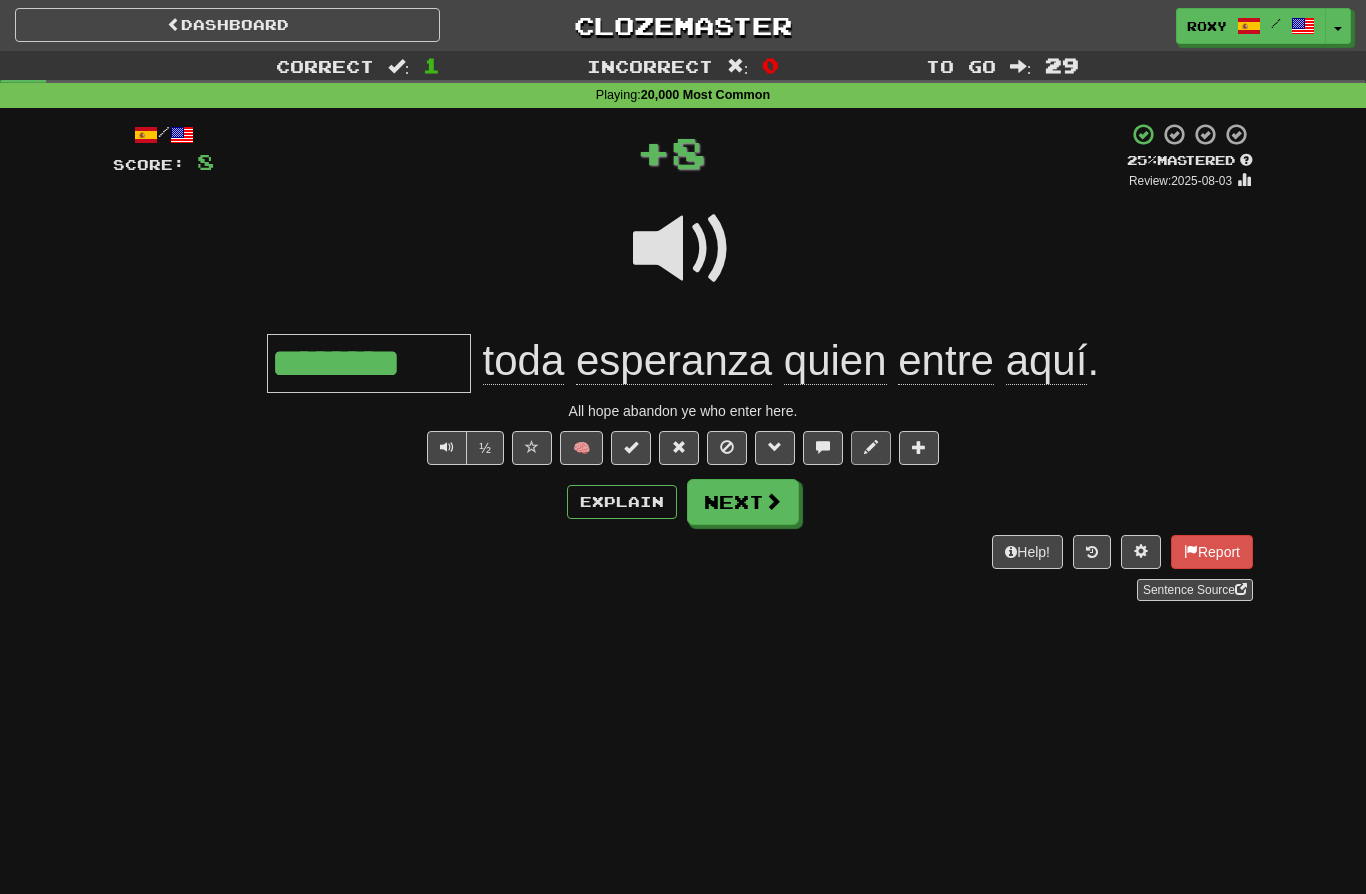 click at bounding box center (871, 448) 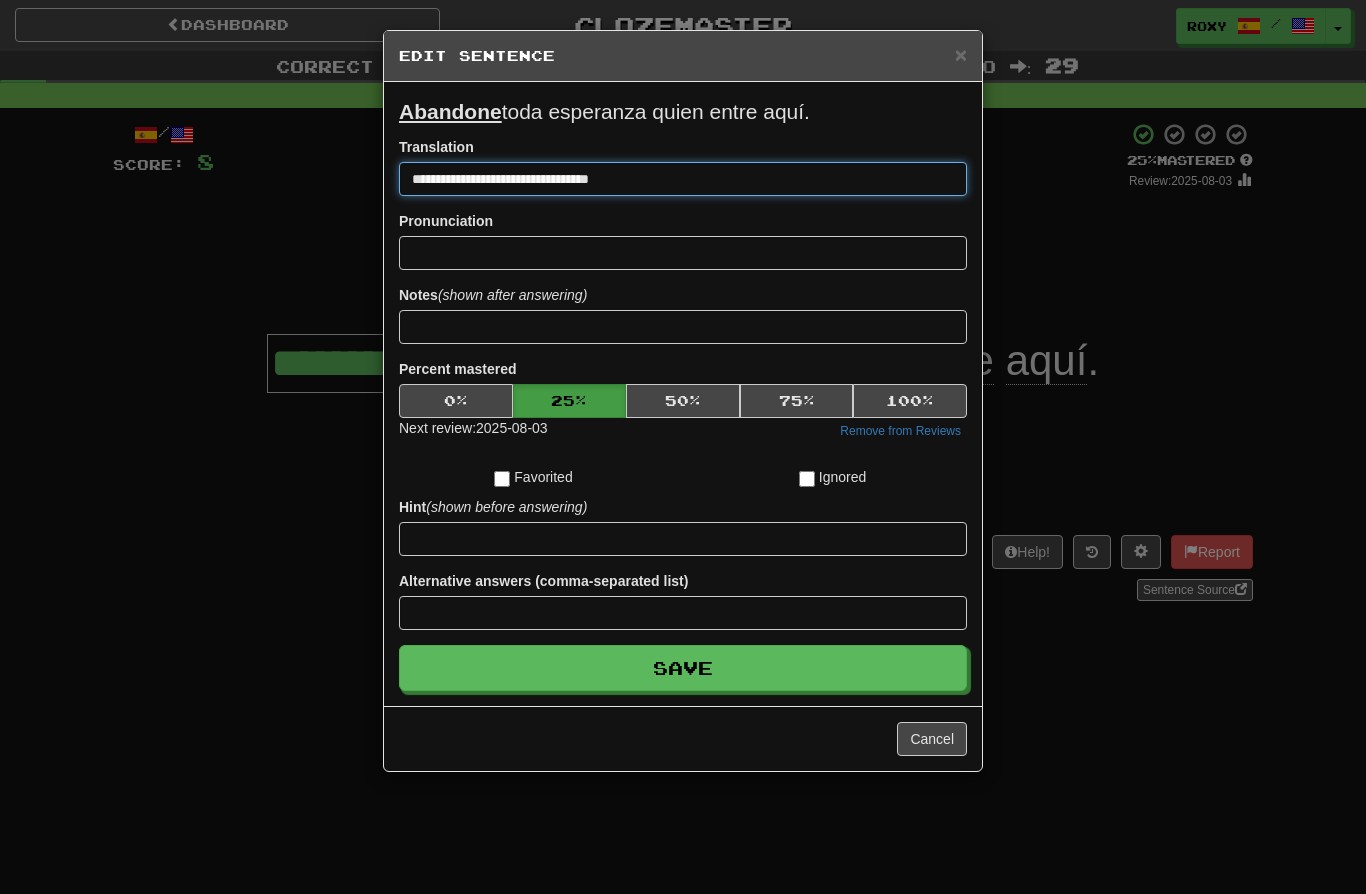 click on "**********" at bounding box center (683, 179) 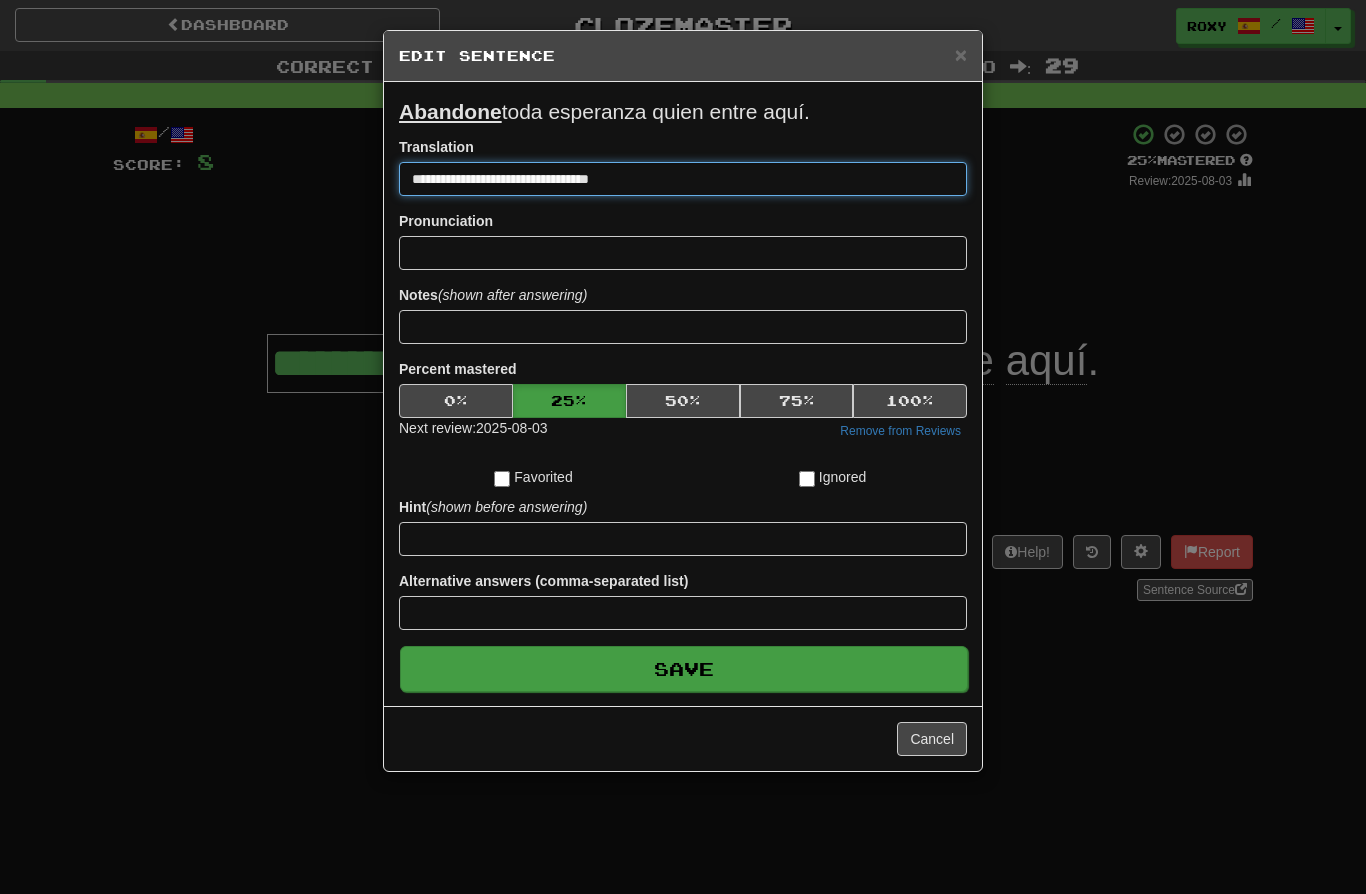 type on "**********" 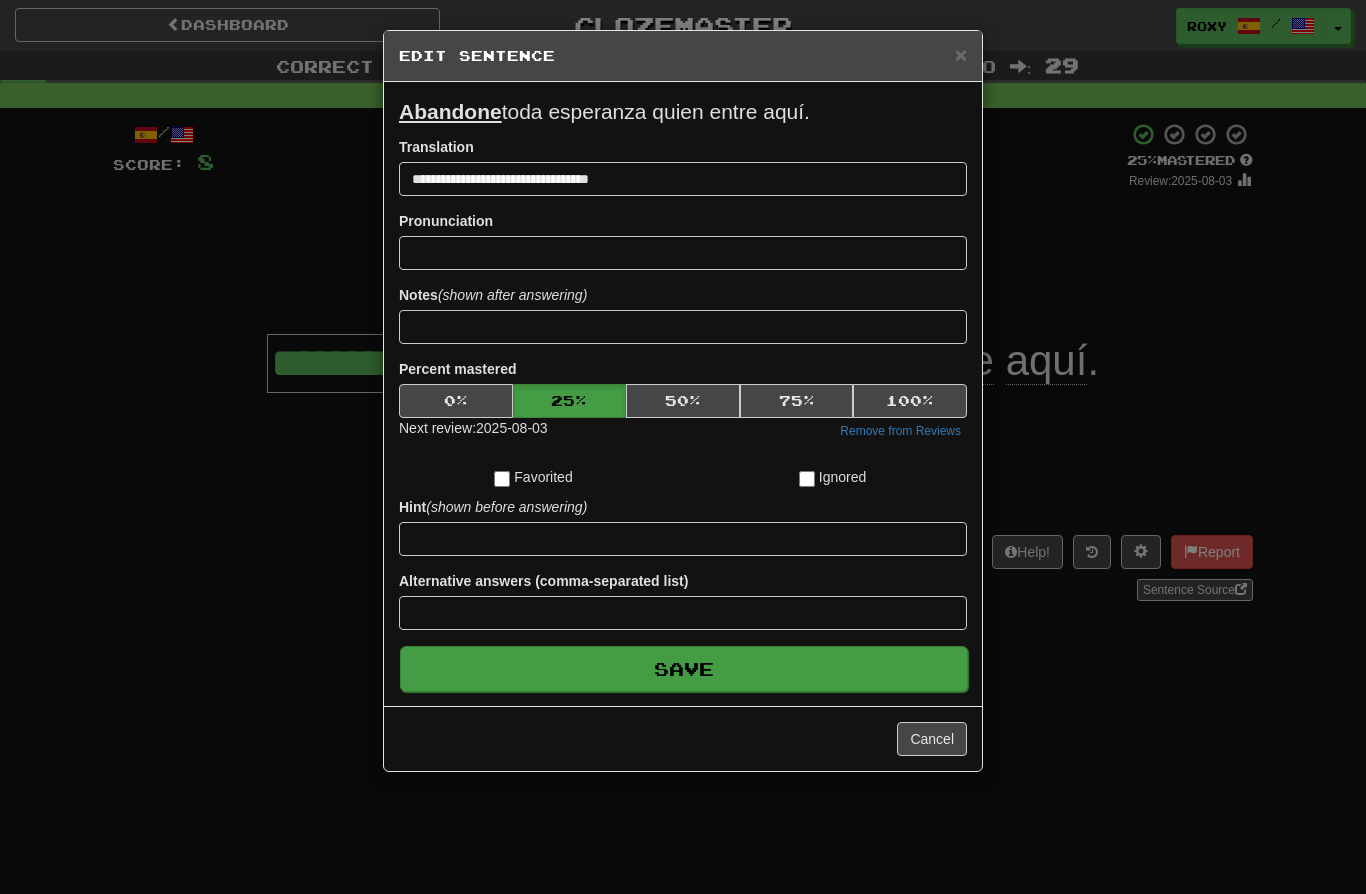 click on "Save" at bounding box center (684, 669) 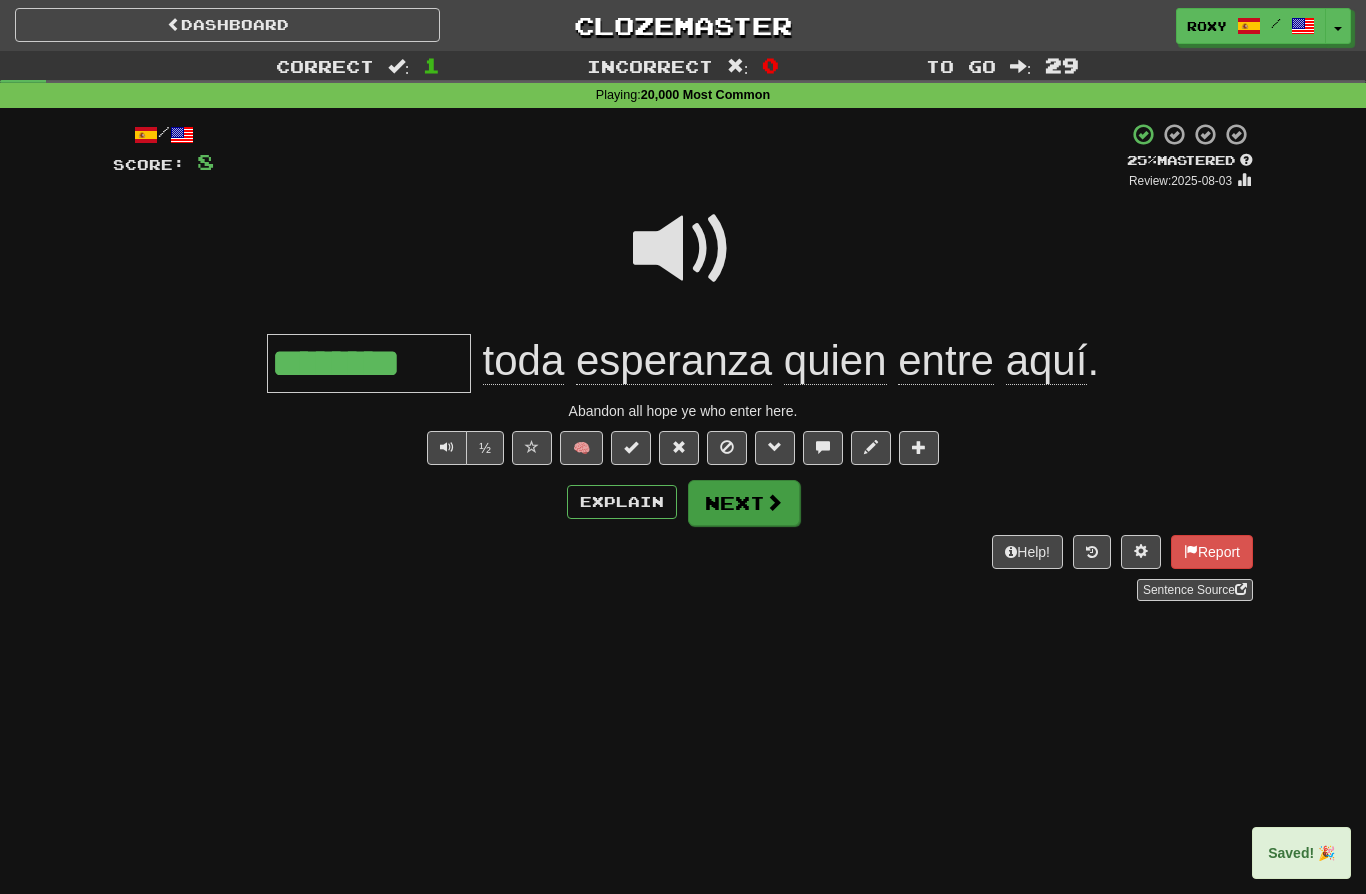 click on "Next" at bounding box center [744, 503] 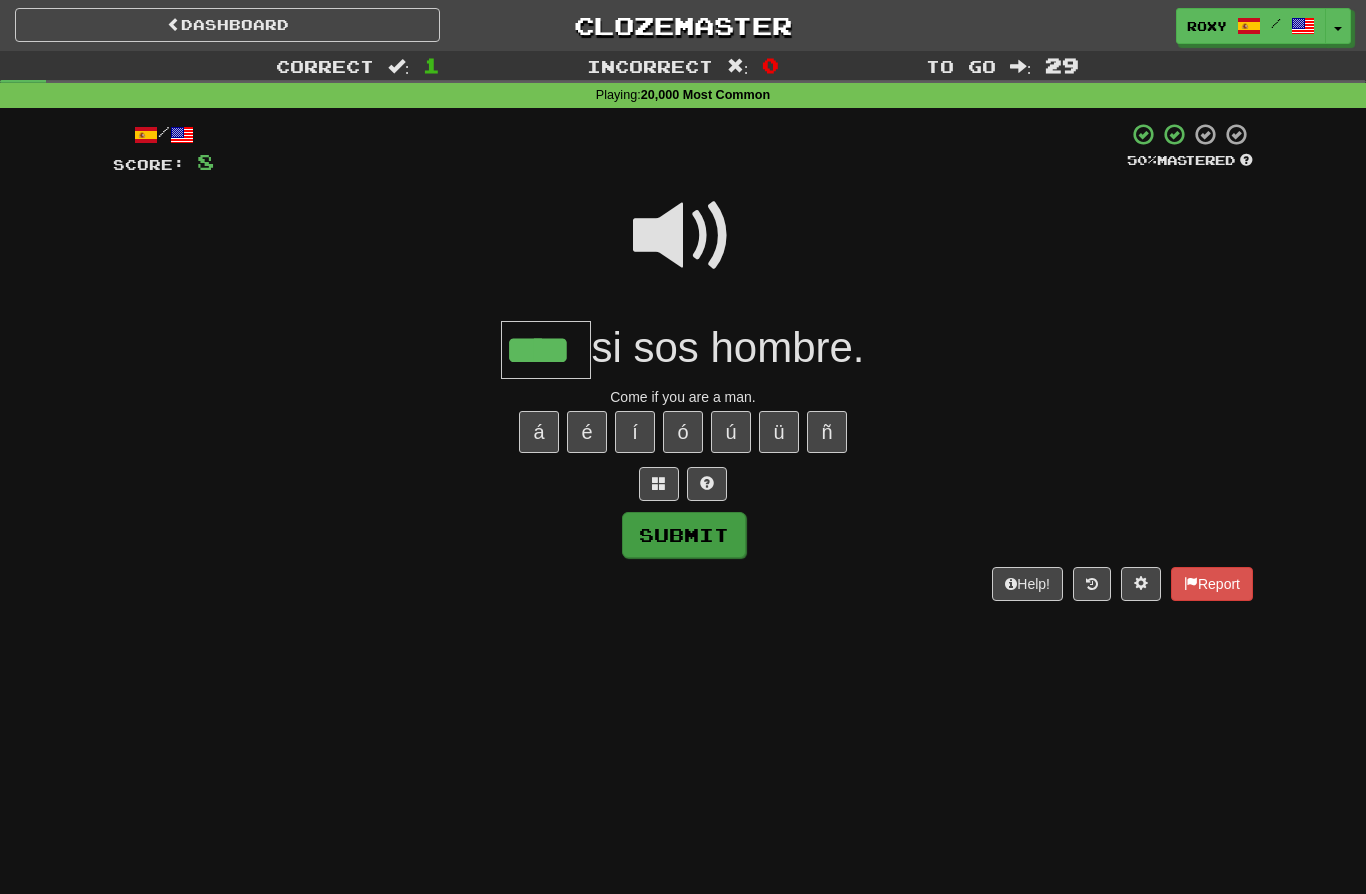 type on "****" 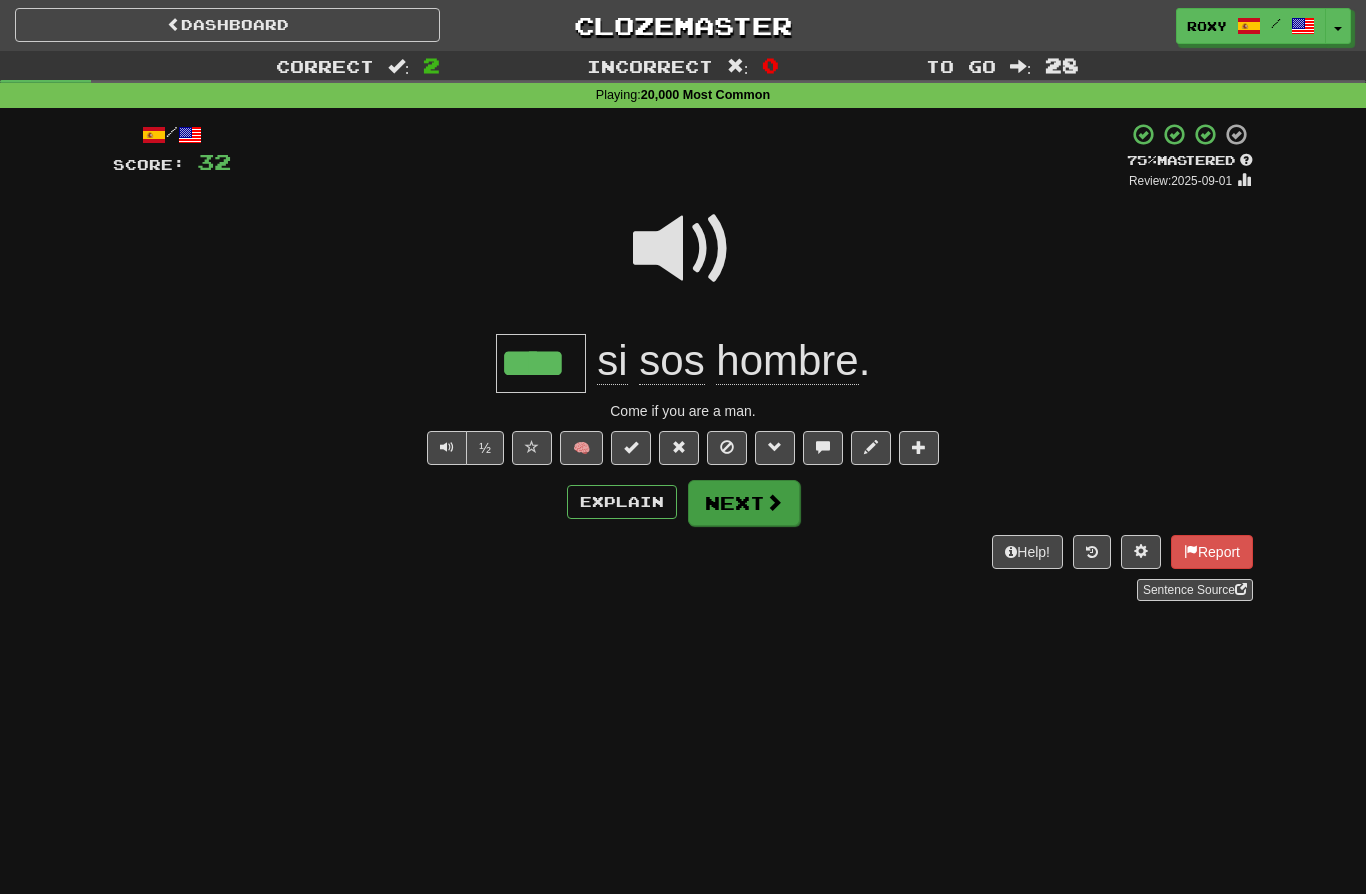 click on "Next" at bounding box center (744, 503) 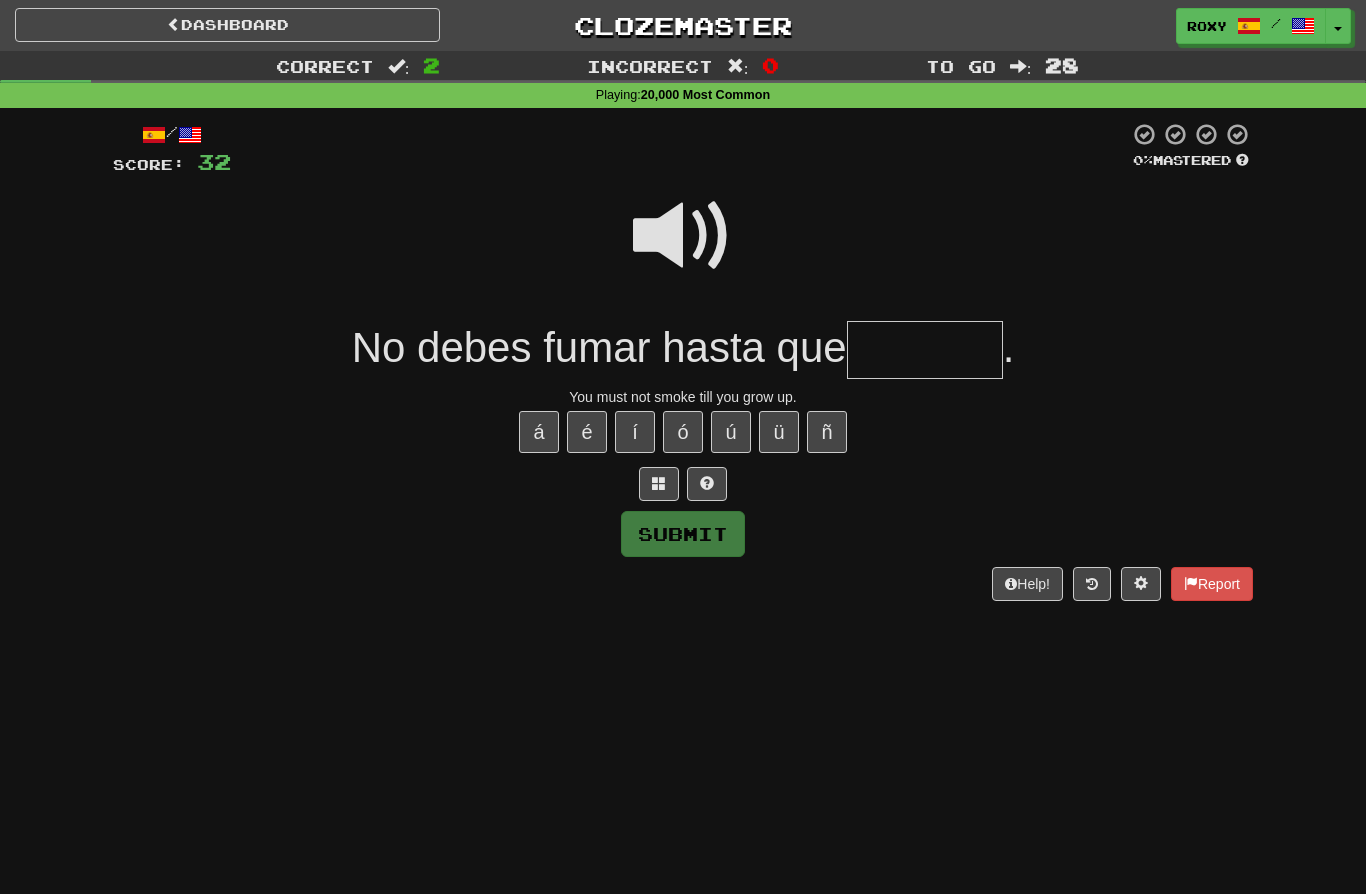 click at bounding box center (683, 236) 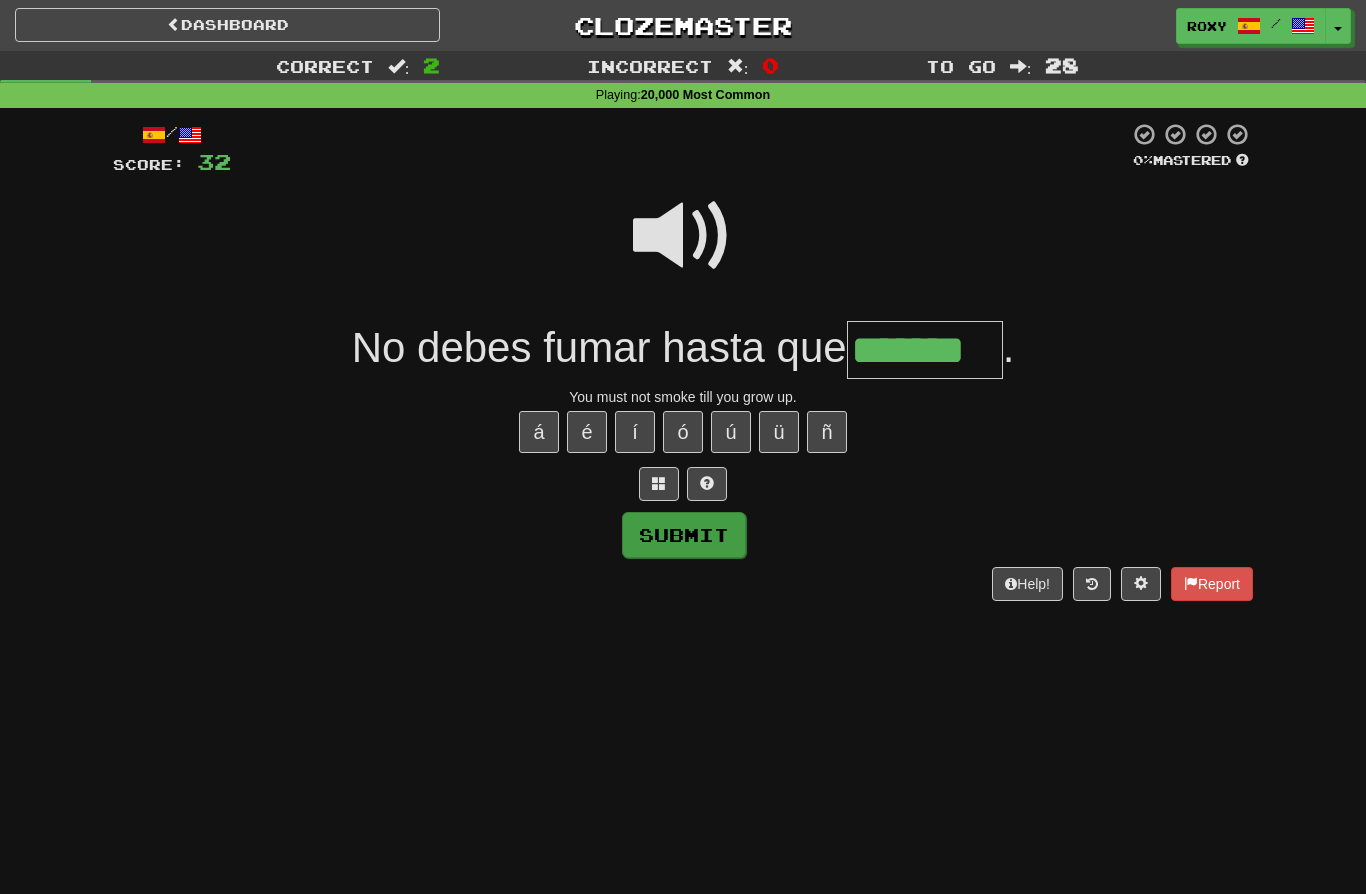type on "*******" 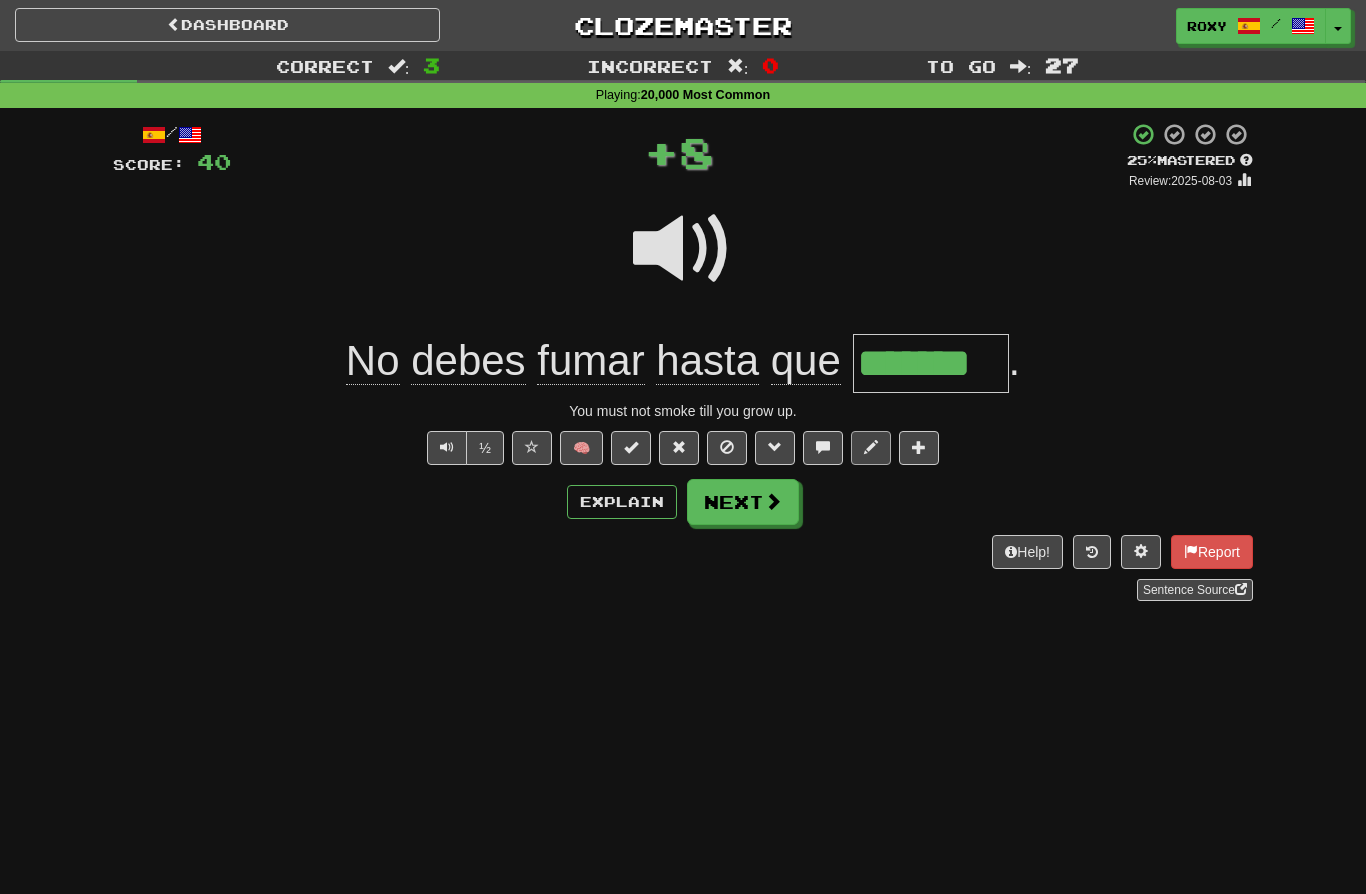 click at bounding box center (871, 448) 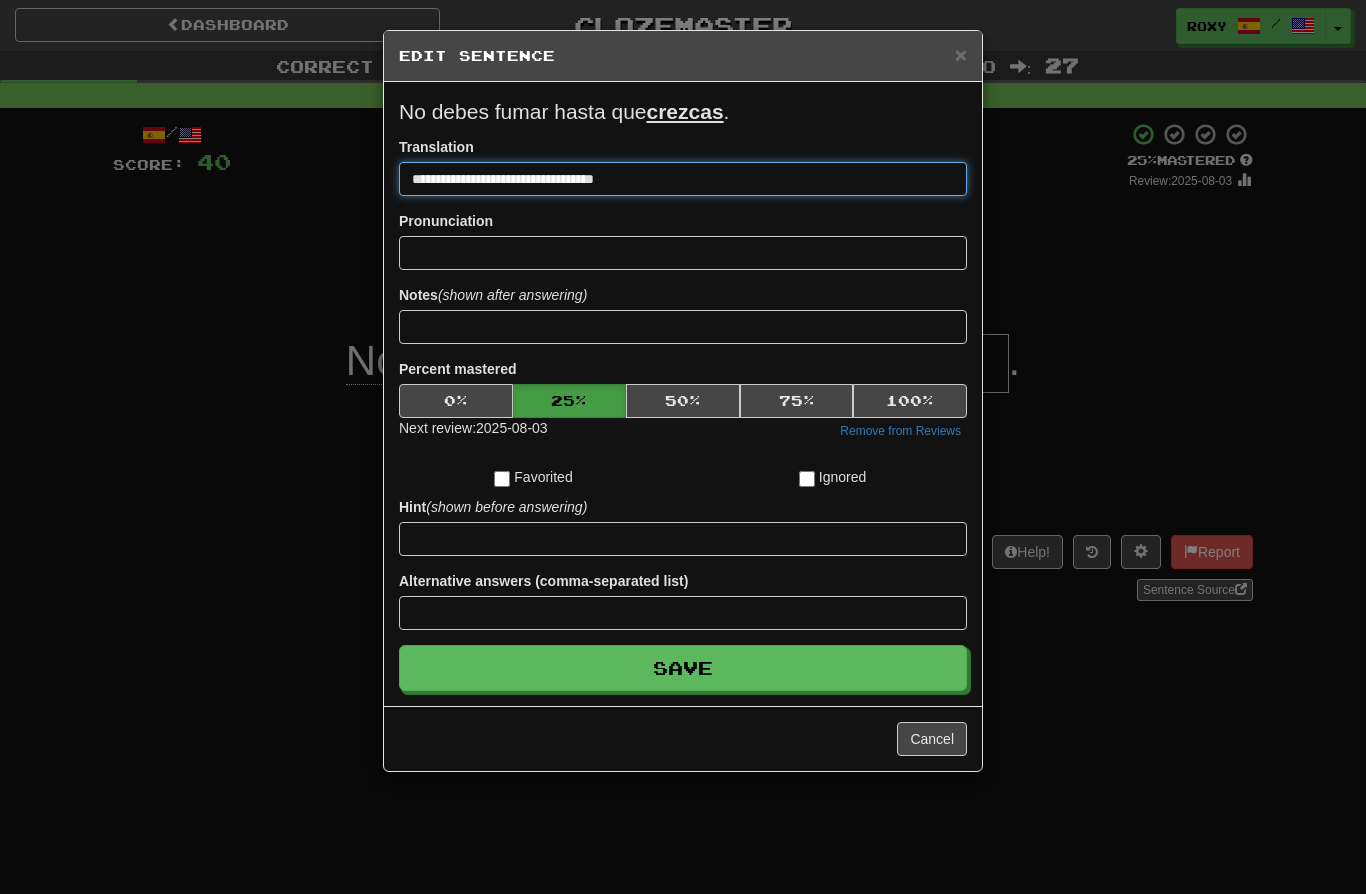 click on "**********" at bounding box center [683, 179] 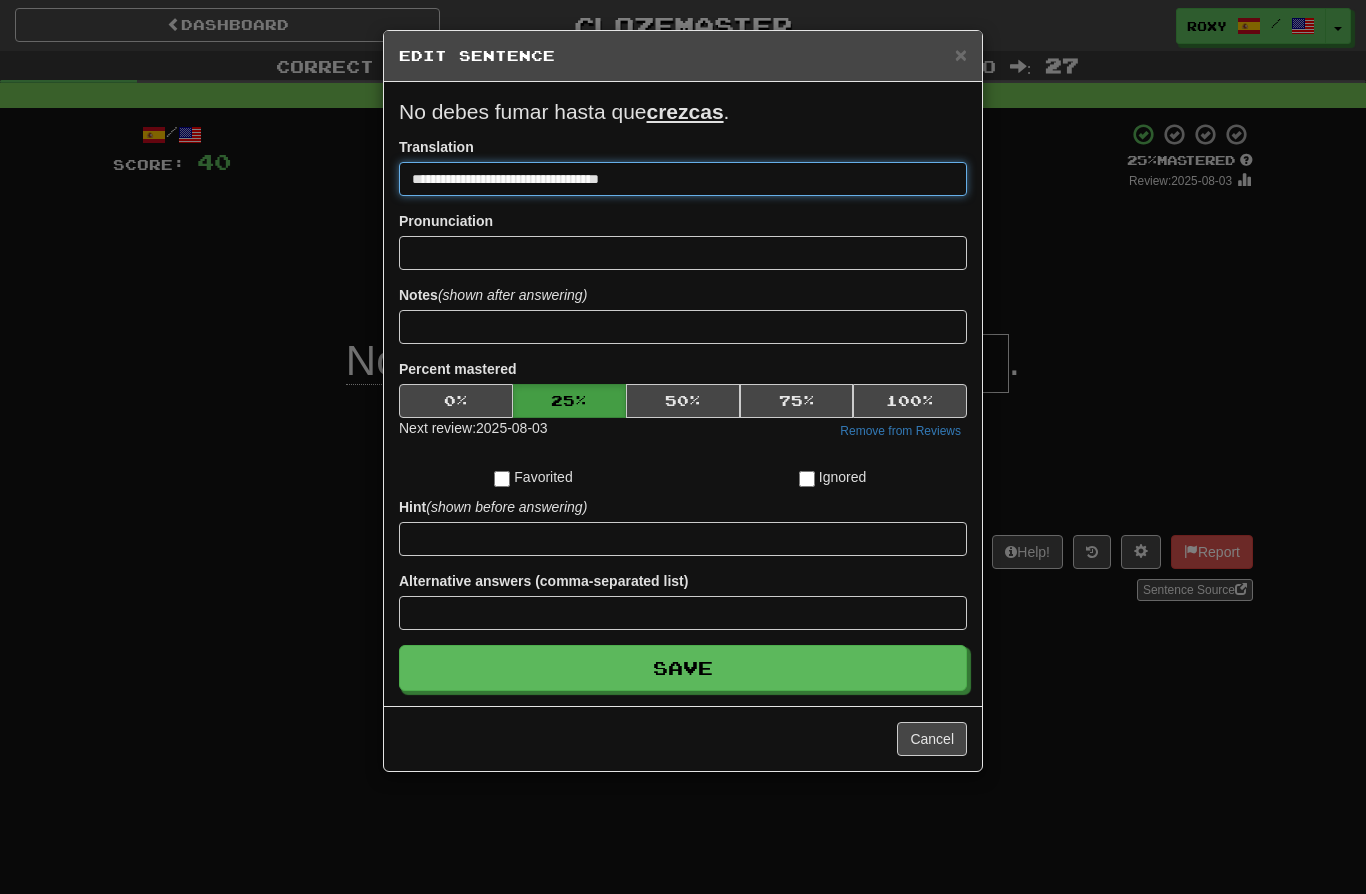 click on "**********" at bounding box center [683, 179] 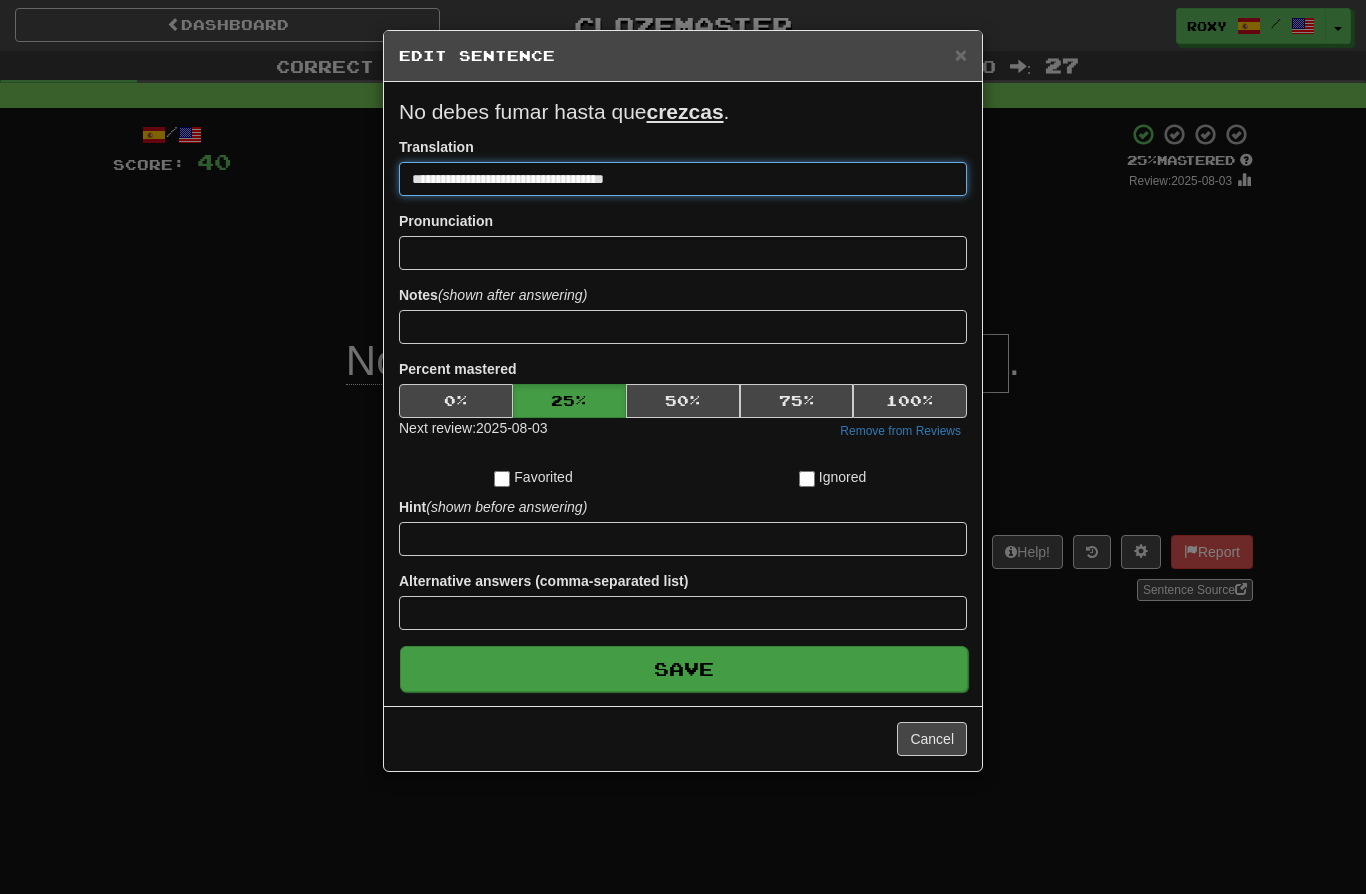 type on "**********" 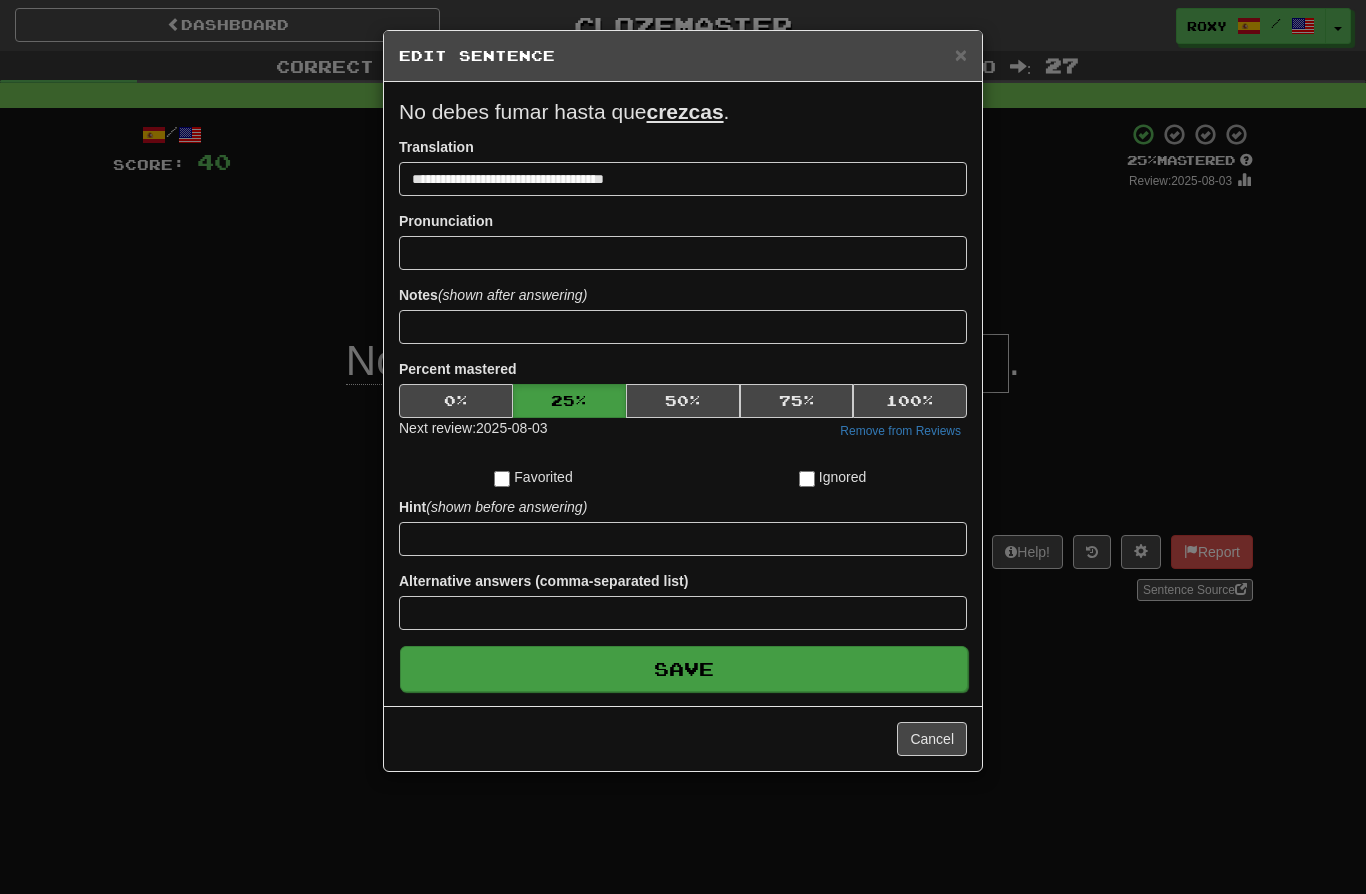 click on "Save" at bounding box center (684, 669) 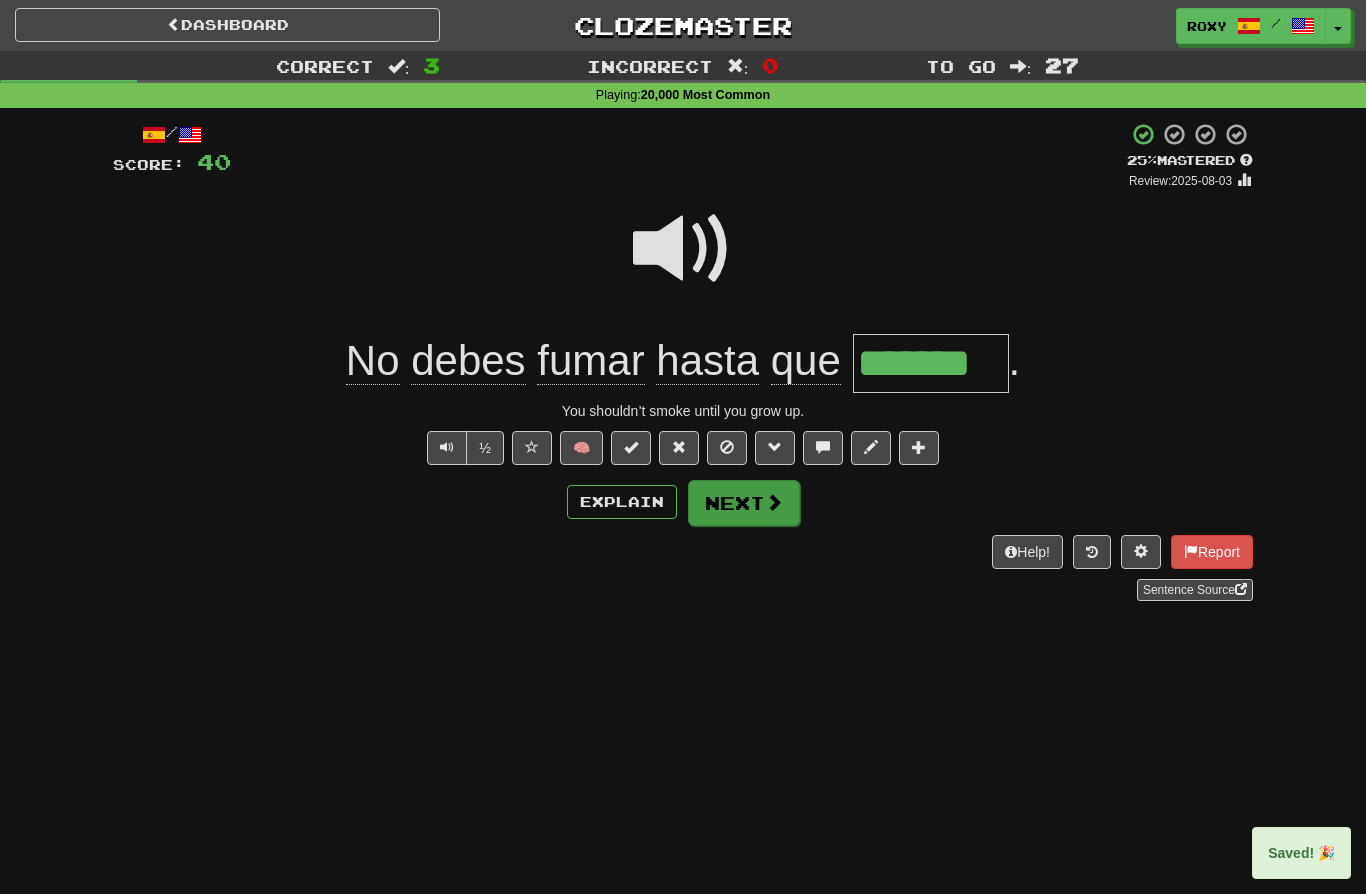 click on "Next" at bounding box center [744, 503] 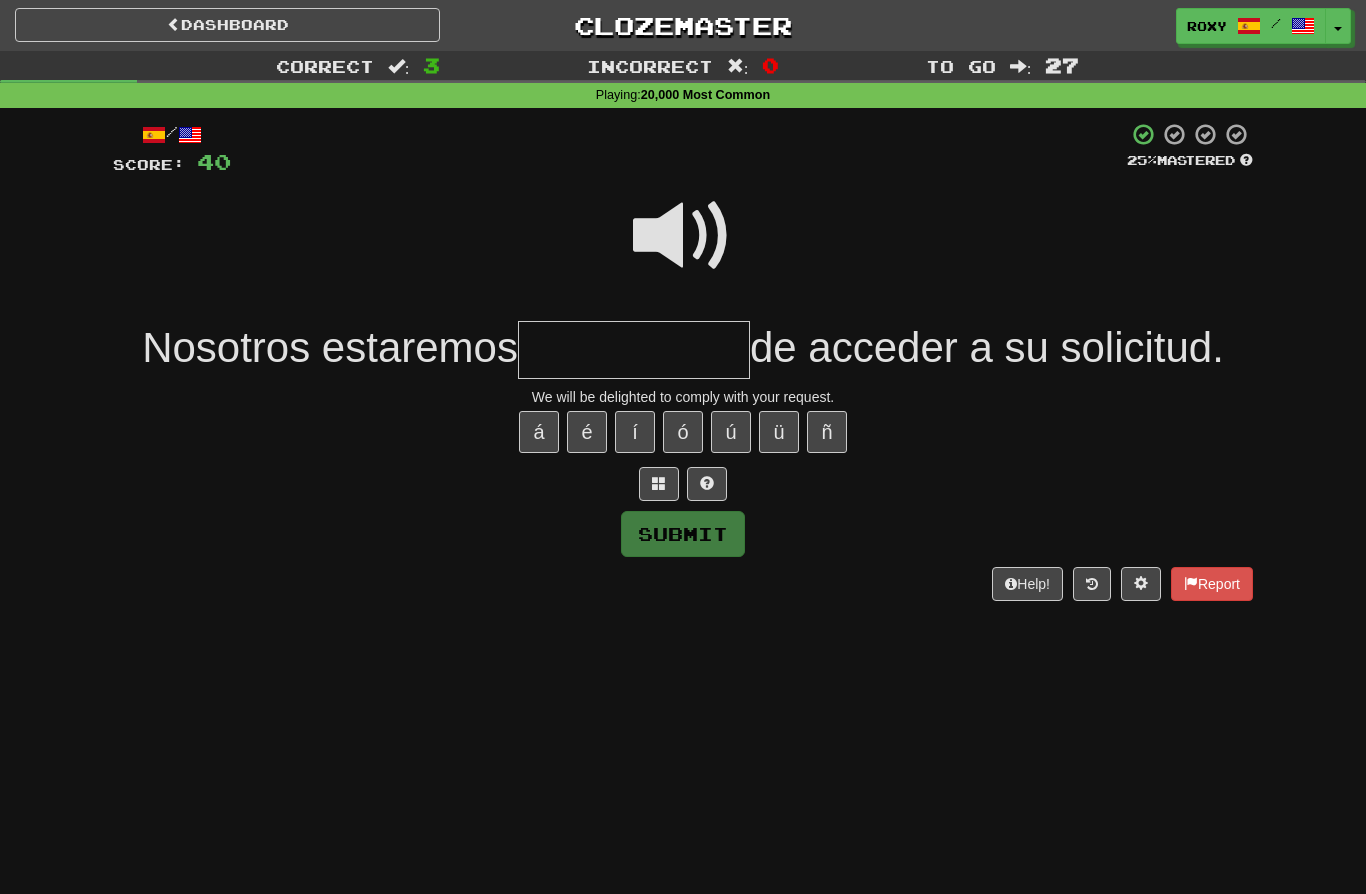 click at bounding box center (683, 236) 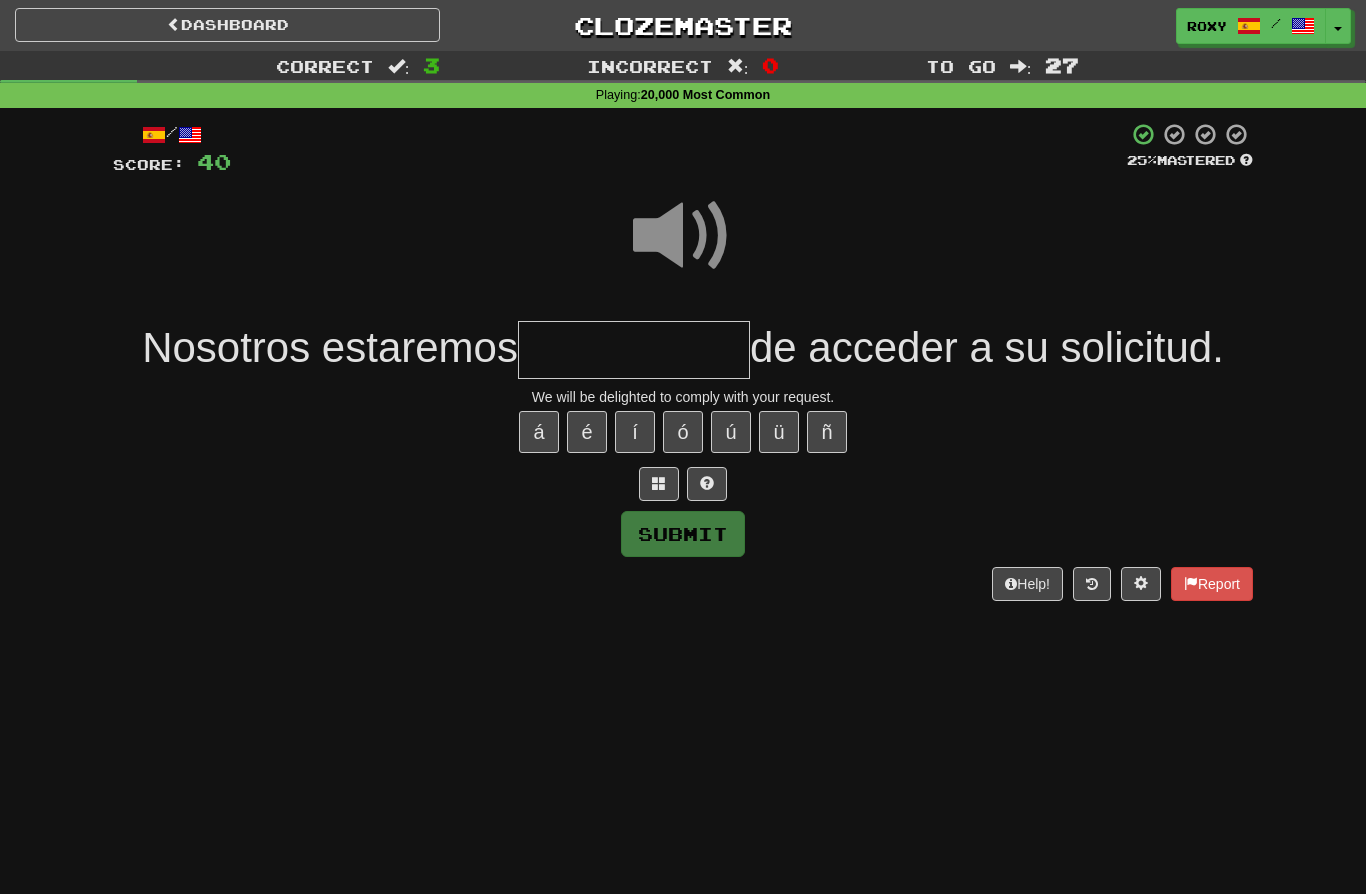 click at bounding box center (634, 350) 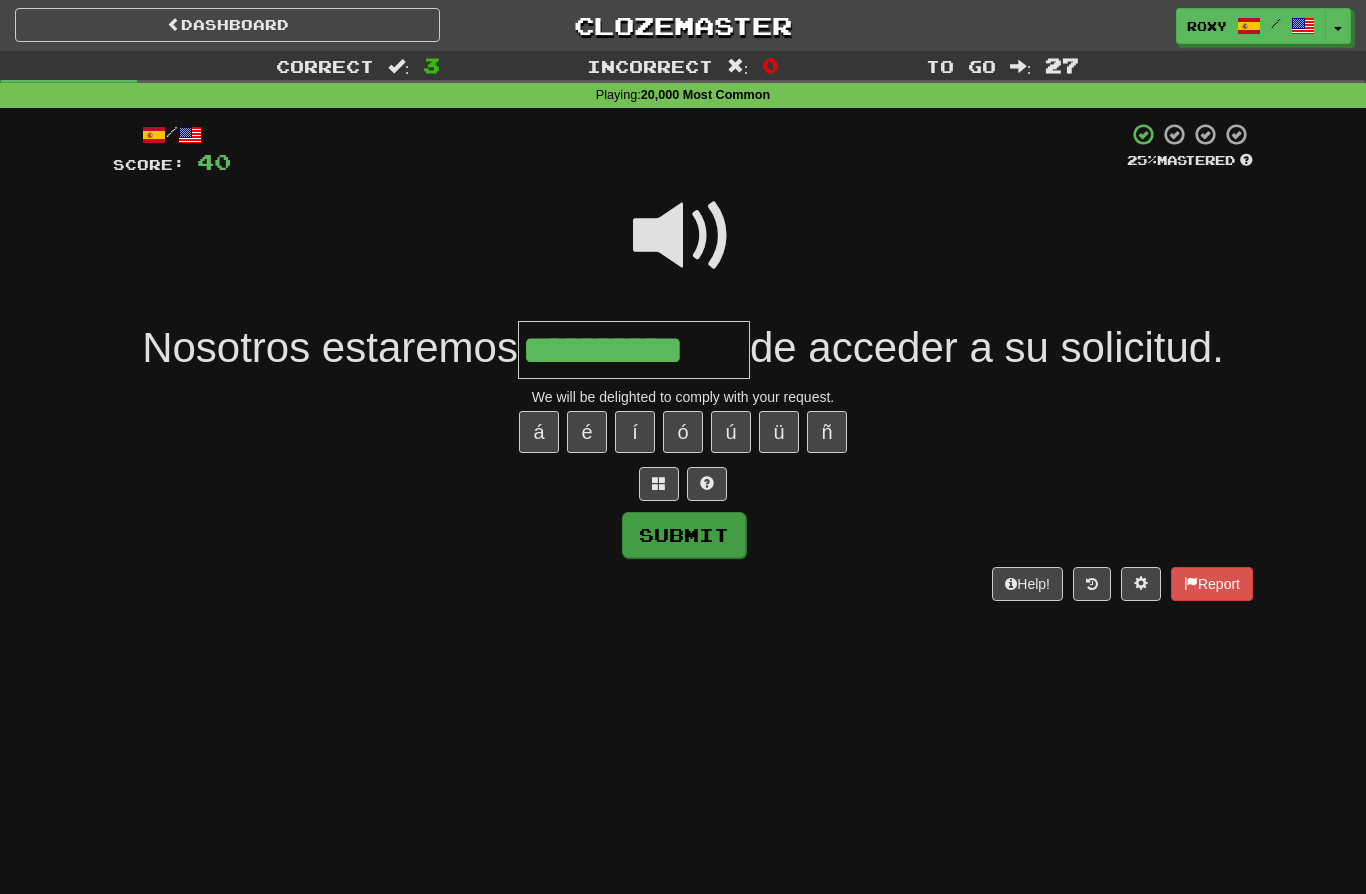type on "**********" 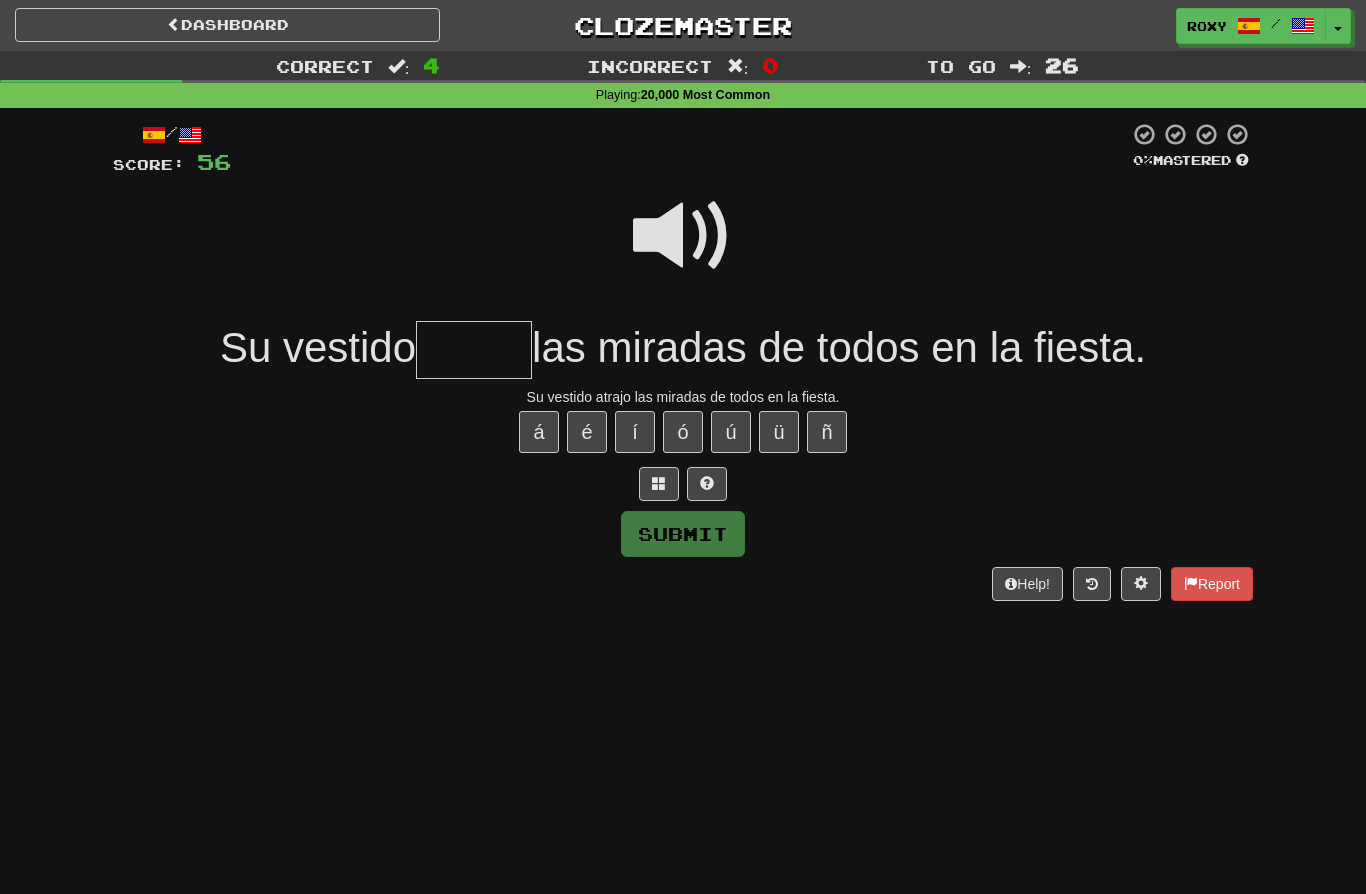click at bounding box center [683, 236] 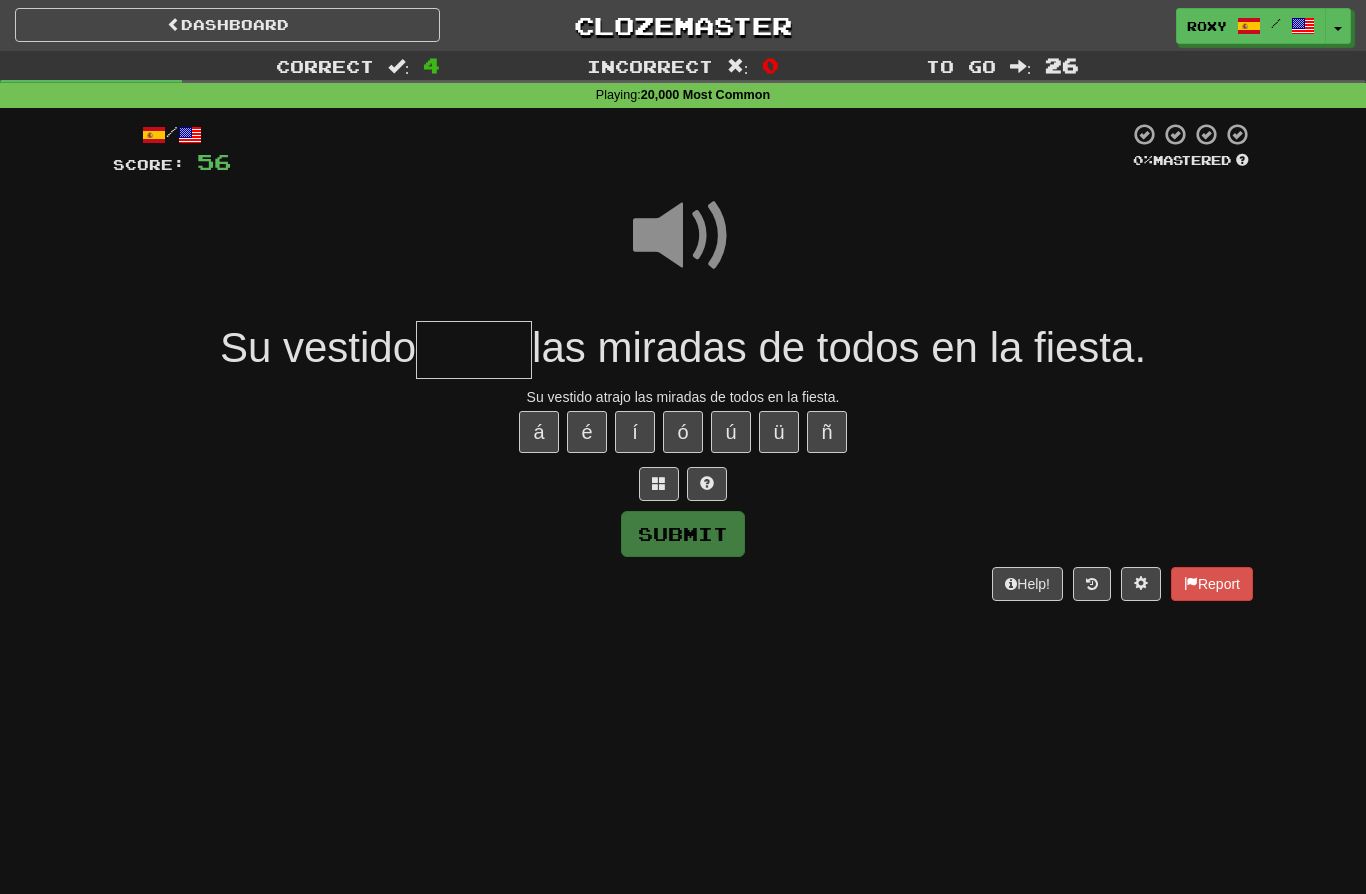 click at bounding box center (474, 350) 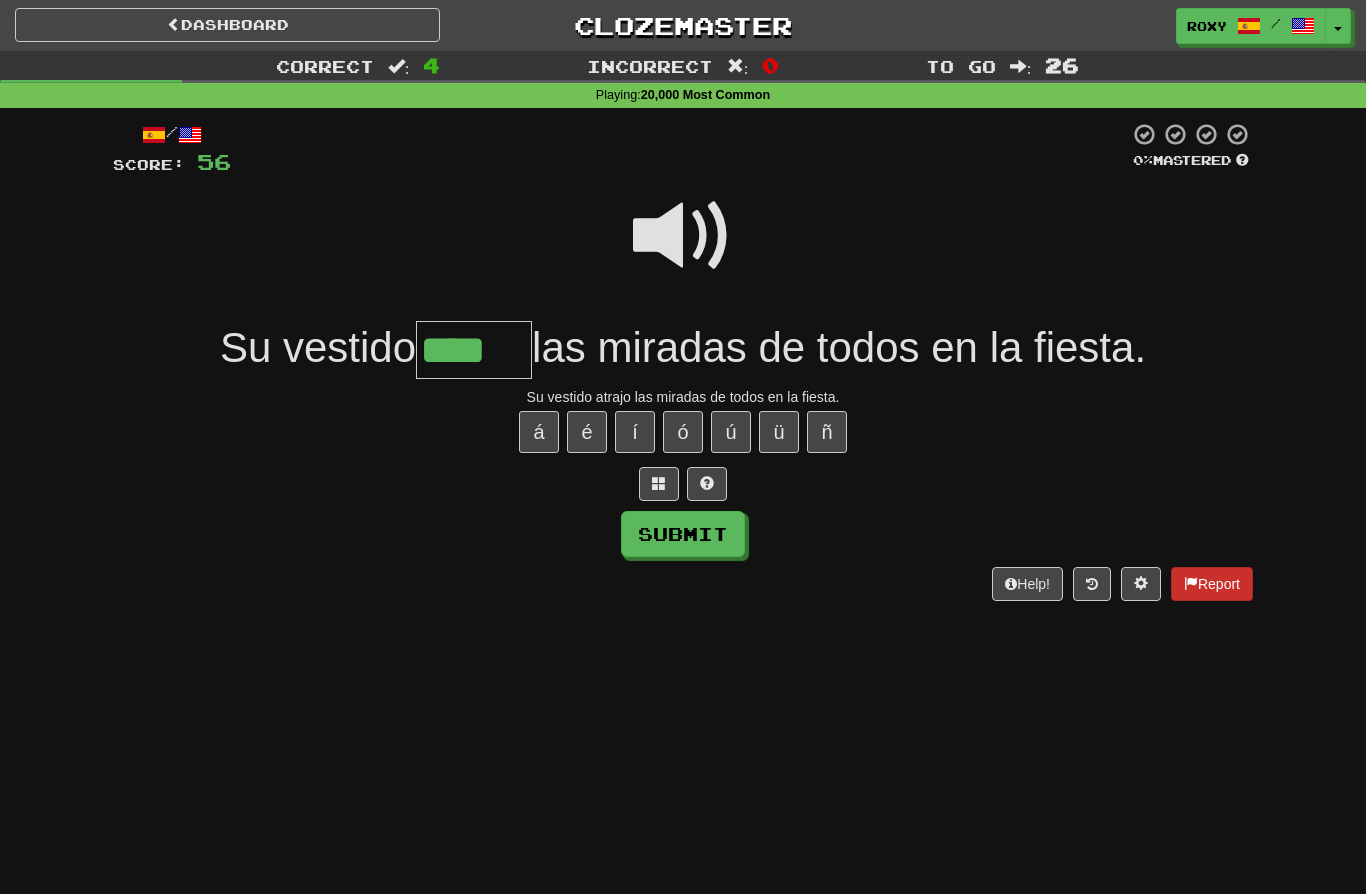 click on "Report" at bounding box center [1212, 584] 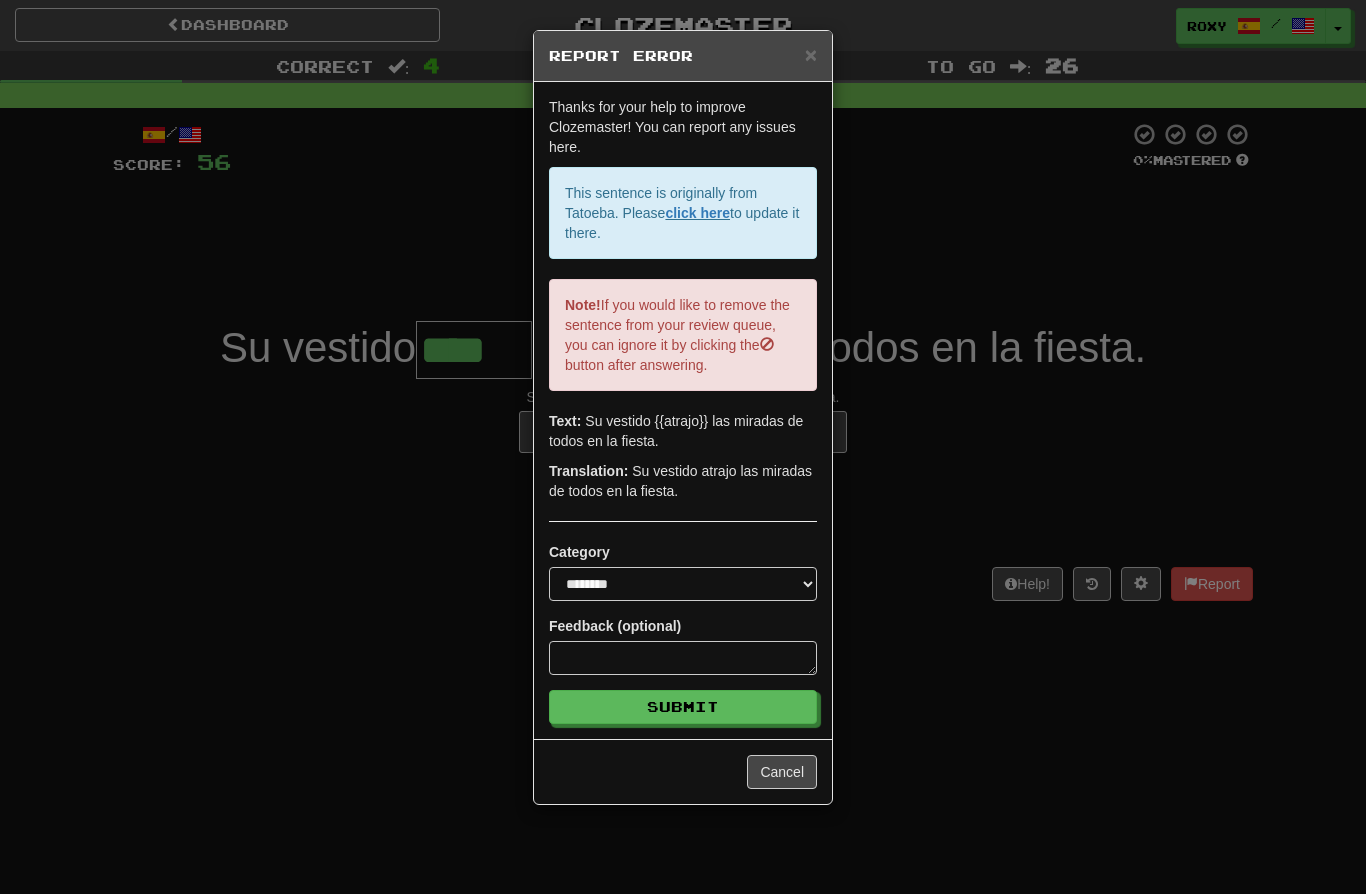 click on "**********" at bounding box center (683, 447) 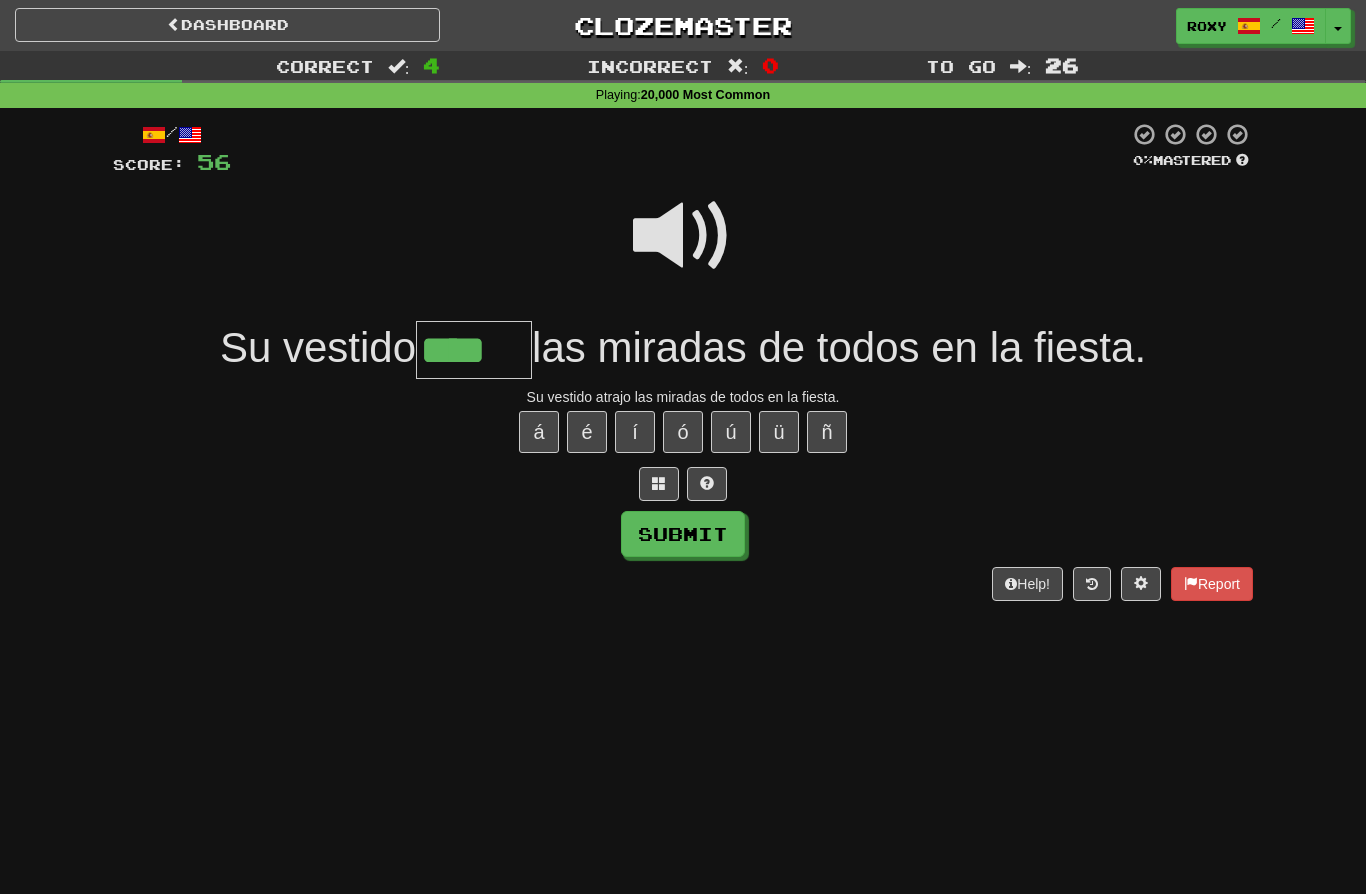 click on "****" at bounding box center [474, 350] 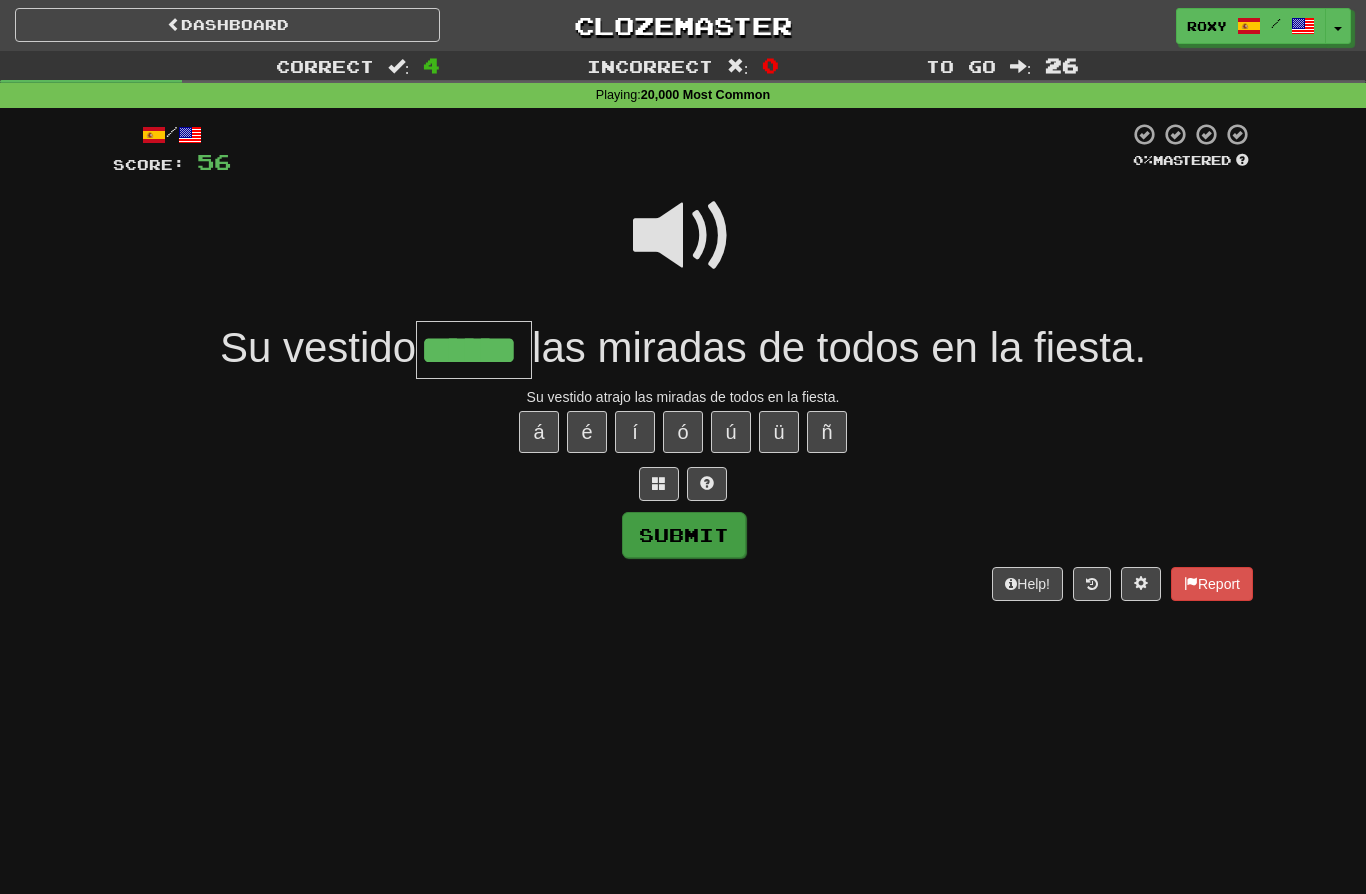 type on "******" 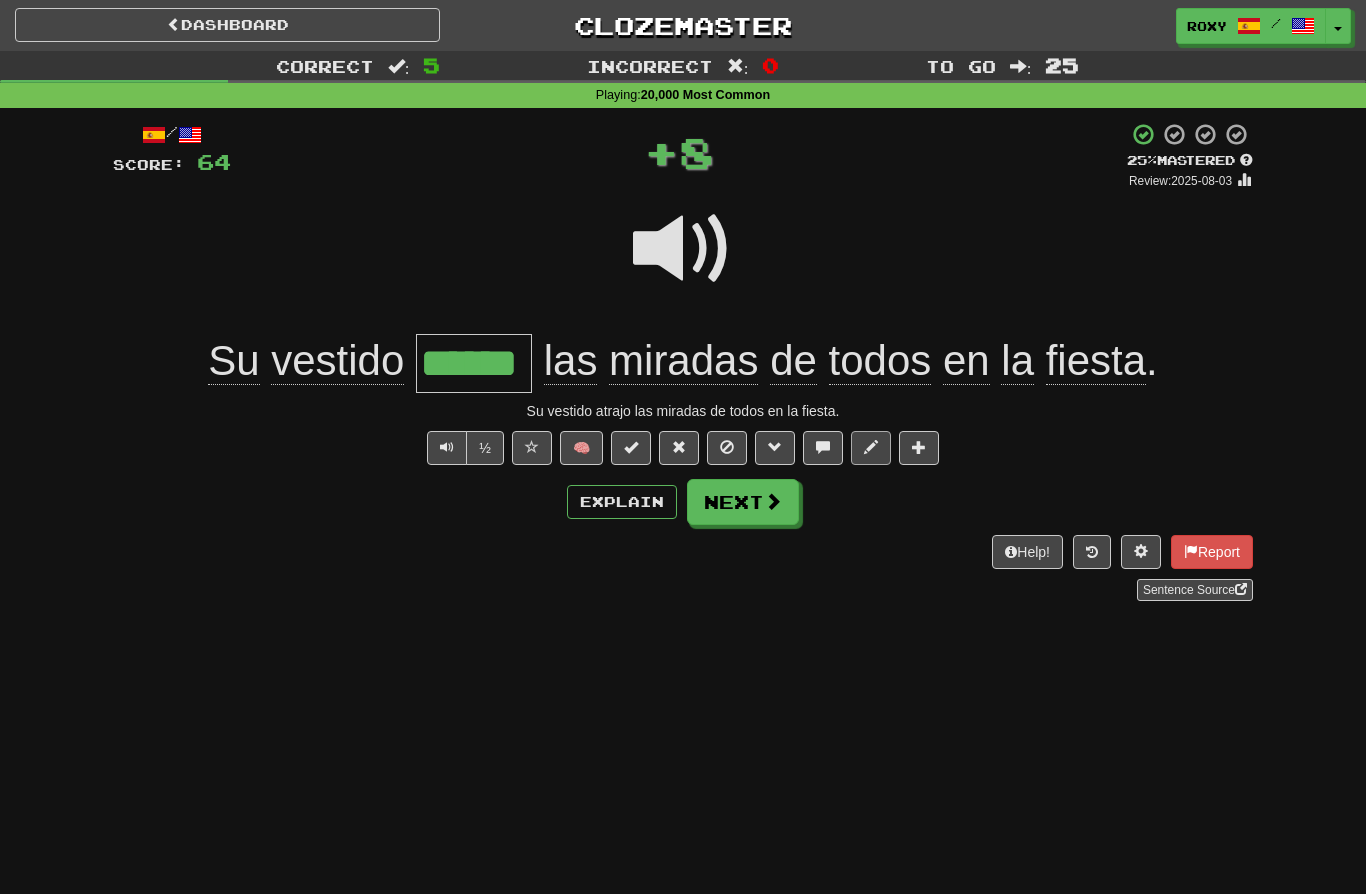 click at bounding box center (871, 448) 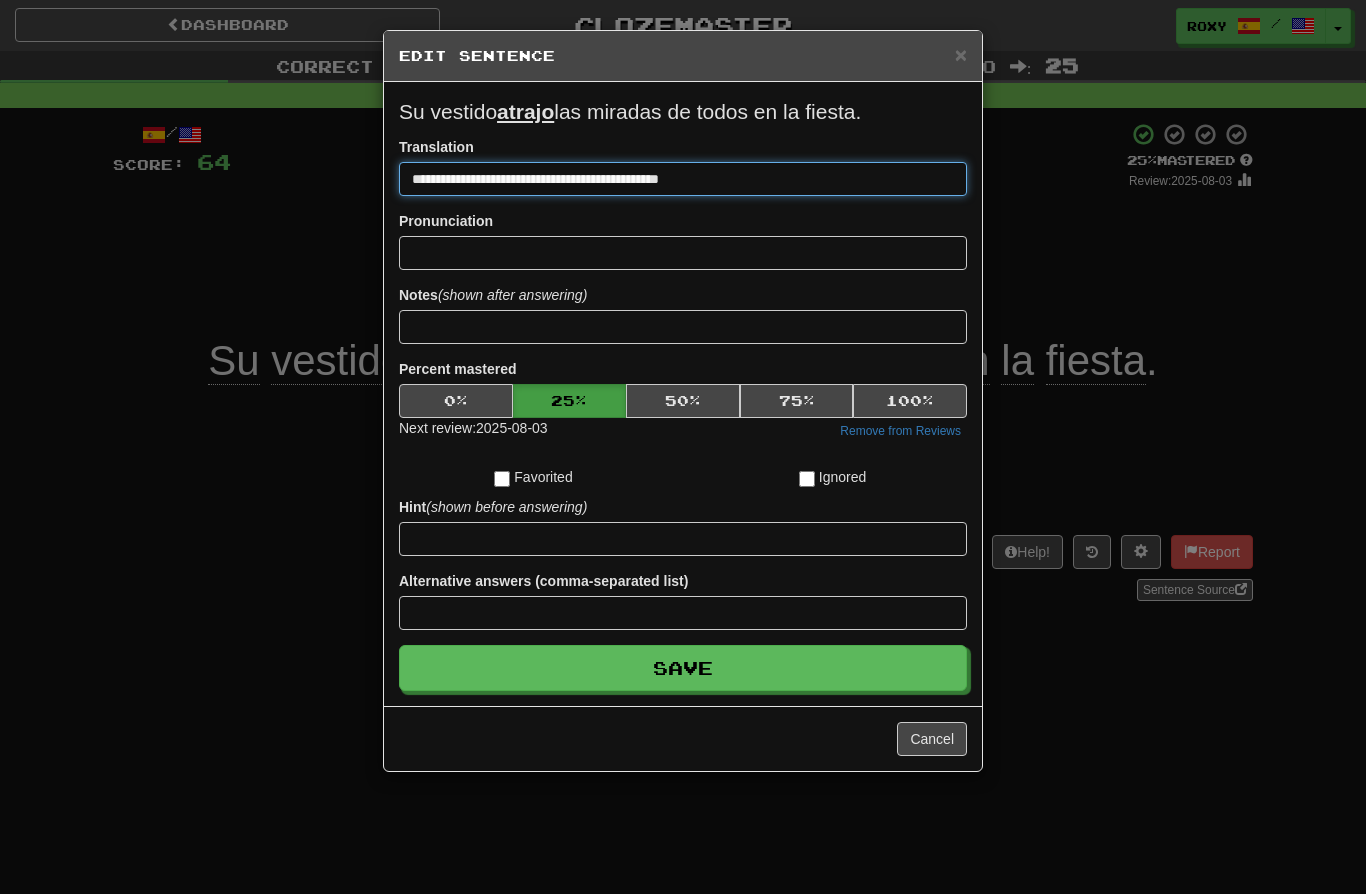 click on "**********" at bounding box center (683, 179) 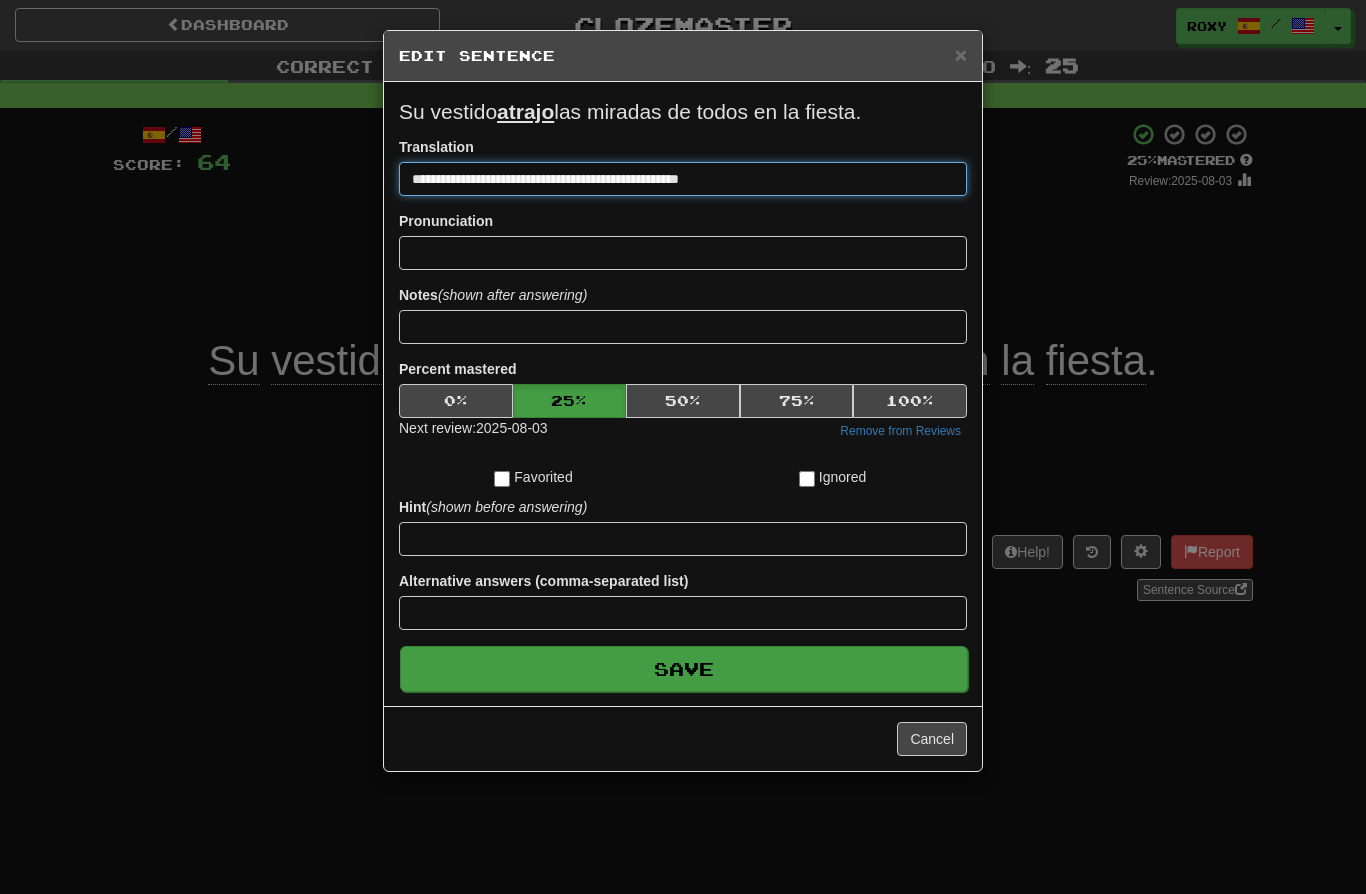 type on "**********" 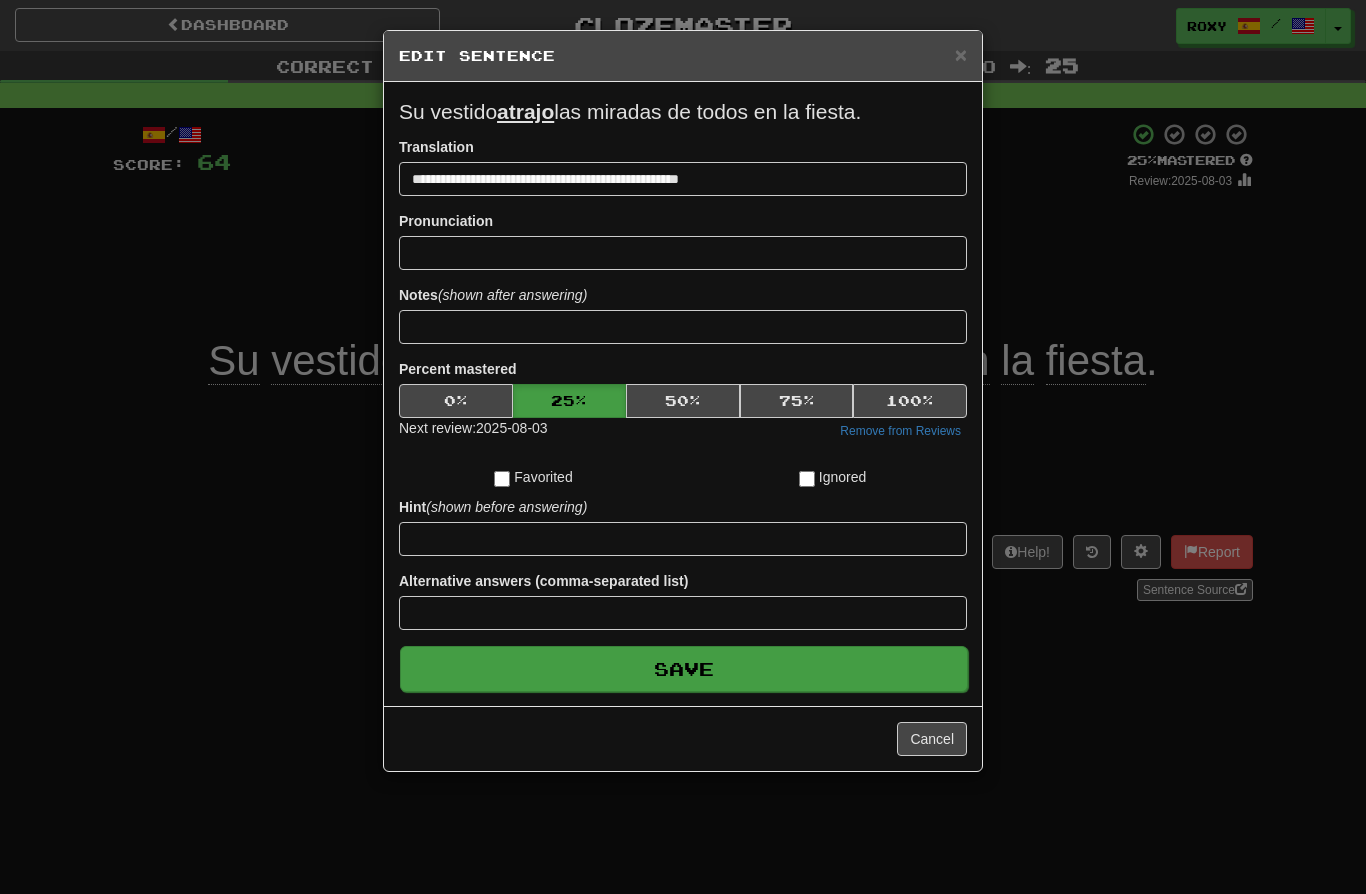 click on "Save" at bounding box center (684, 669) 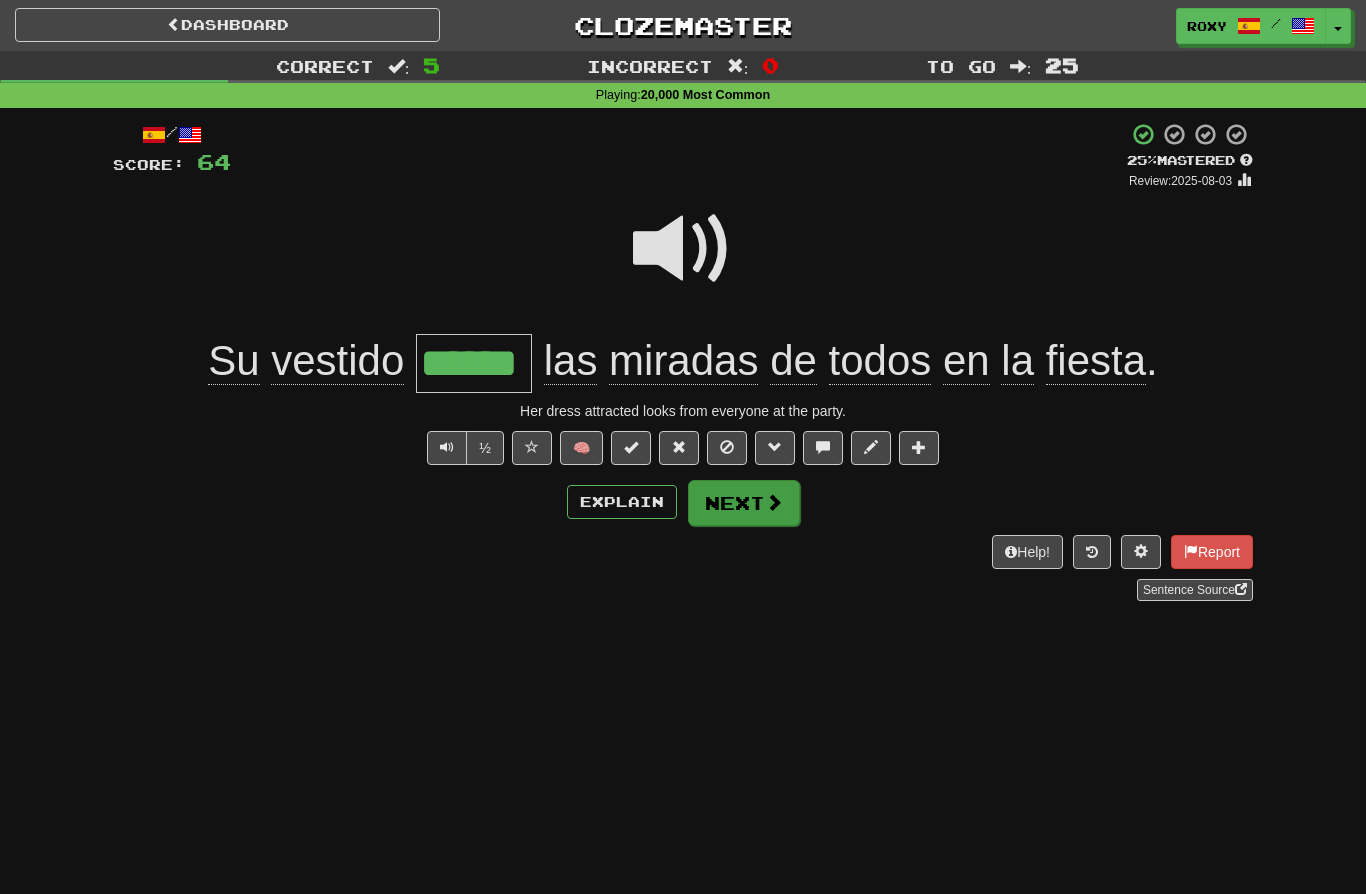 click on "Next" at bounding box center (744, 503) 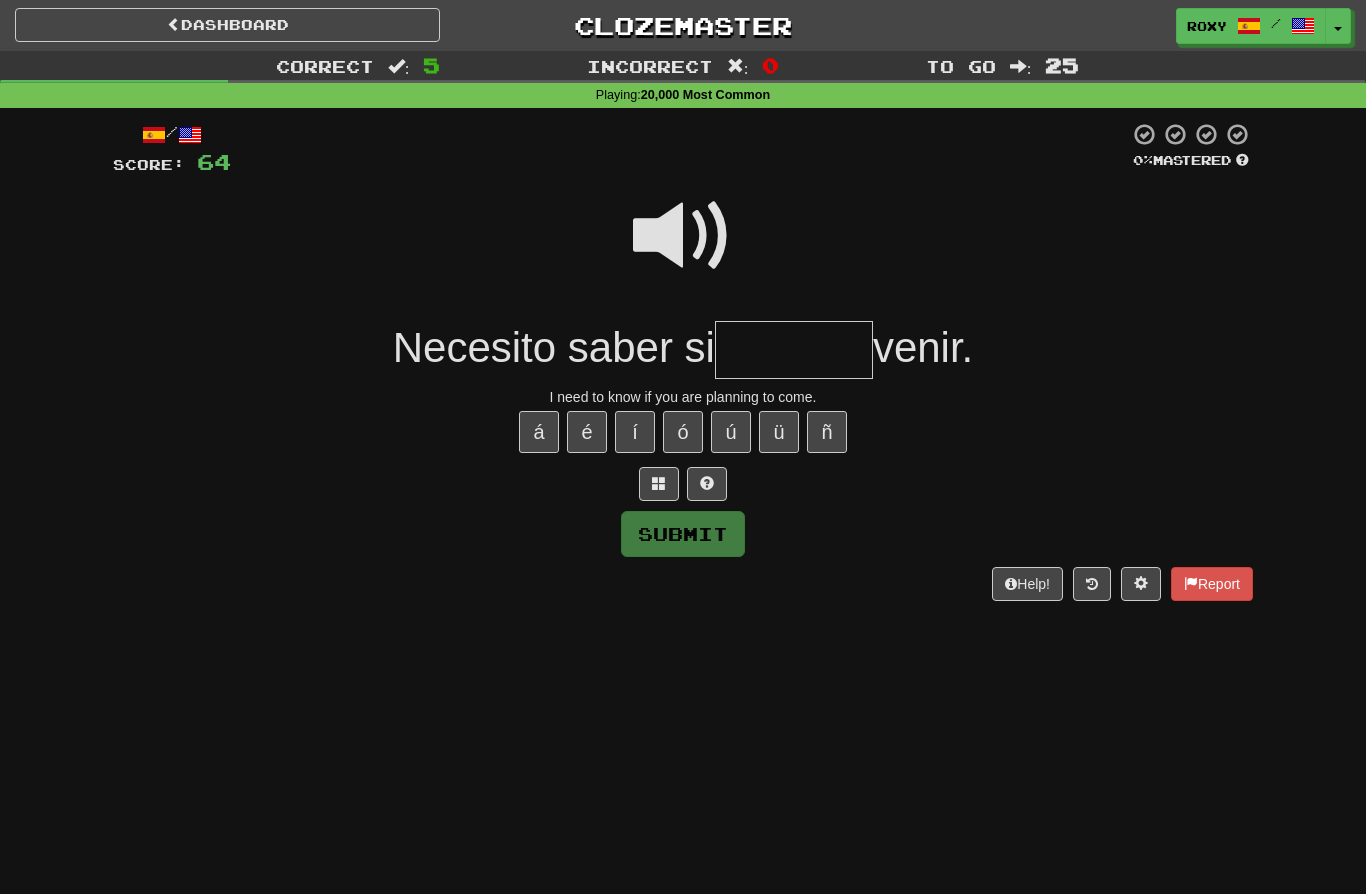 click at bounding box center (683, 236) 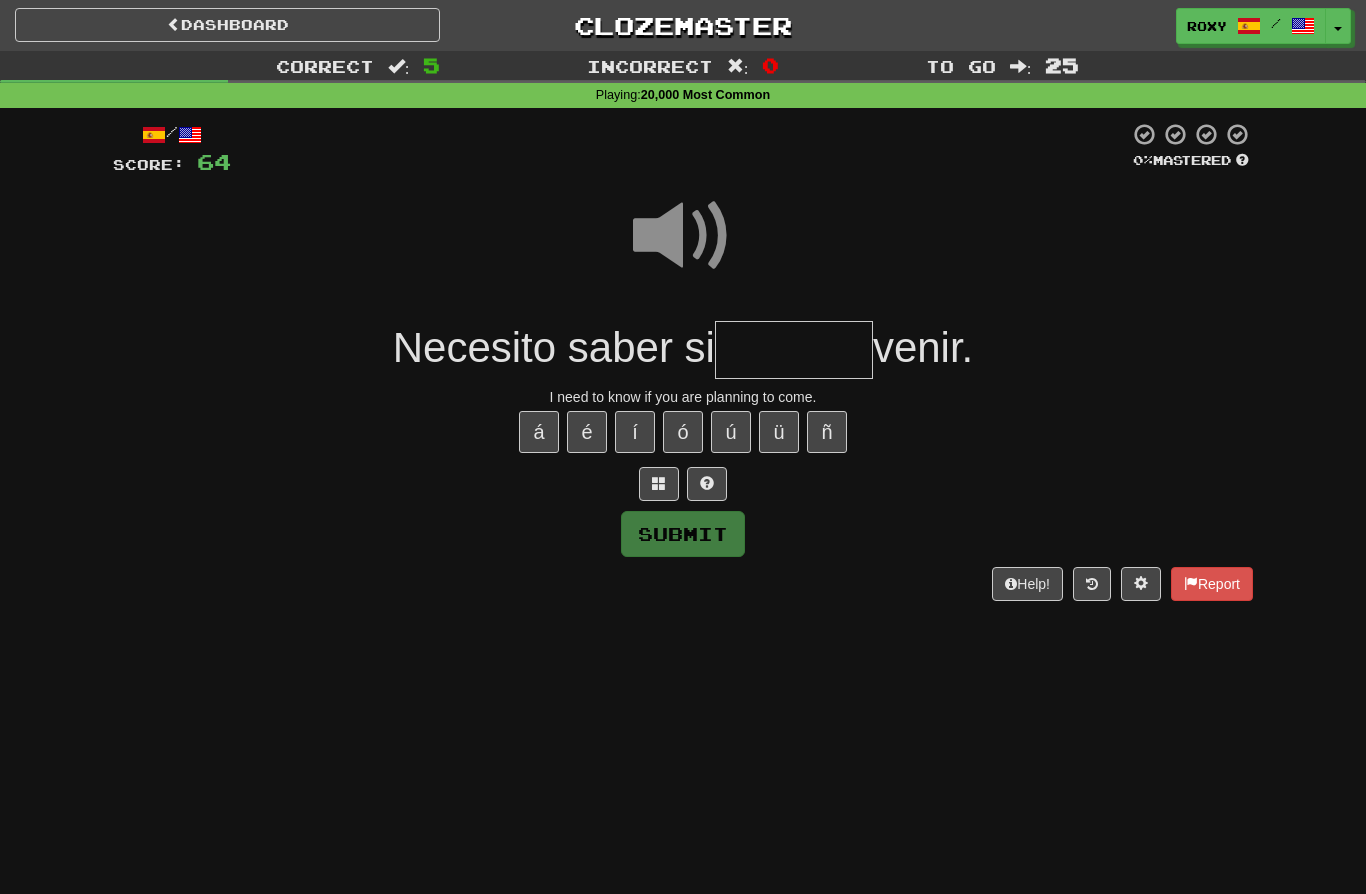 click at bounding box center (794, 350) 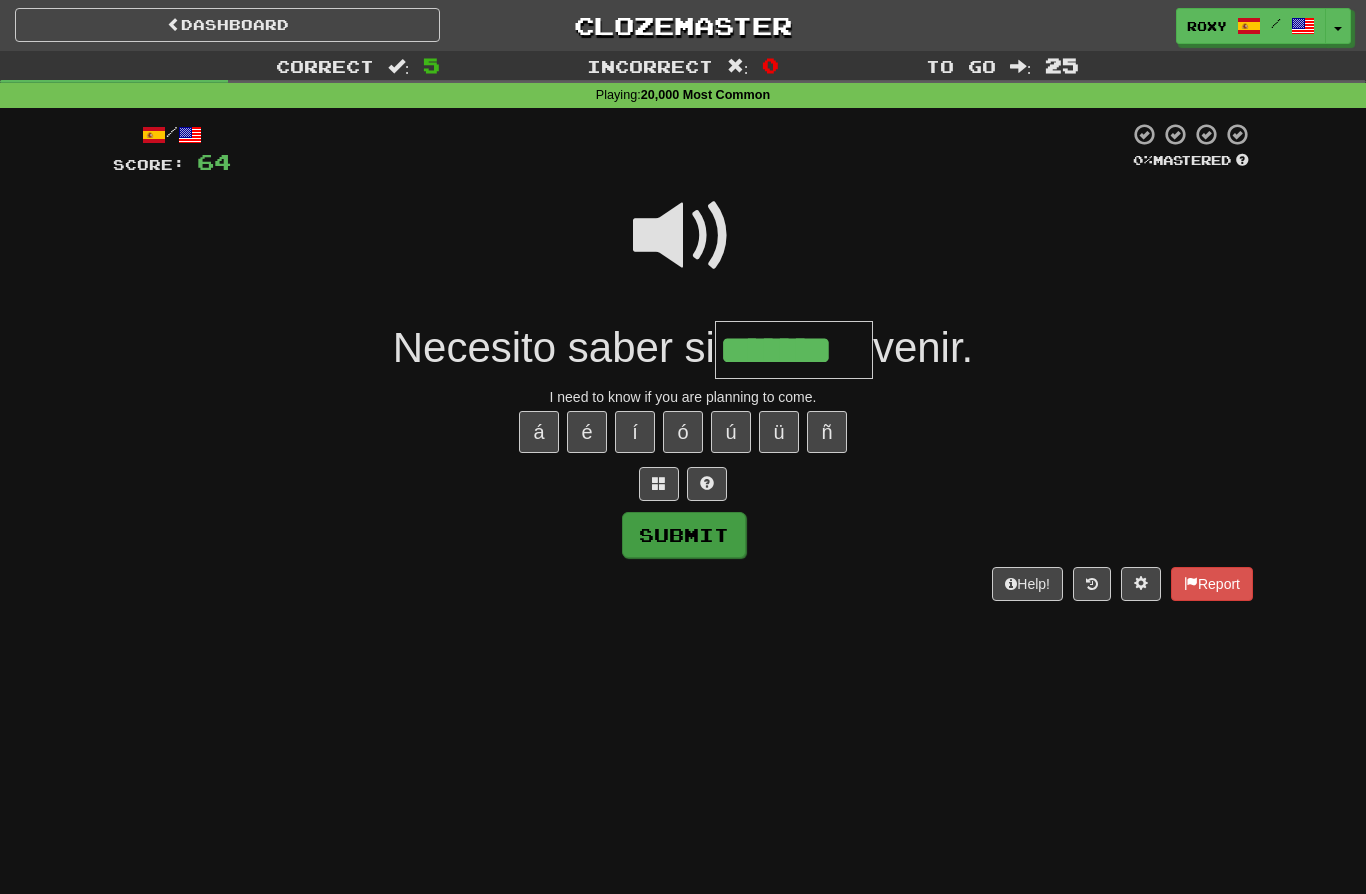 type on "*******" 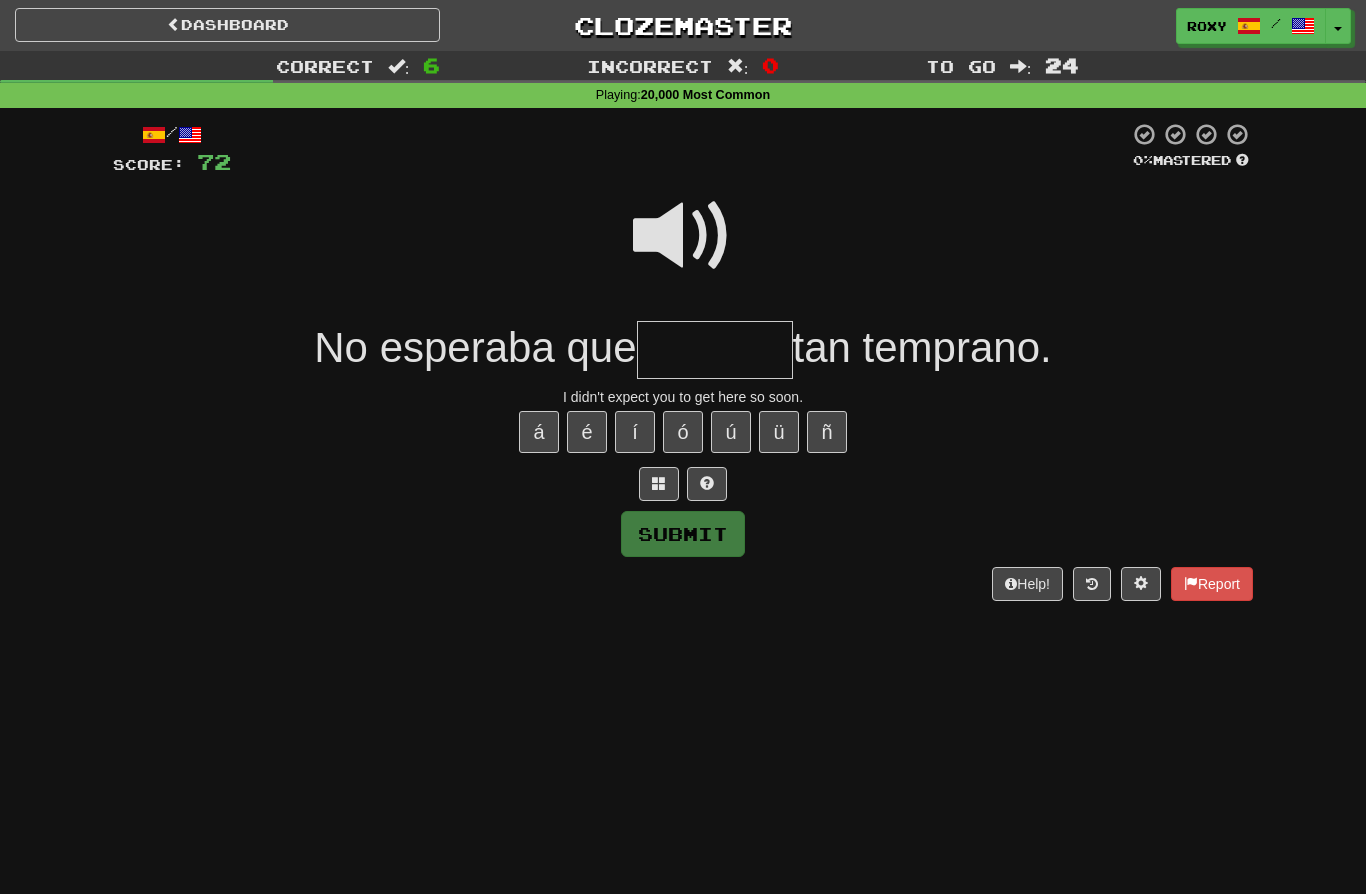 click at bounding box center (683, 236) 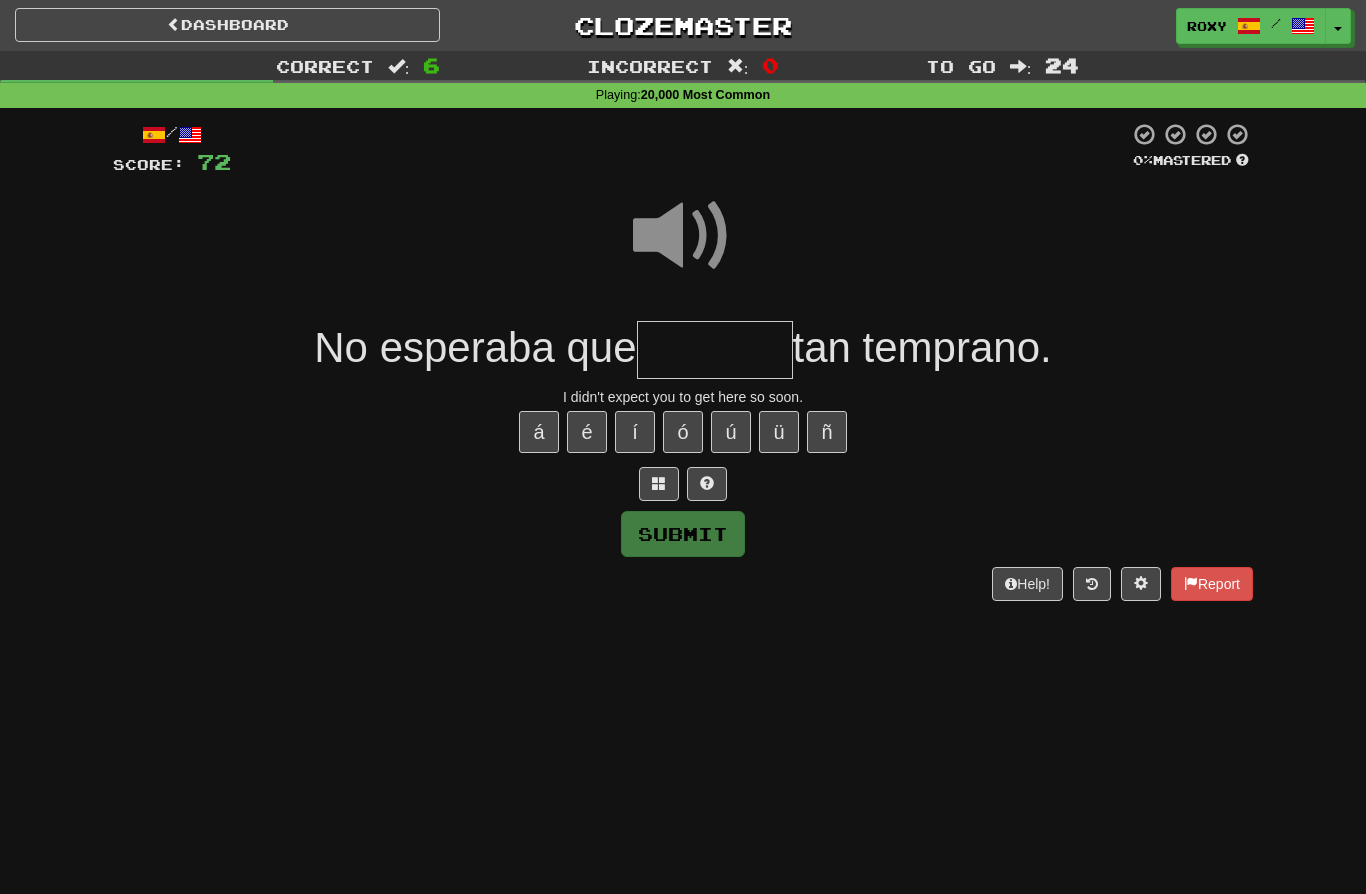 click at bounding box center [715, 350] 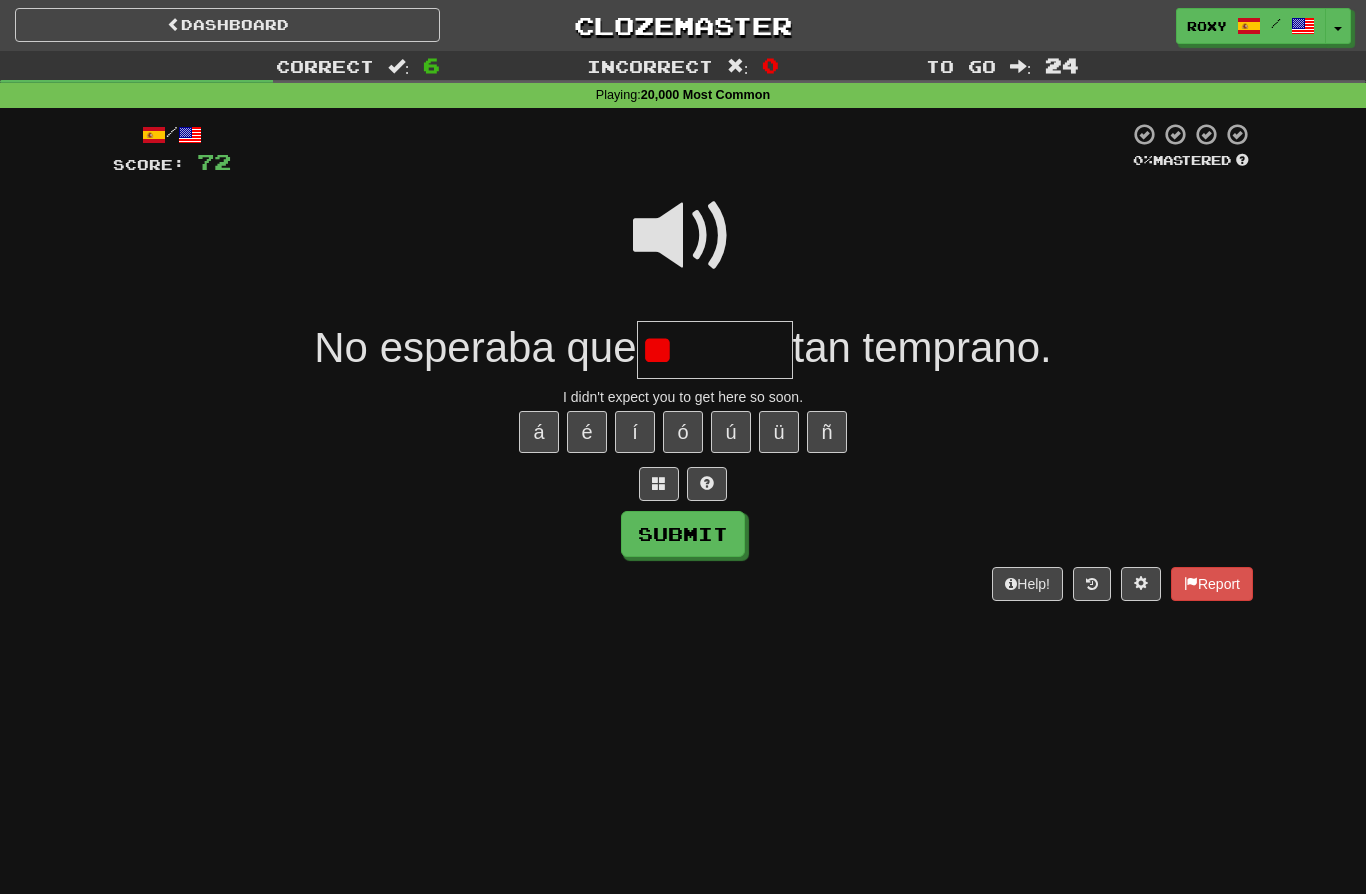type on "*" 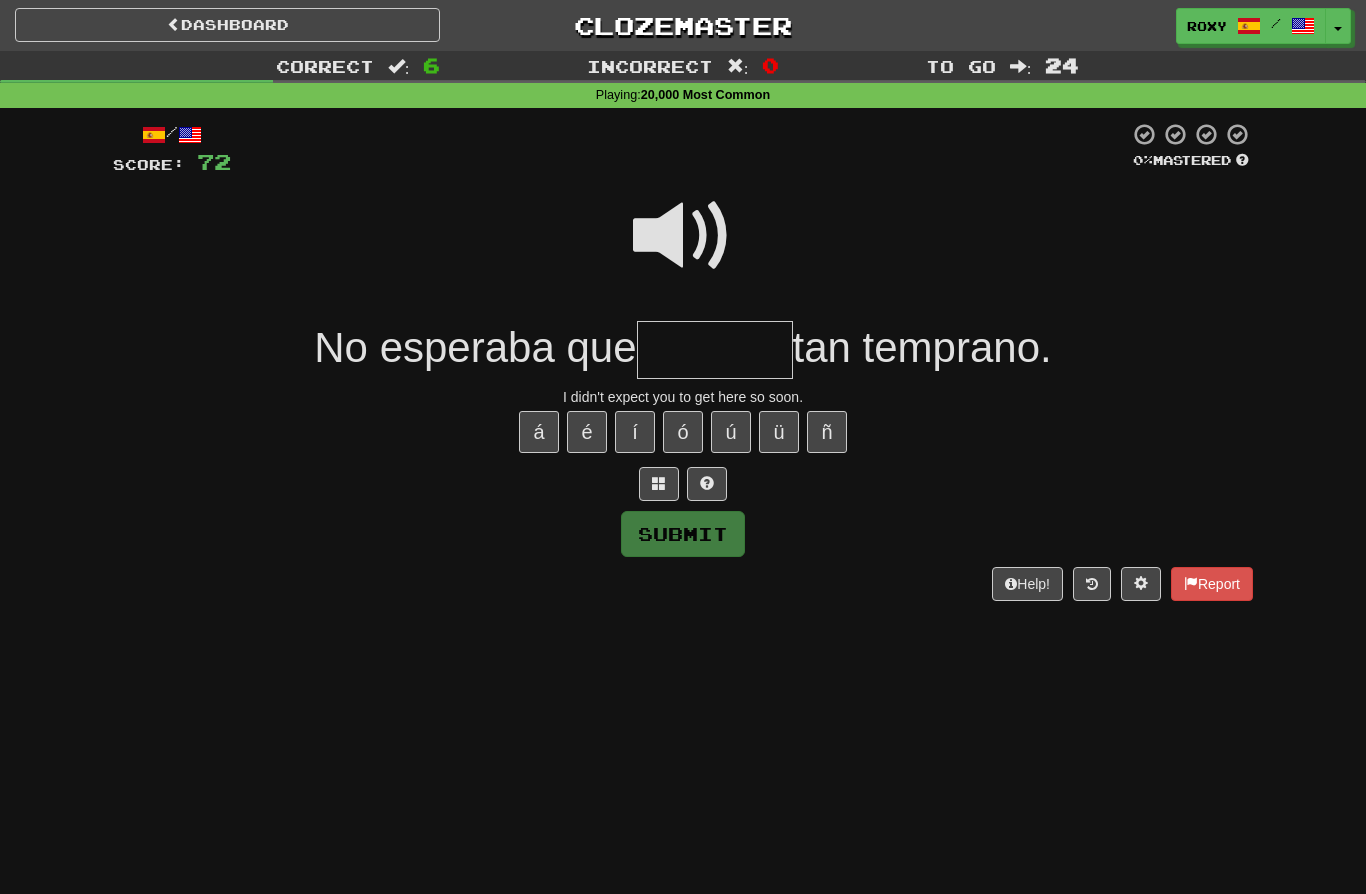 type on "*" 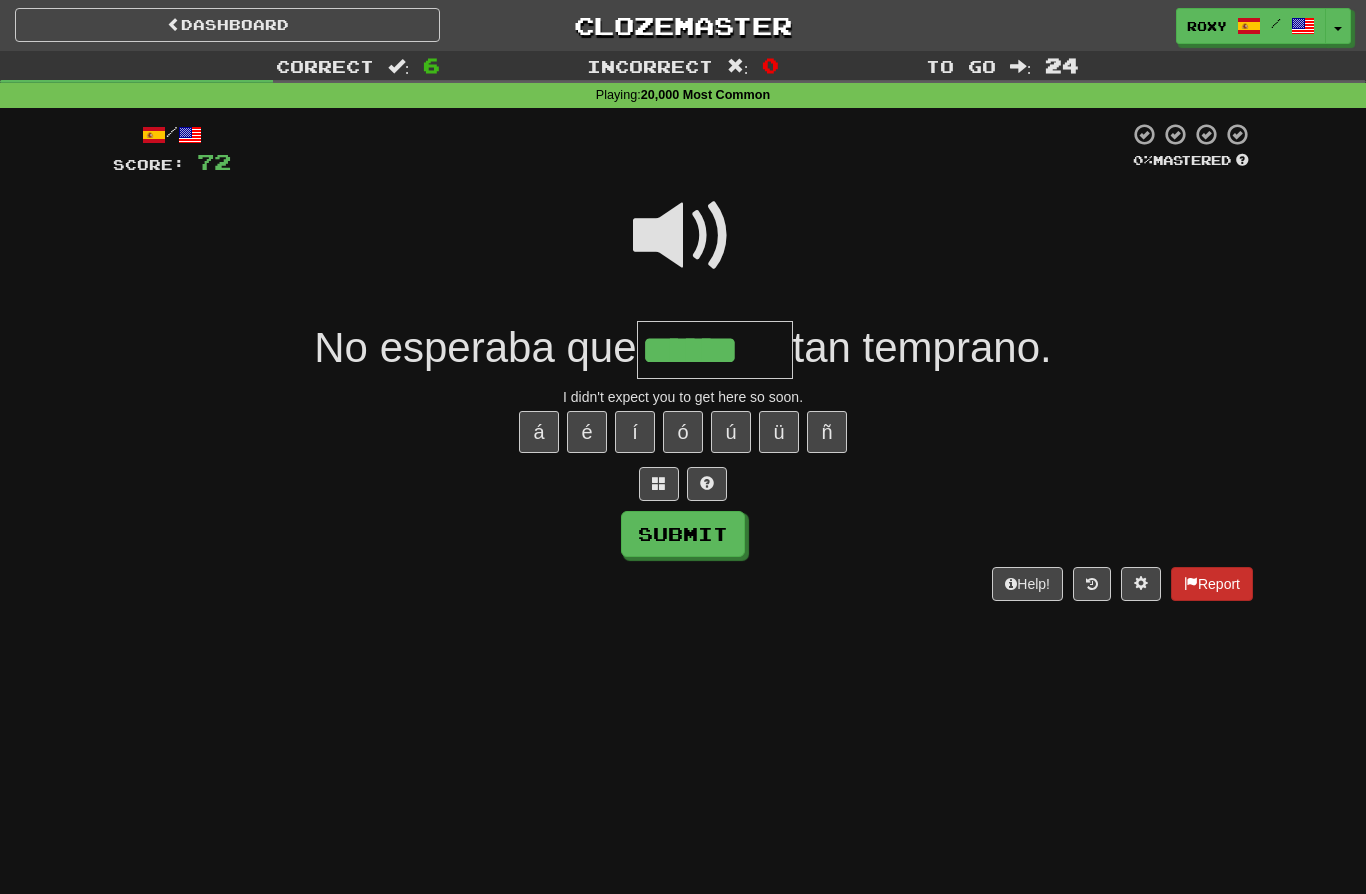click on "Report" at bounding box center (1212, 584) 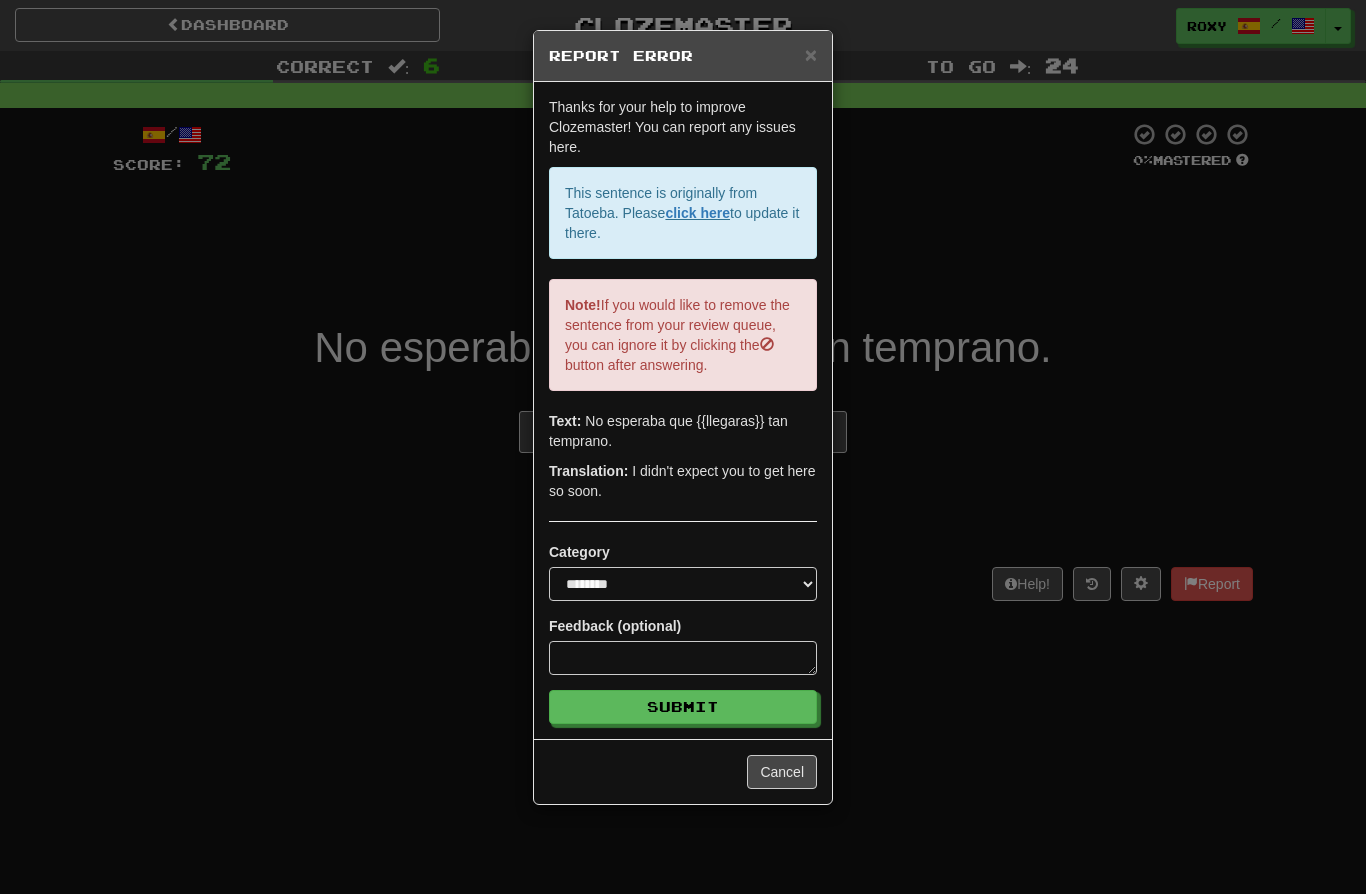 click on "**********" at bounding box center [683, 447] 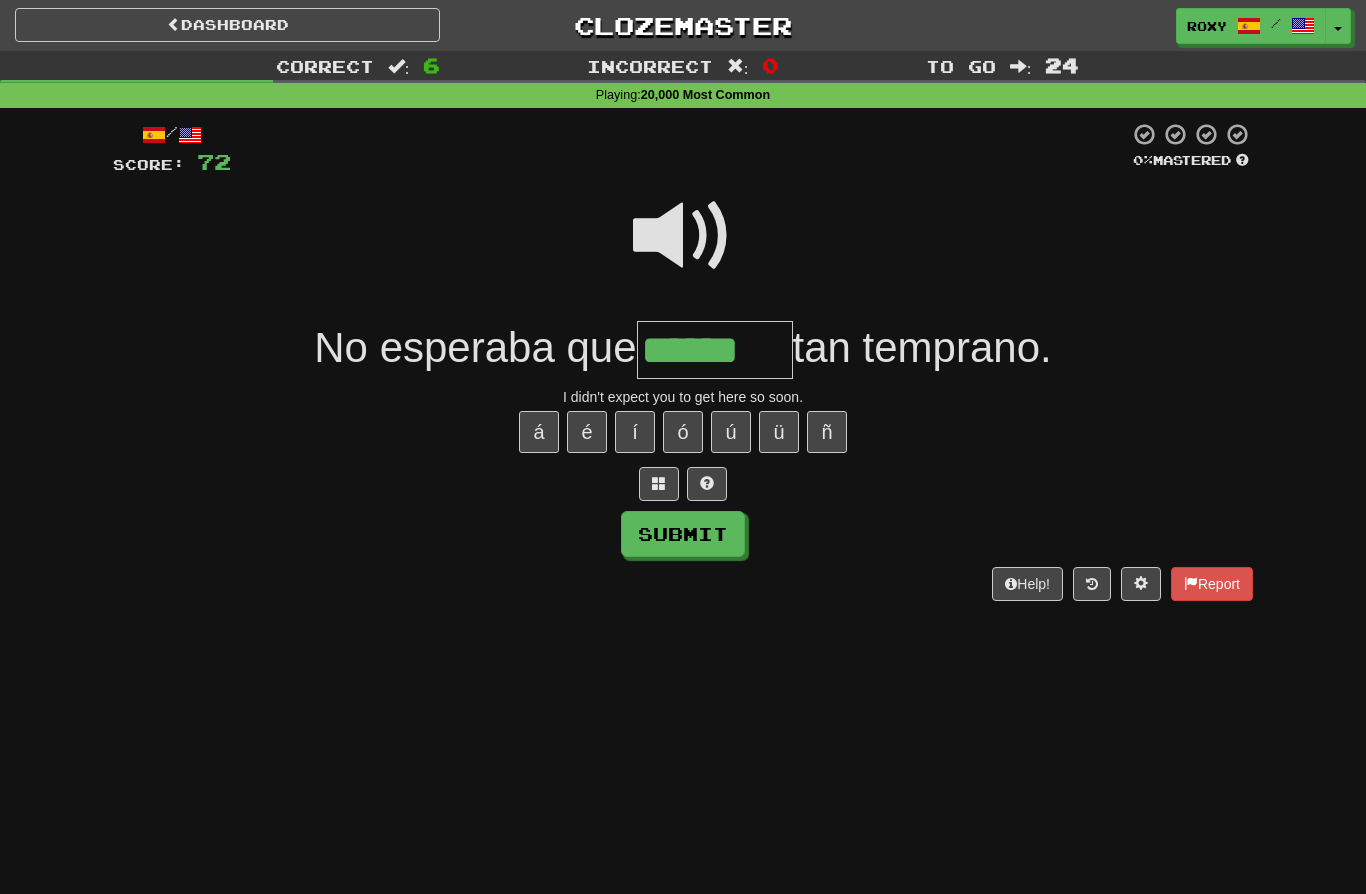 click on "******" at bounding box center (715, 350) 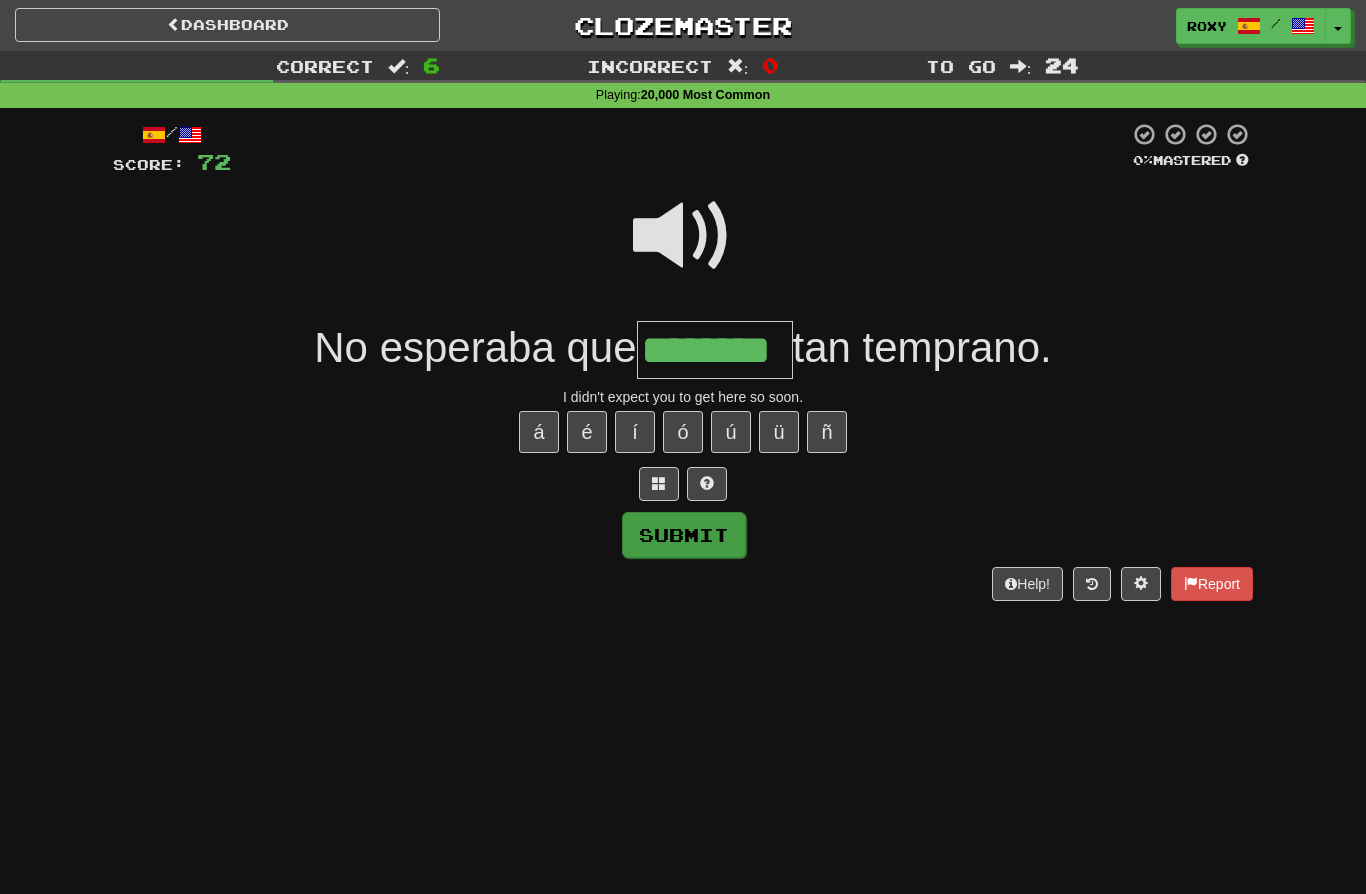 type on "********" 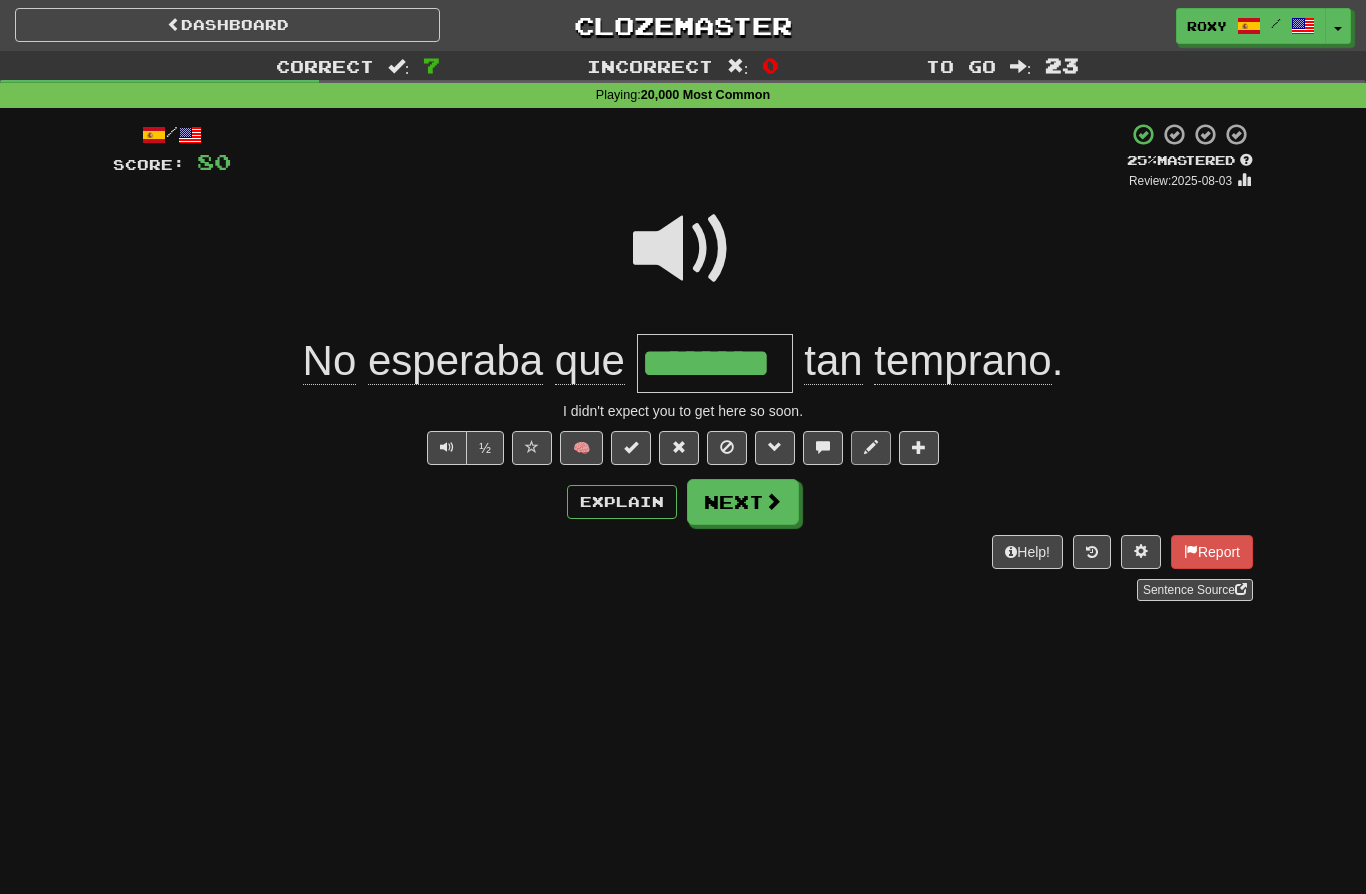 click at bounding box center [871, 447] 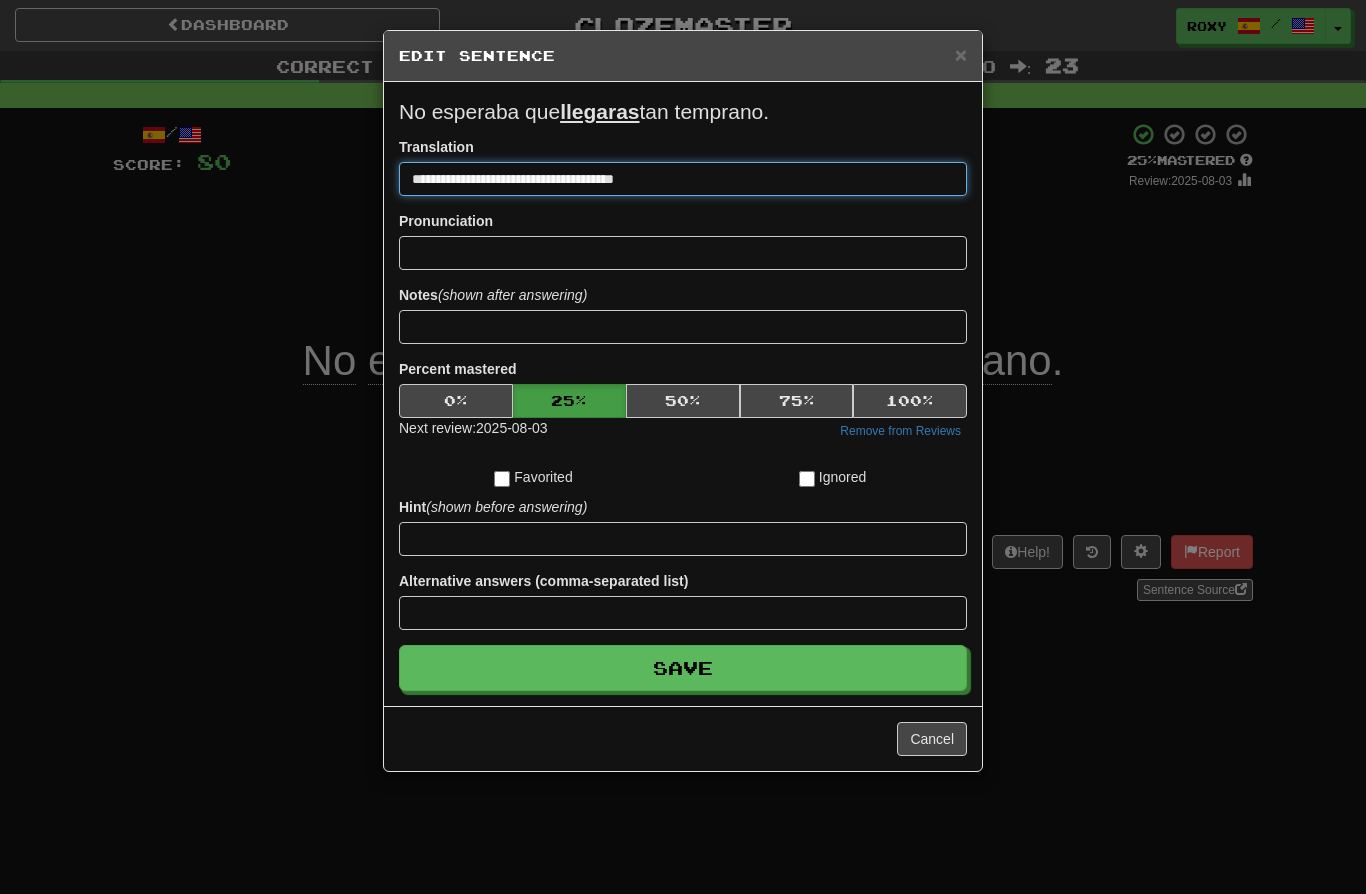 click on "**********" at bounding box center [683, 179] 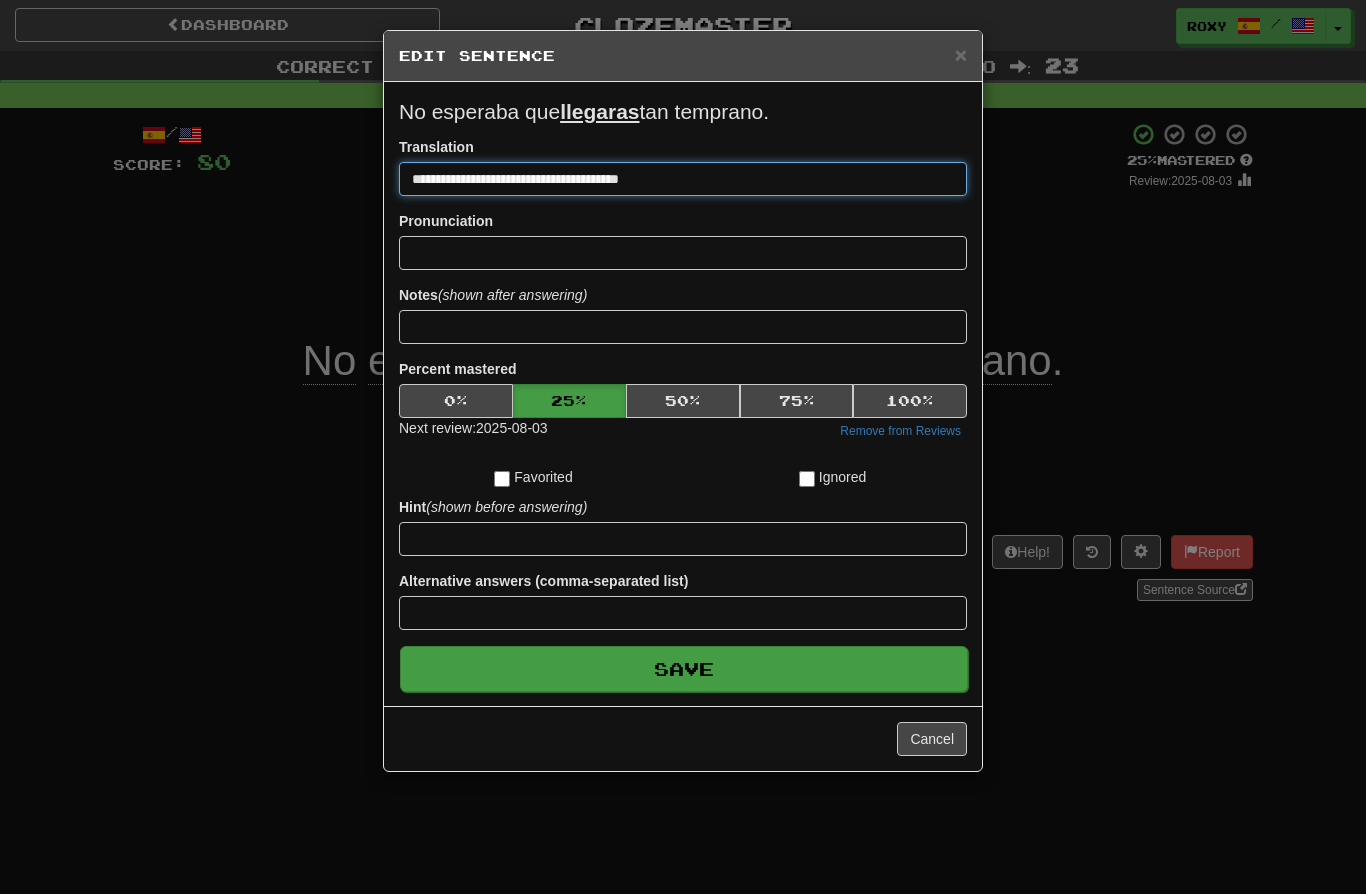 type on "**********" 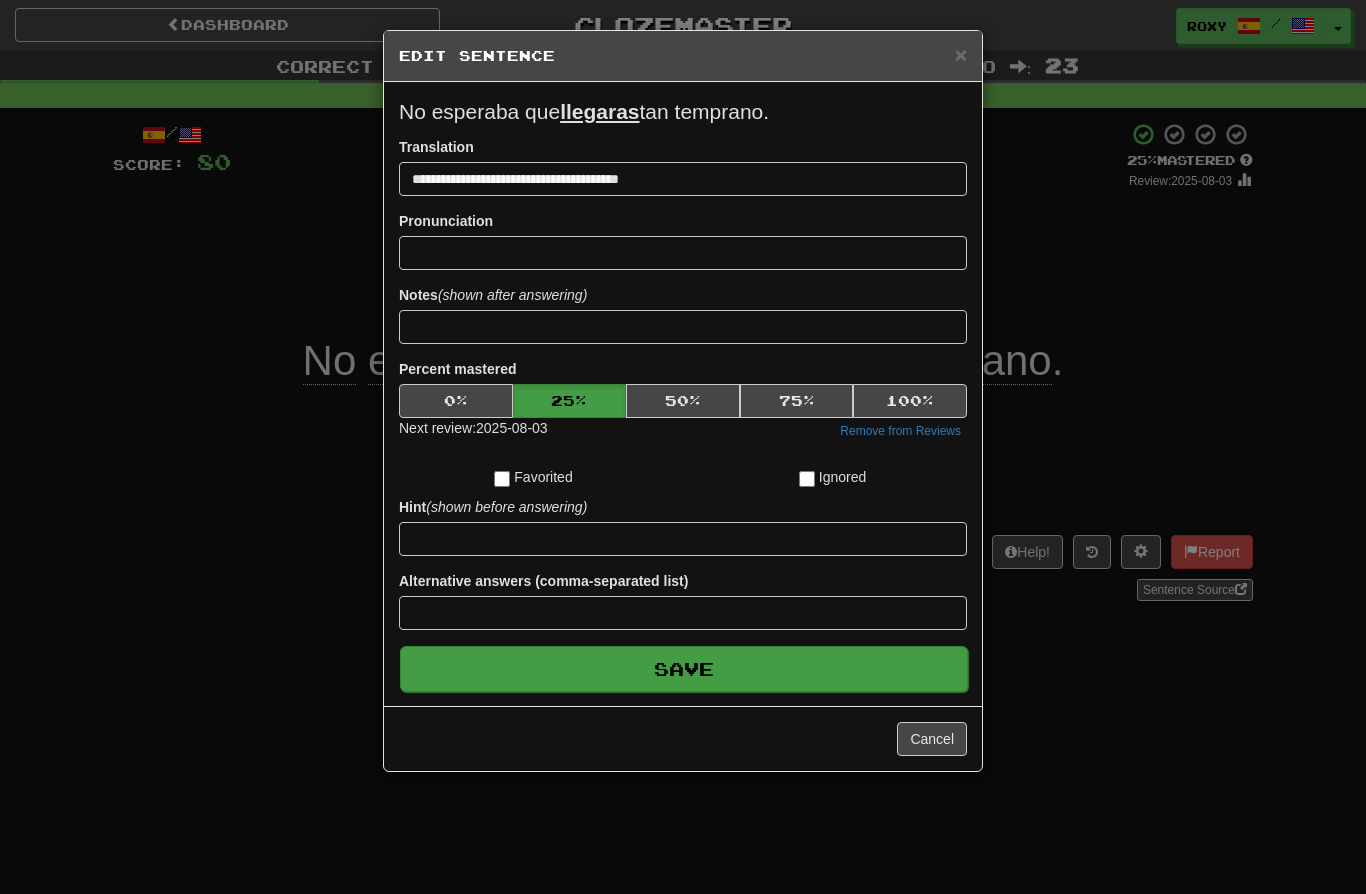 click on "Save" at bounding box center [684, 669] 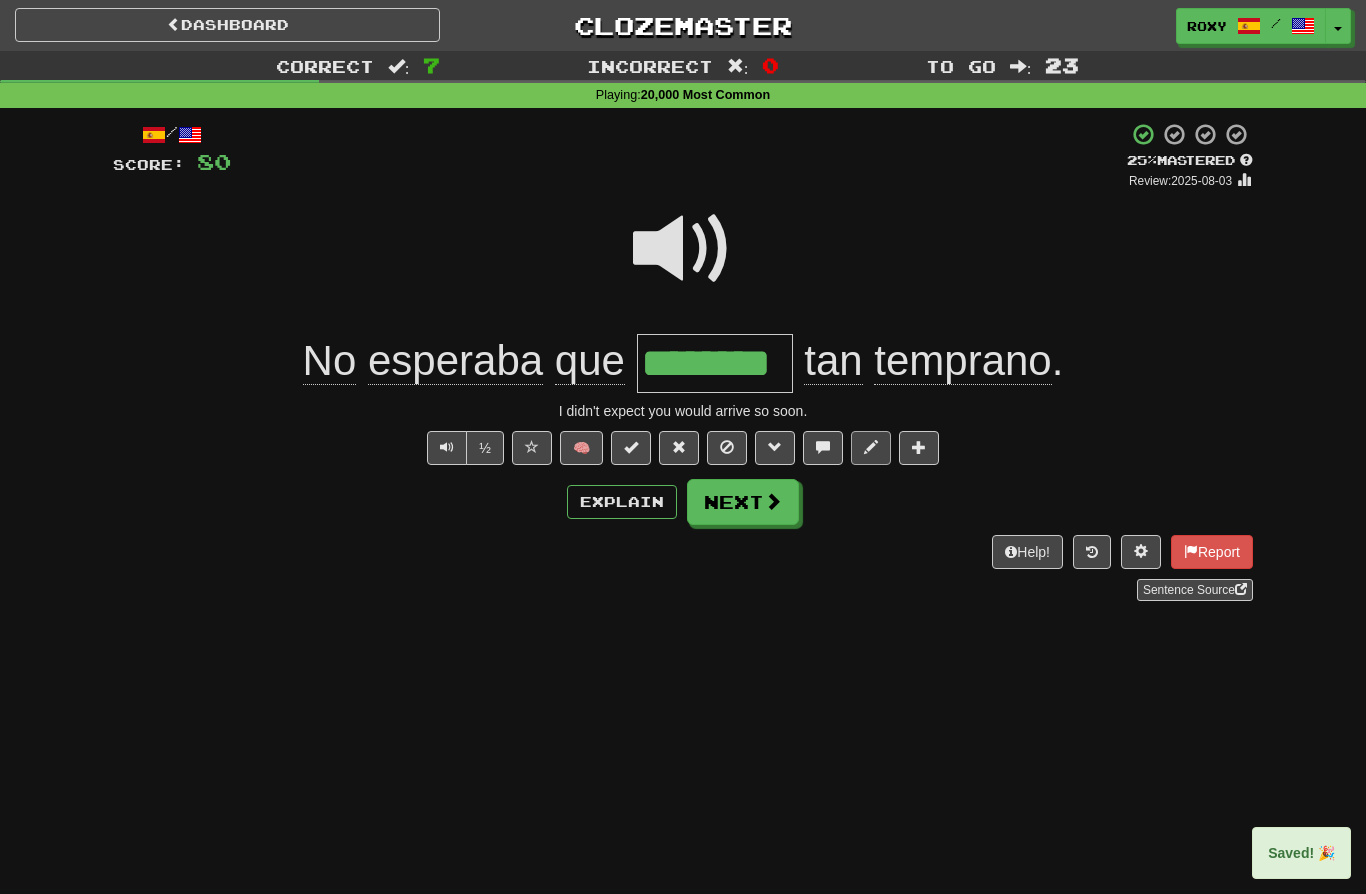 click at bounding box center (871, 448) 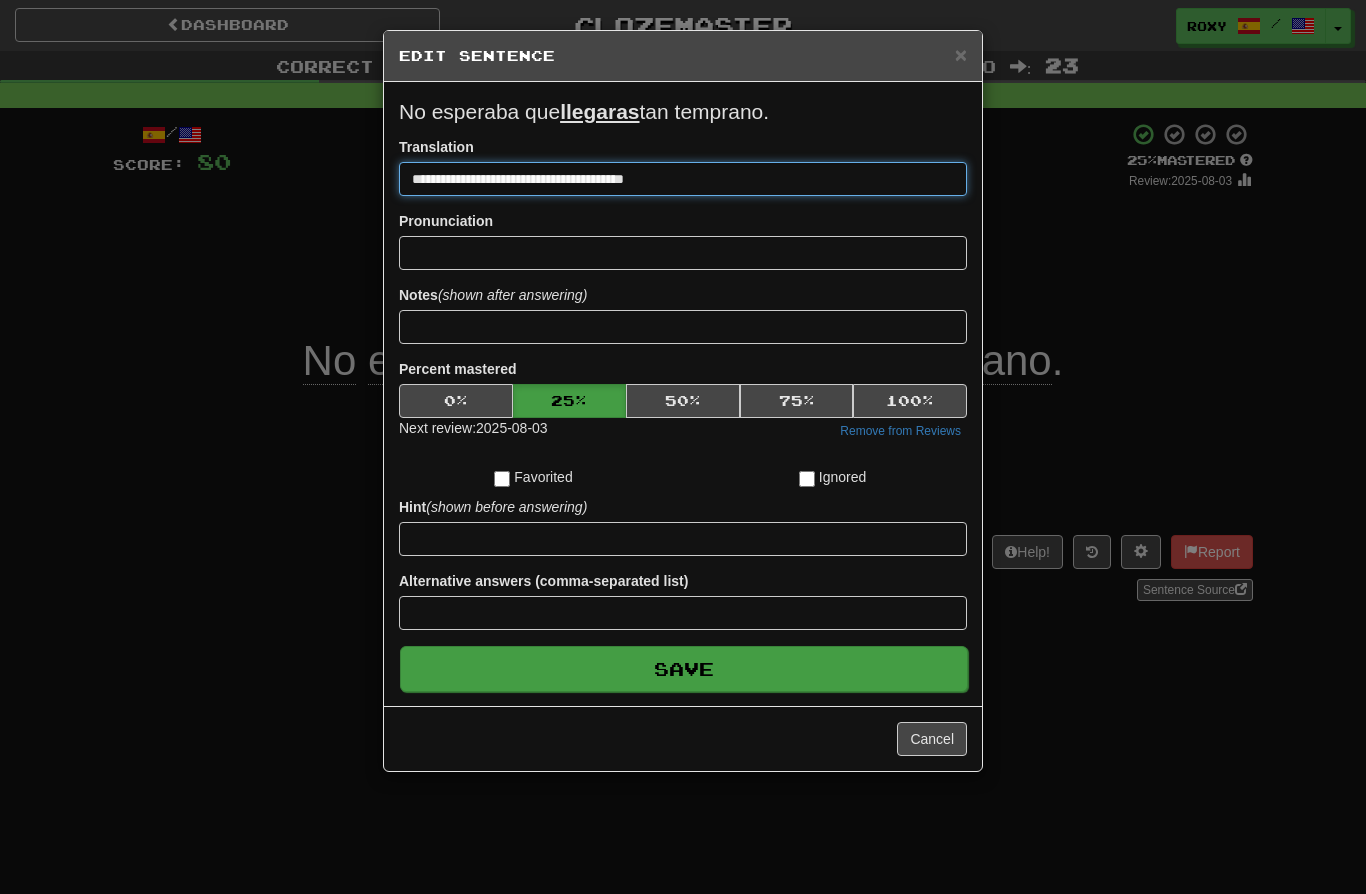 type on "**********" 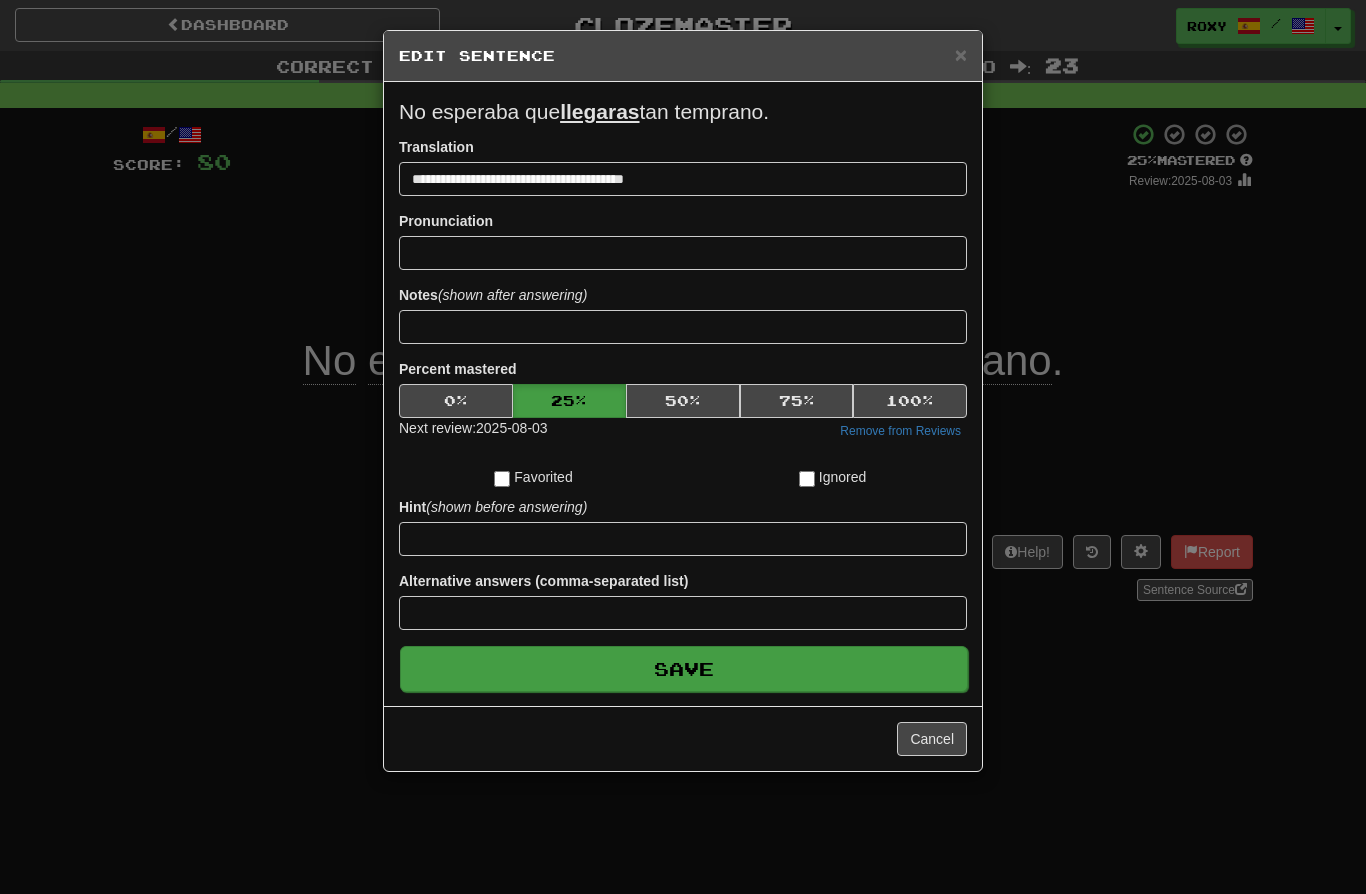 click on "Save" at bounding box center [684, 669] 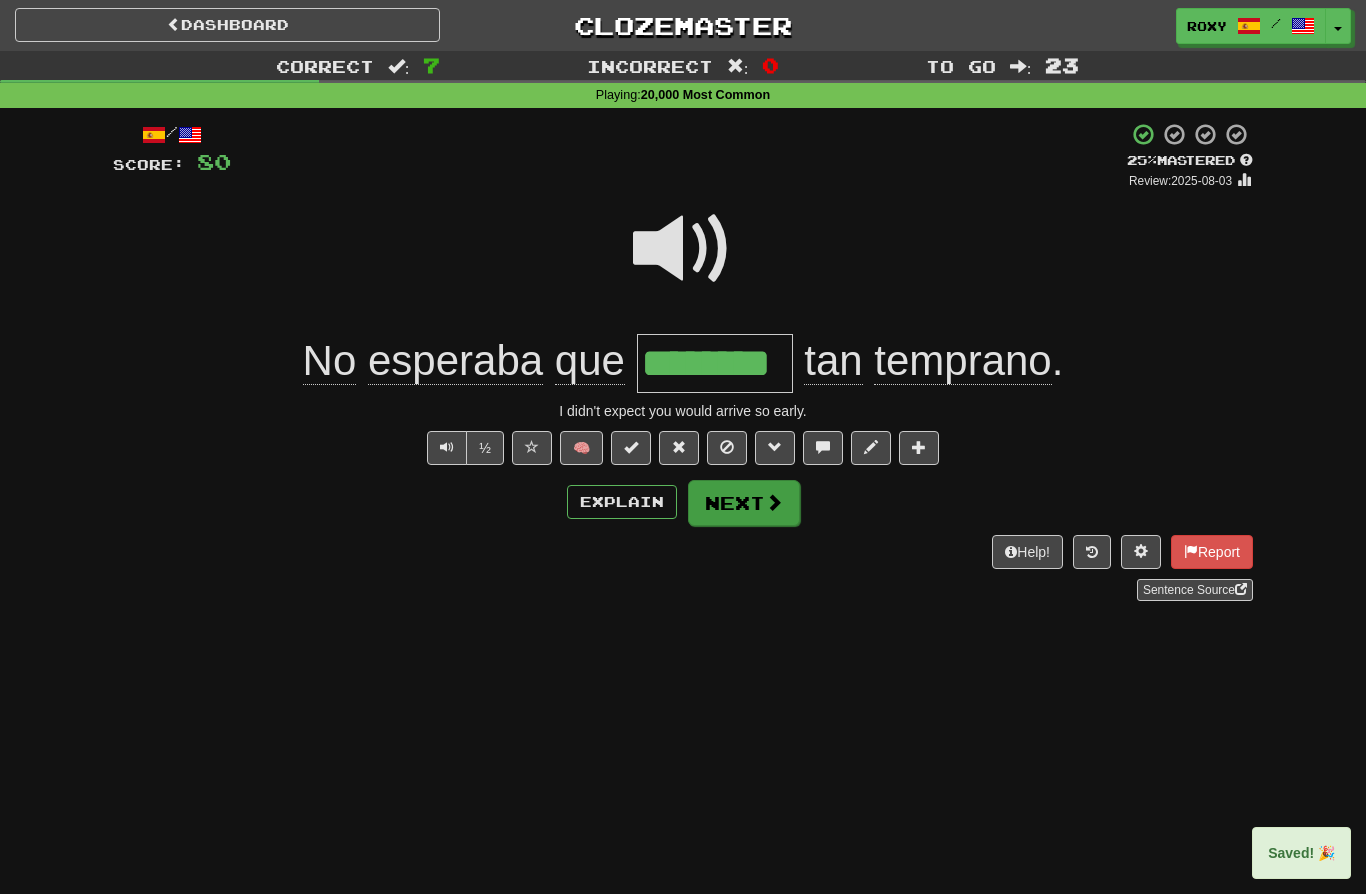click on "Next" at bounding box center (744, 503) 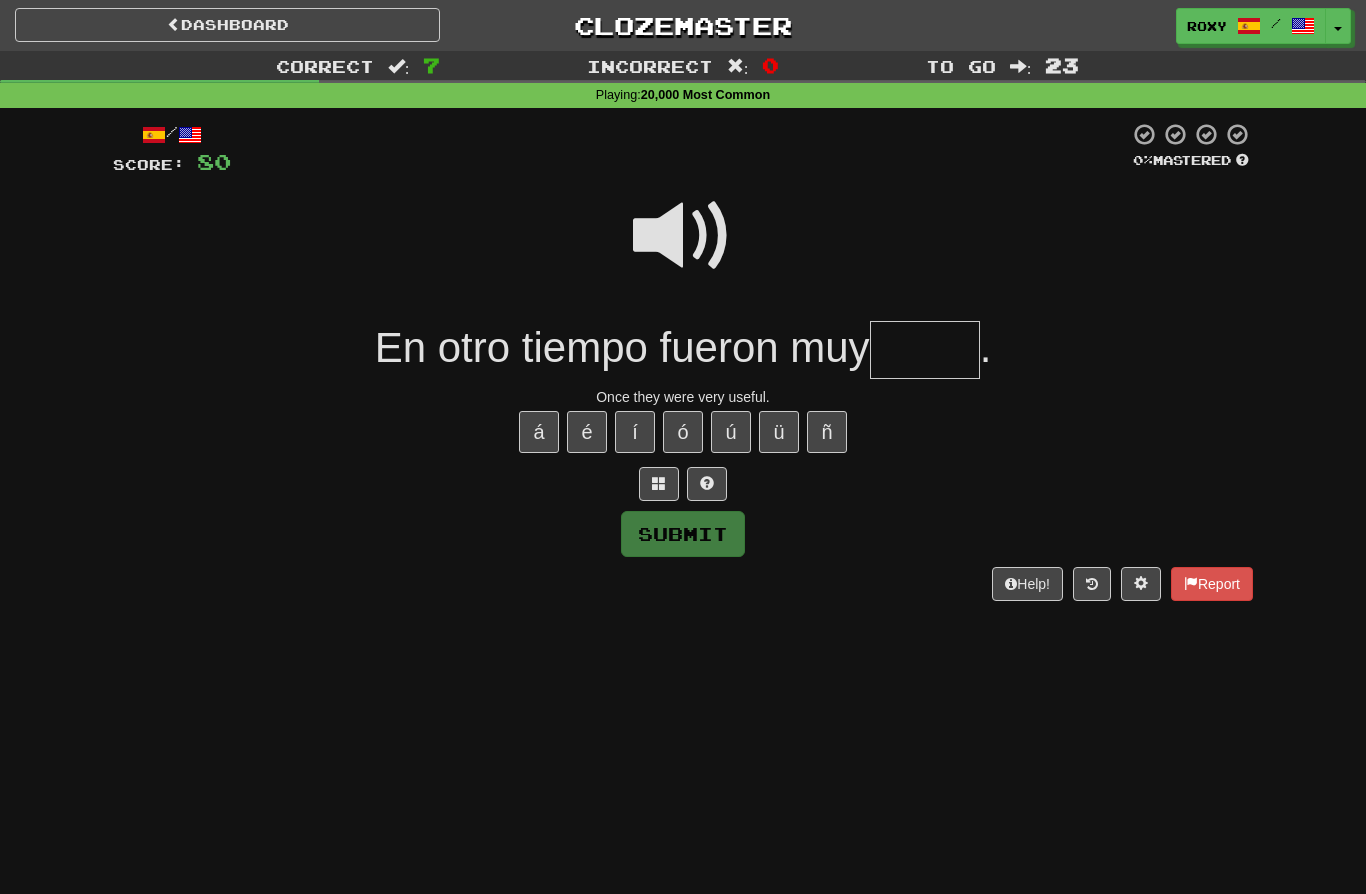 click at bounding box center [925, 350] 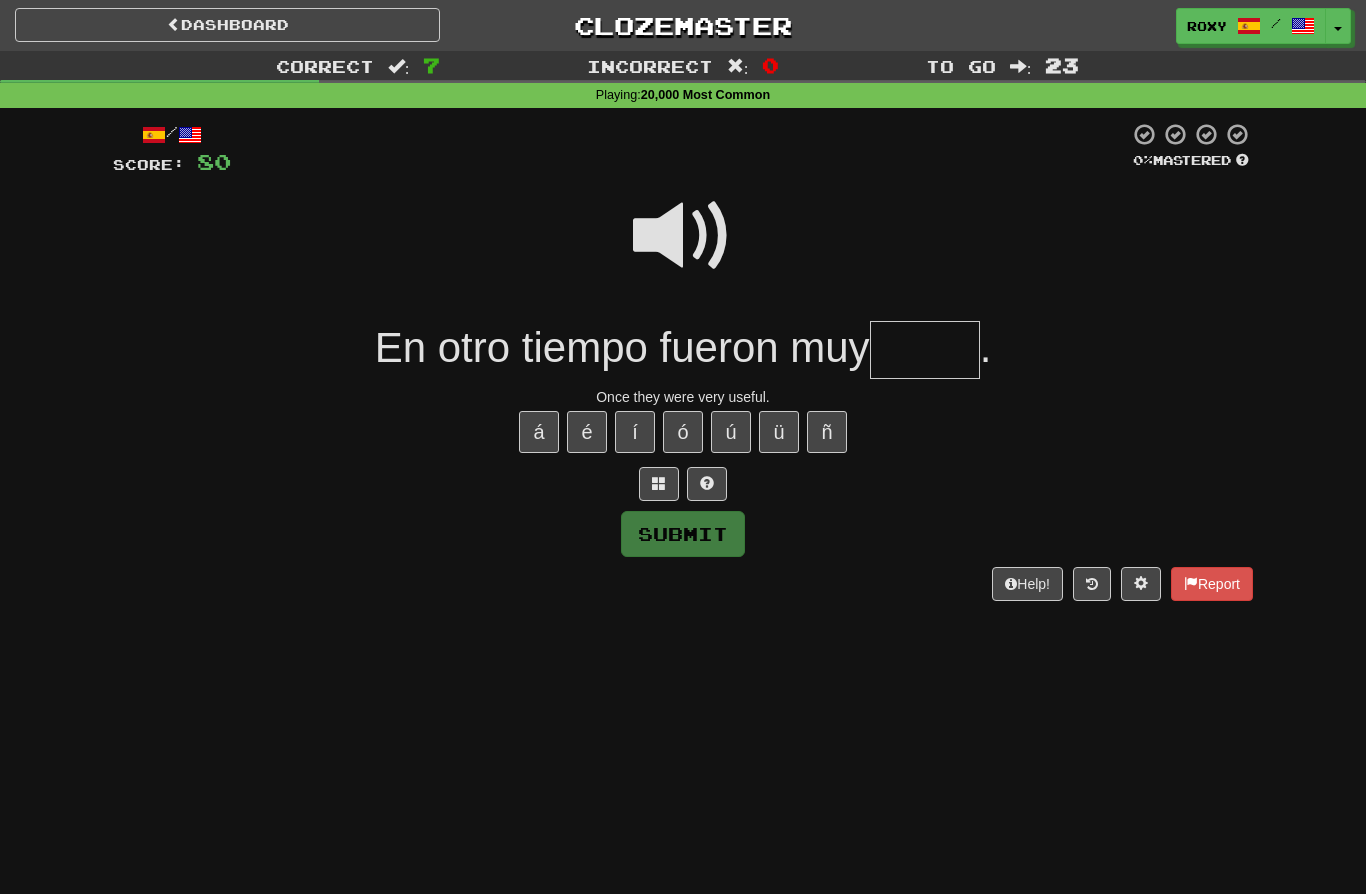 type on "*" 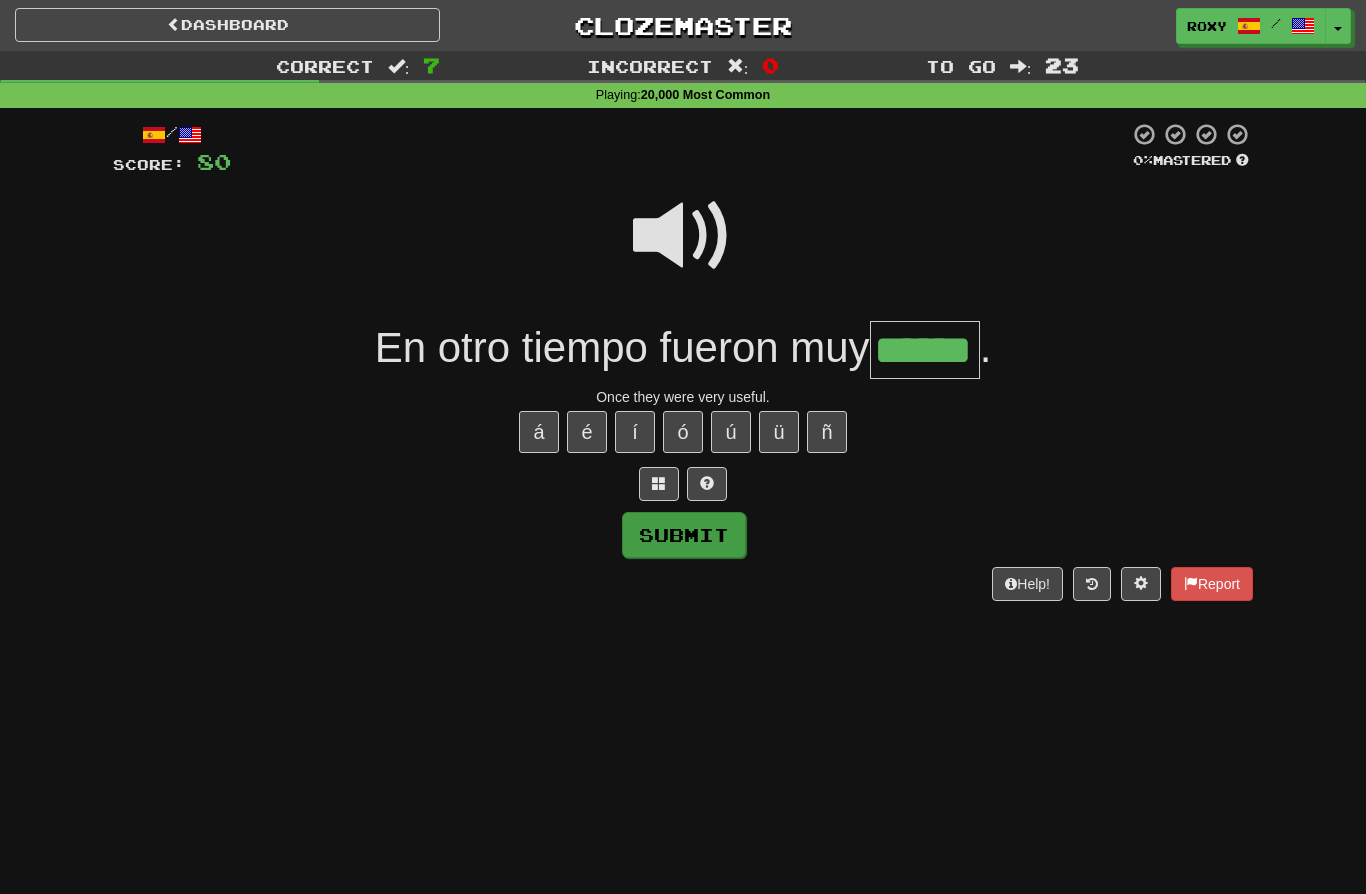 type on "******" 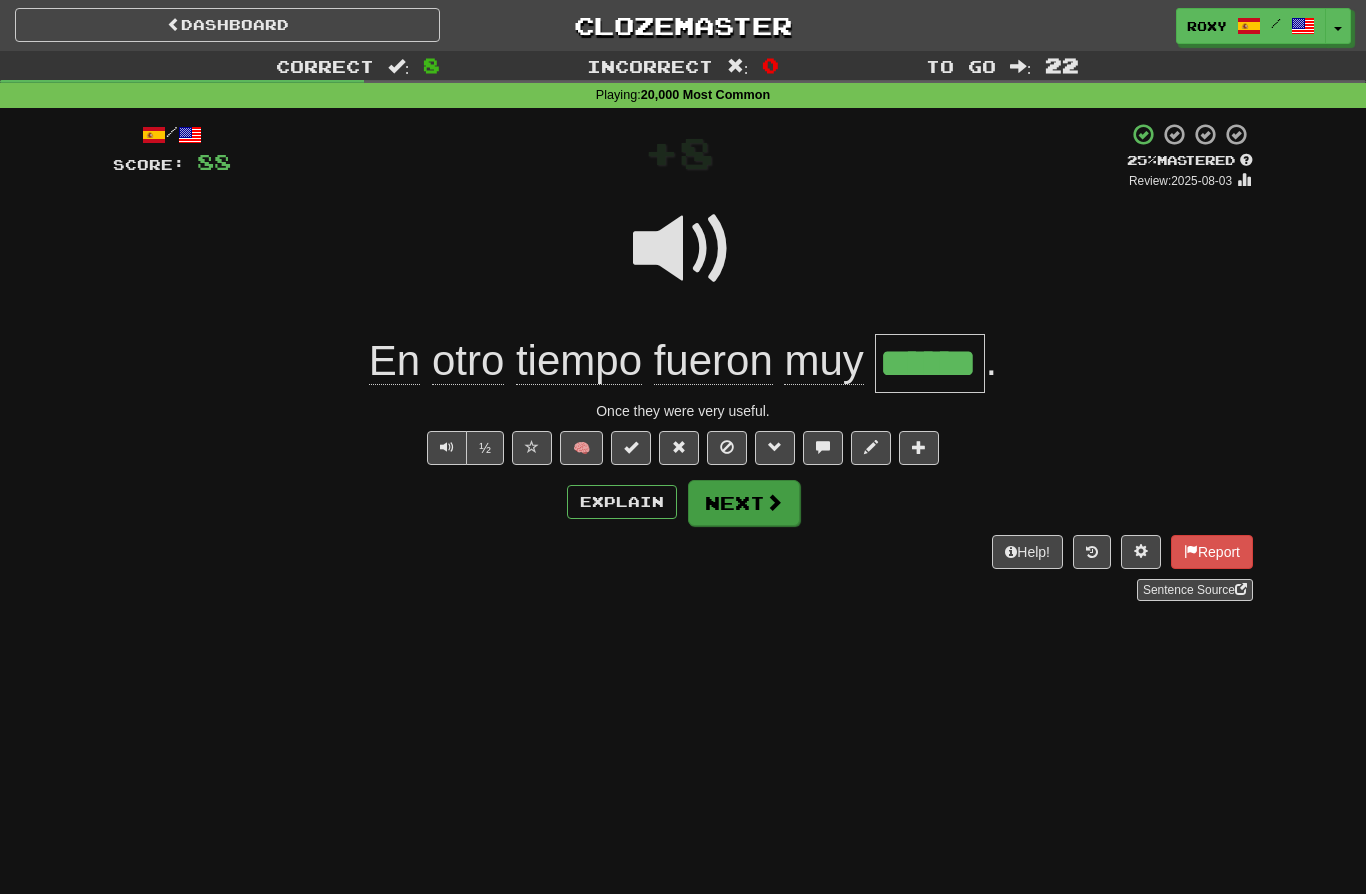 click on "Next" at bounding box center [744, 503] 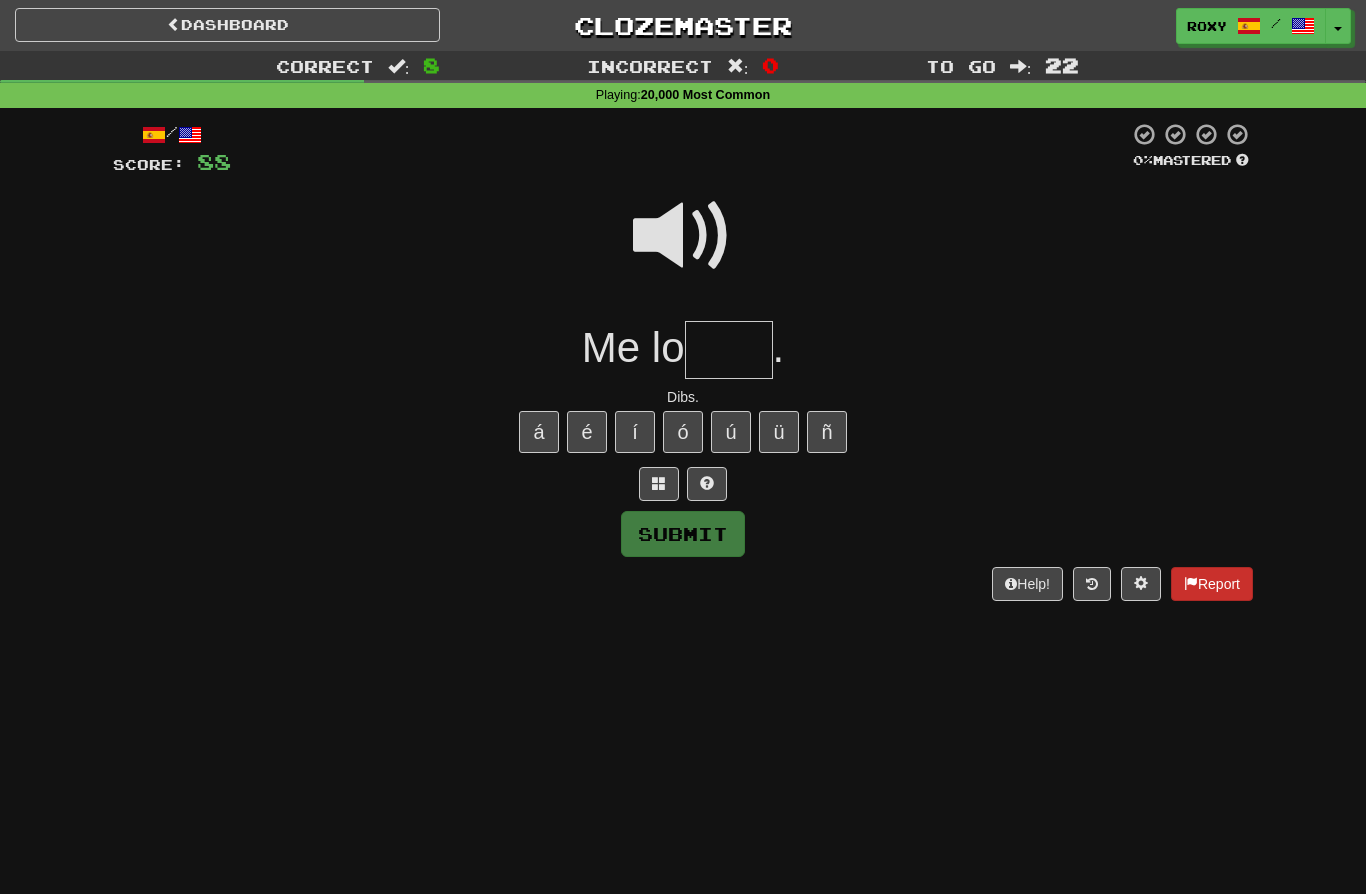 click on "Report" at bounding box center (1212, 584) 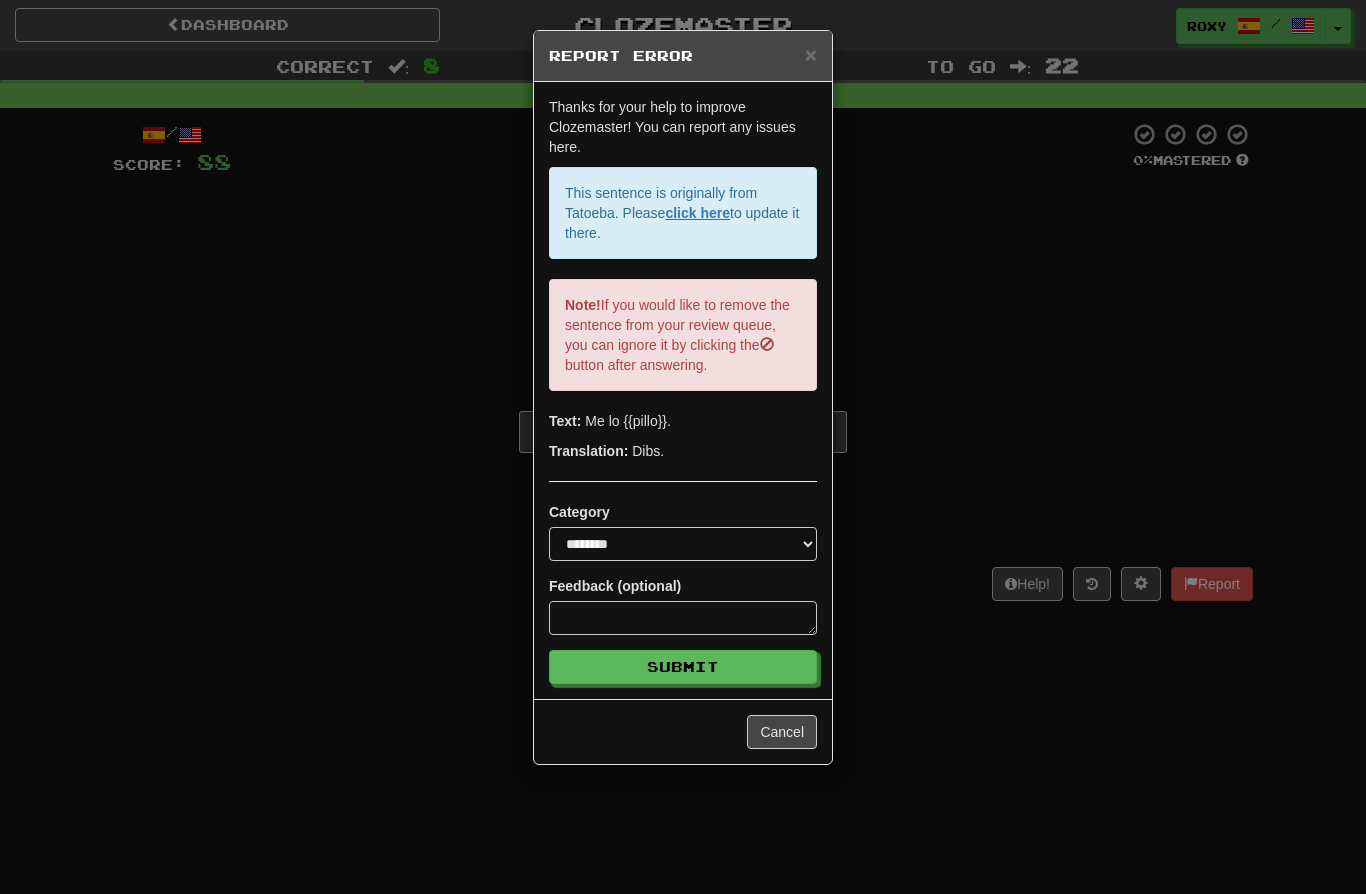click on "**********" at bounding box center [683, 447] 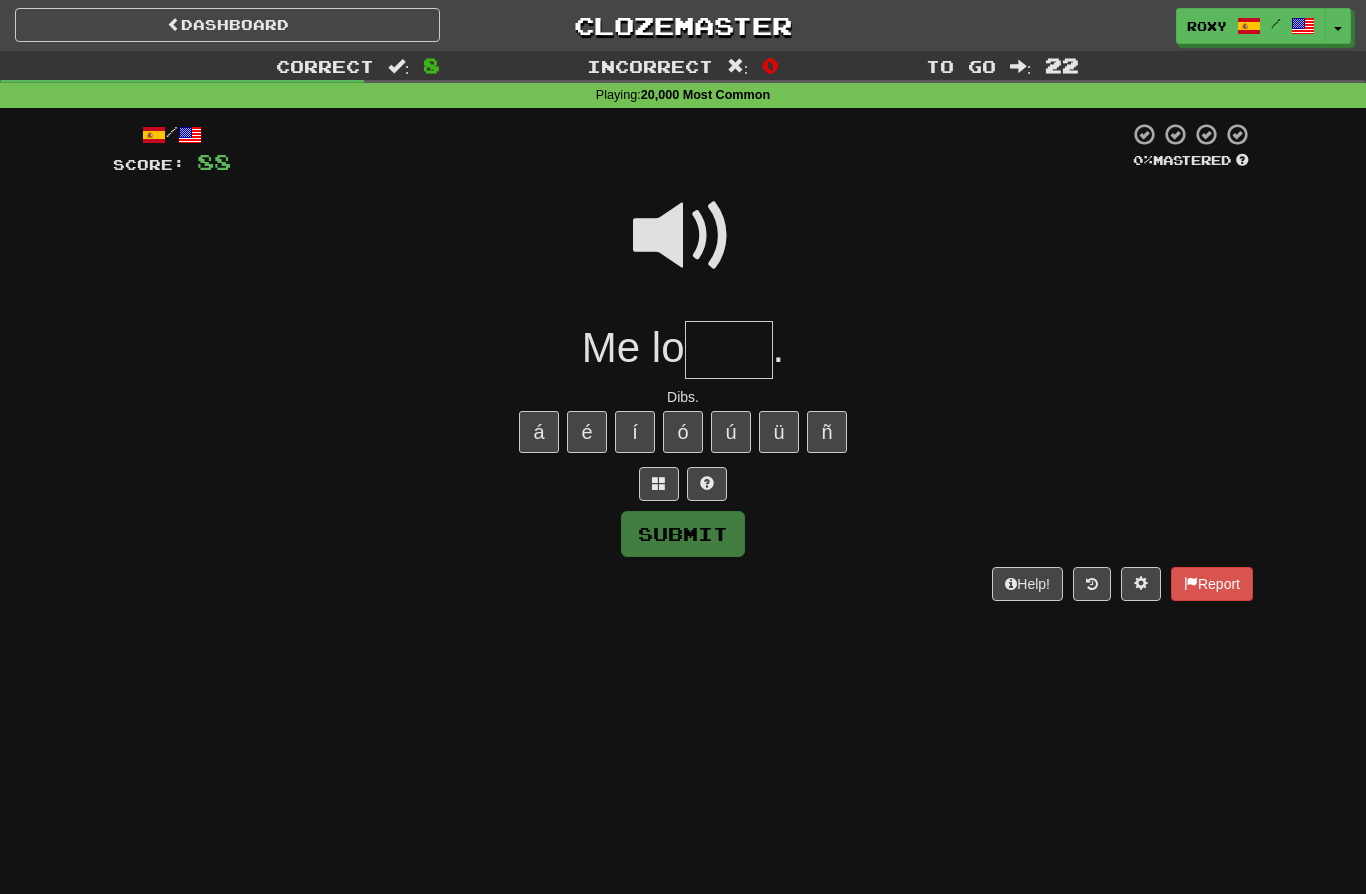 click at bounding box center (729, 350) 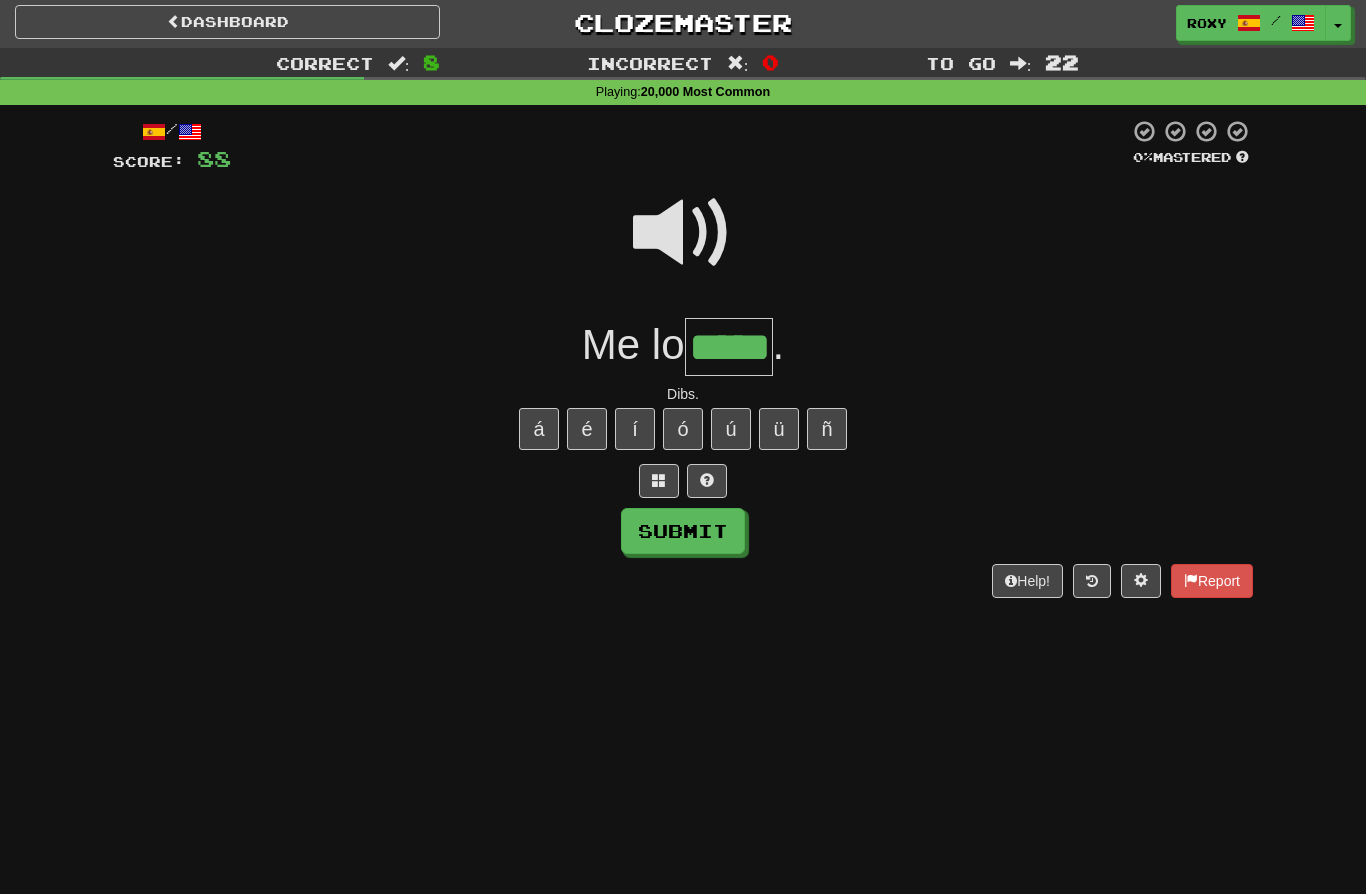 scroll, scrollTop: 3, scrollLeft: 0, axis: vertical 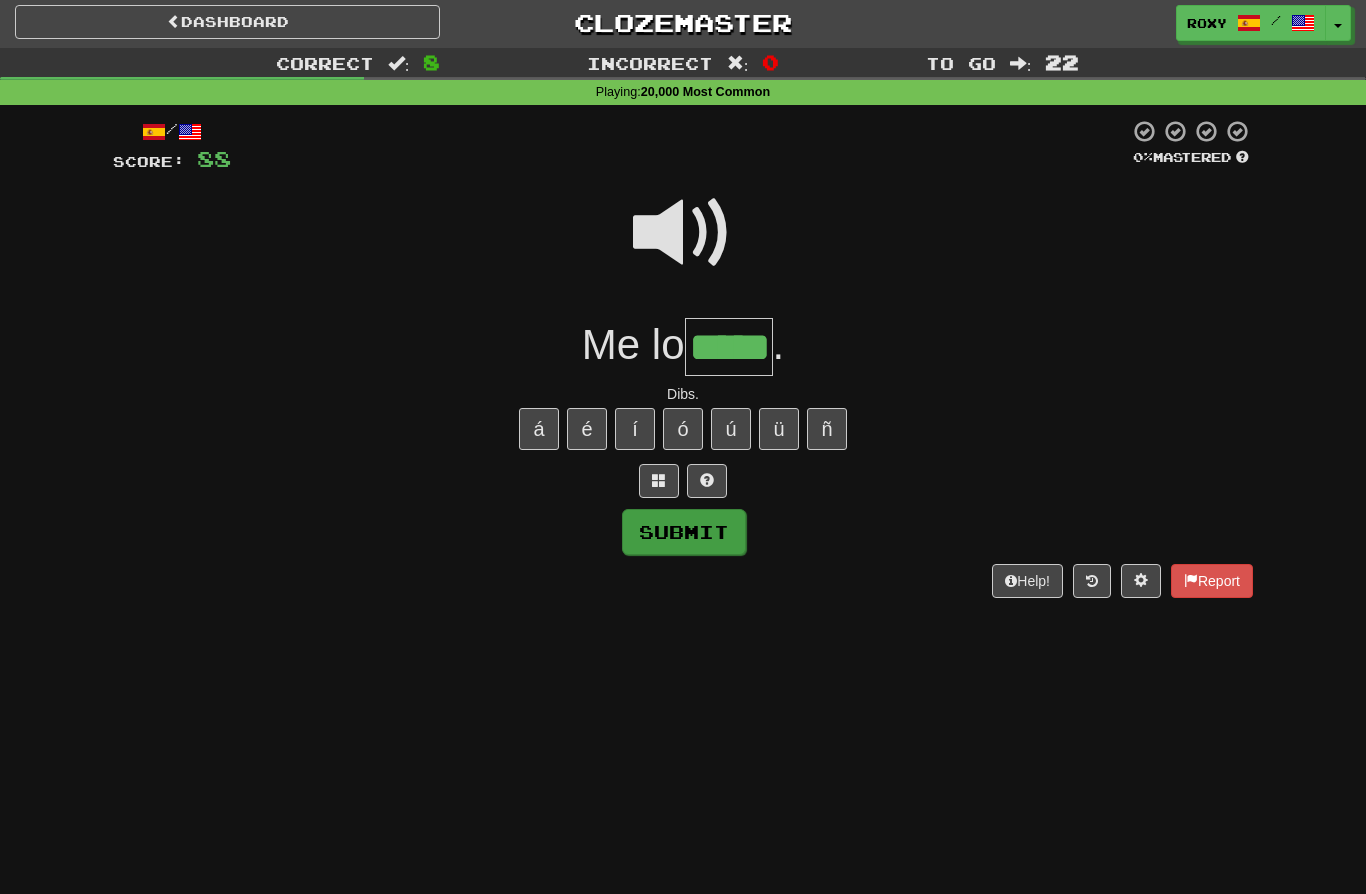 type on "*****" 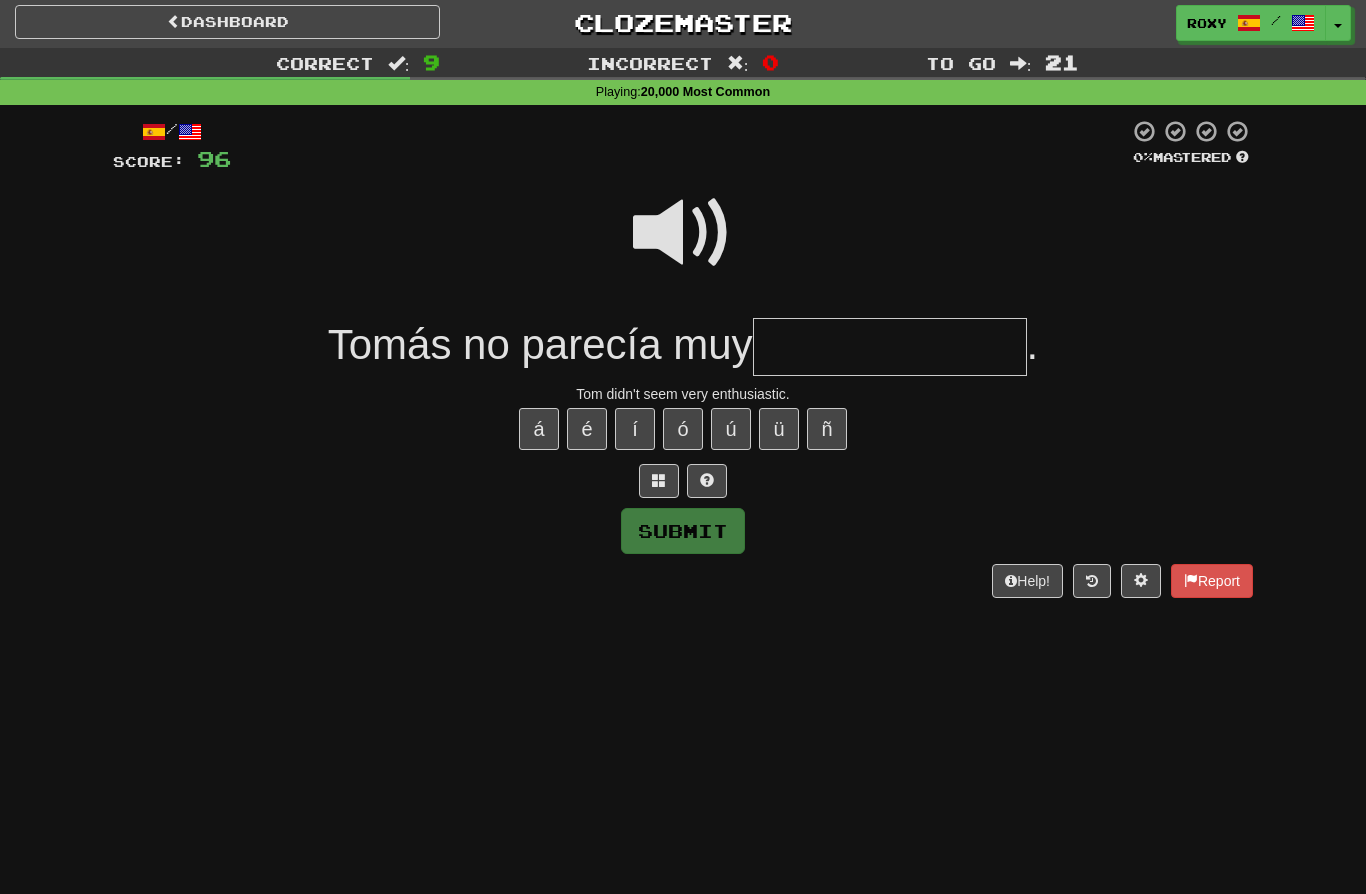 click at bounding box center [683, 233] 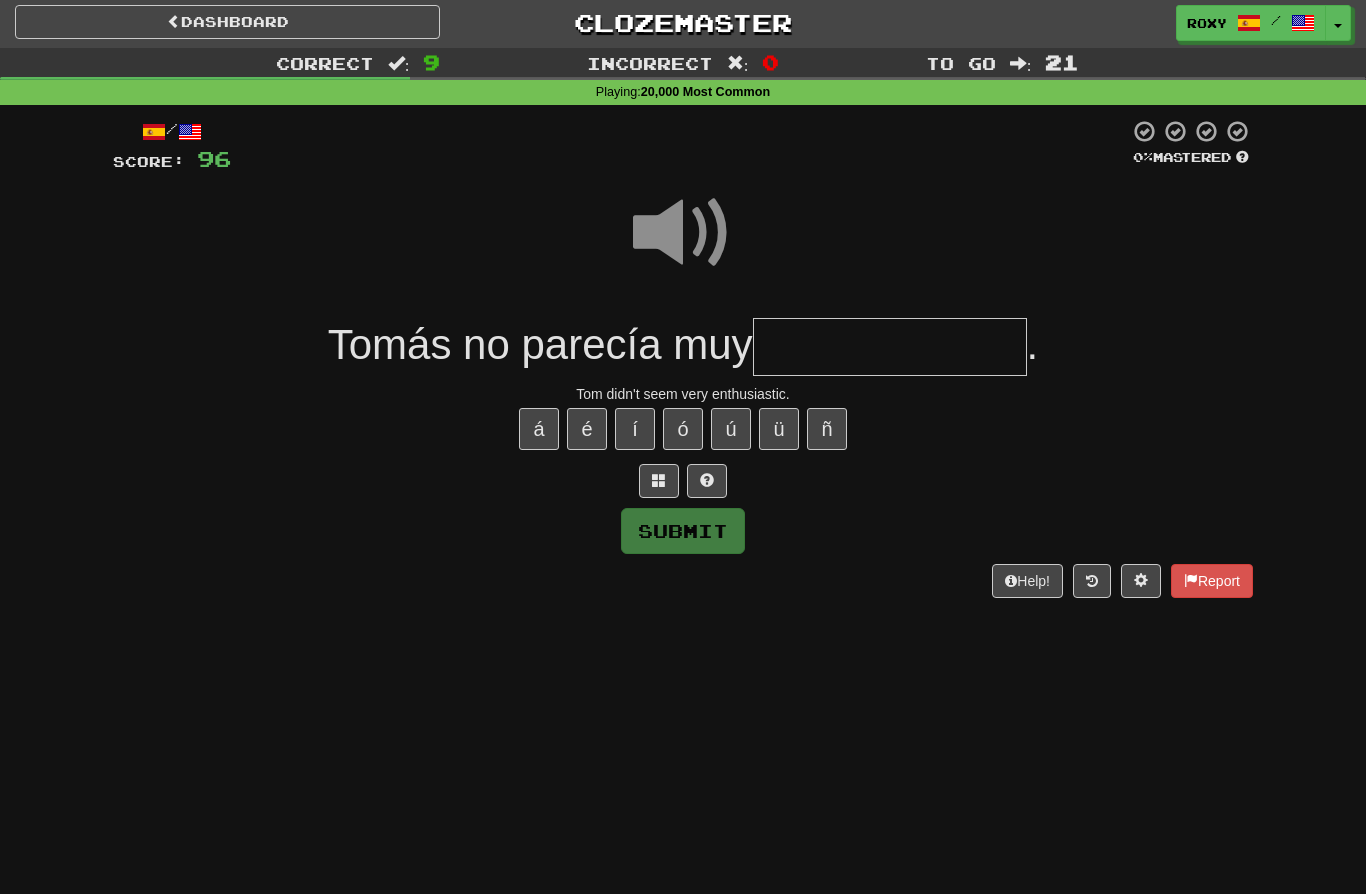 click at bounding box center [890, 347] 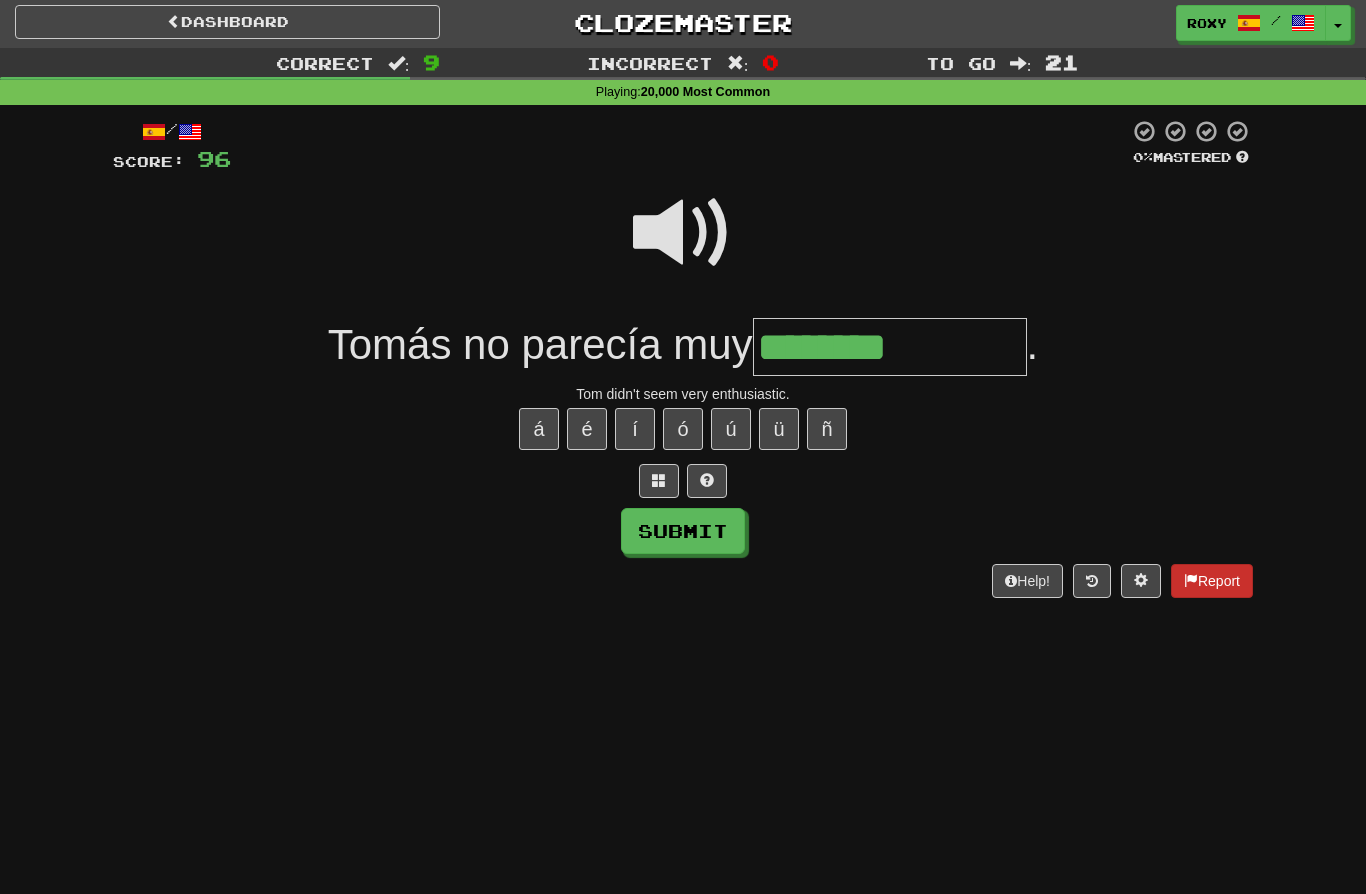 click on "Report" at bounding box center [1212, 581] 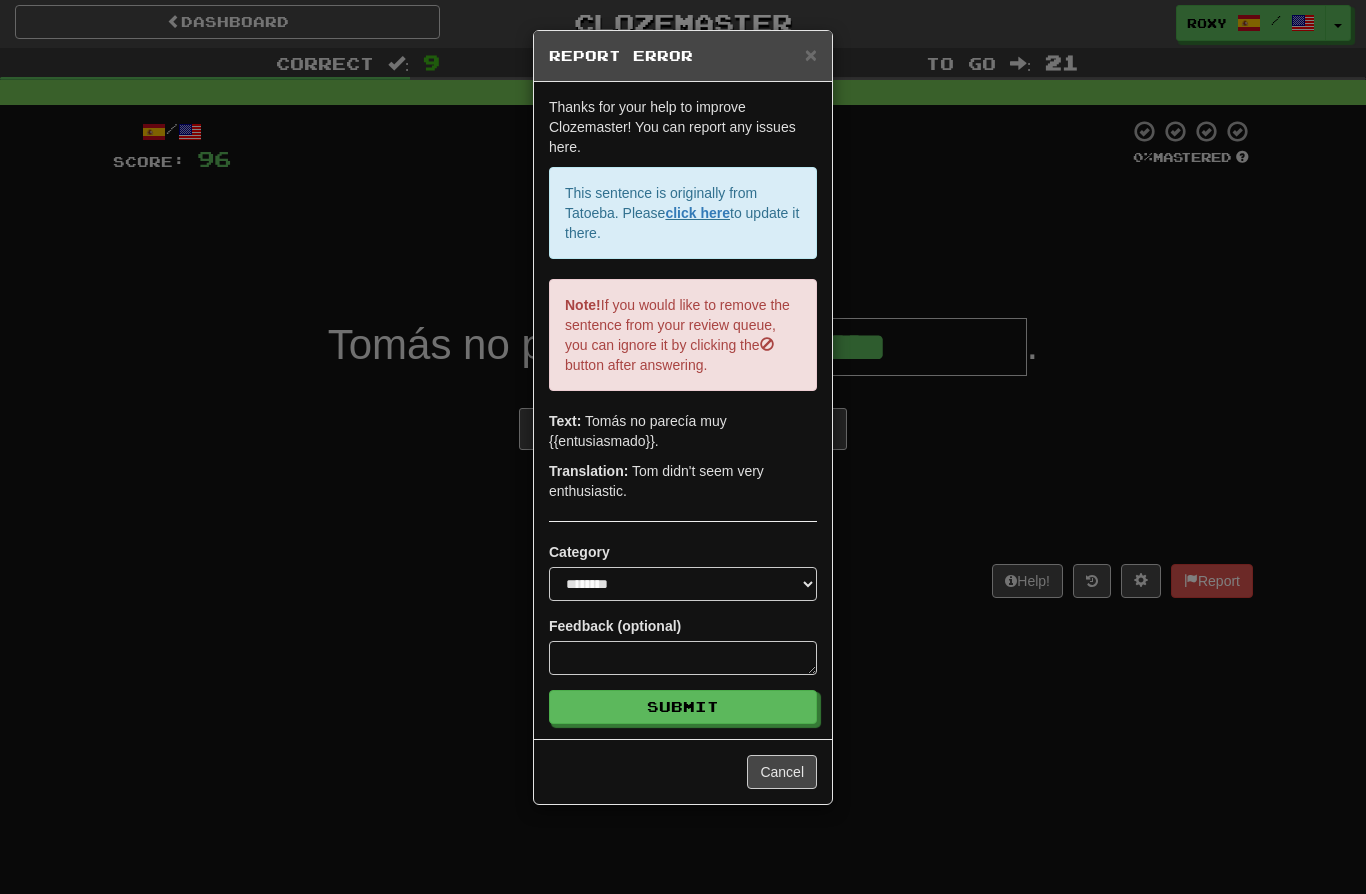 click on "**********" at bounding box center [683, 447] 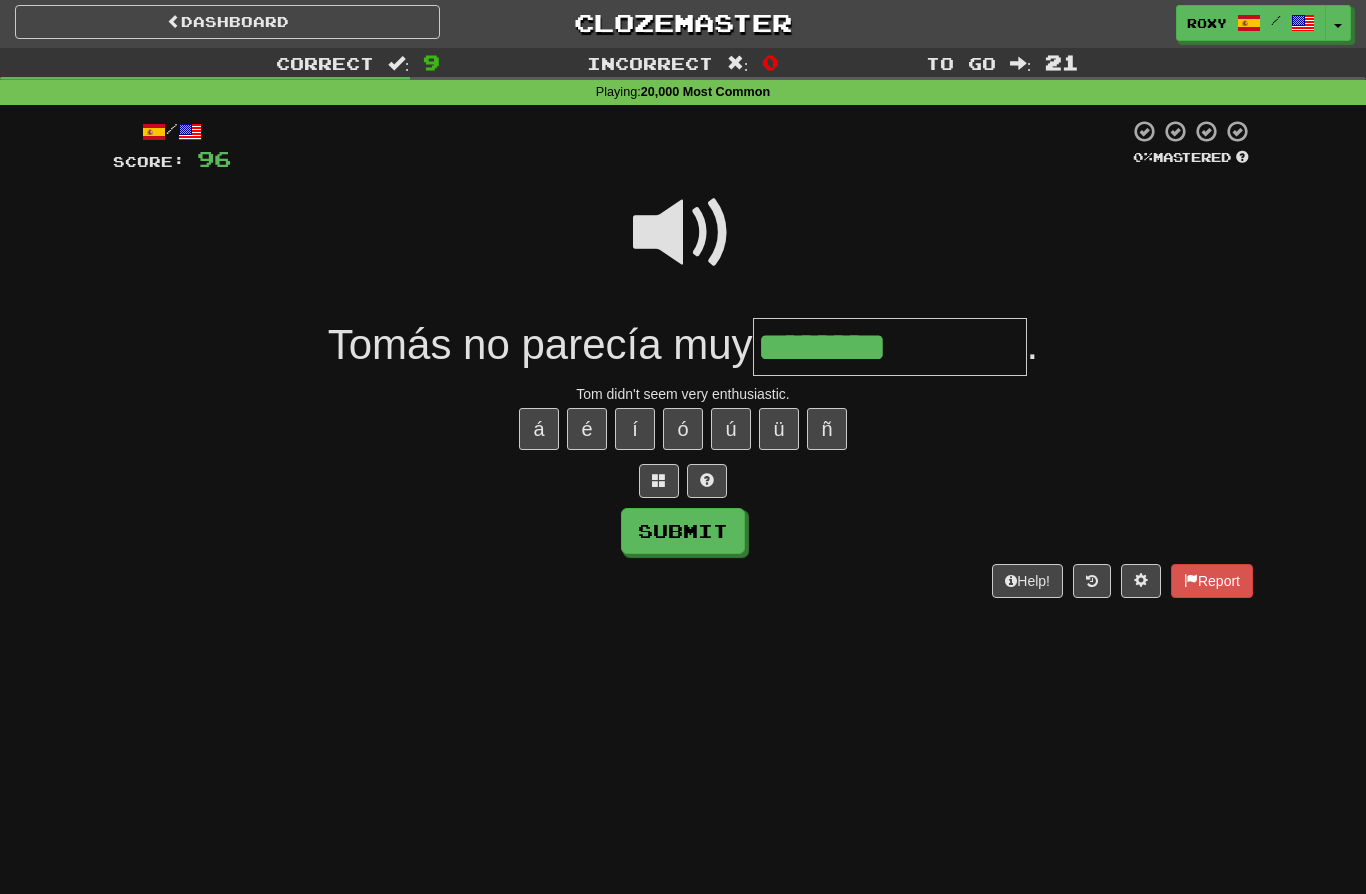 click on "********" at bounding box center (890, 347) 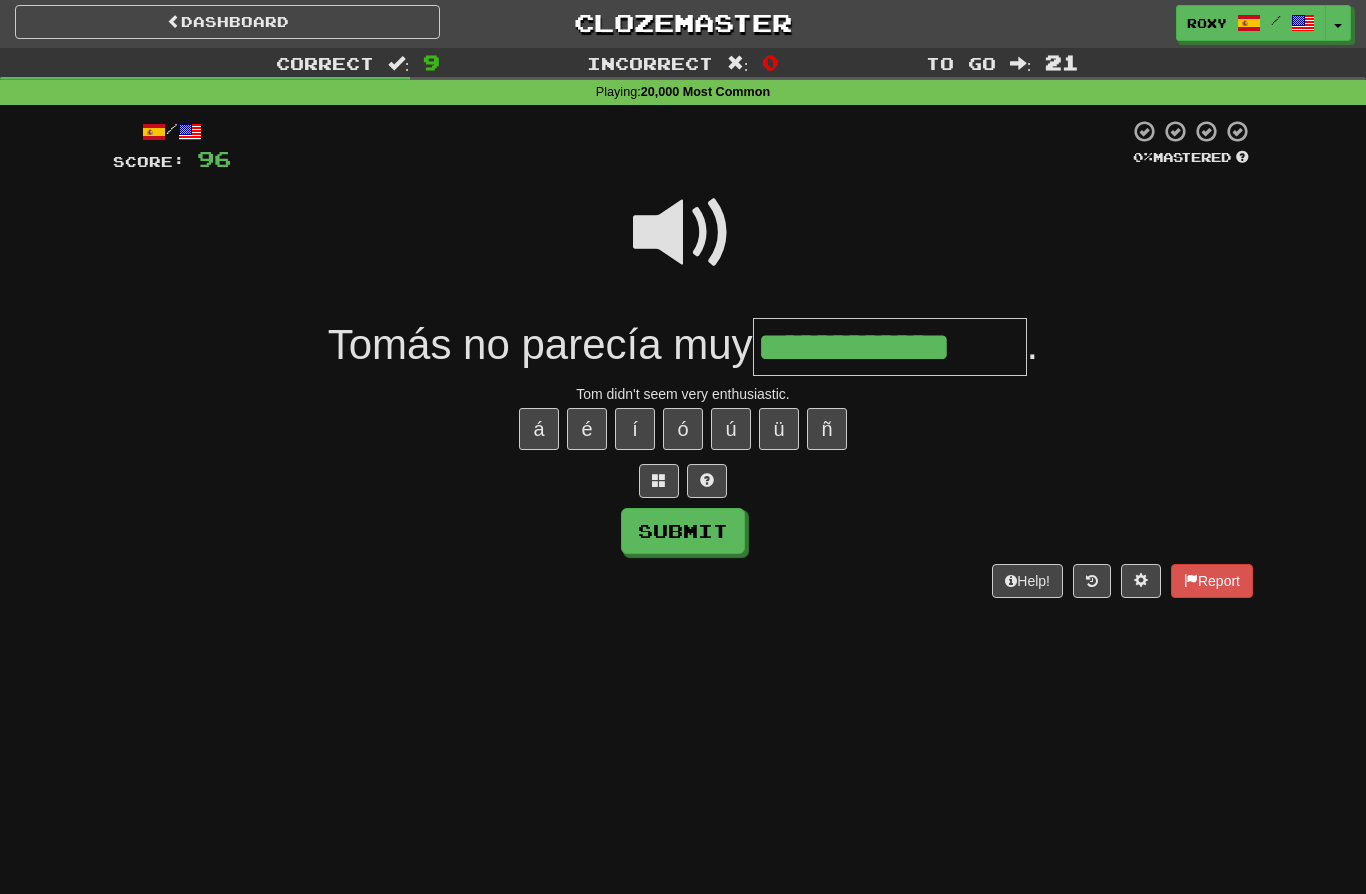 type on "**********" 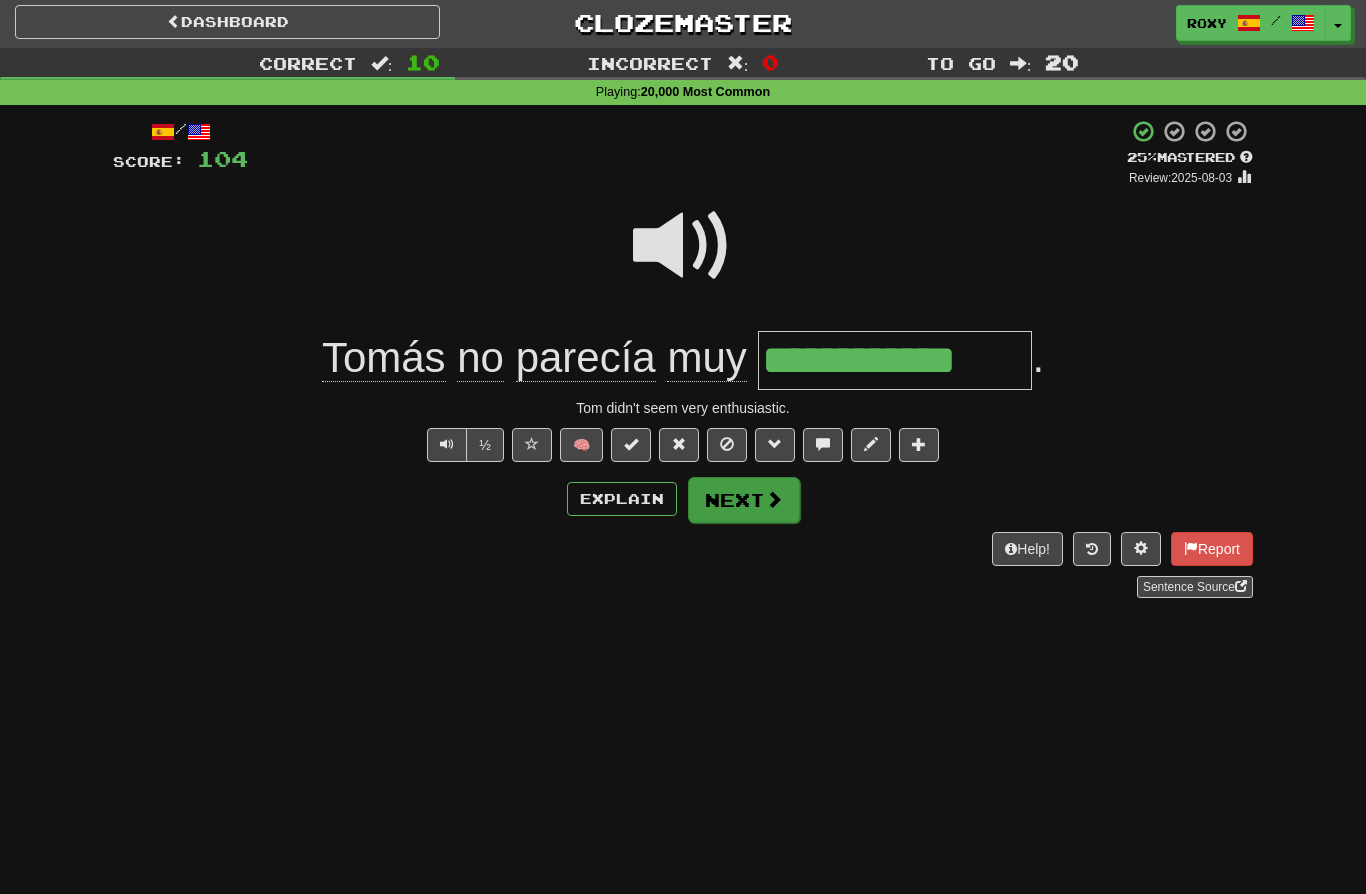 click on "Next" at bounding box center (744, 500) 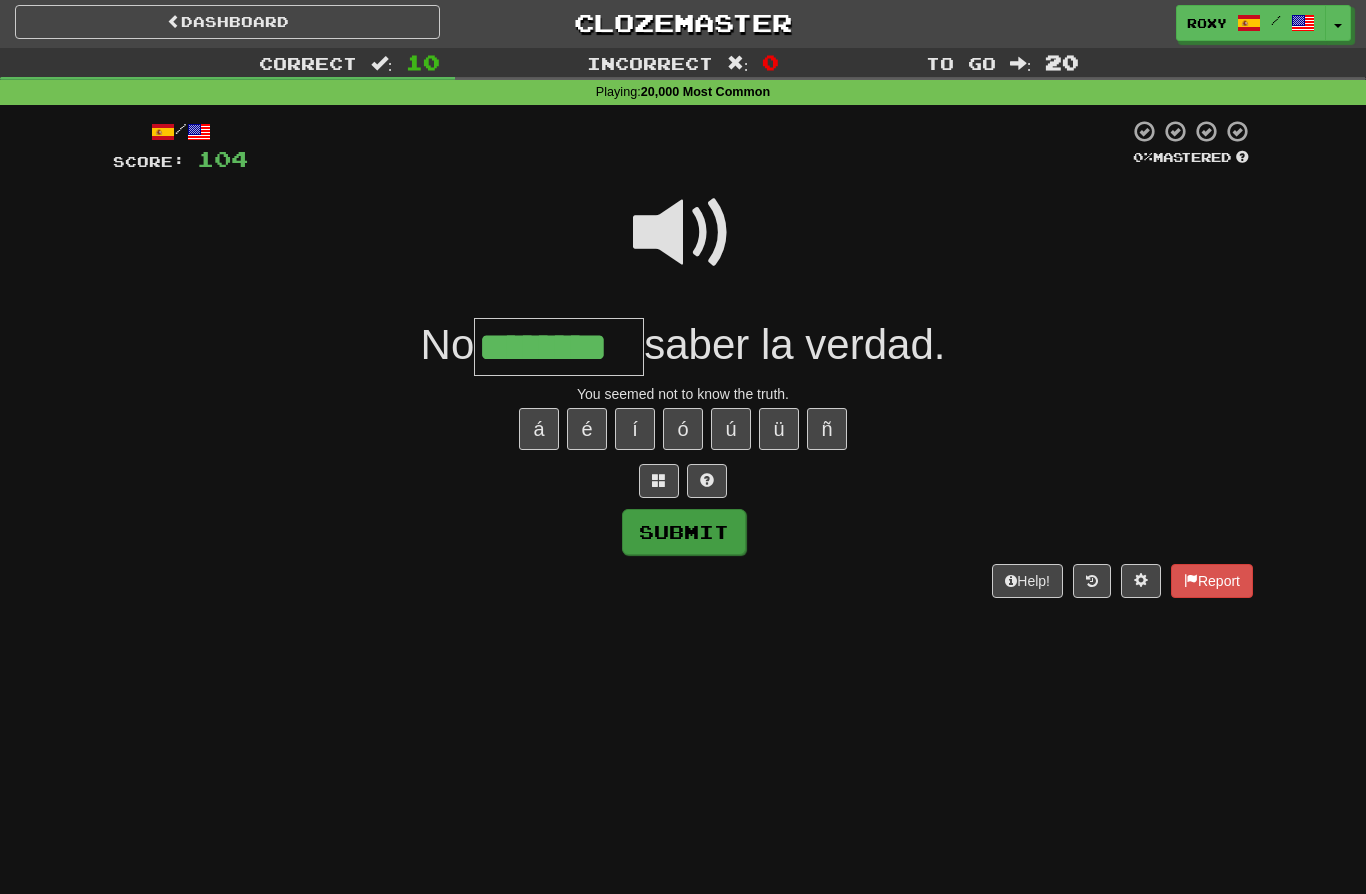 type on "********" 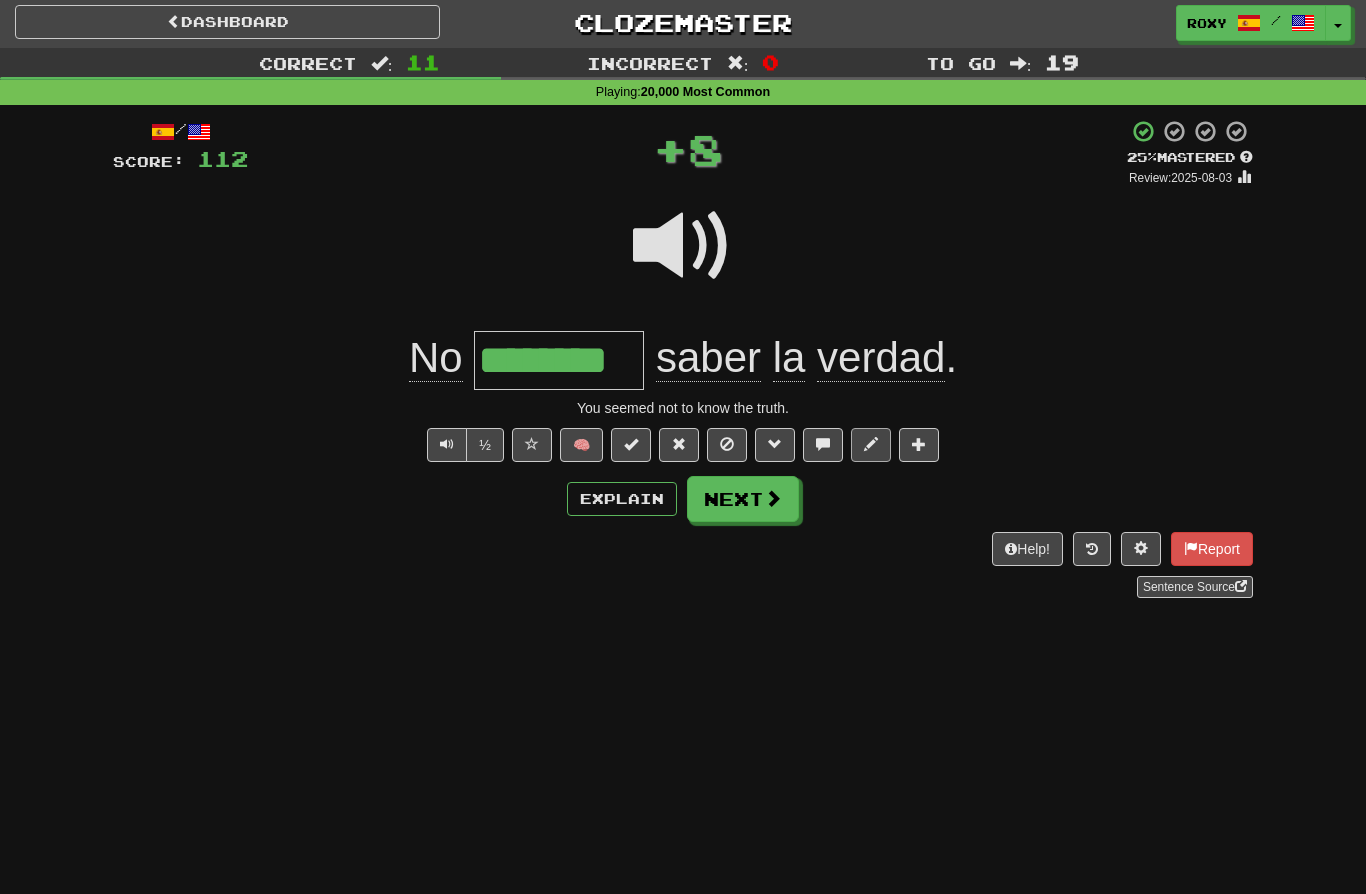click at bounding box center (871, 445) 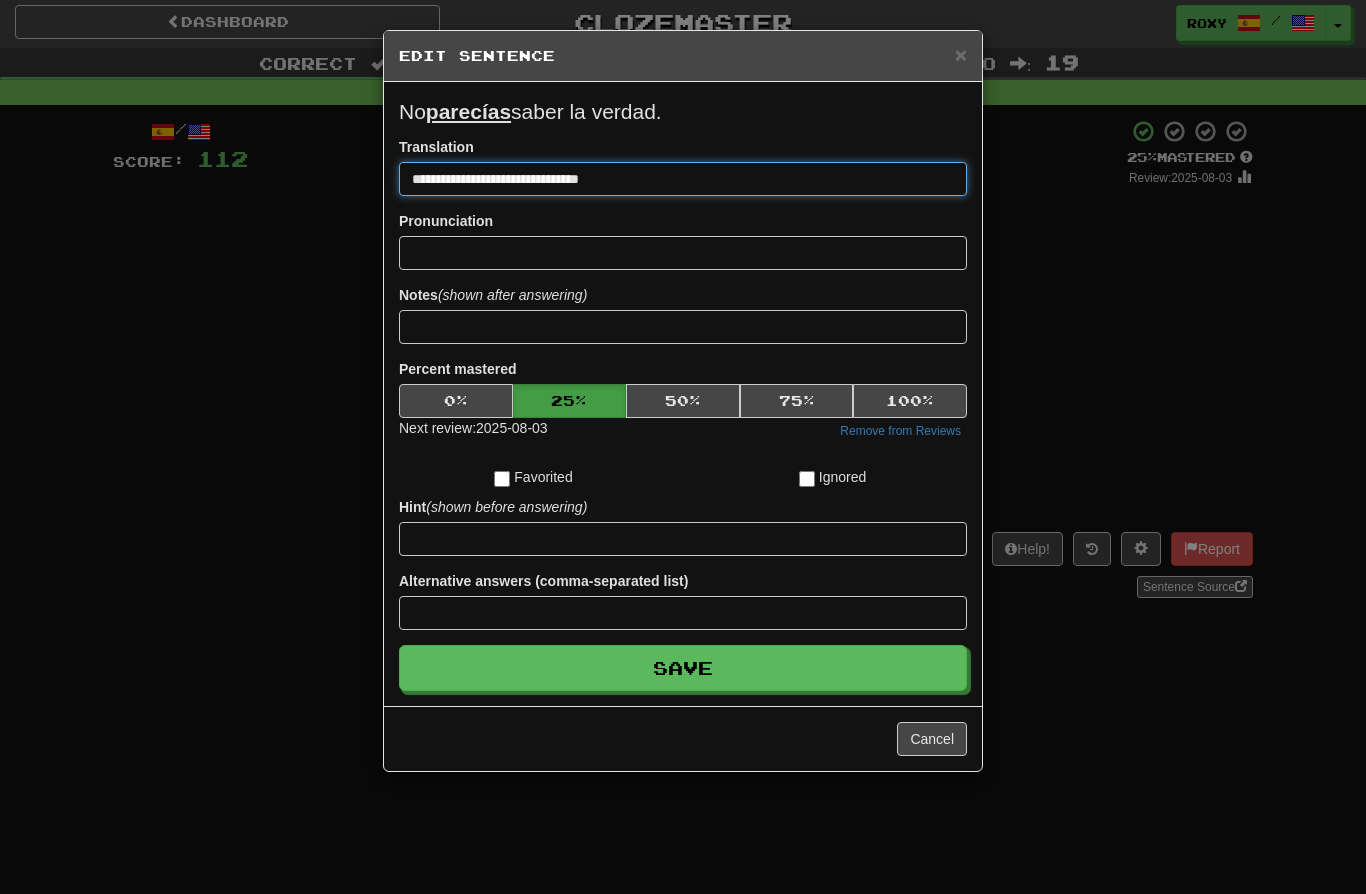 click on "**********" at bounding box center [683, 179] 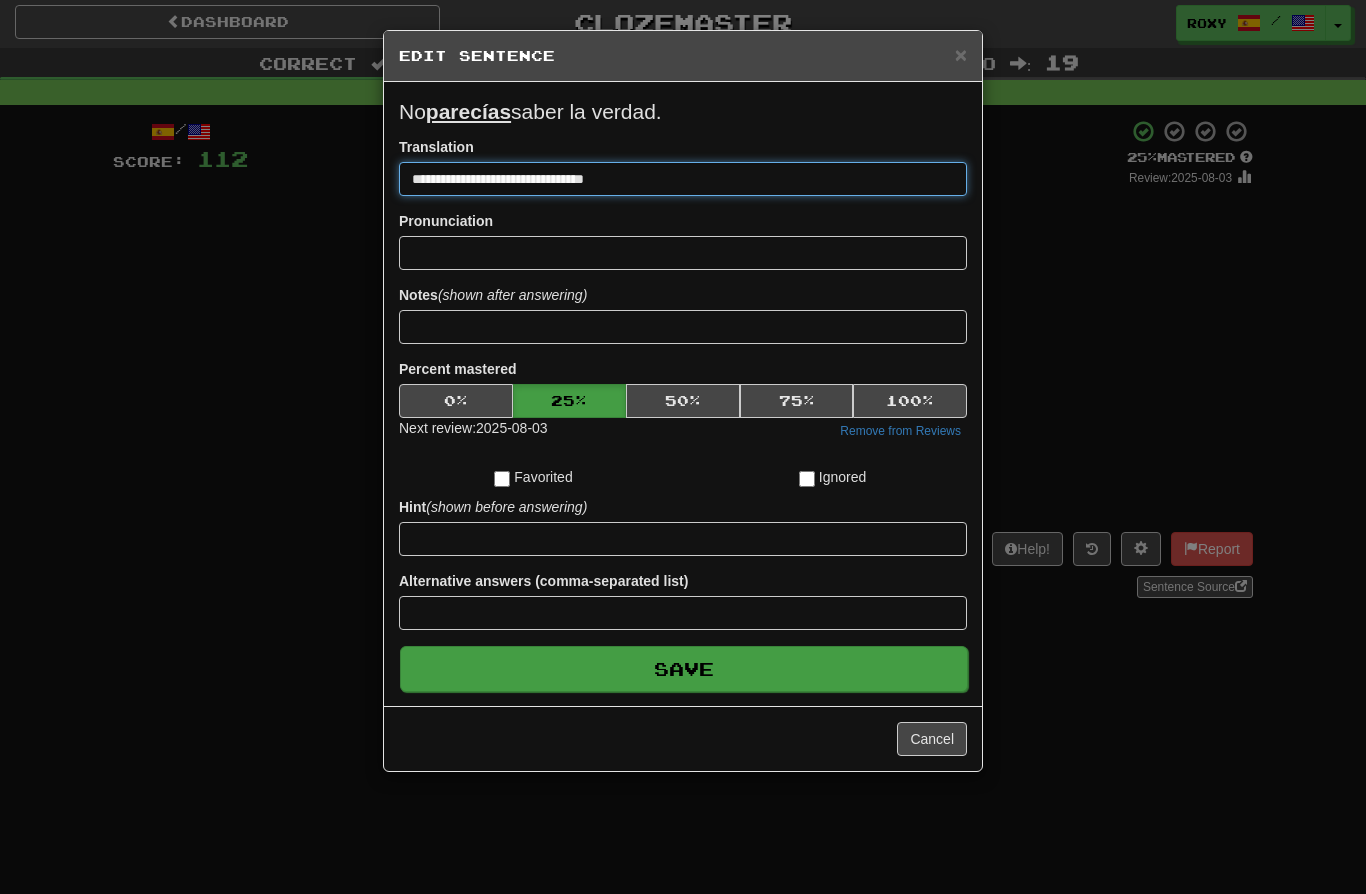 type on "**********" 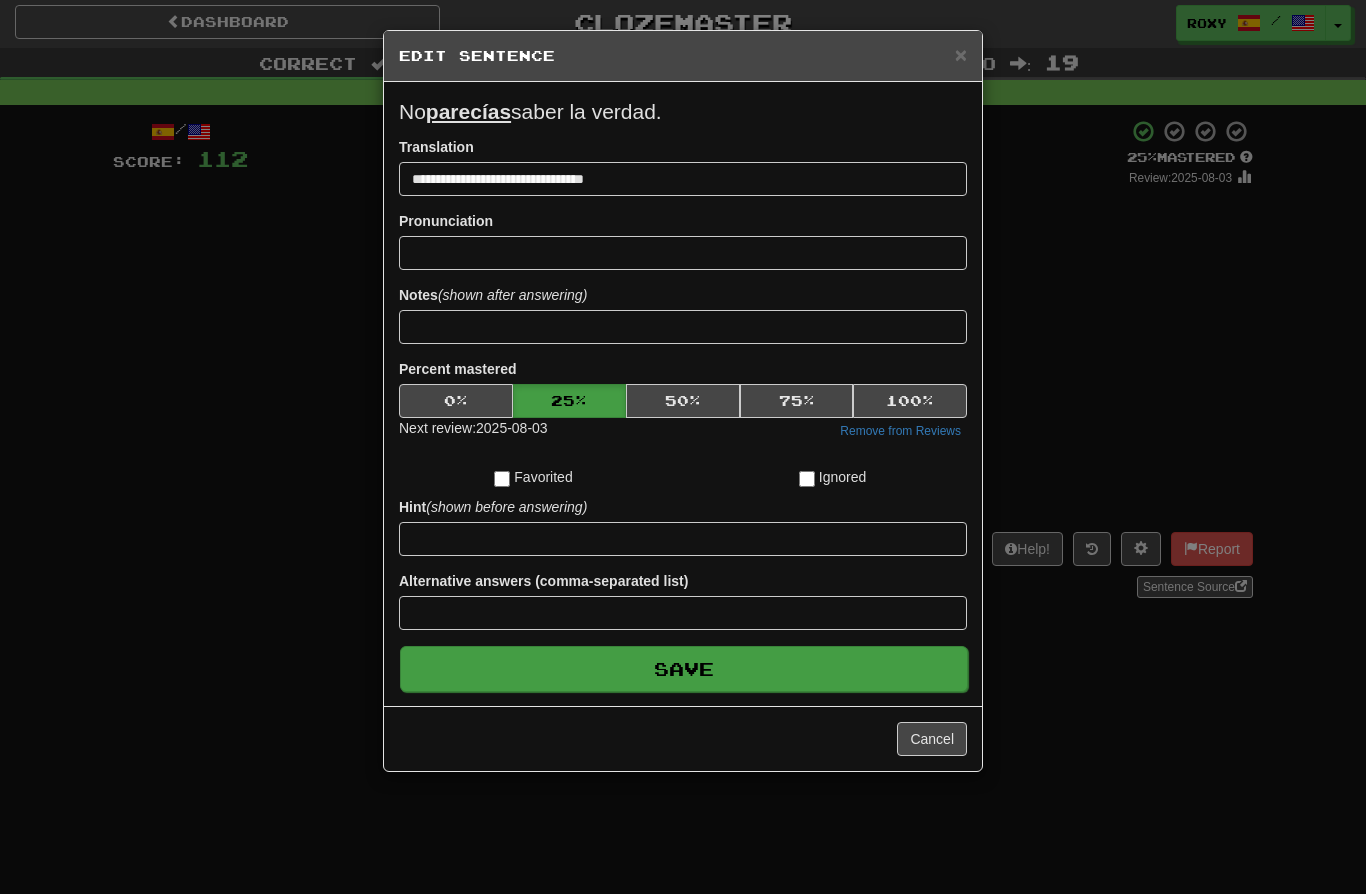 click on "Save" at bounding box center [684, 669] 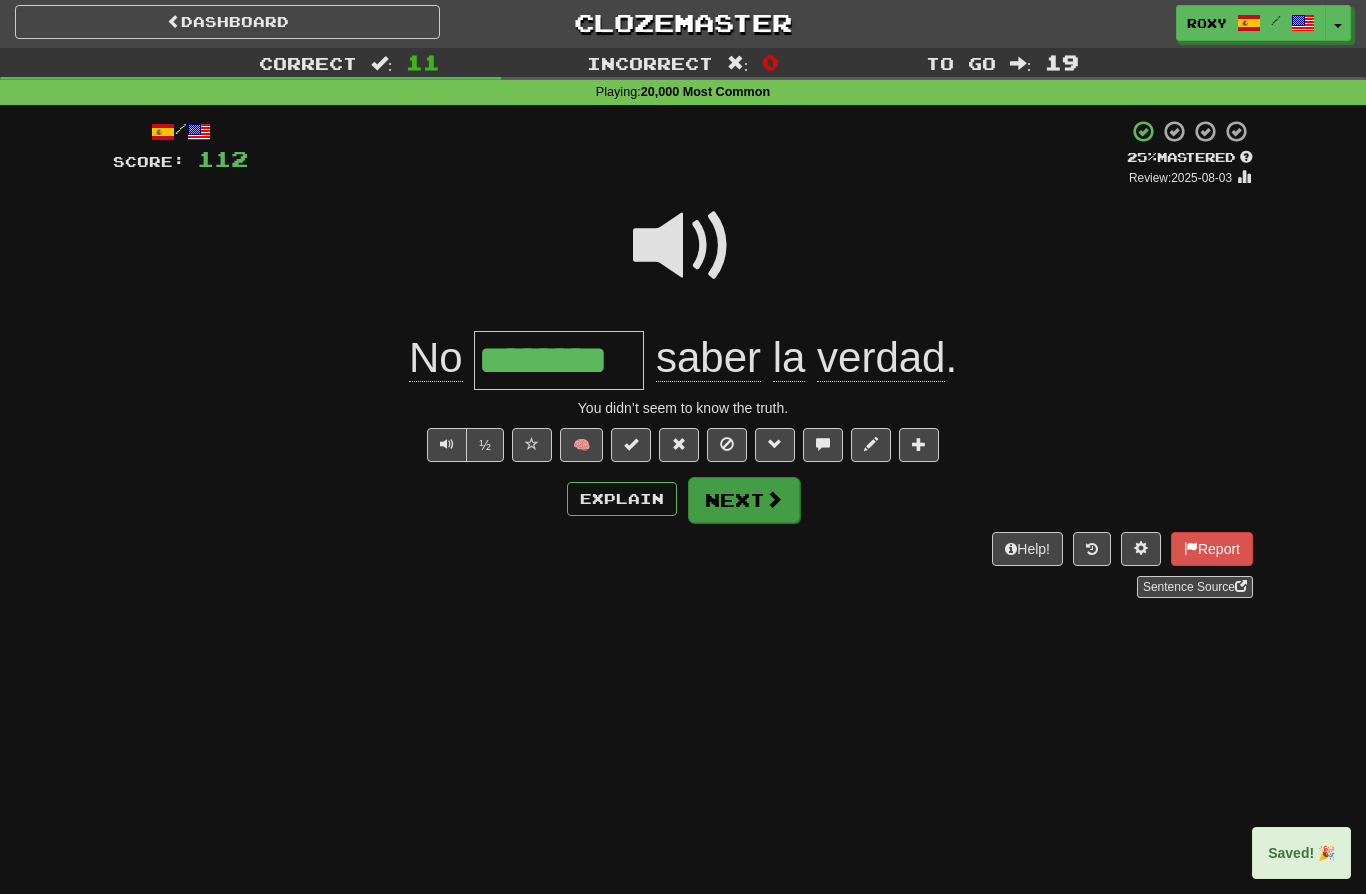 click on "Next" at bounding box center (744, 500) 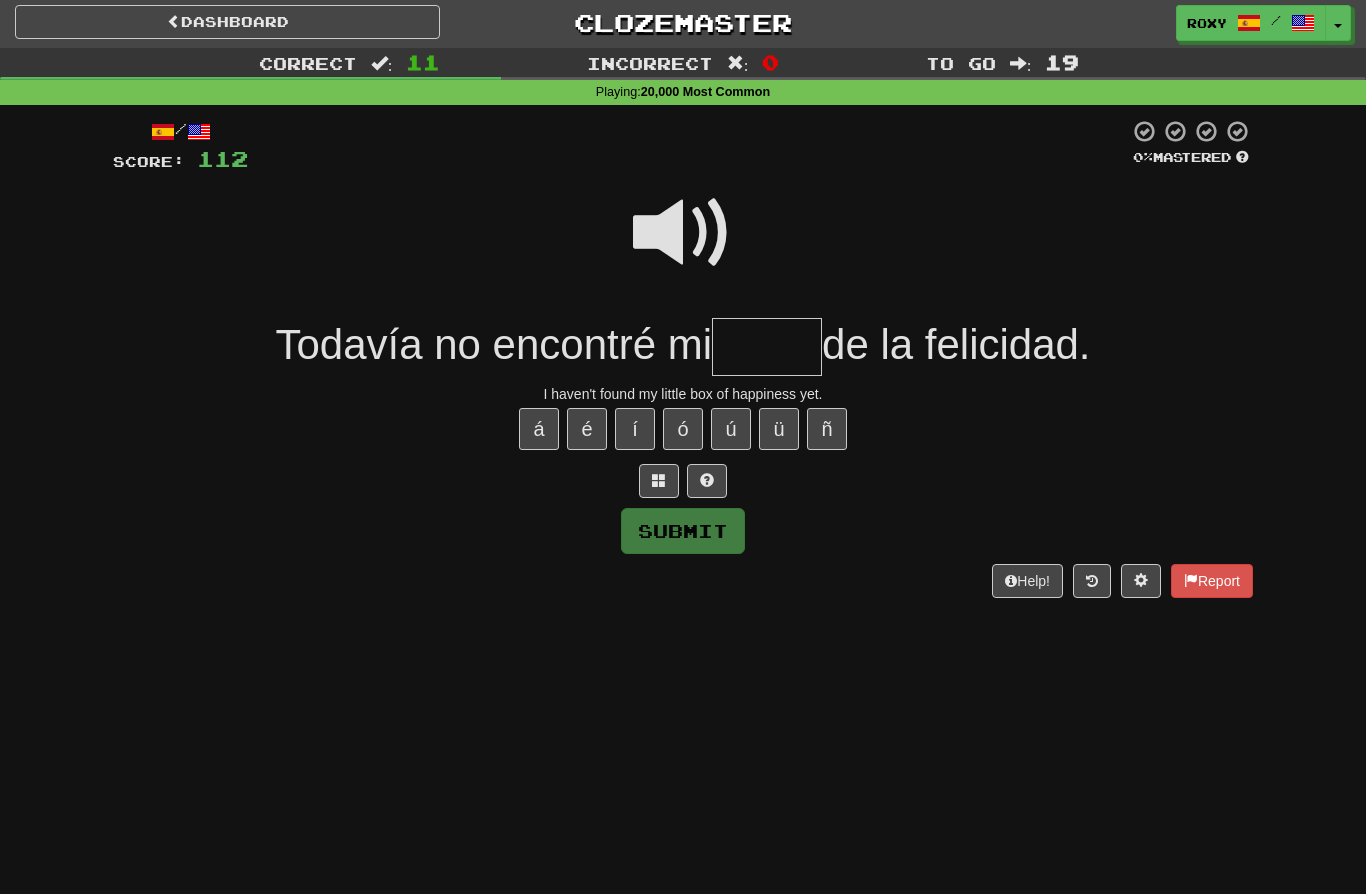 click at bounding box center [683, 233] 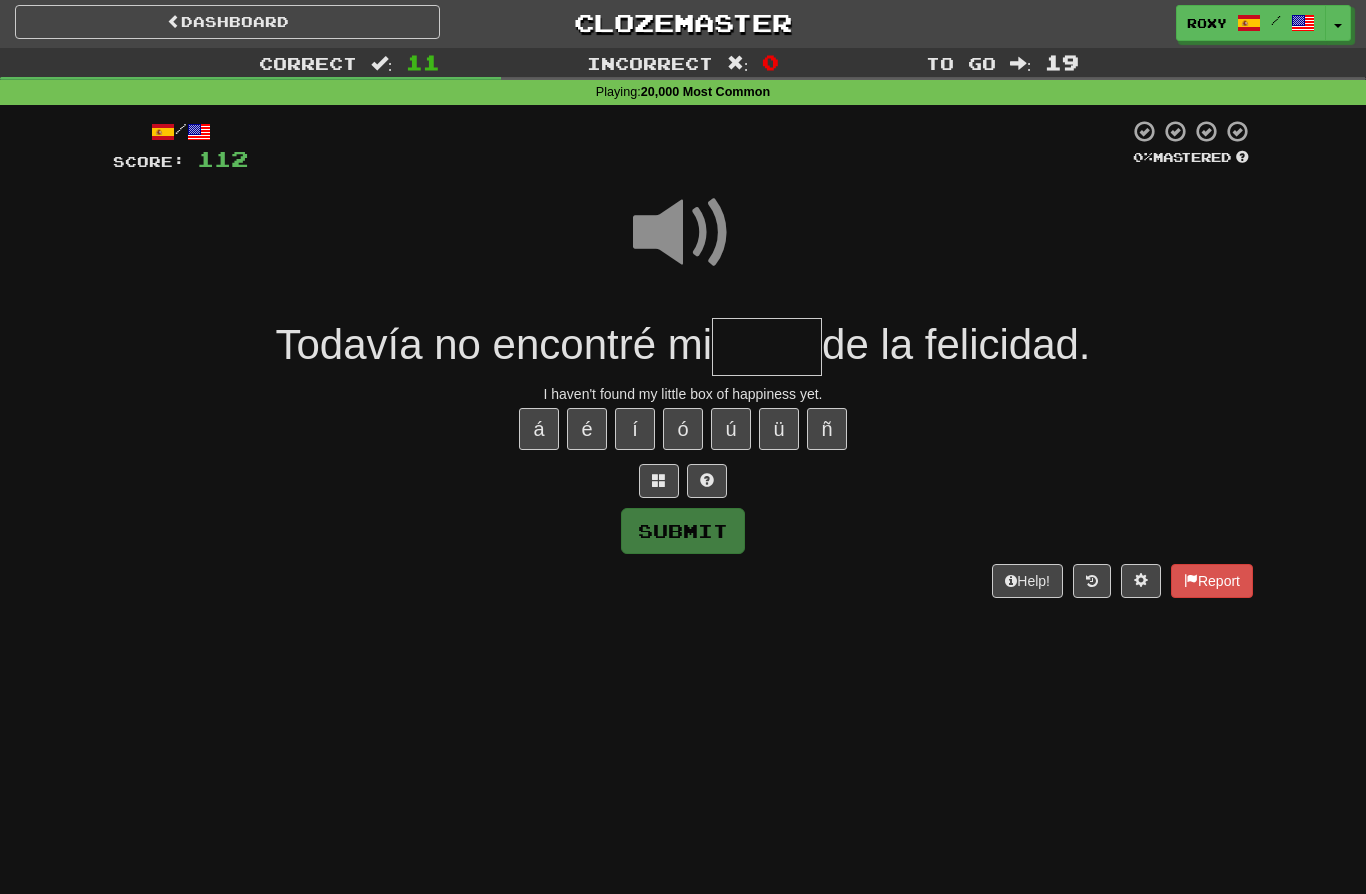 click at bounding box center (767, 347) 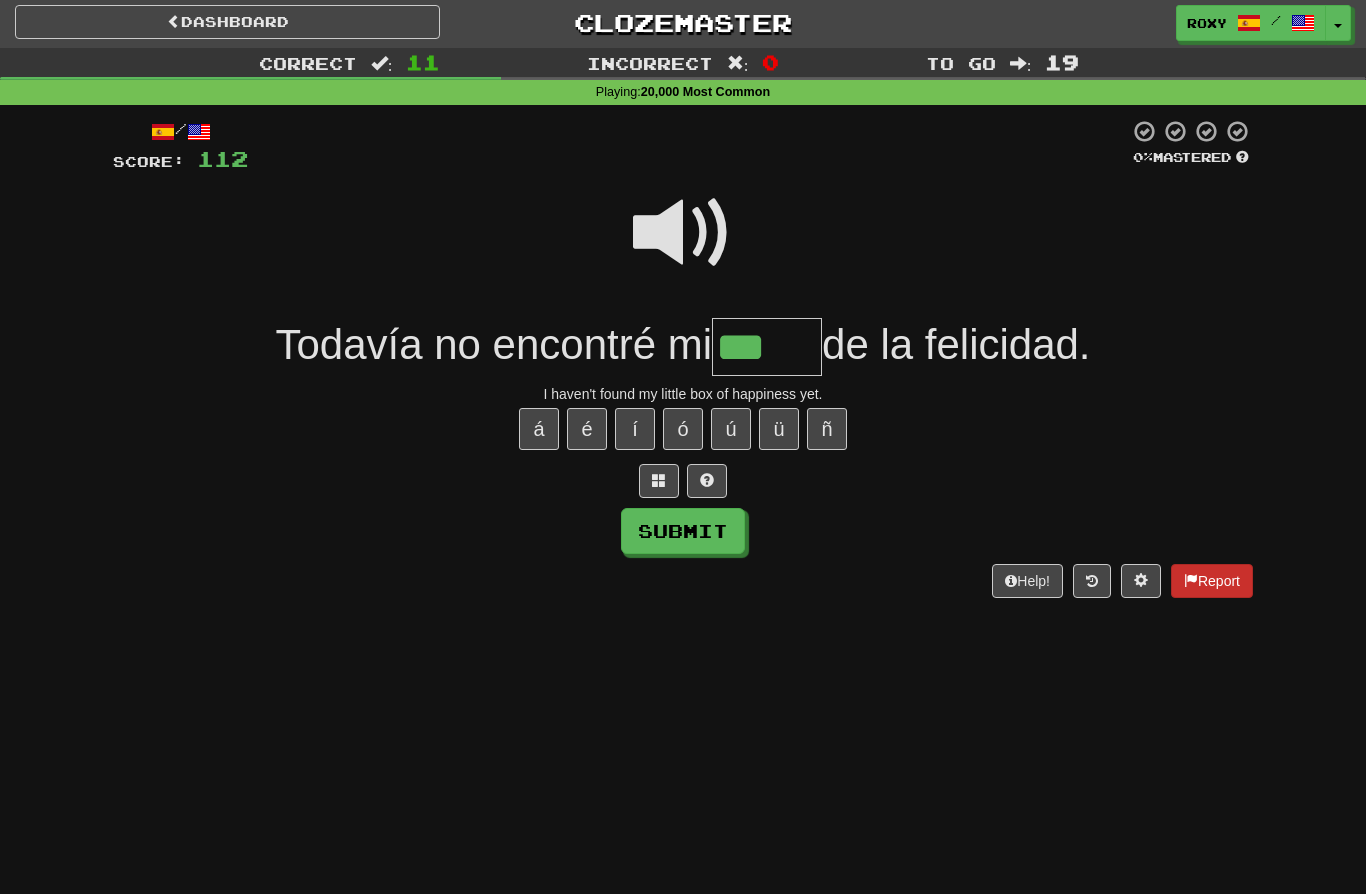 click on "Report" at bounding box center (1212, 581) 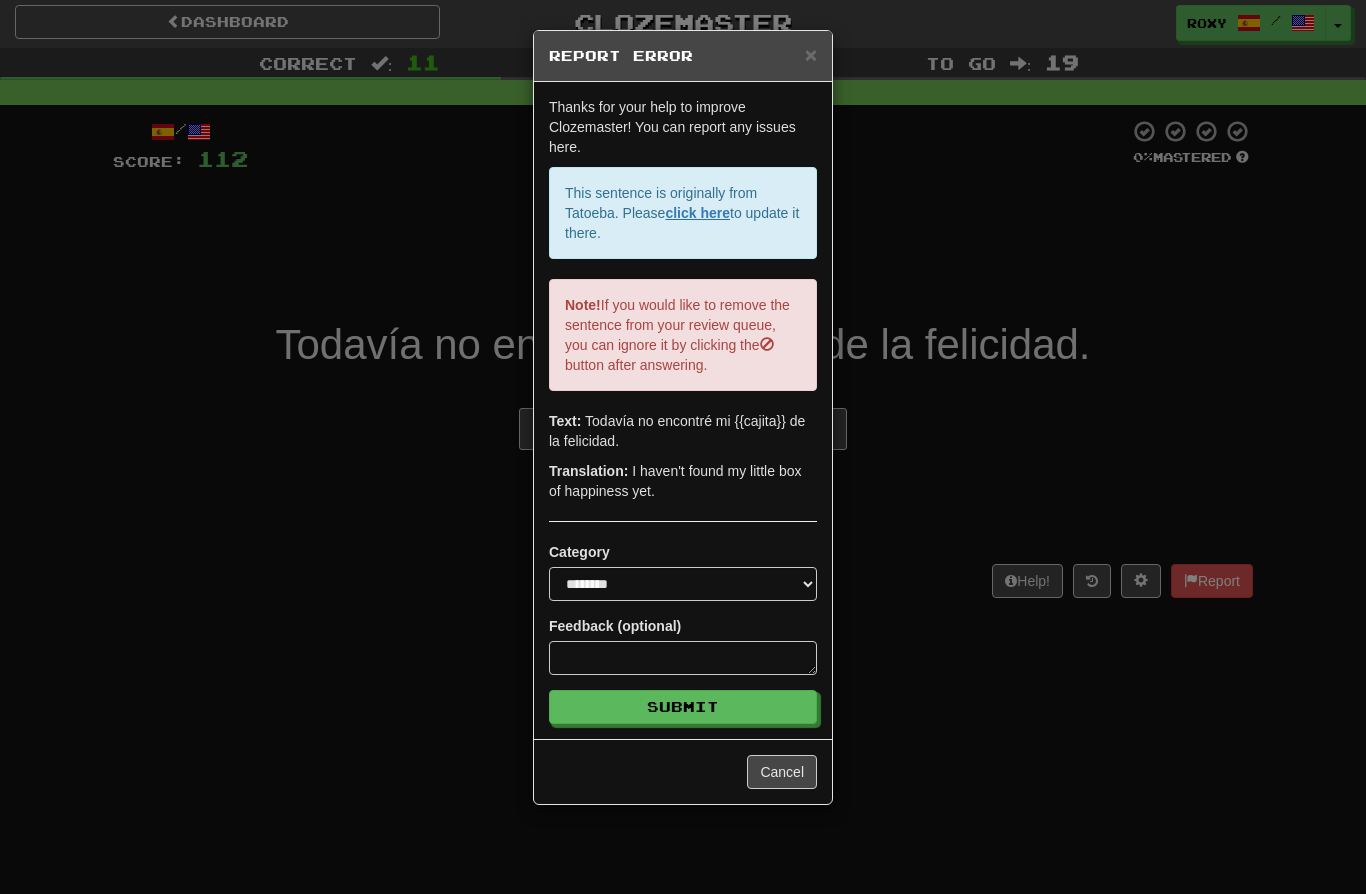 click on "**********" at bounding box center (683, 447) 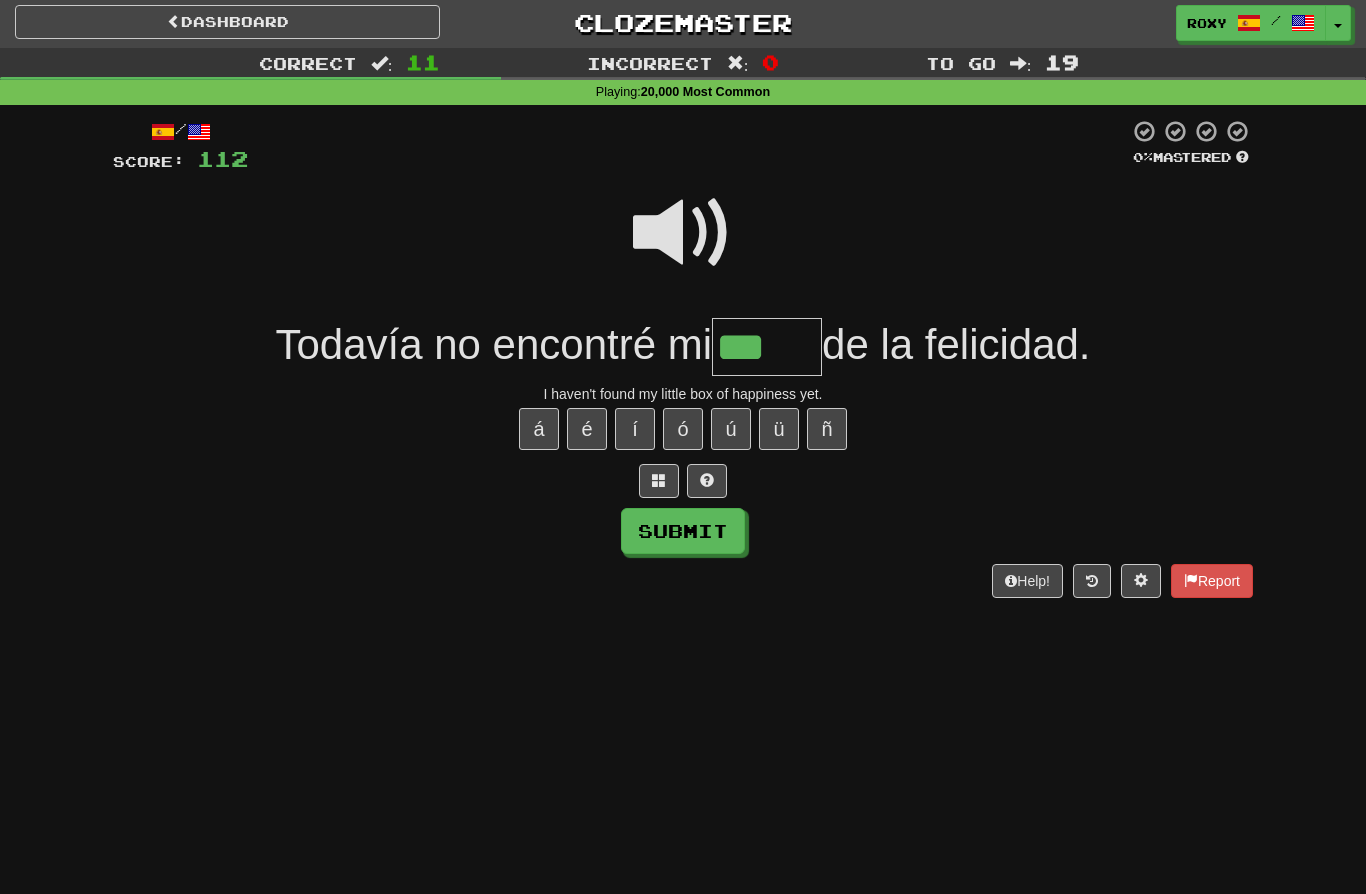 click on "***" at bounding box center (767, 347) 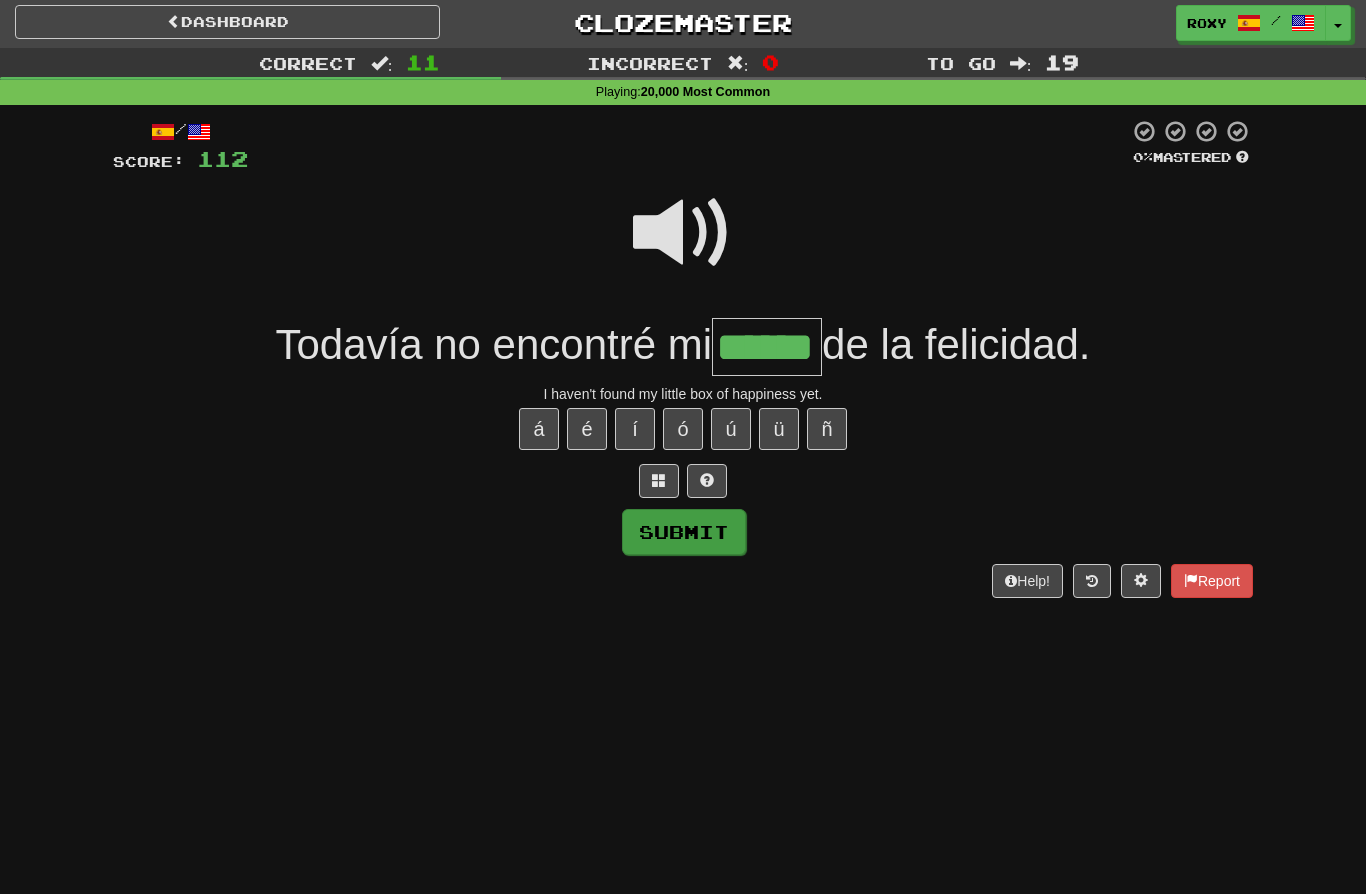 type on "******" 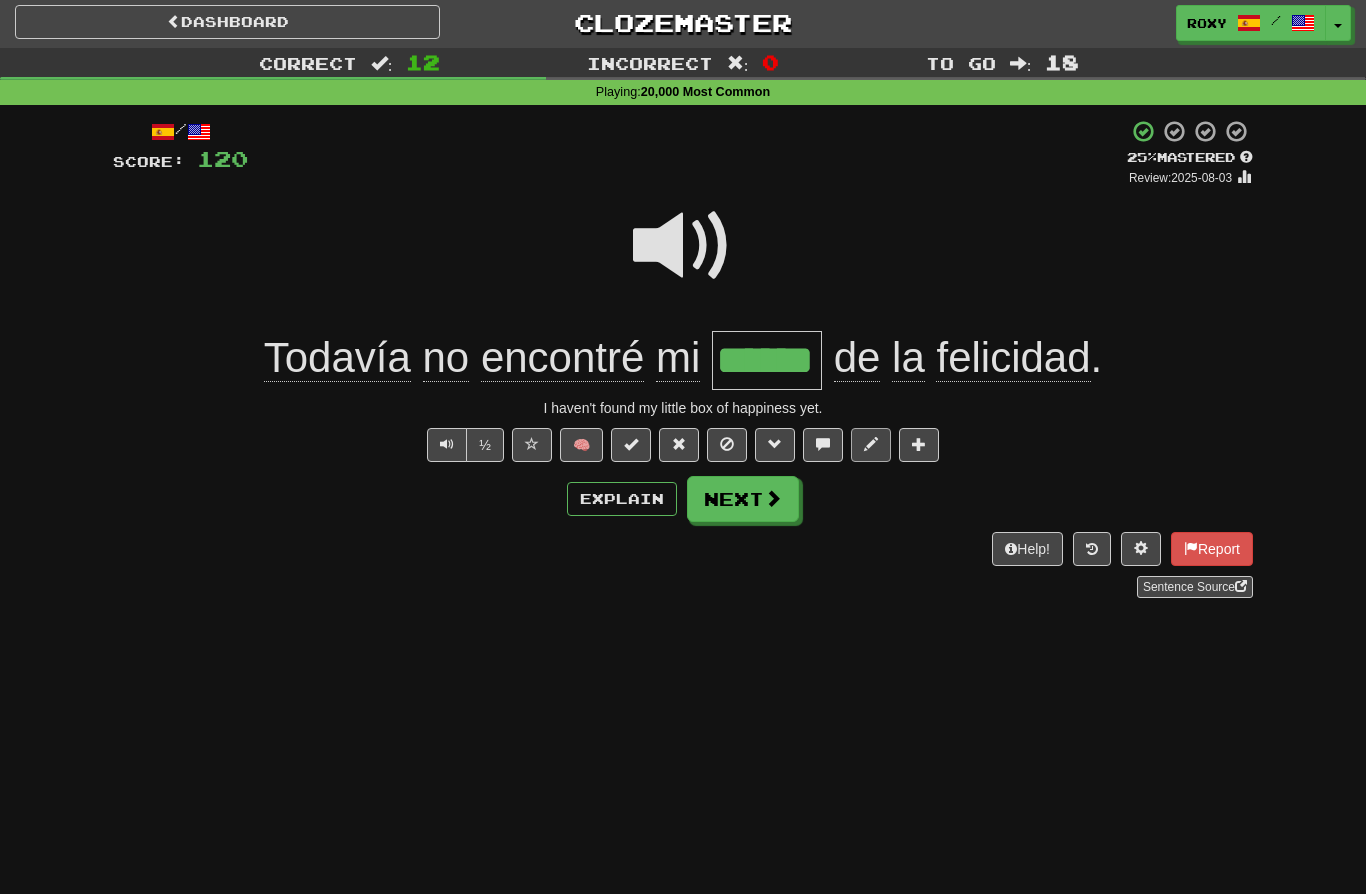 click at bounding box center [871, 444] 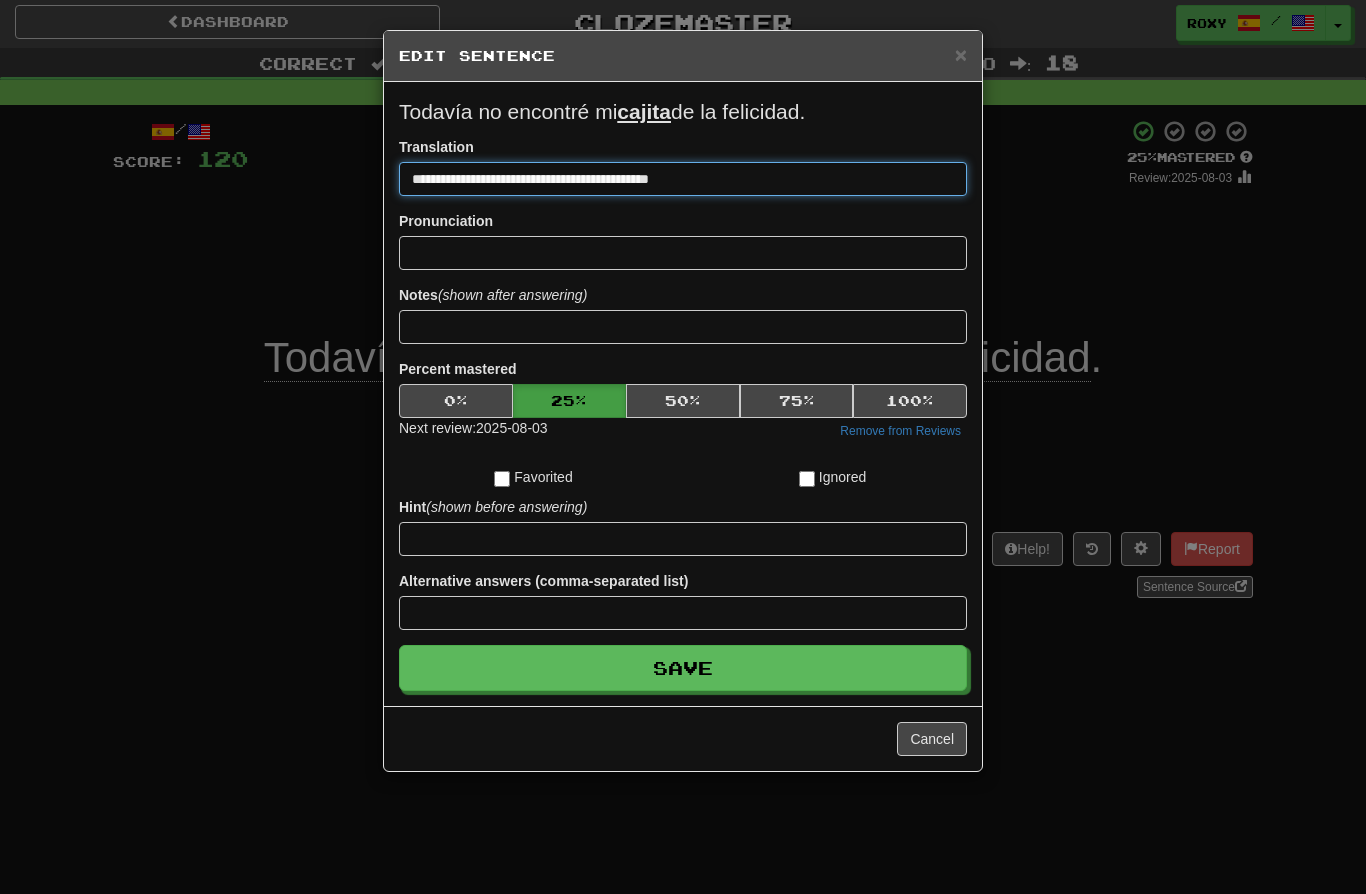 click on "**********" at bounding box center [683, 179] 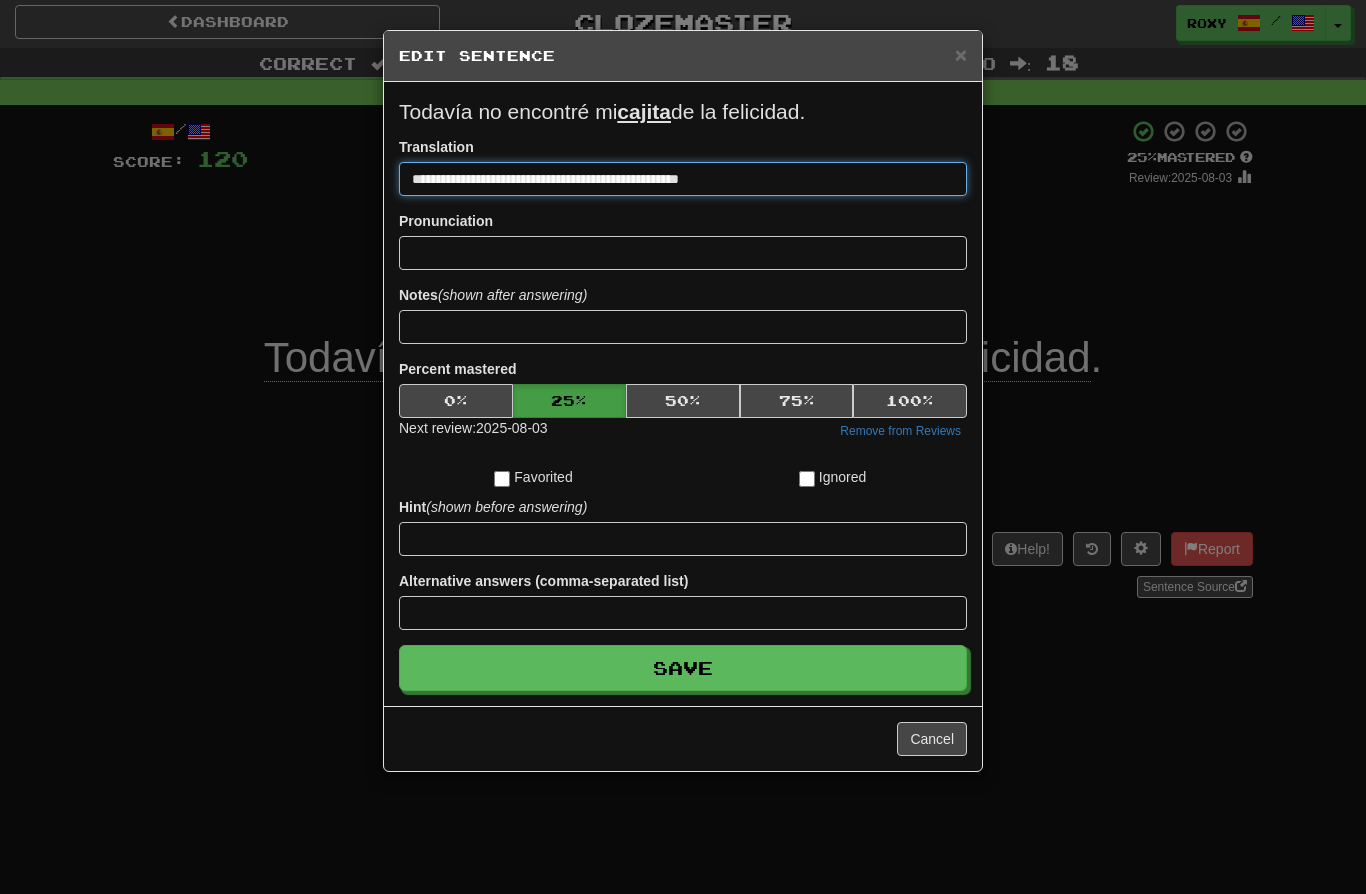click on "**********" at bounding box center [683, 179] 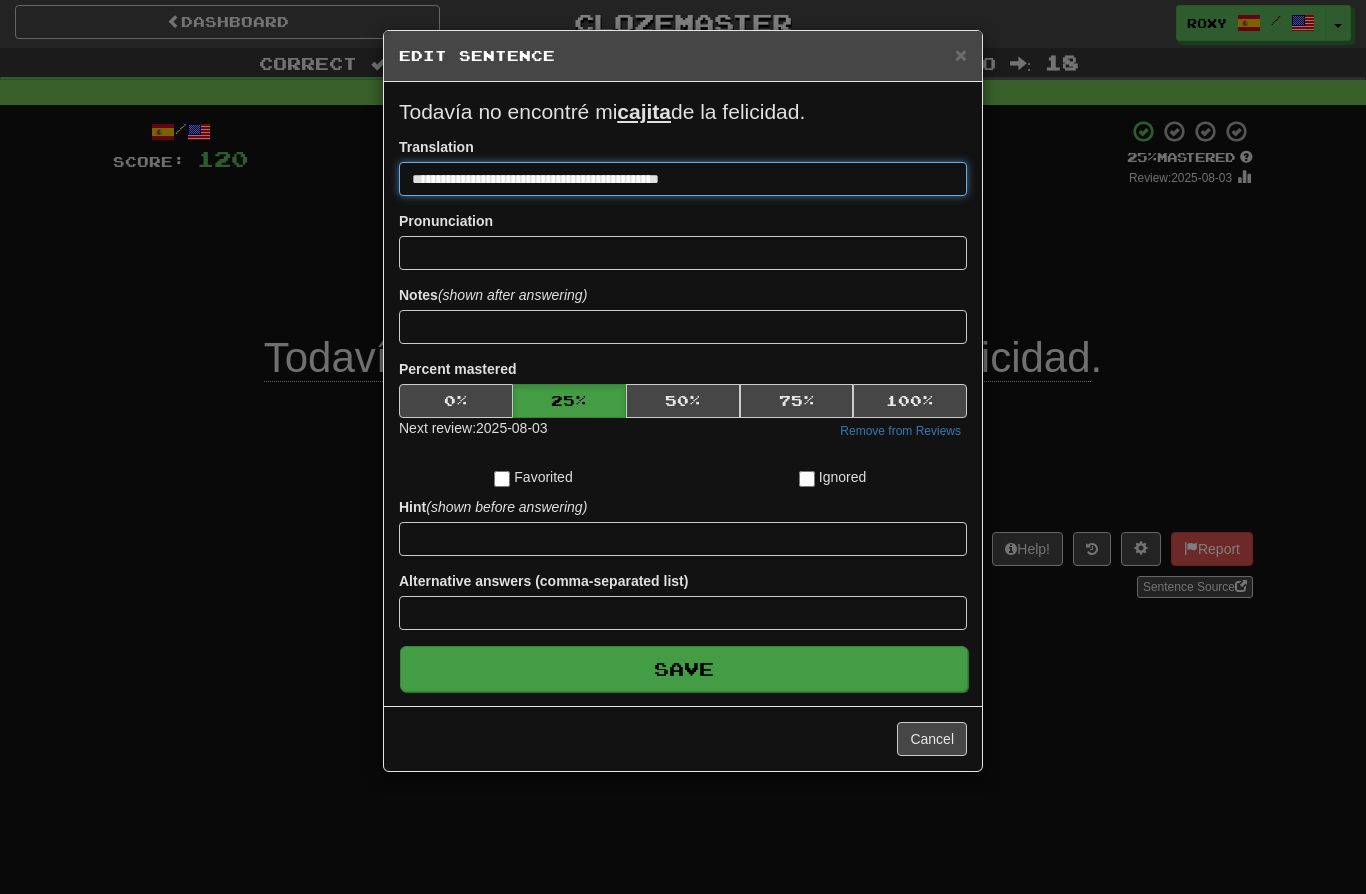 type on "**********" 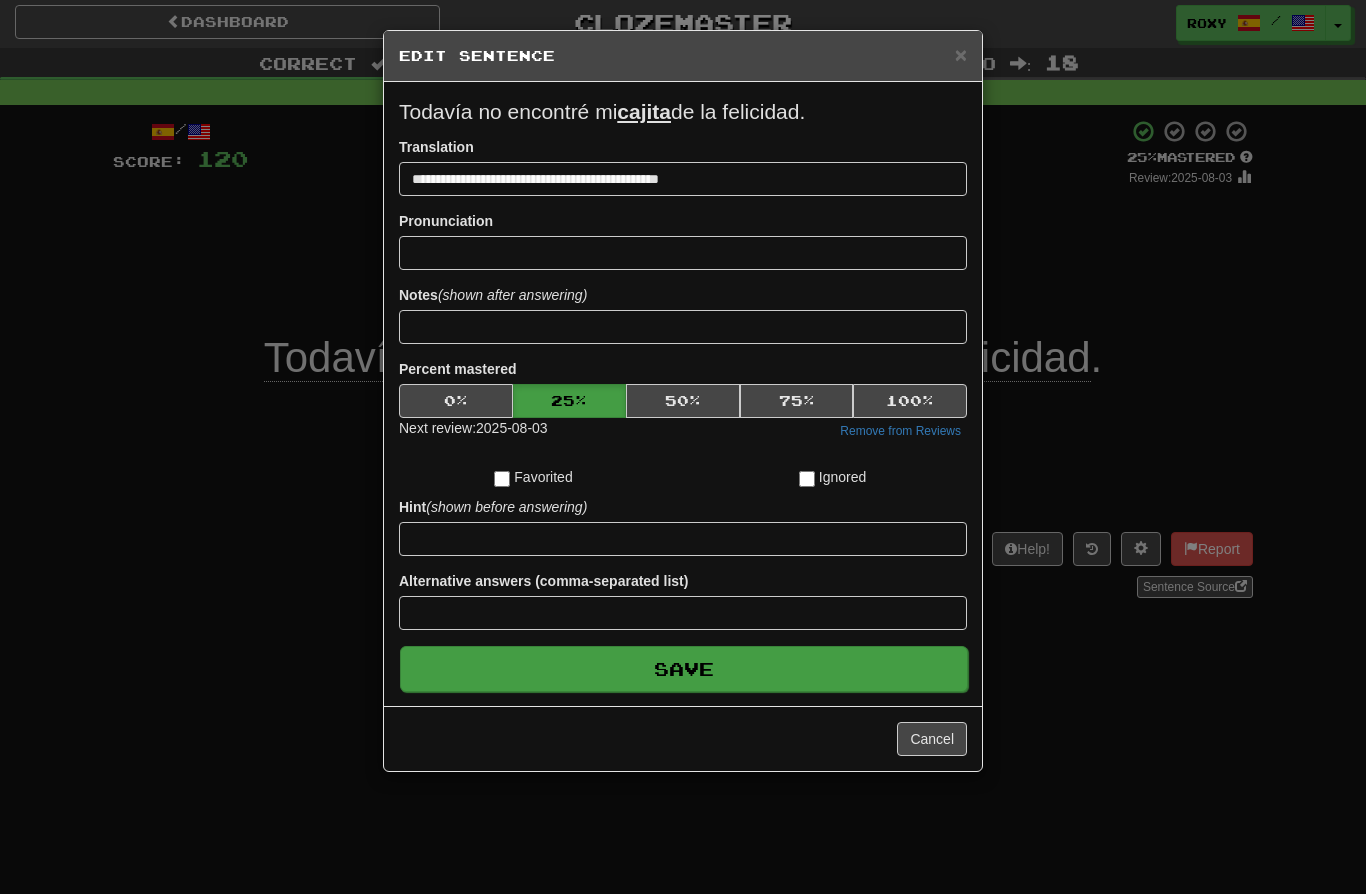 click on "Save" at bounding box center (684, 669) 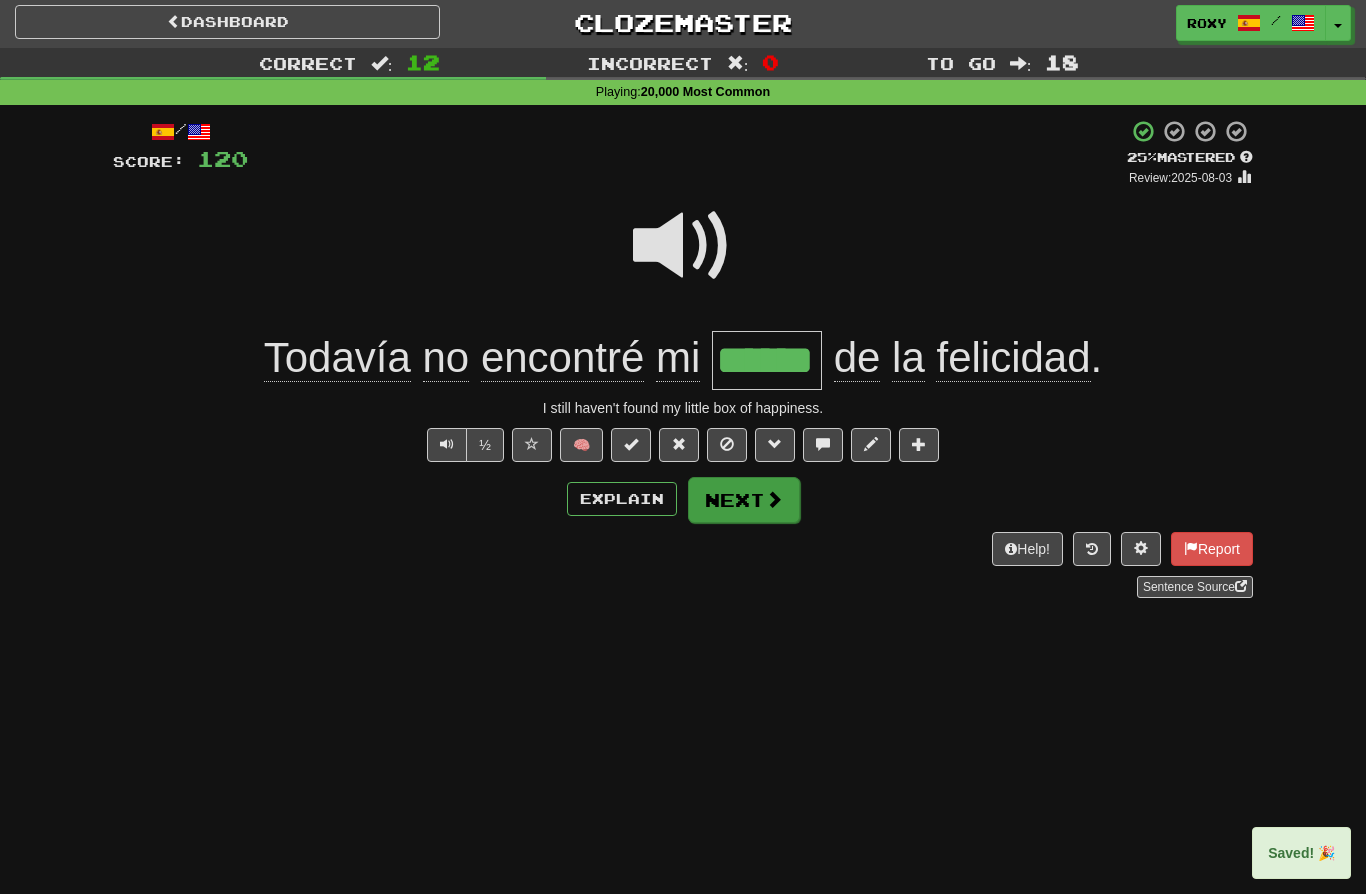 click on "Next" at bounding box center (744, 500) 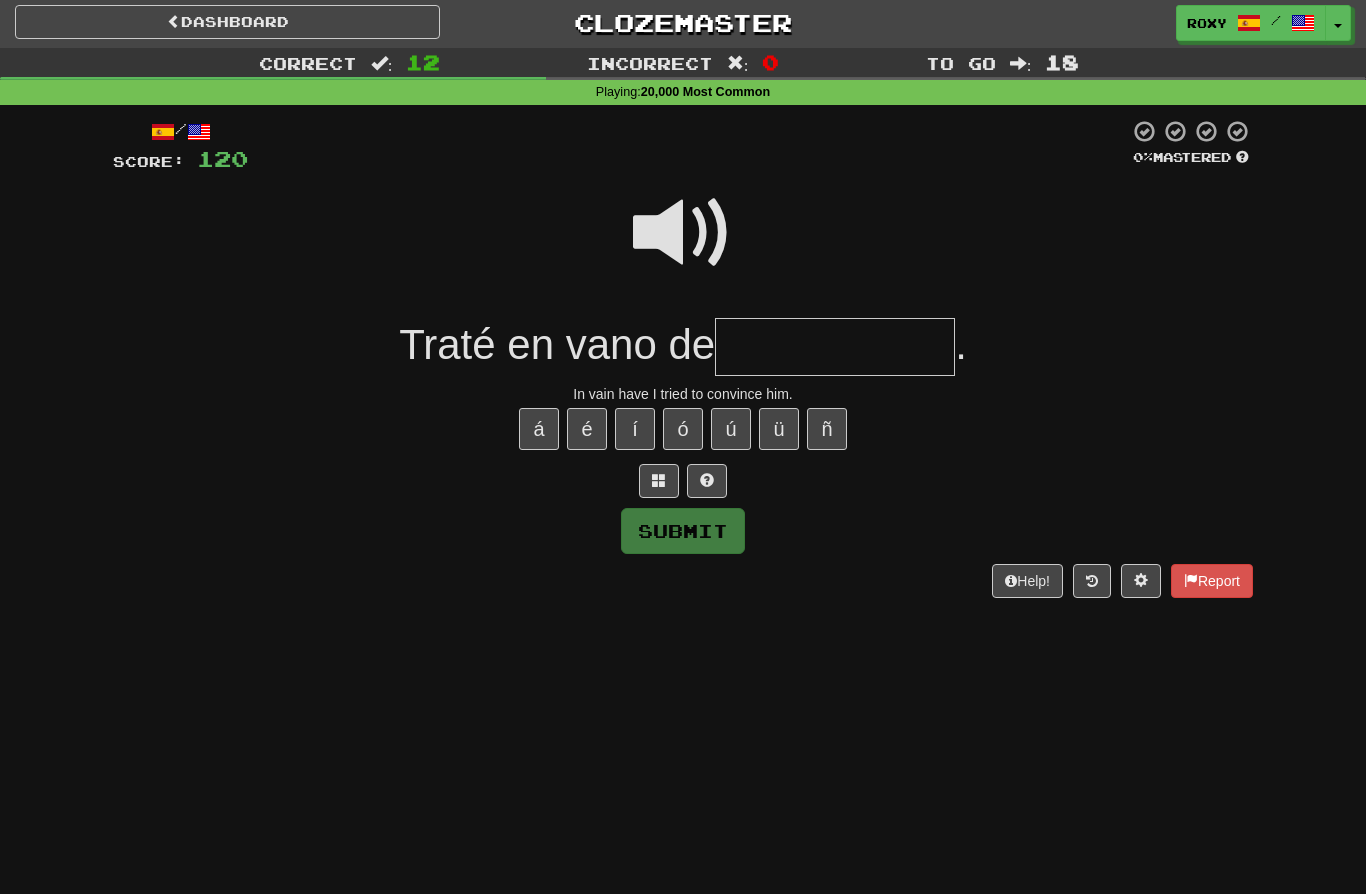 click at bounding box center [683, 233] 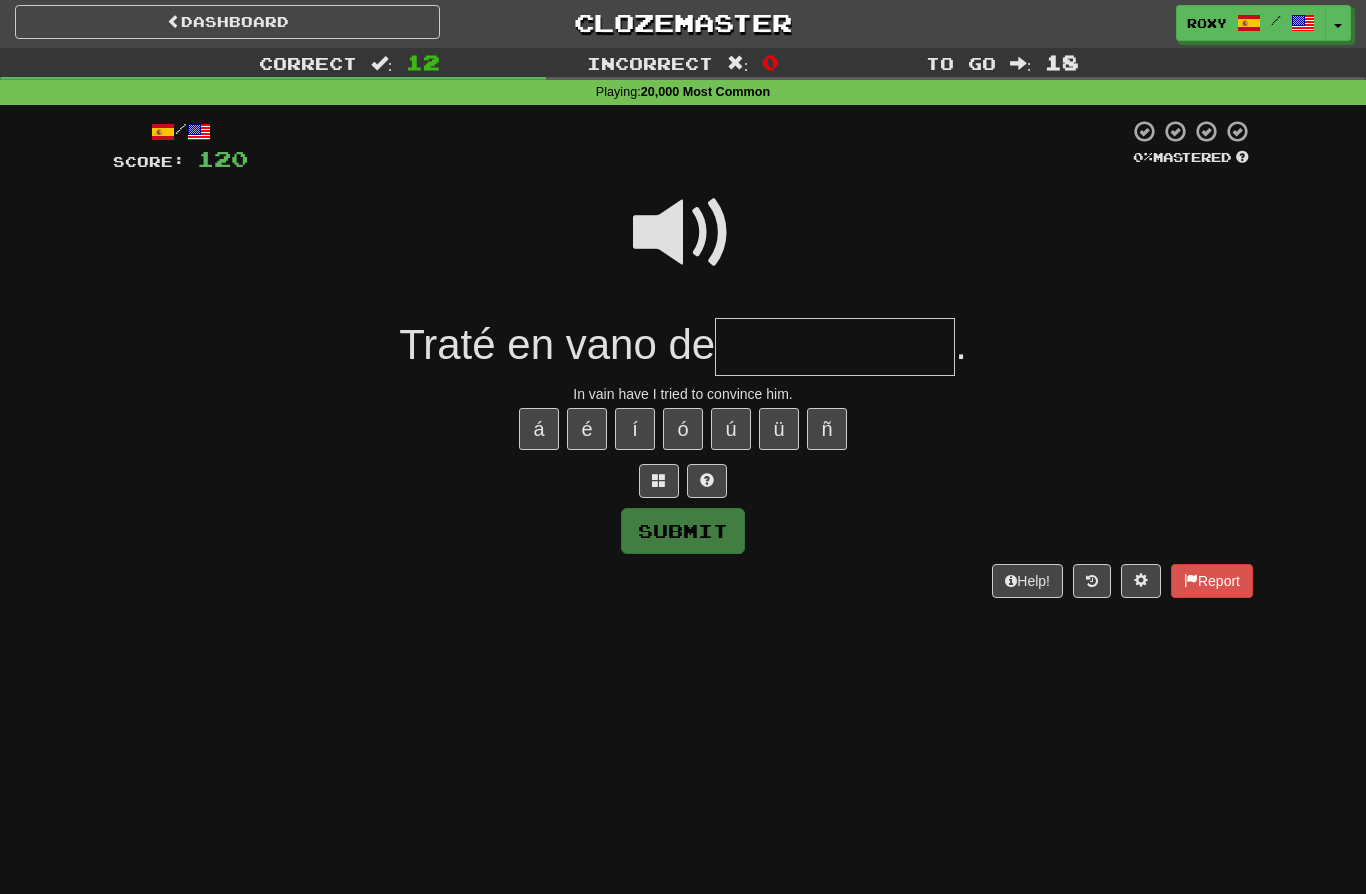 click at bounding box center (835, 347) 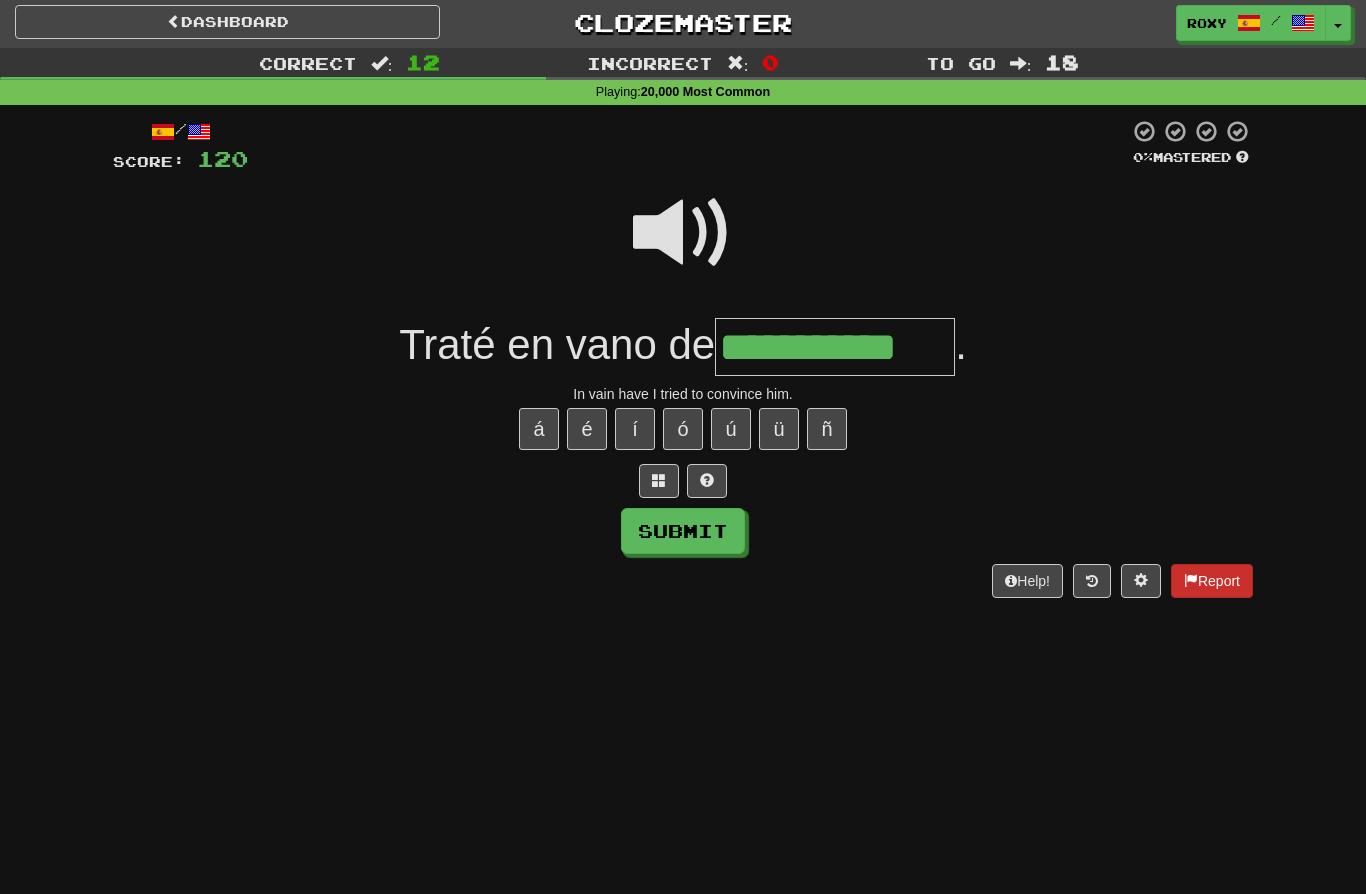 type on "**********" 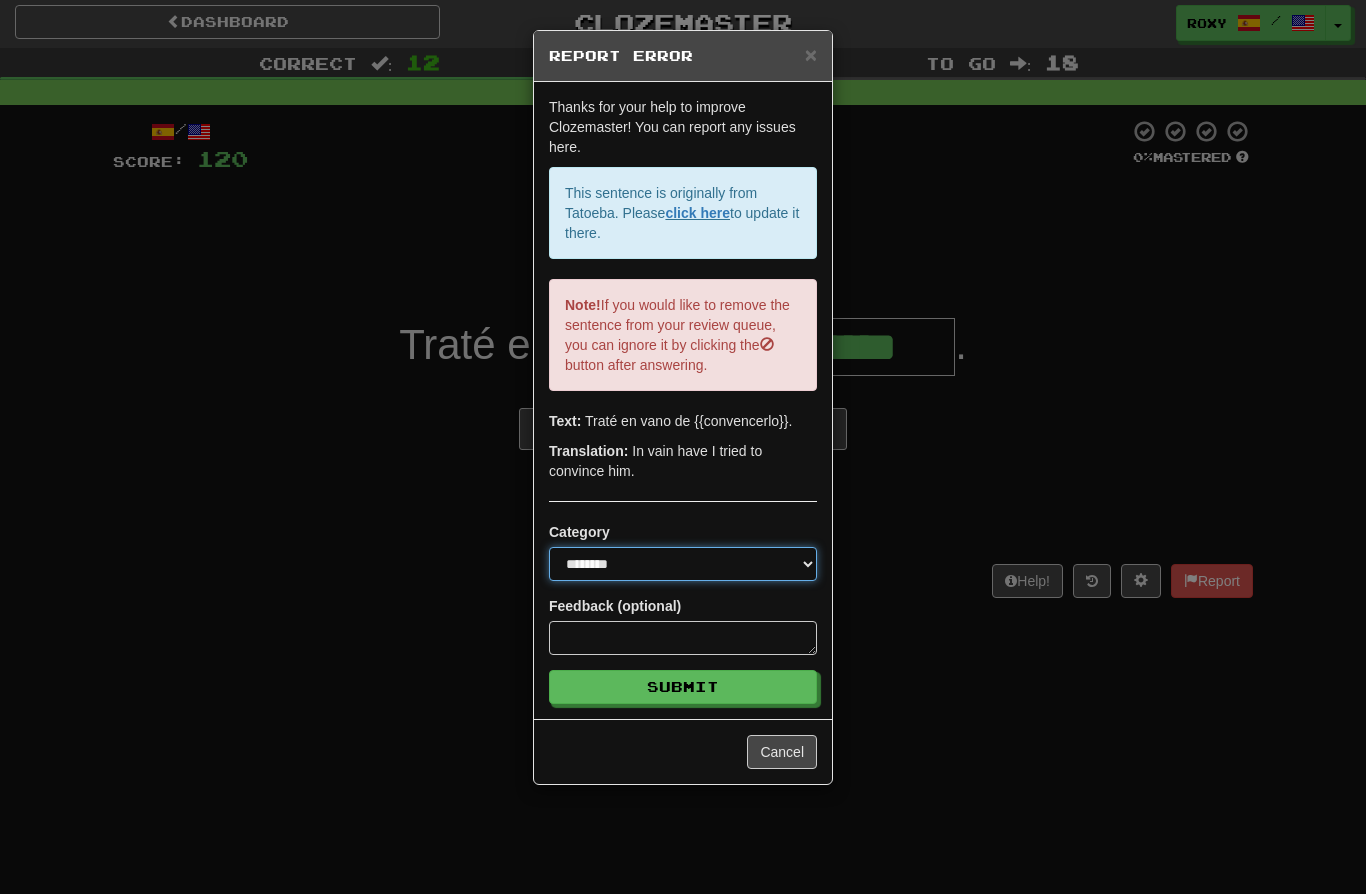 click on "**********" at bounding box center [683, 564] 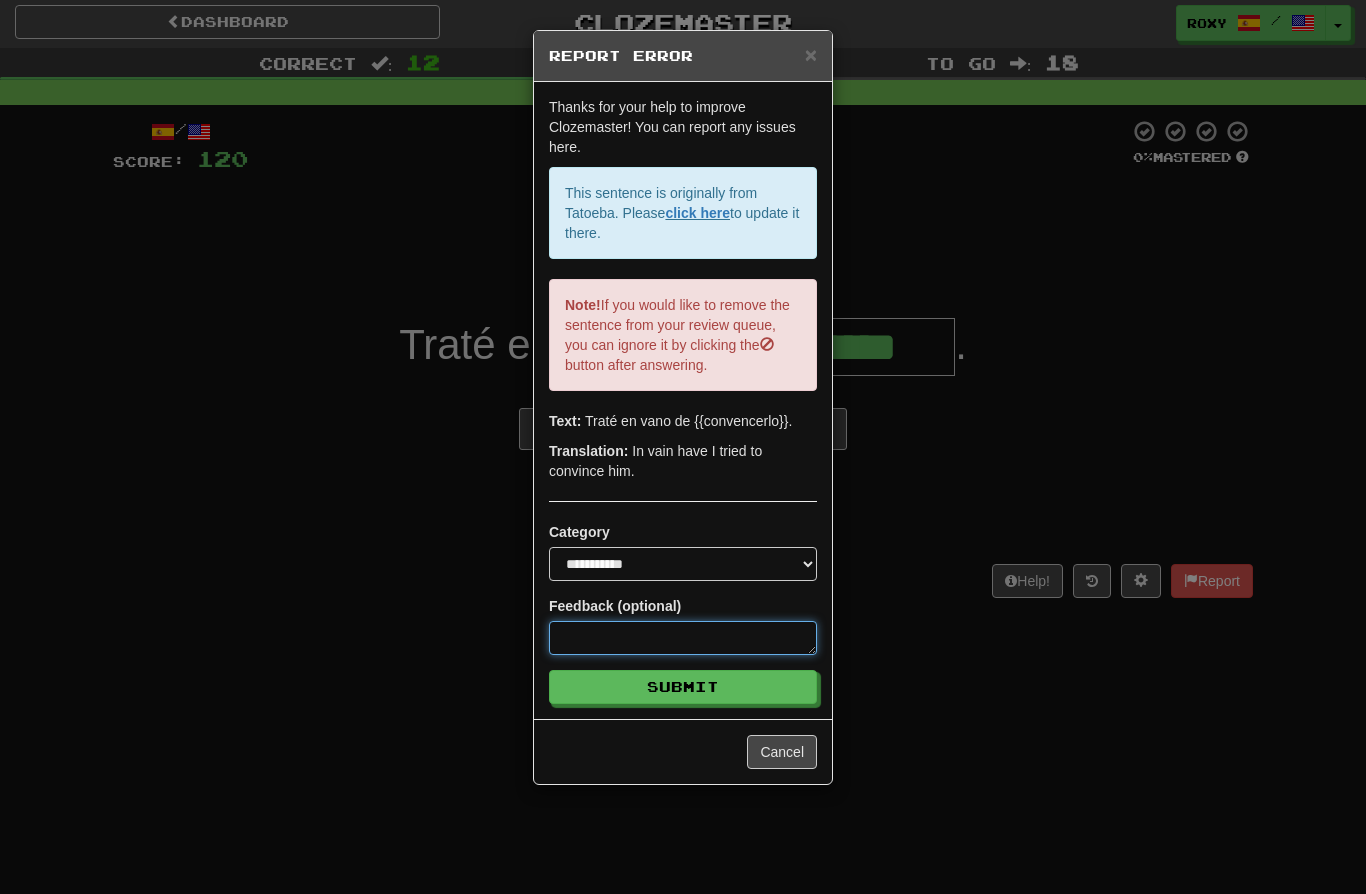 click at bounding box center [683, 638] 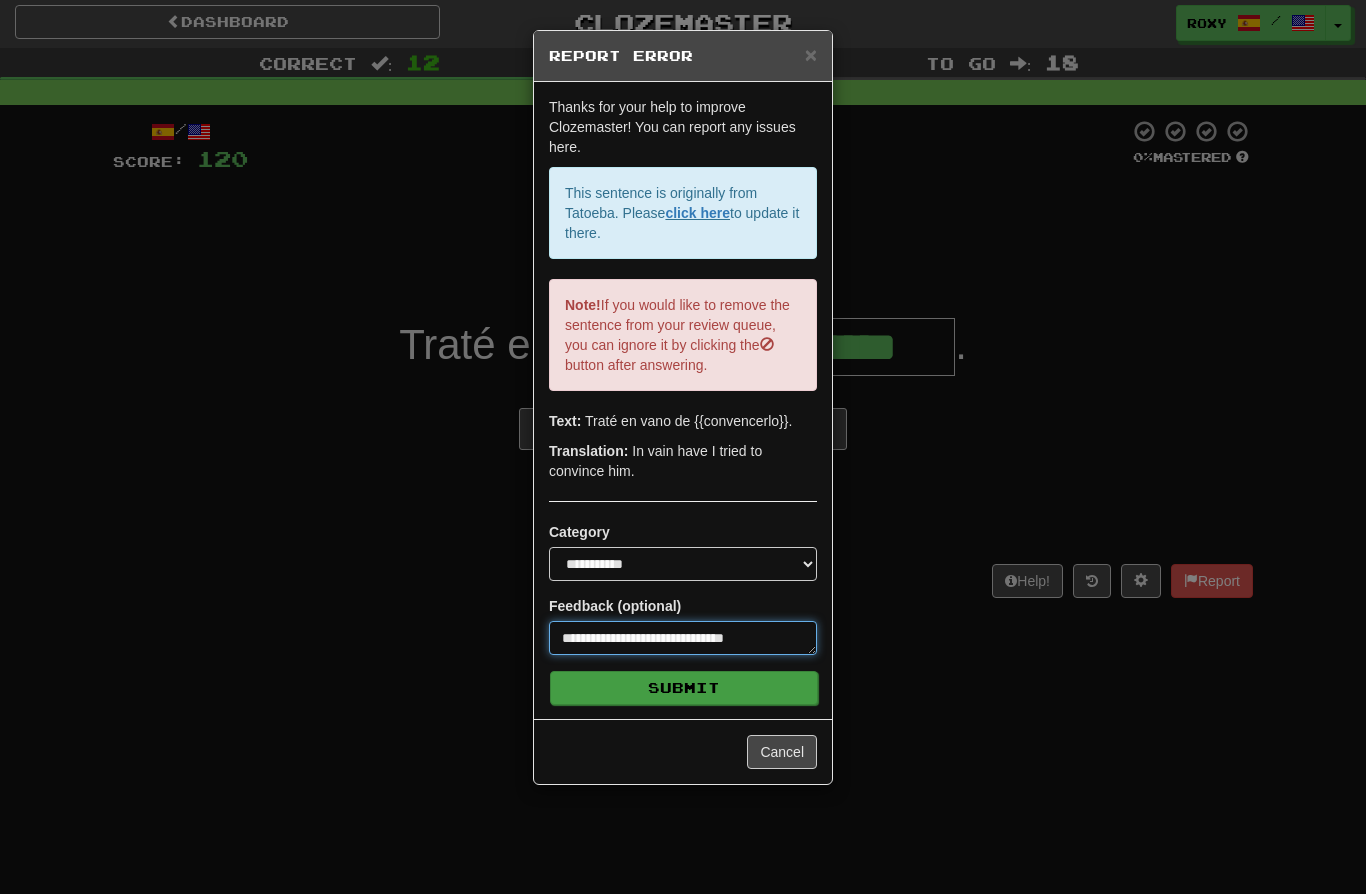 type on "**********" 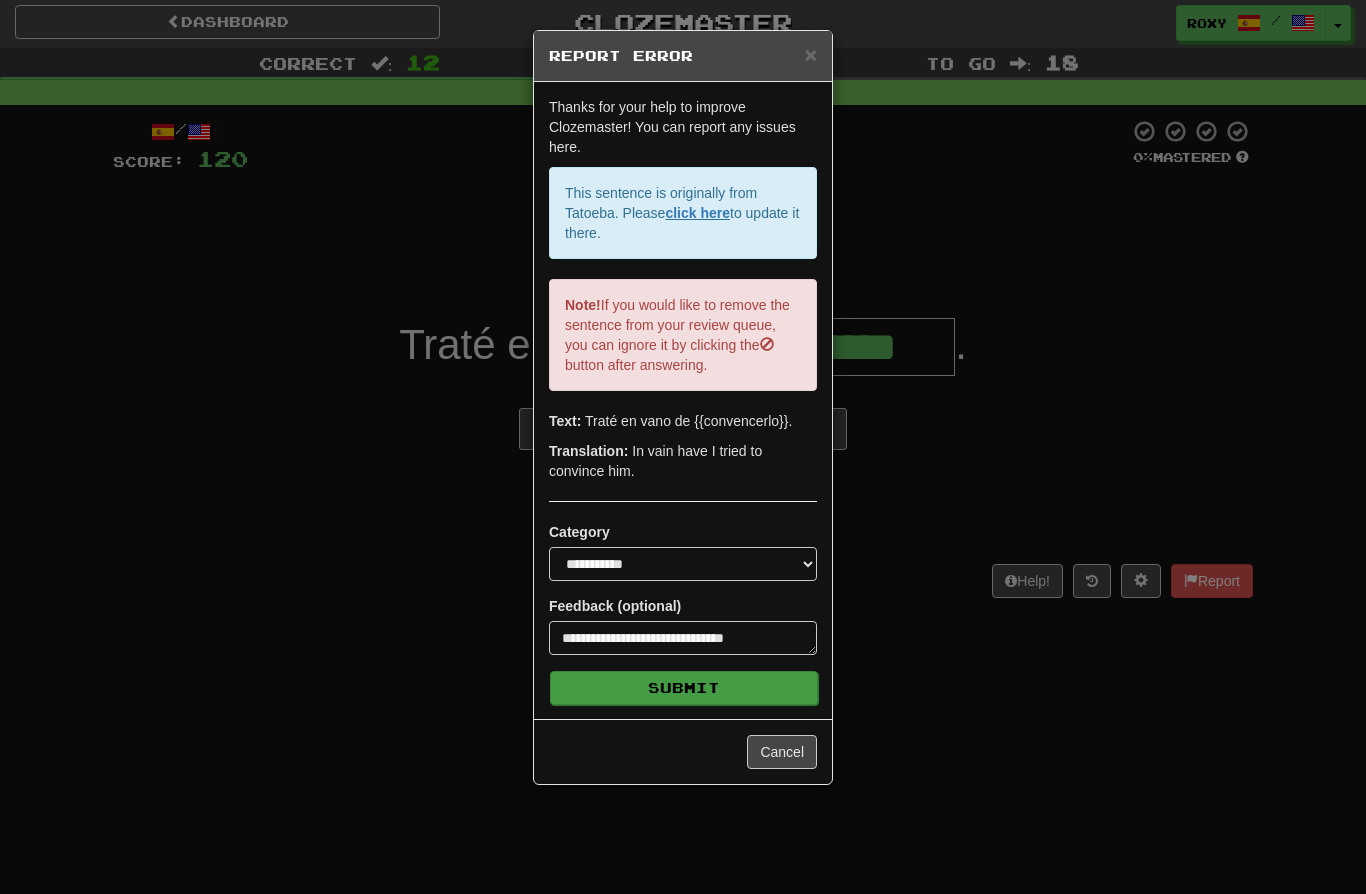 click on "Submit" at bounding box center (684, 688) 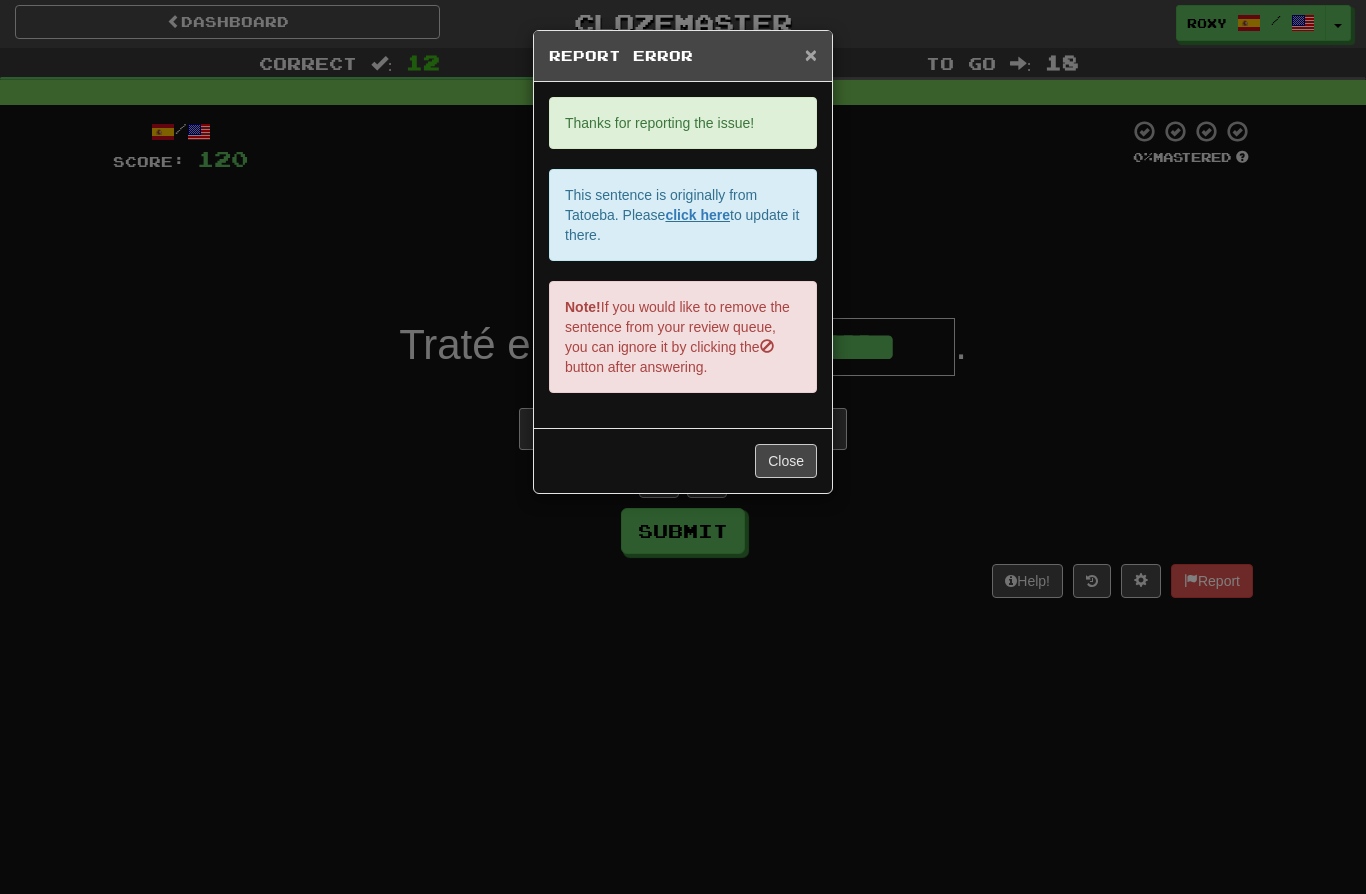 click on "×" at bounding box center (811, 54) 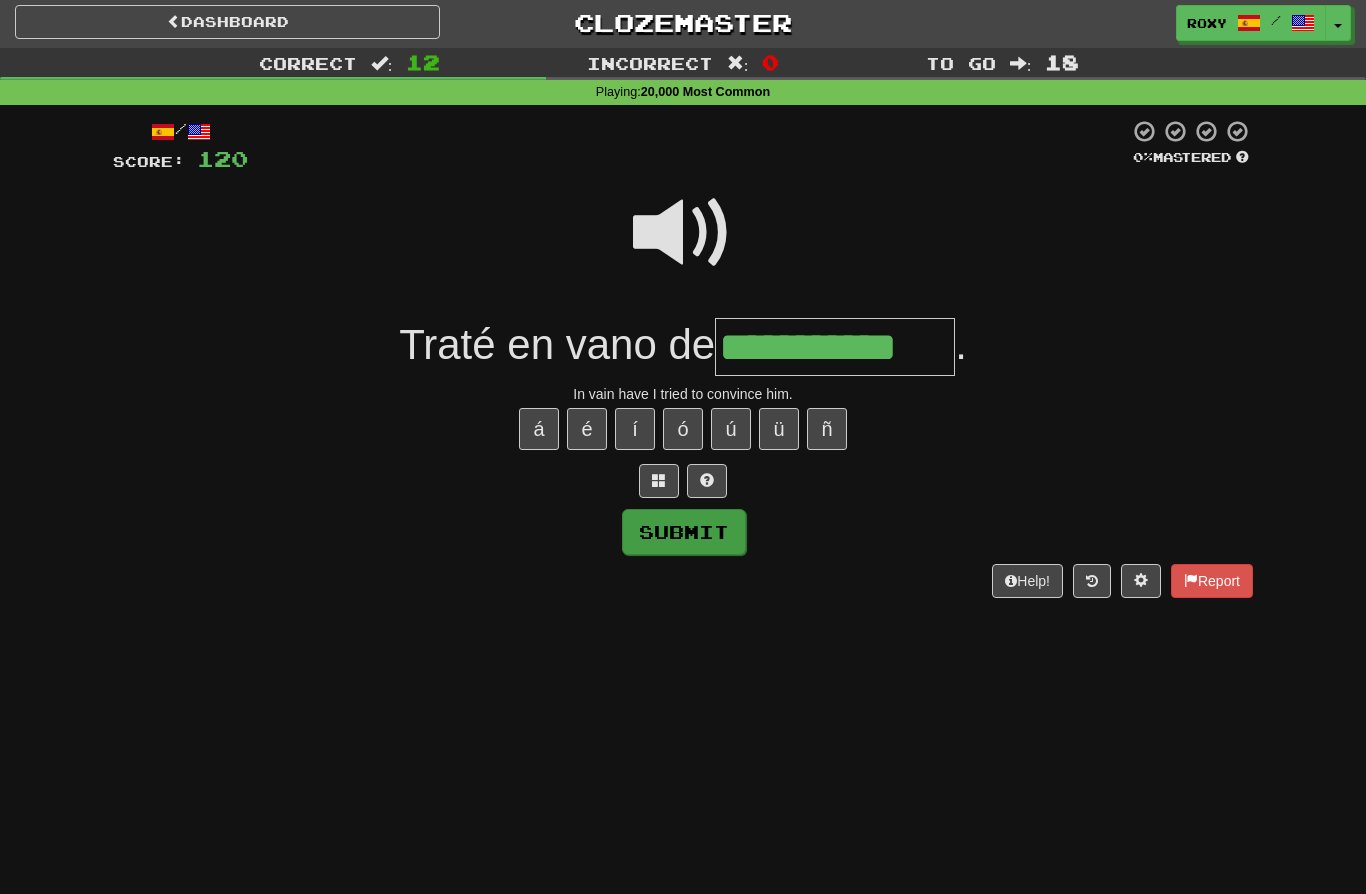 click on "Submit" at bounding box center (684, 532) 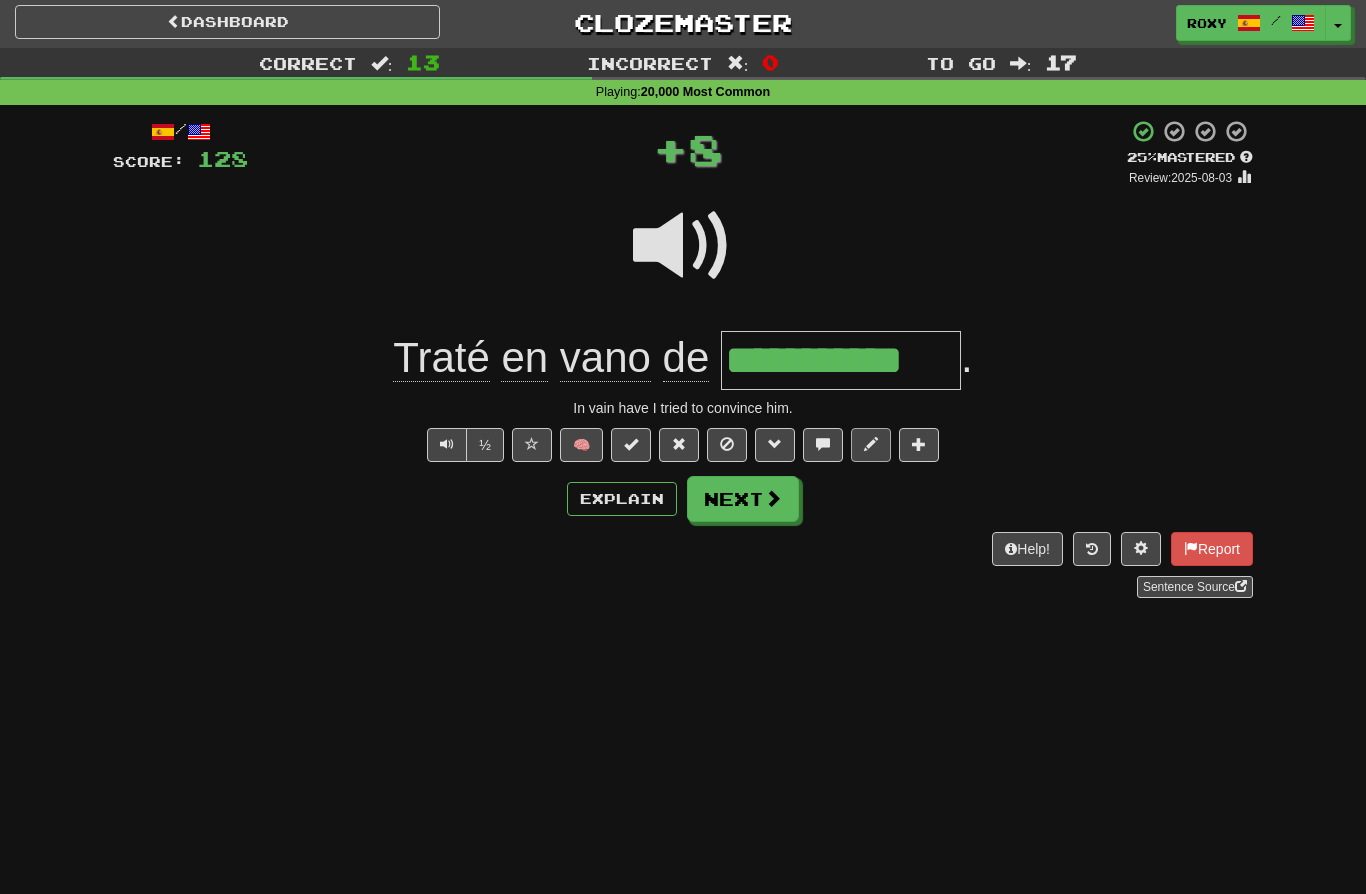 click at bounding box center (871, 444) 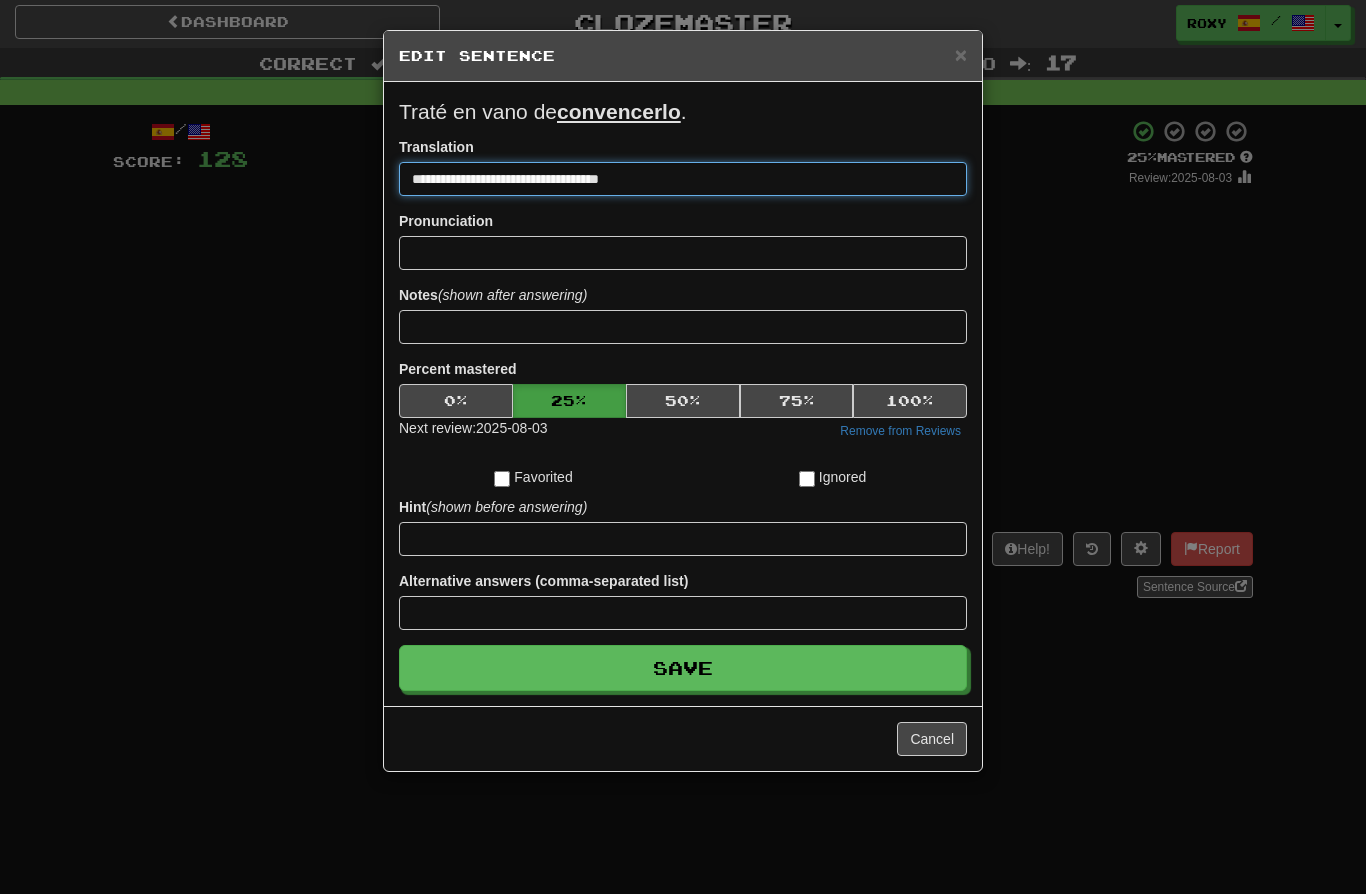 click on "**********" at bounding box center [683, 179] 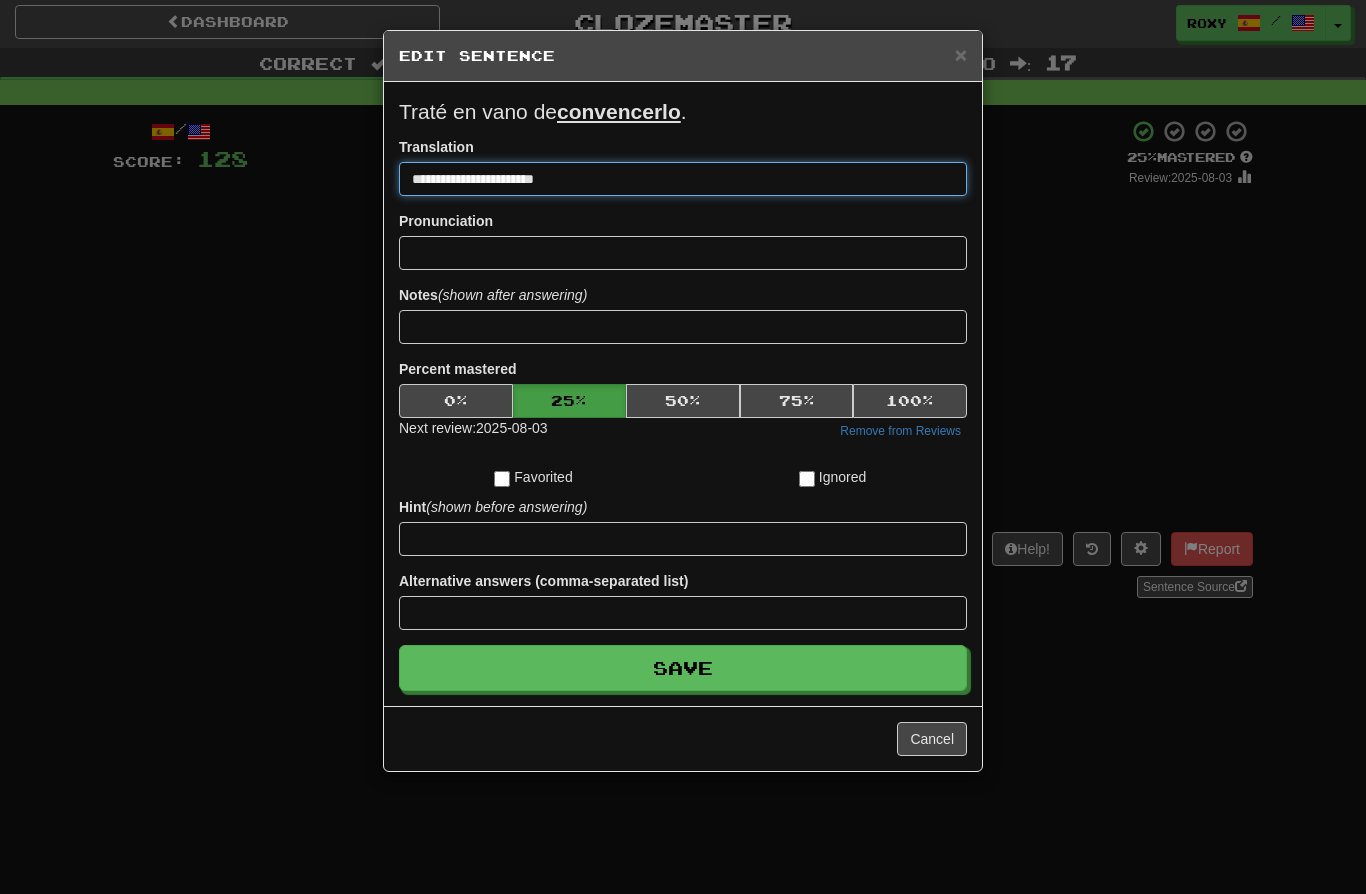 click on "**********" at bounding box center (683, 179) 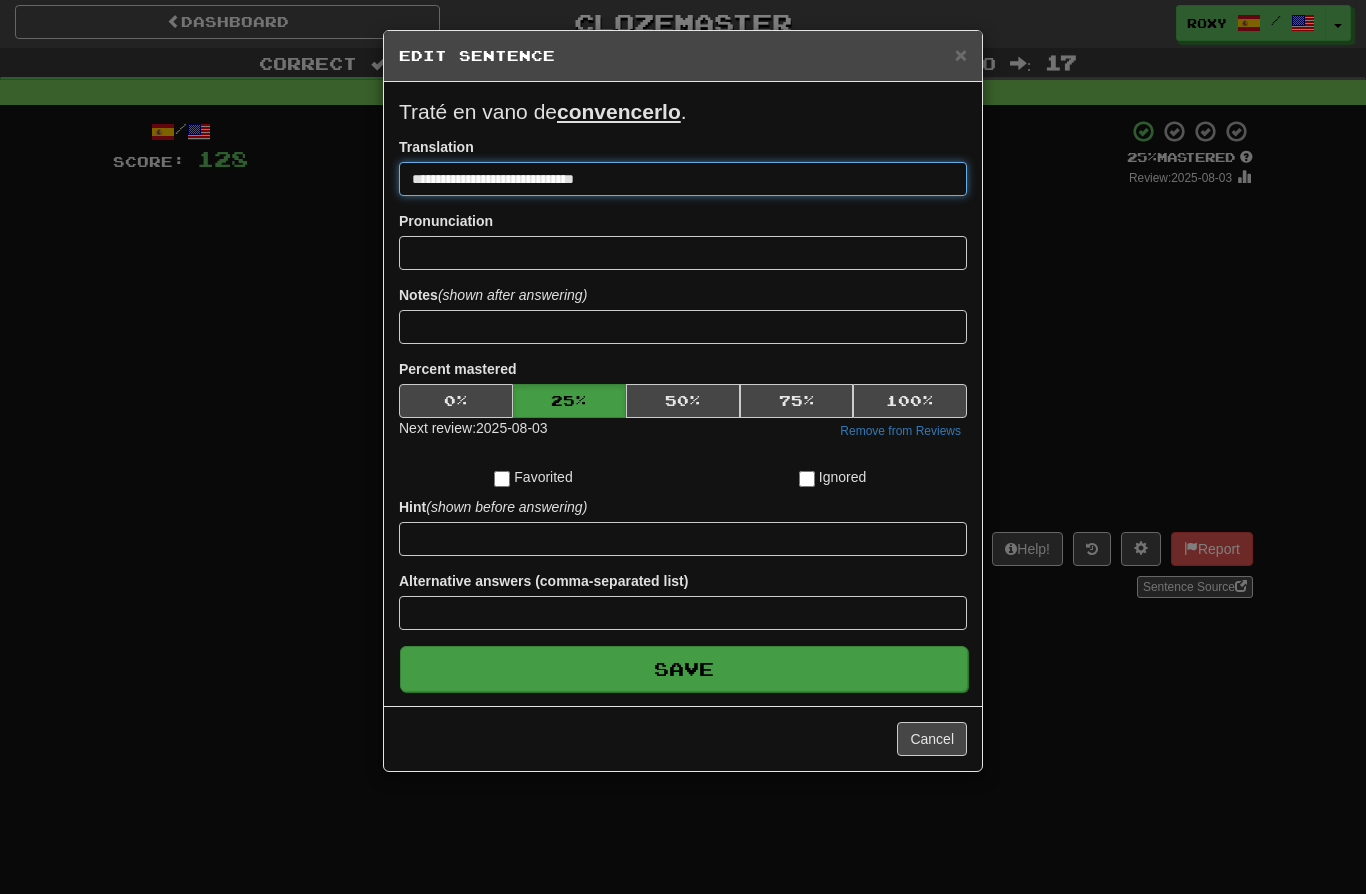 type on "**********" 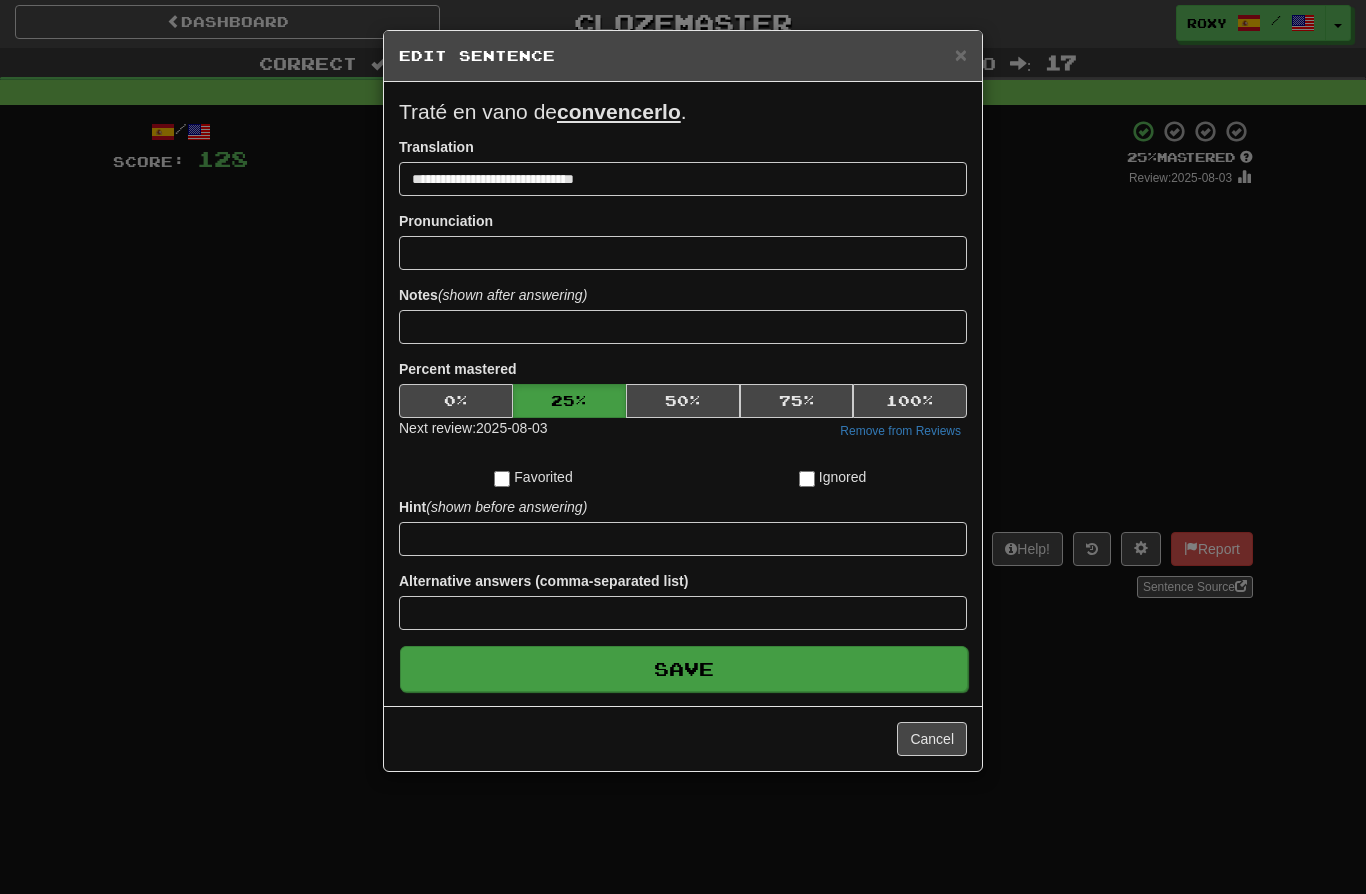 click on "Save" at bounding box center [684, 669] 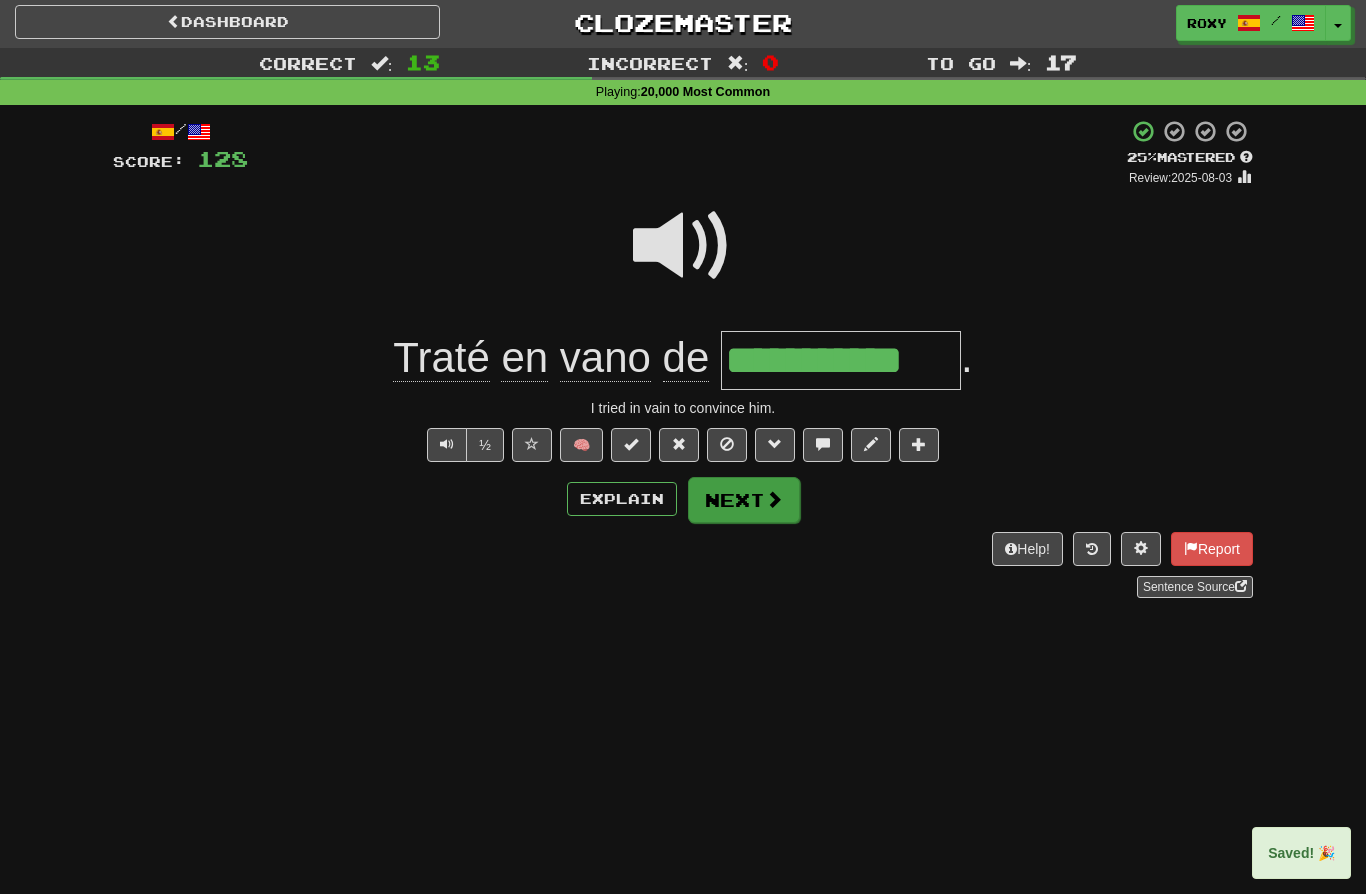 click on "Next" at bounding box center [744, 500] 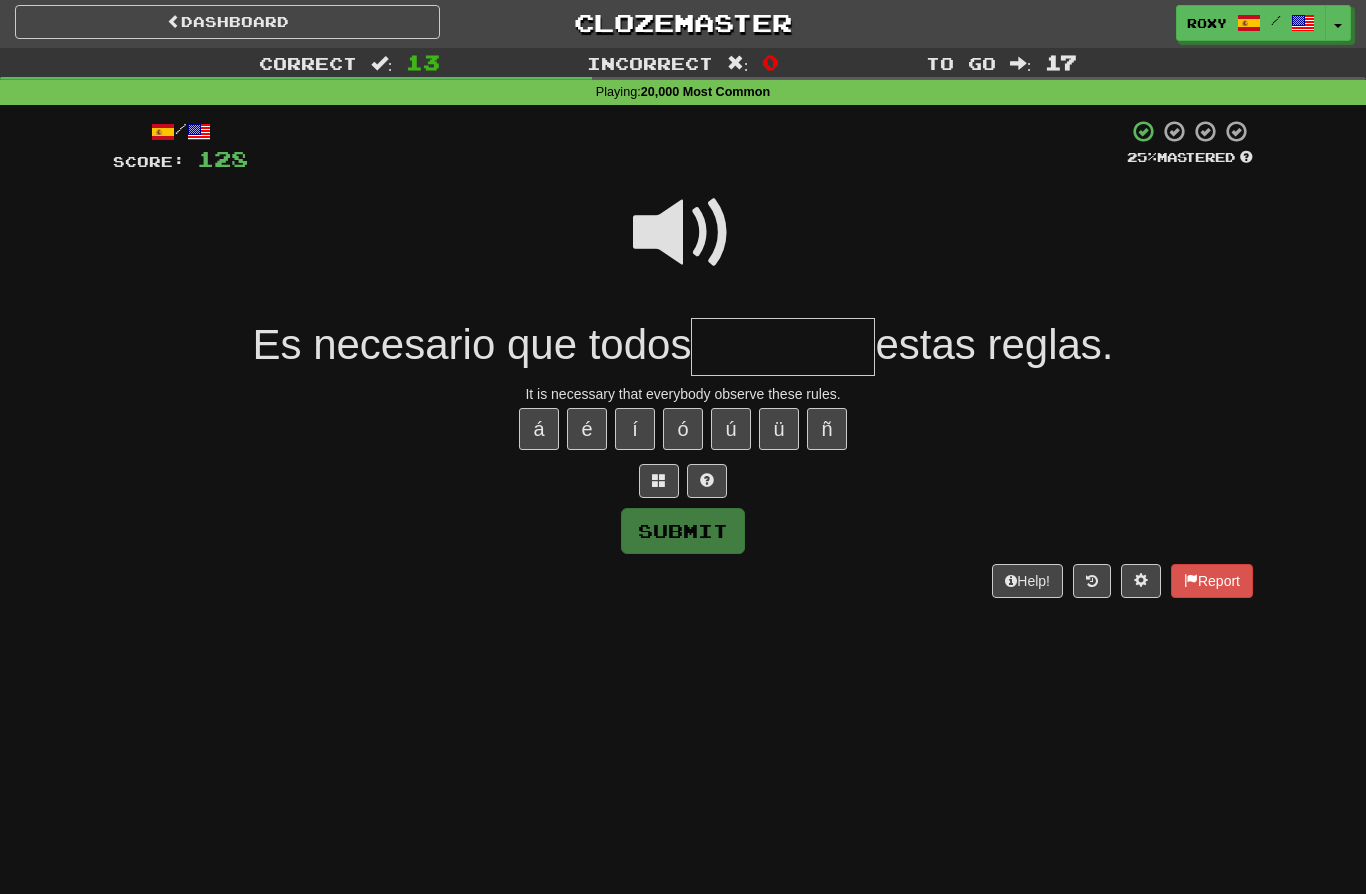 click at bounding box center [683, 233] 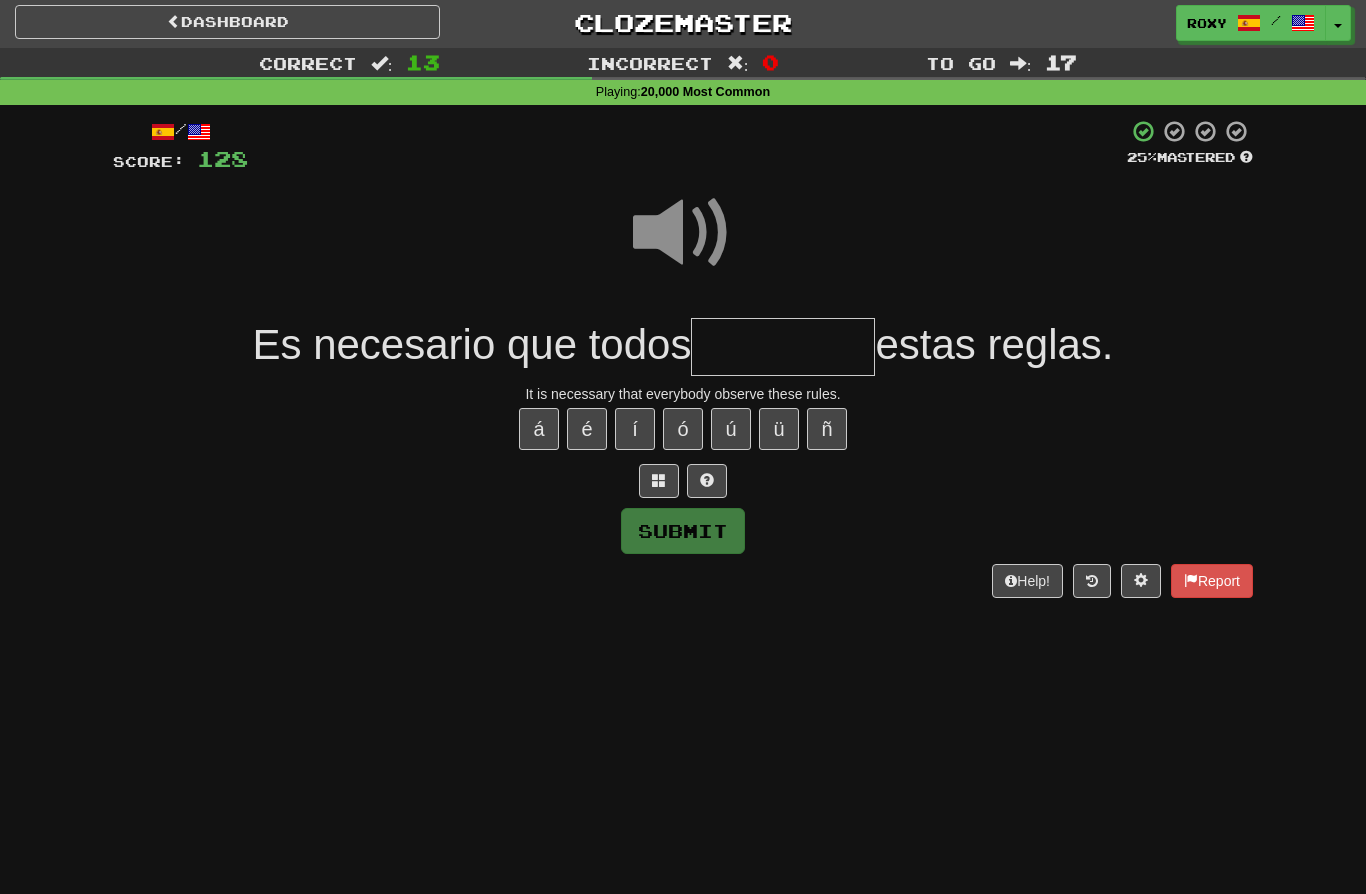 click at bounding box center [783, 347] 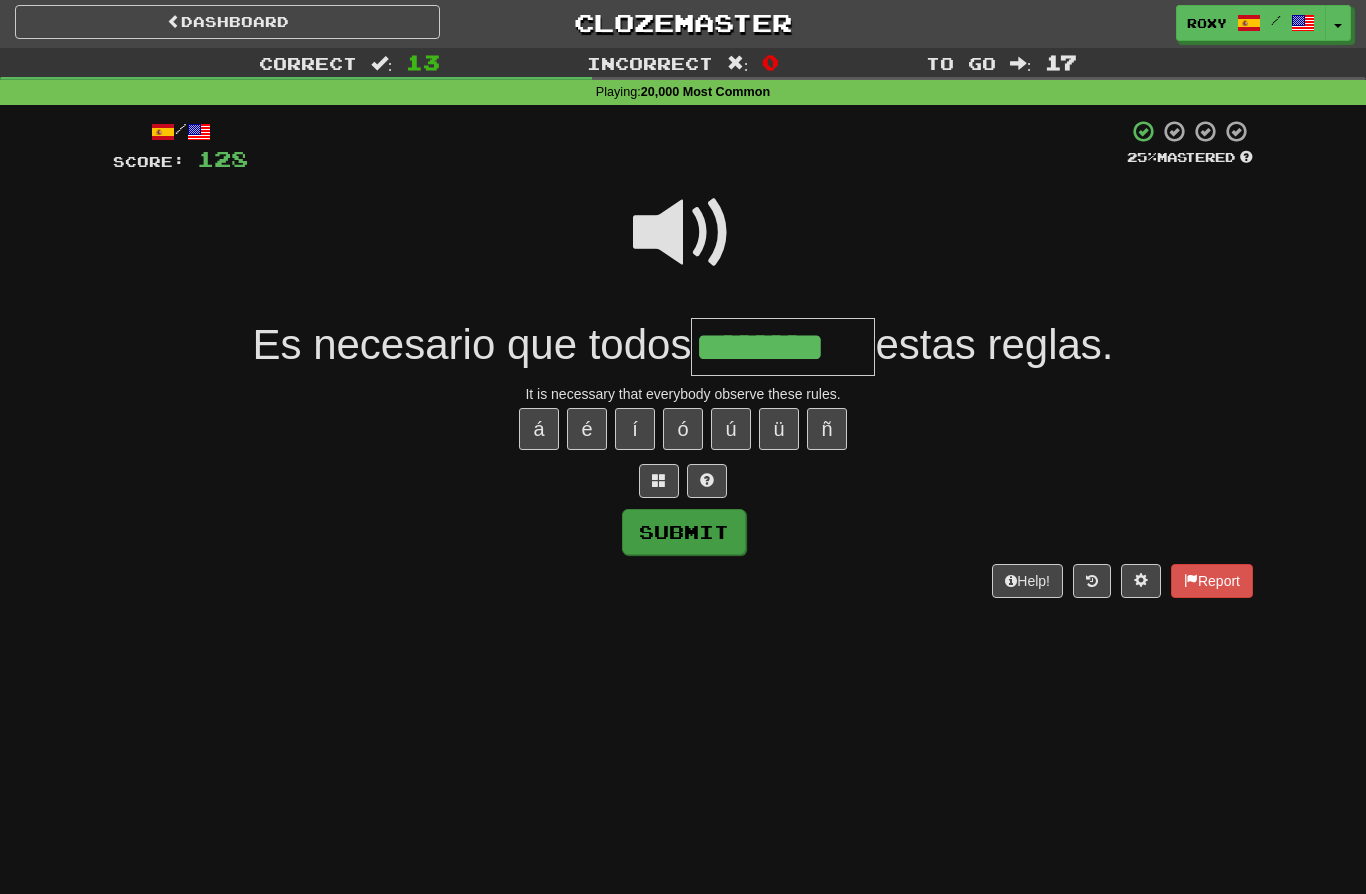 type on "********" 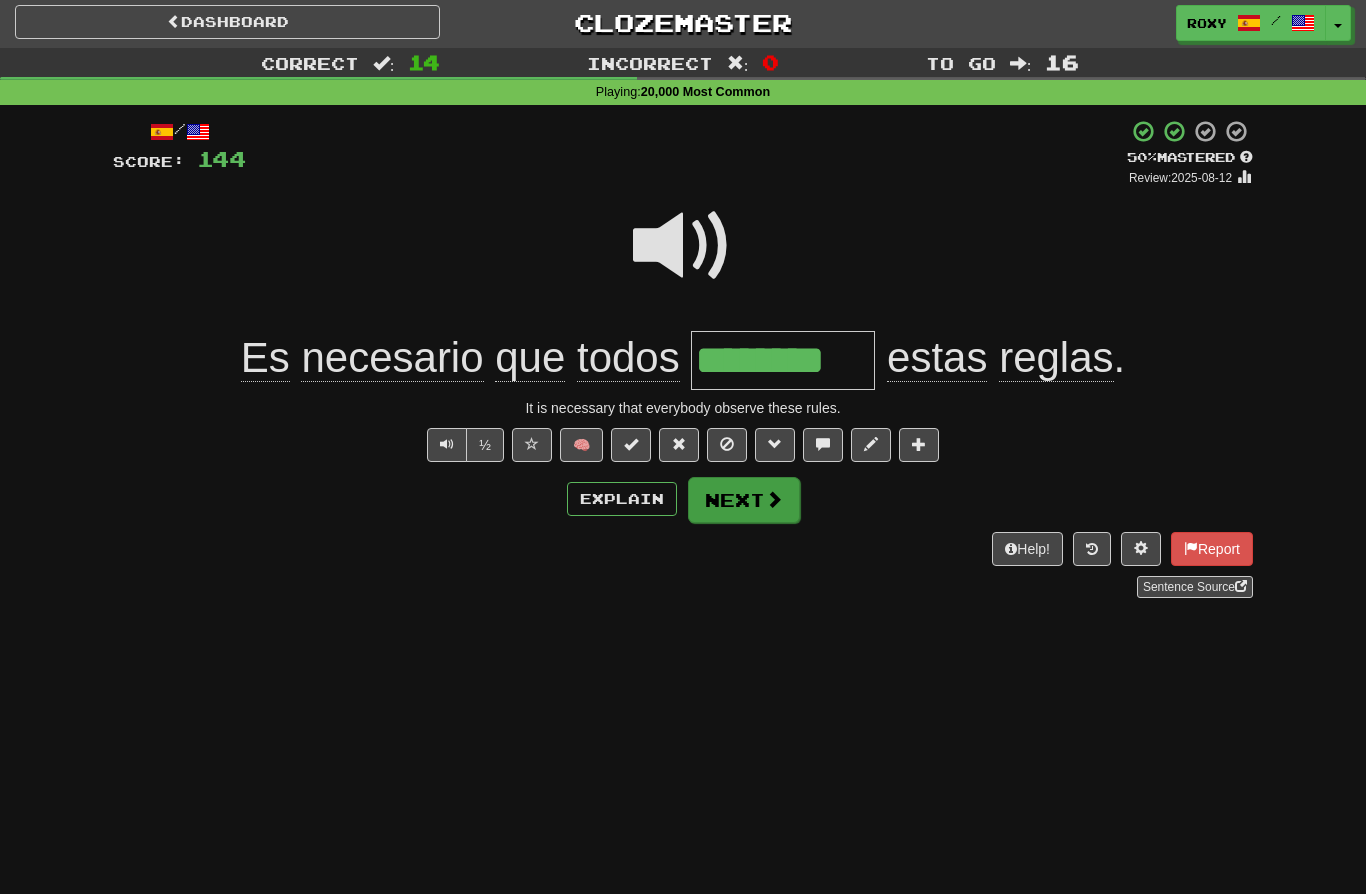 click on "Next" at bounding box center (744, 500) 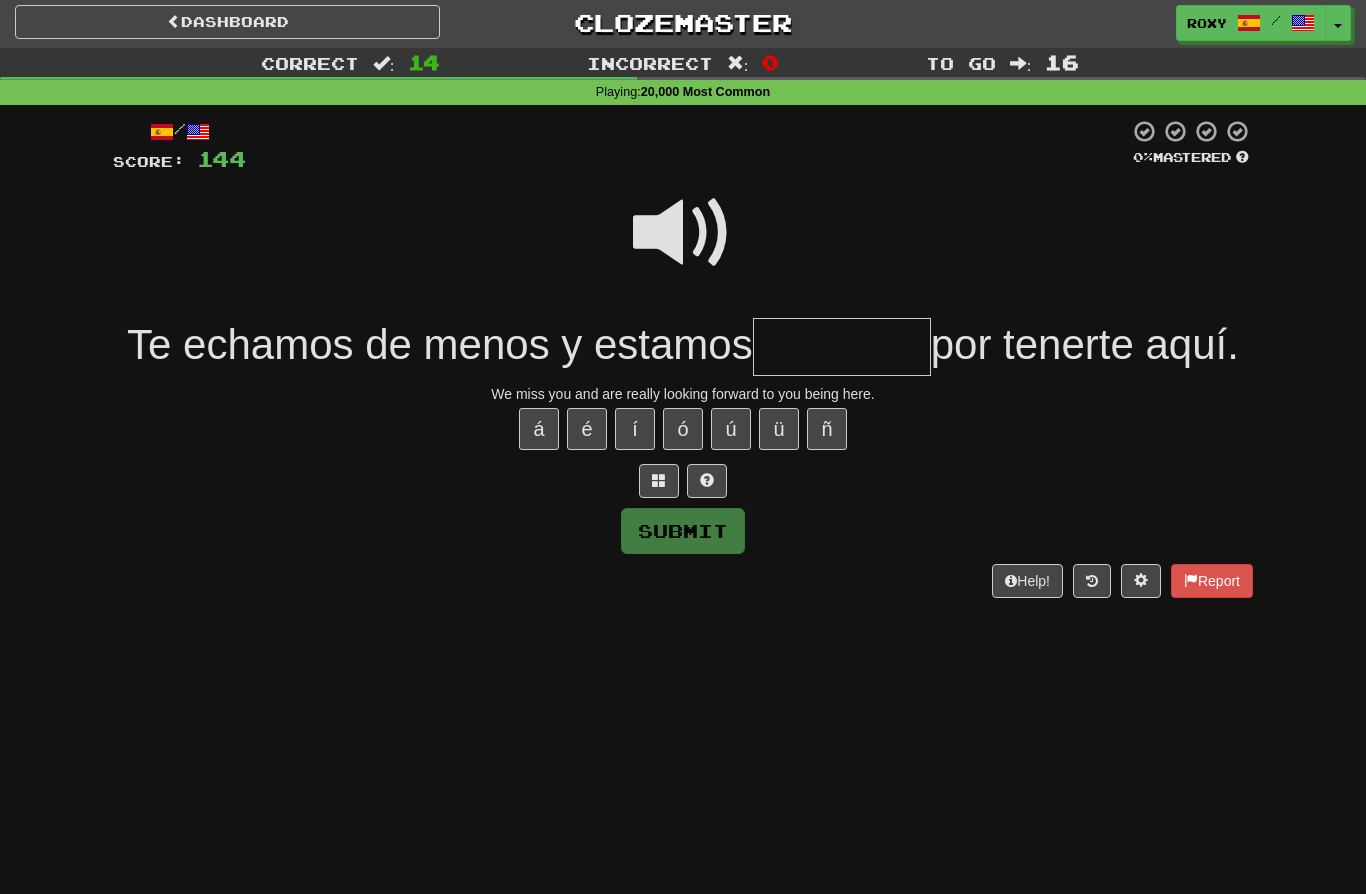 click at bounding box center (683, 233) 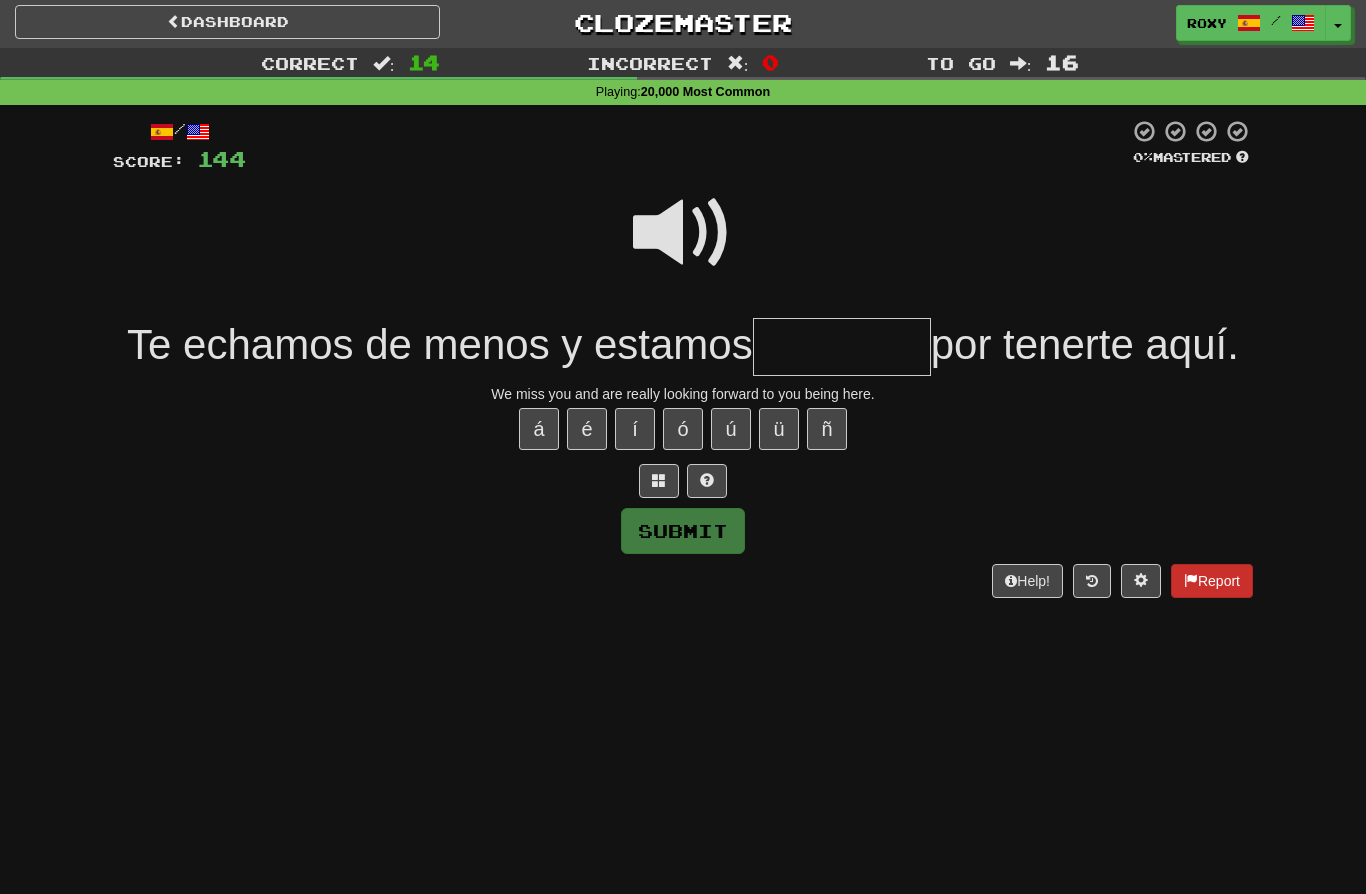 click on "Report" at bounding box center [1212, 581] 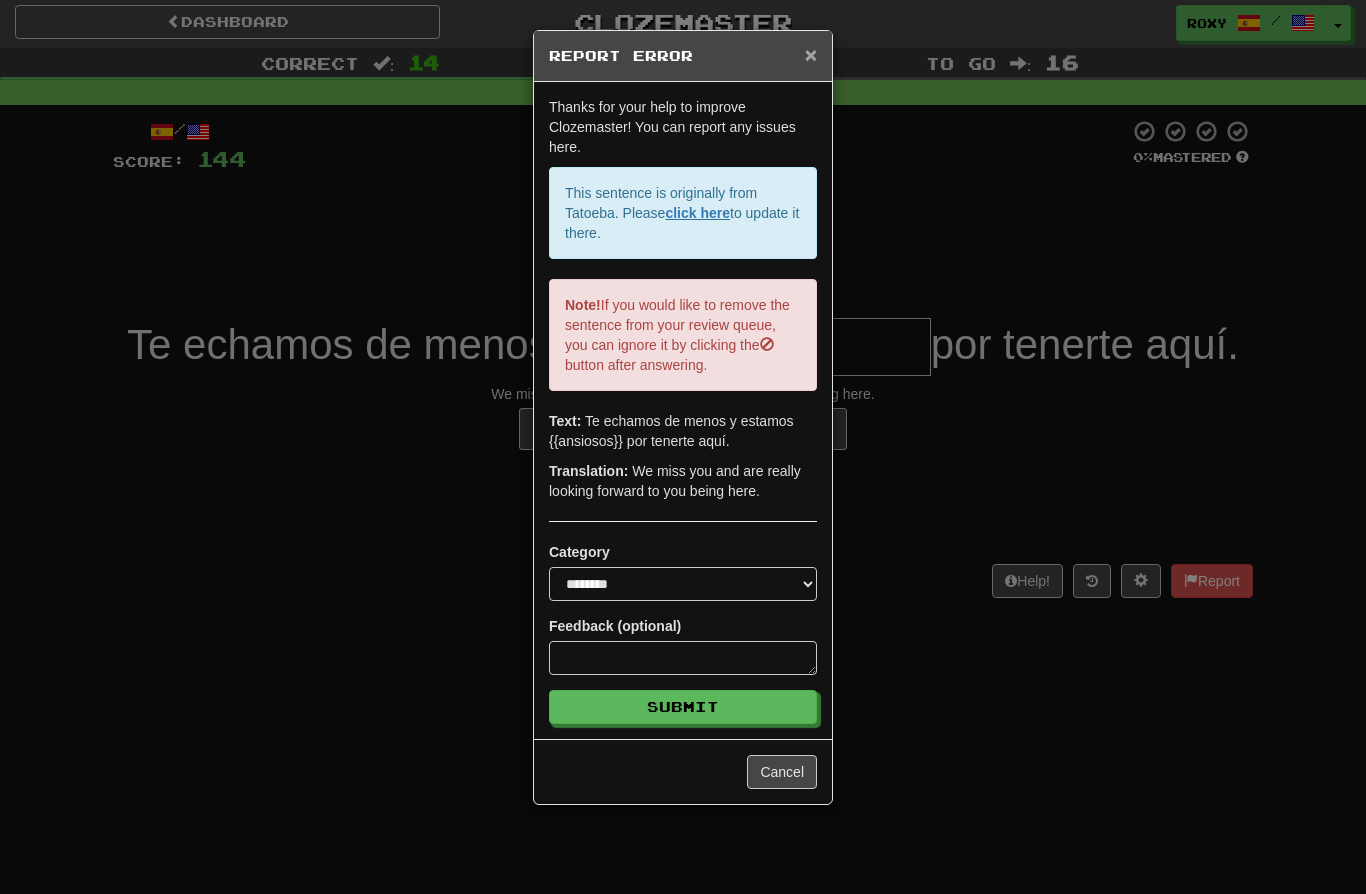 click on "×" at bounding box center [811, 54] 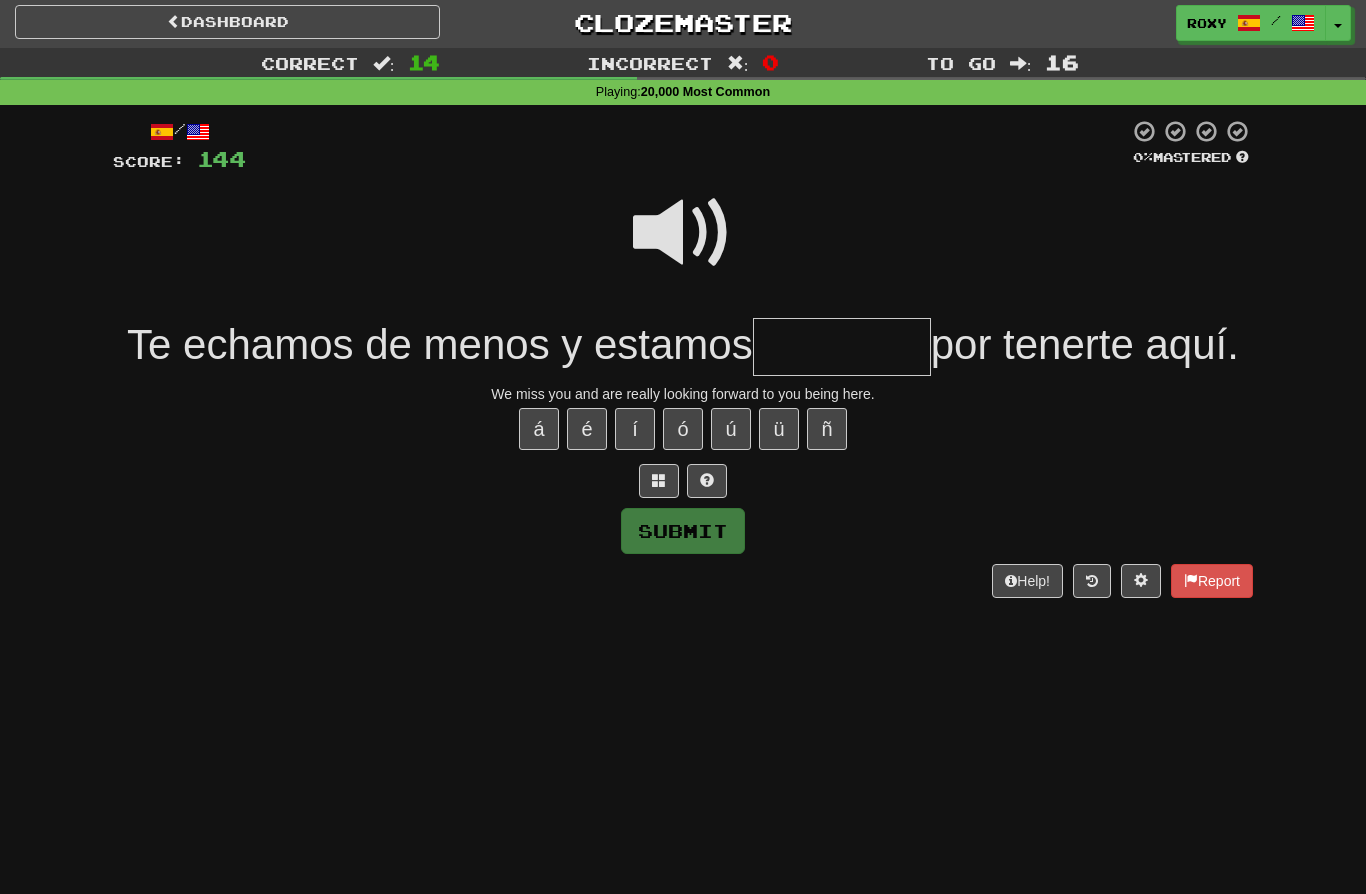 click at bounding box center (842, 347) 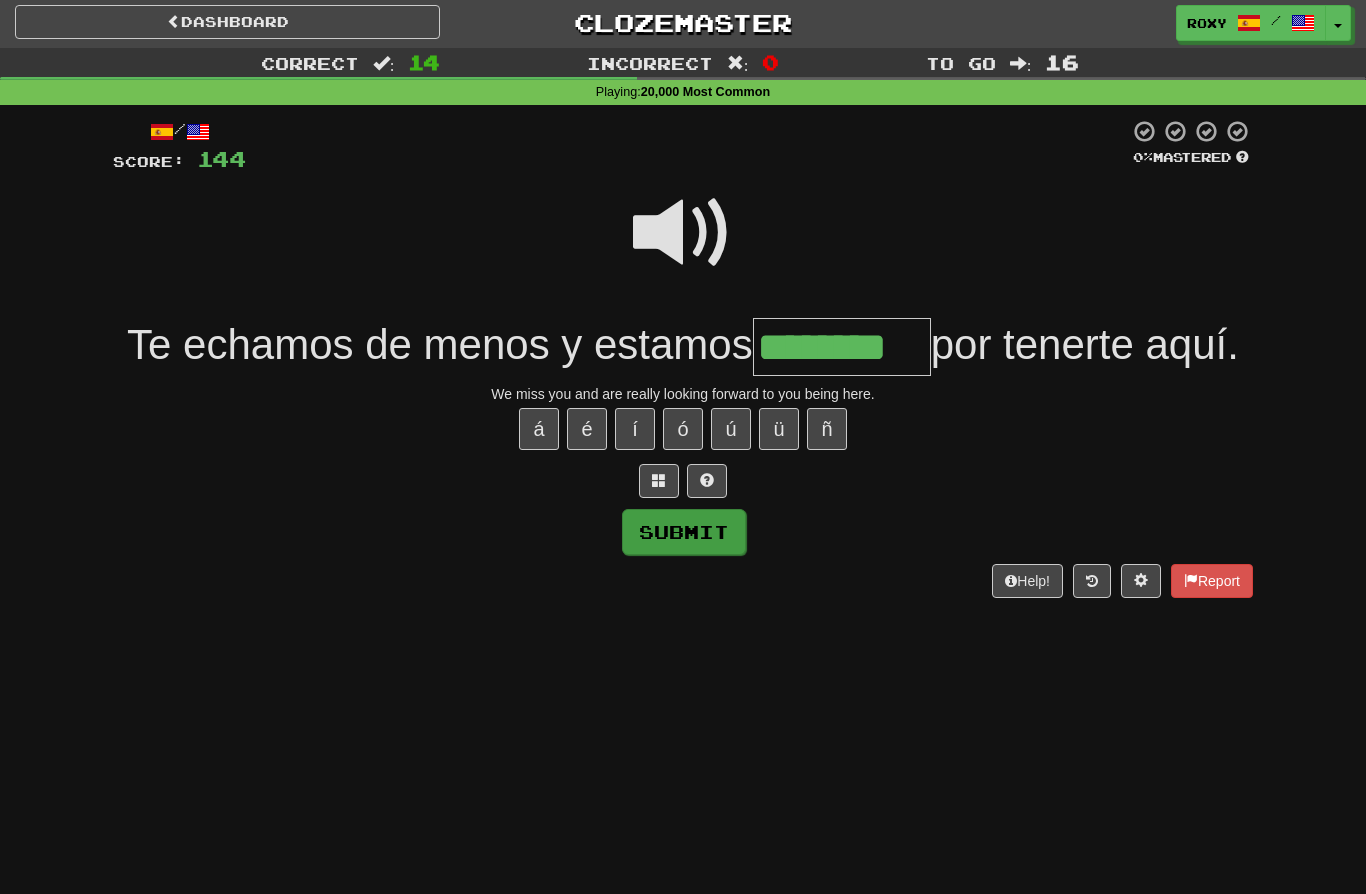 type on "********" 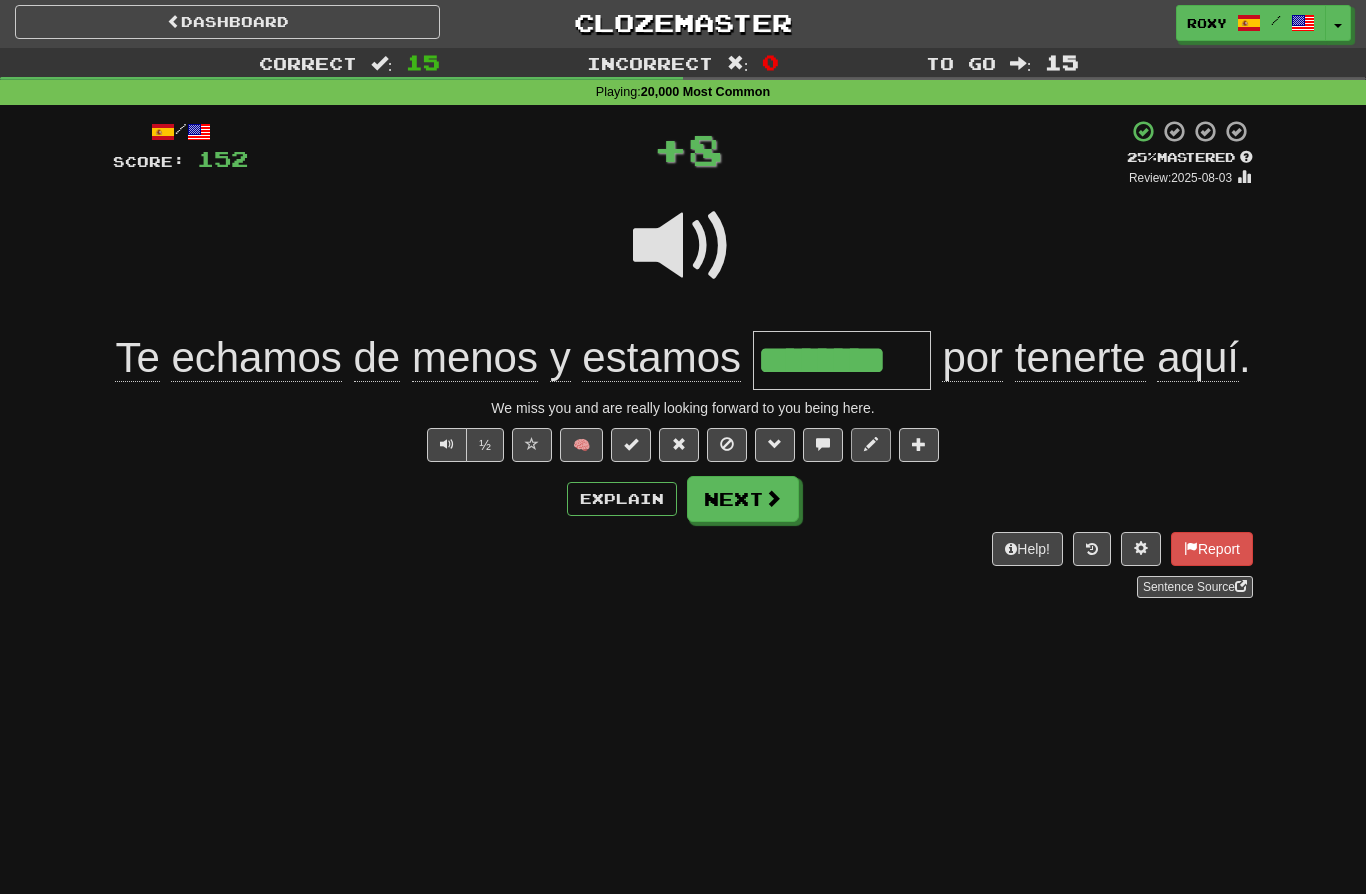 click at bounding box center [871, 445] 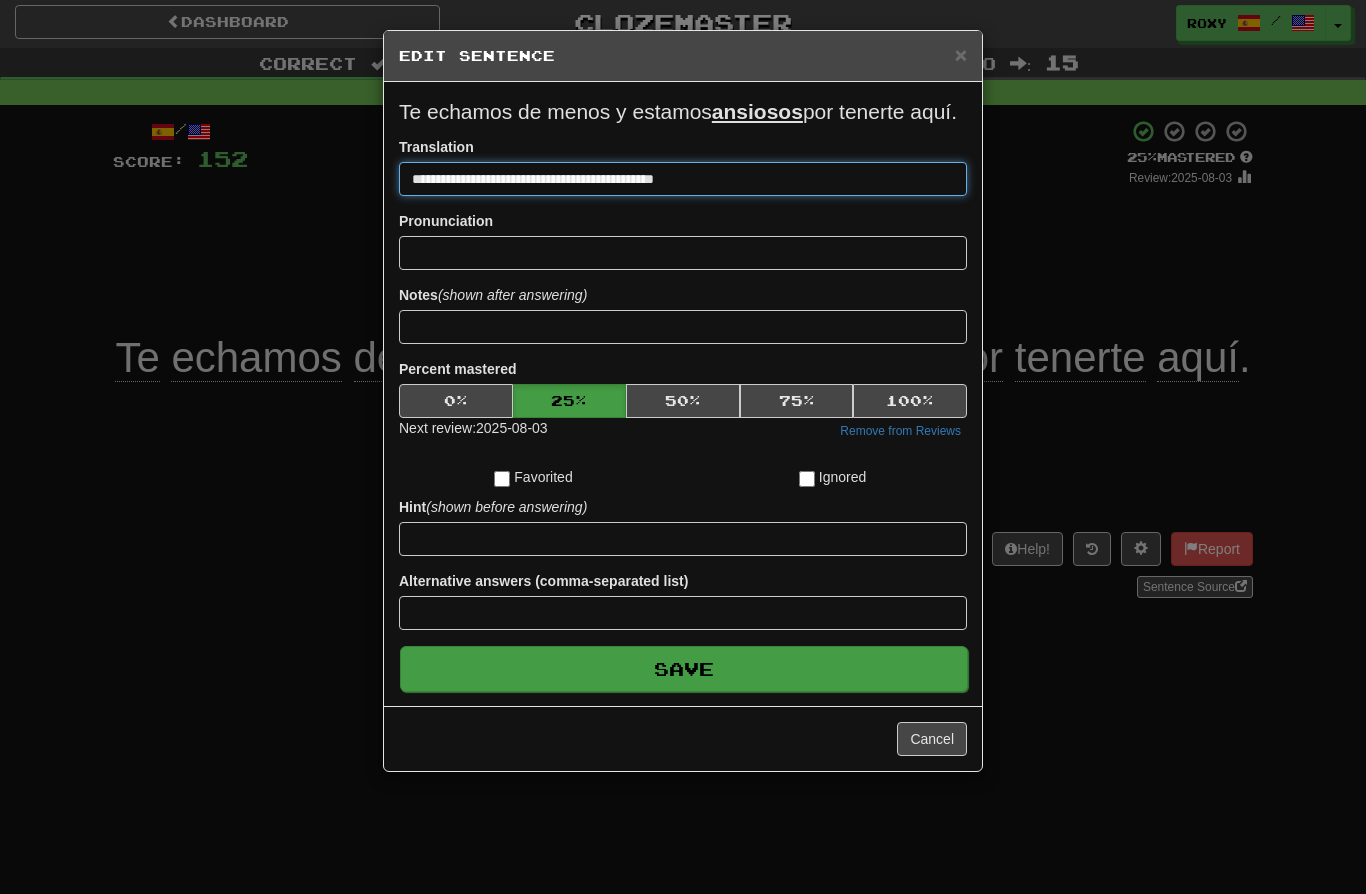 type on "**********" 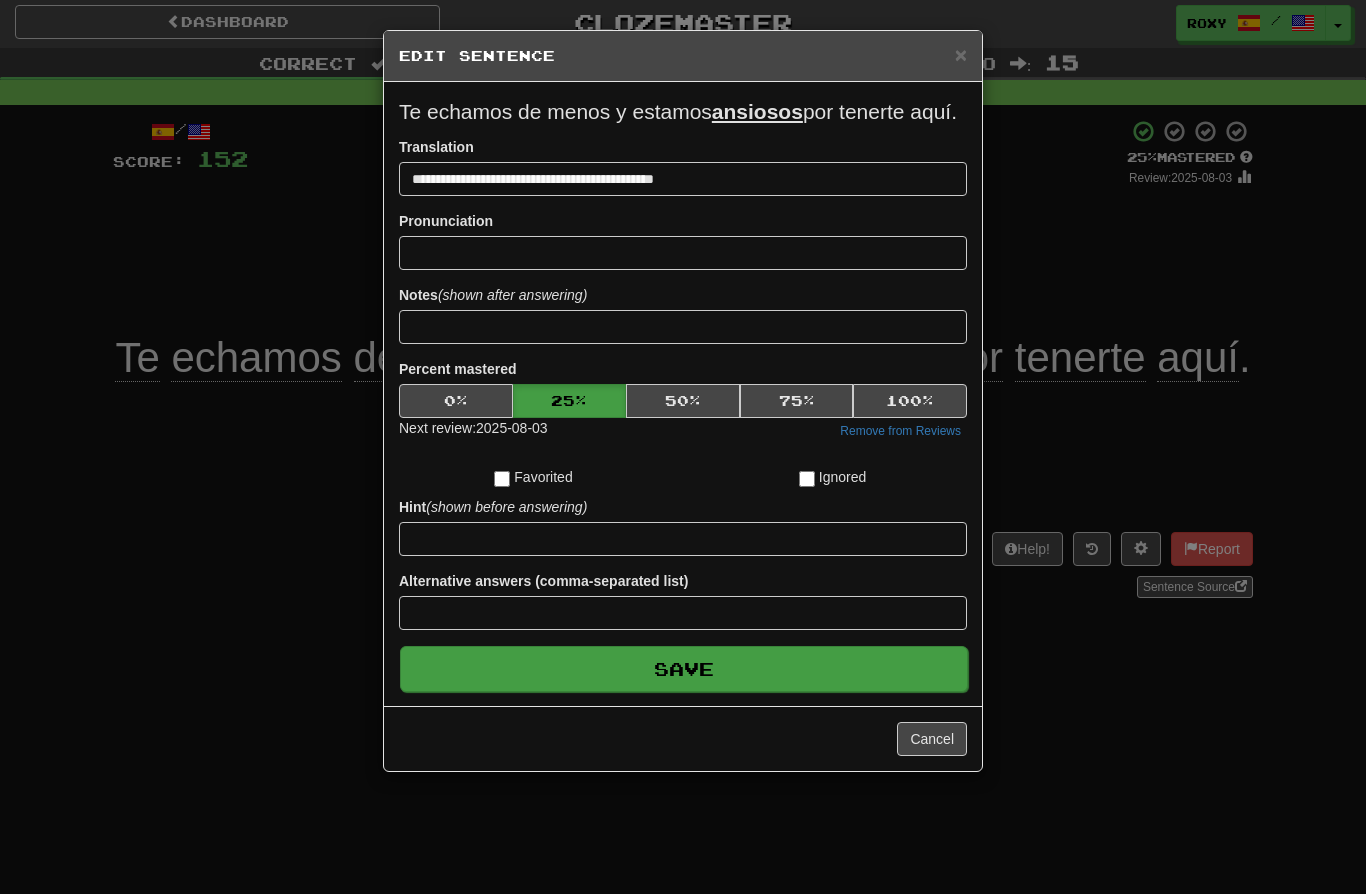 click on "Save" at bounding box center (684, 669) 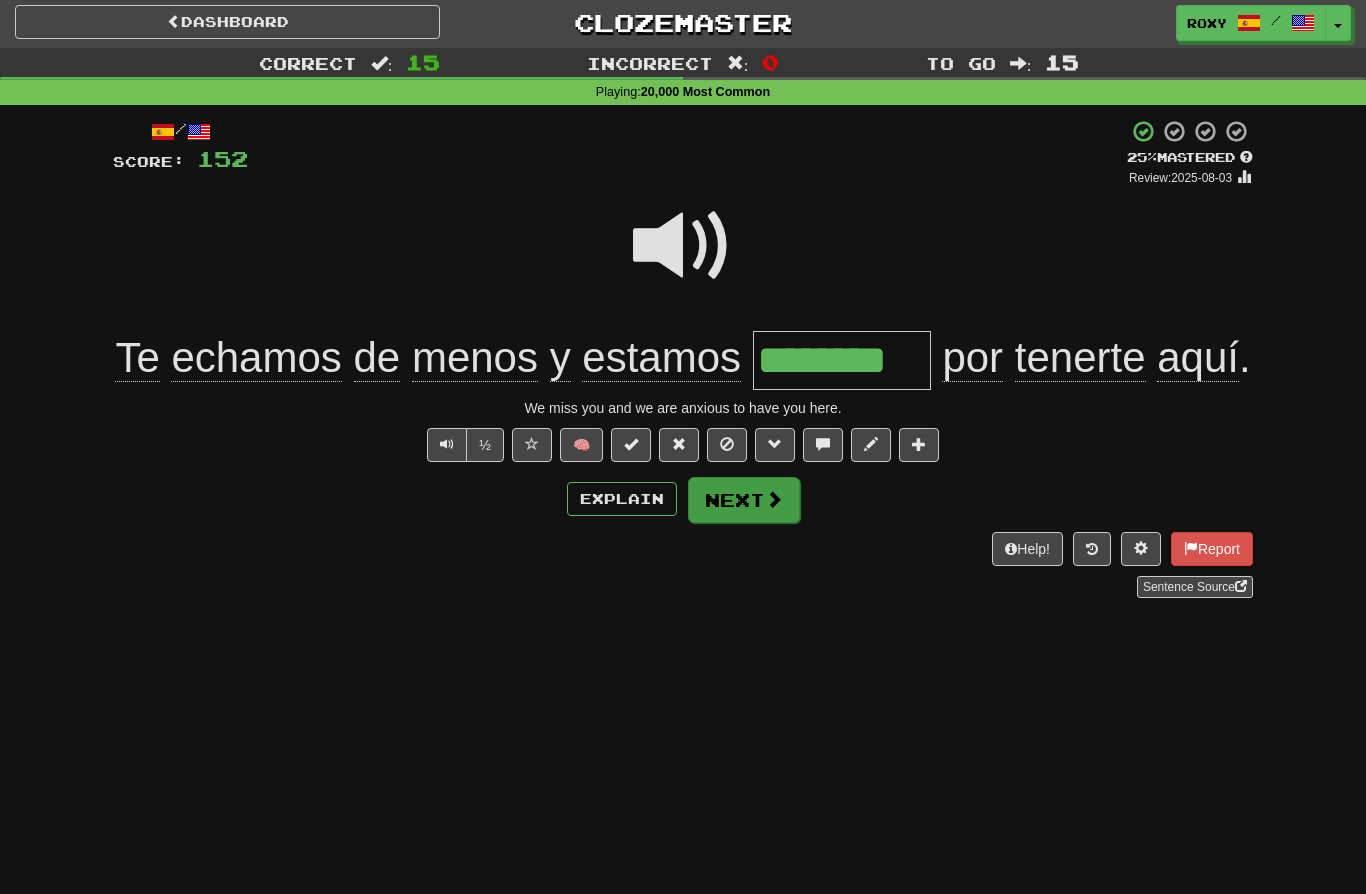 click on "Next" at bounding box center (744, 500) 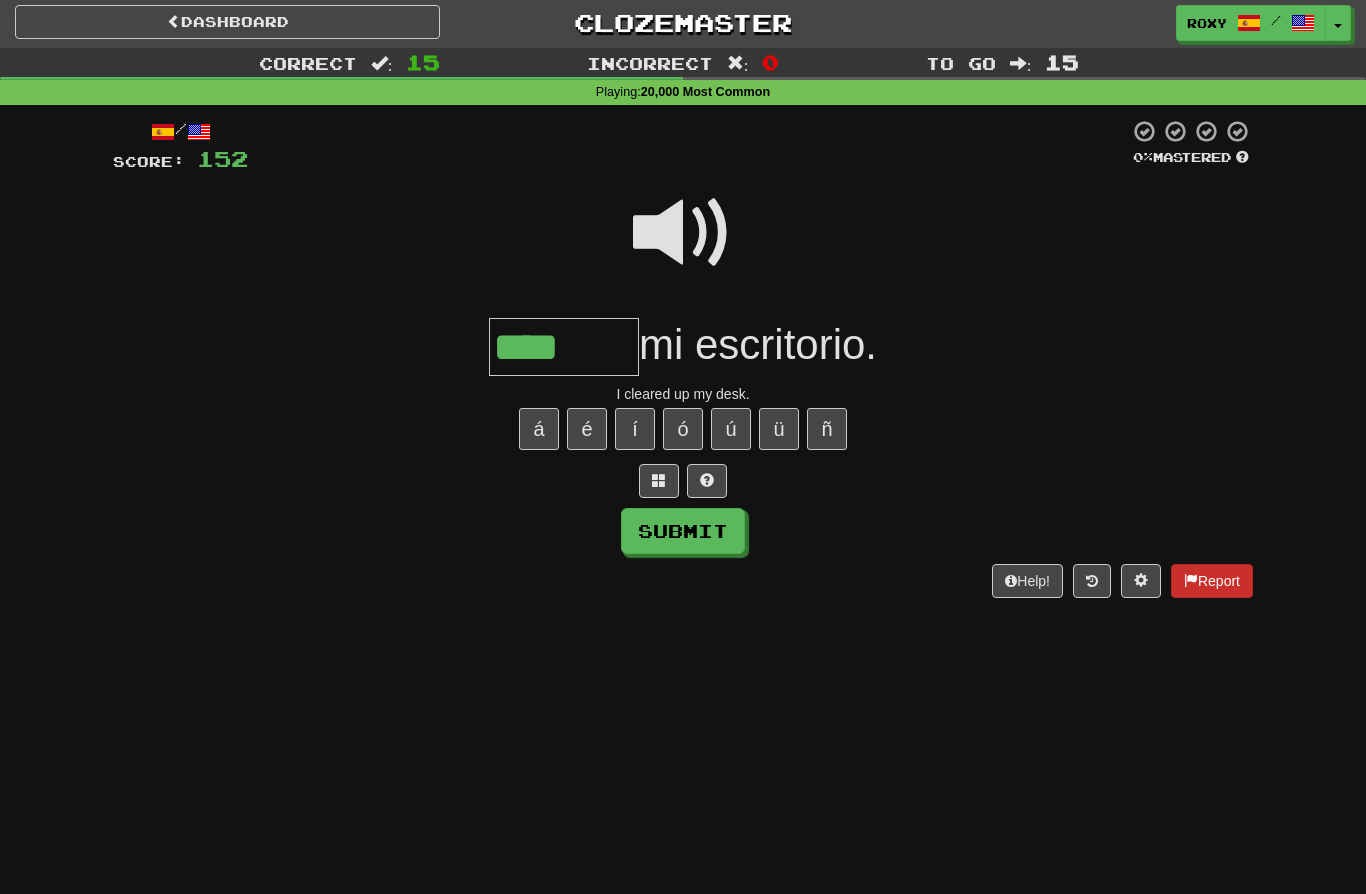 click on "Report" at bounding box center [1212, 581] 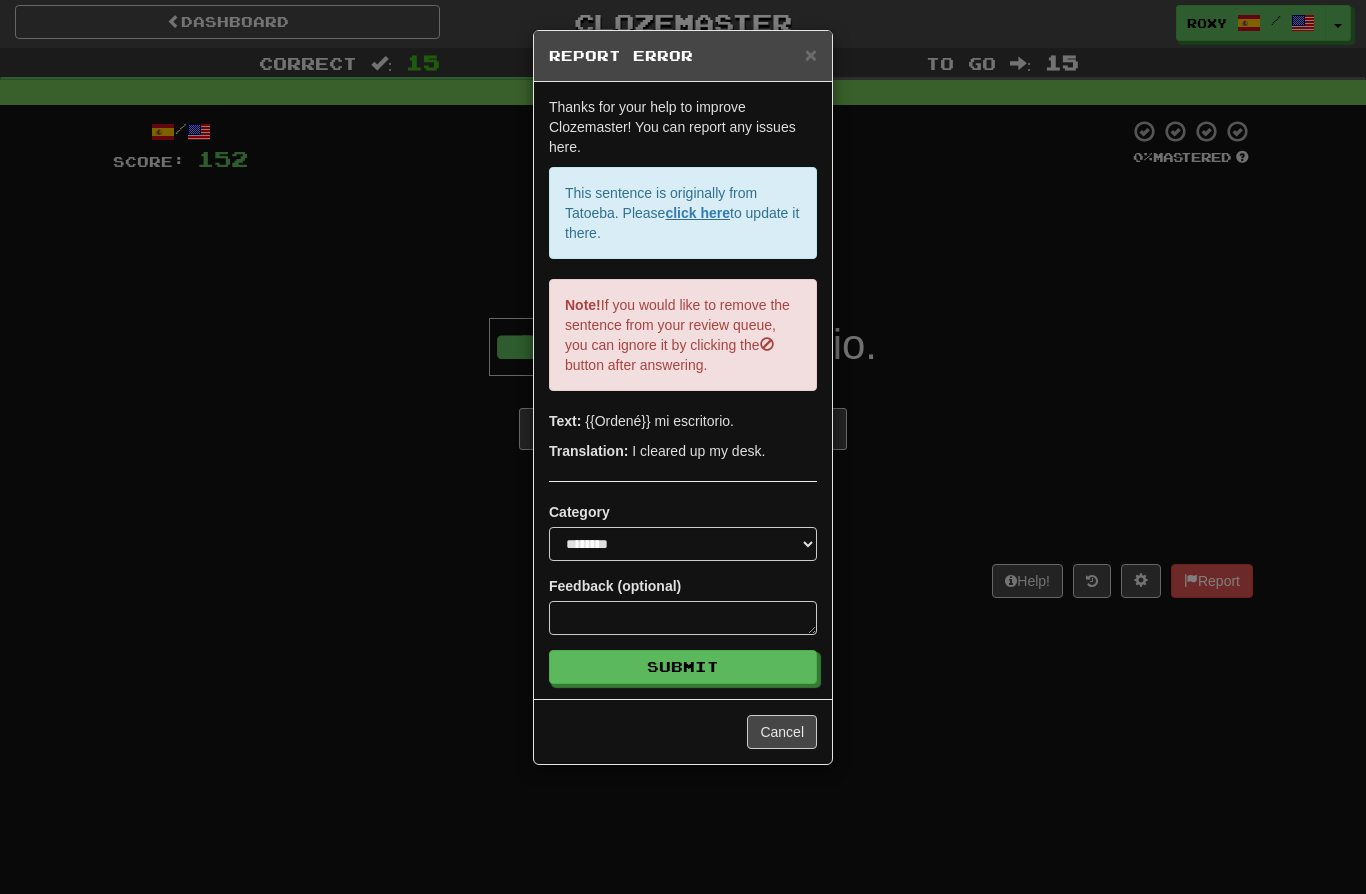 click on "**********" at bounding box center [683, 447] 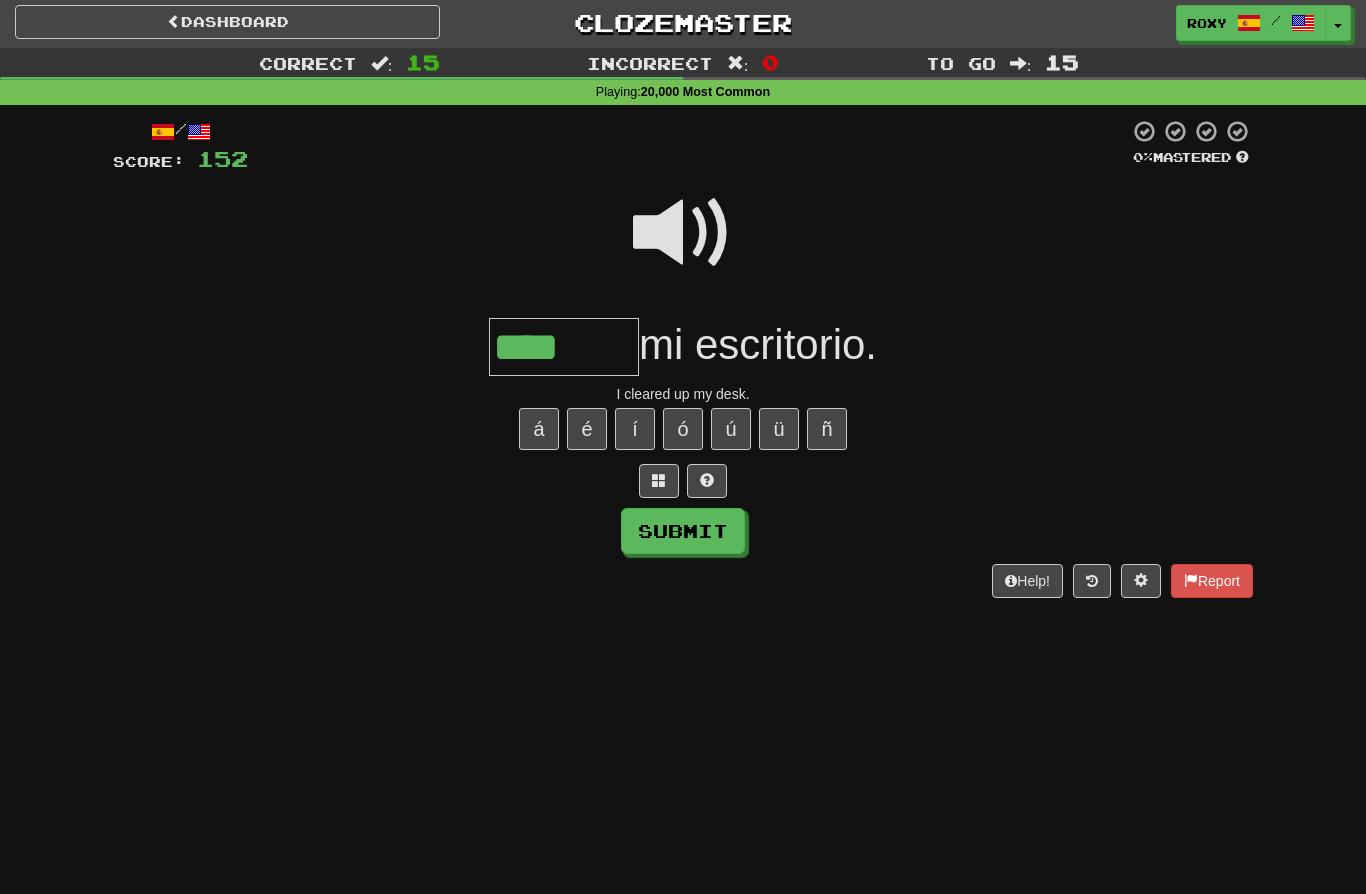 click on "****" at bounding box center (564, 347) 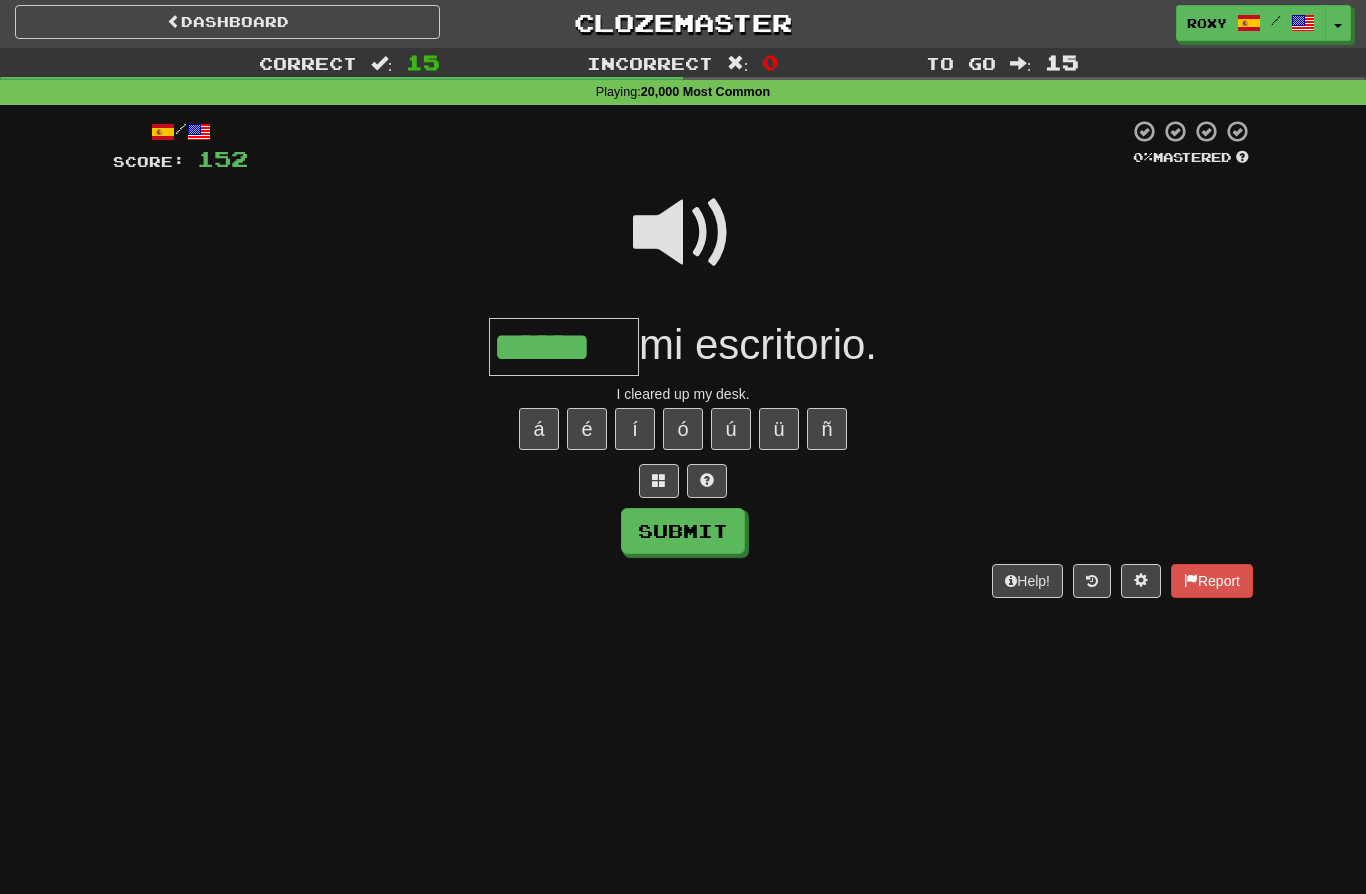 type on "******" 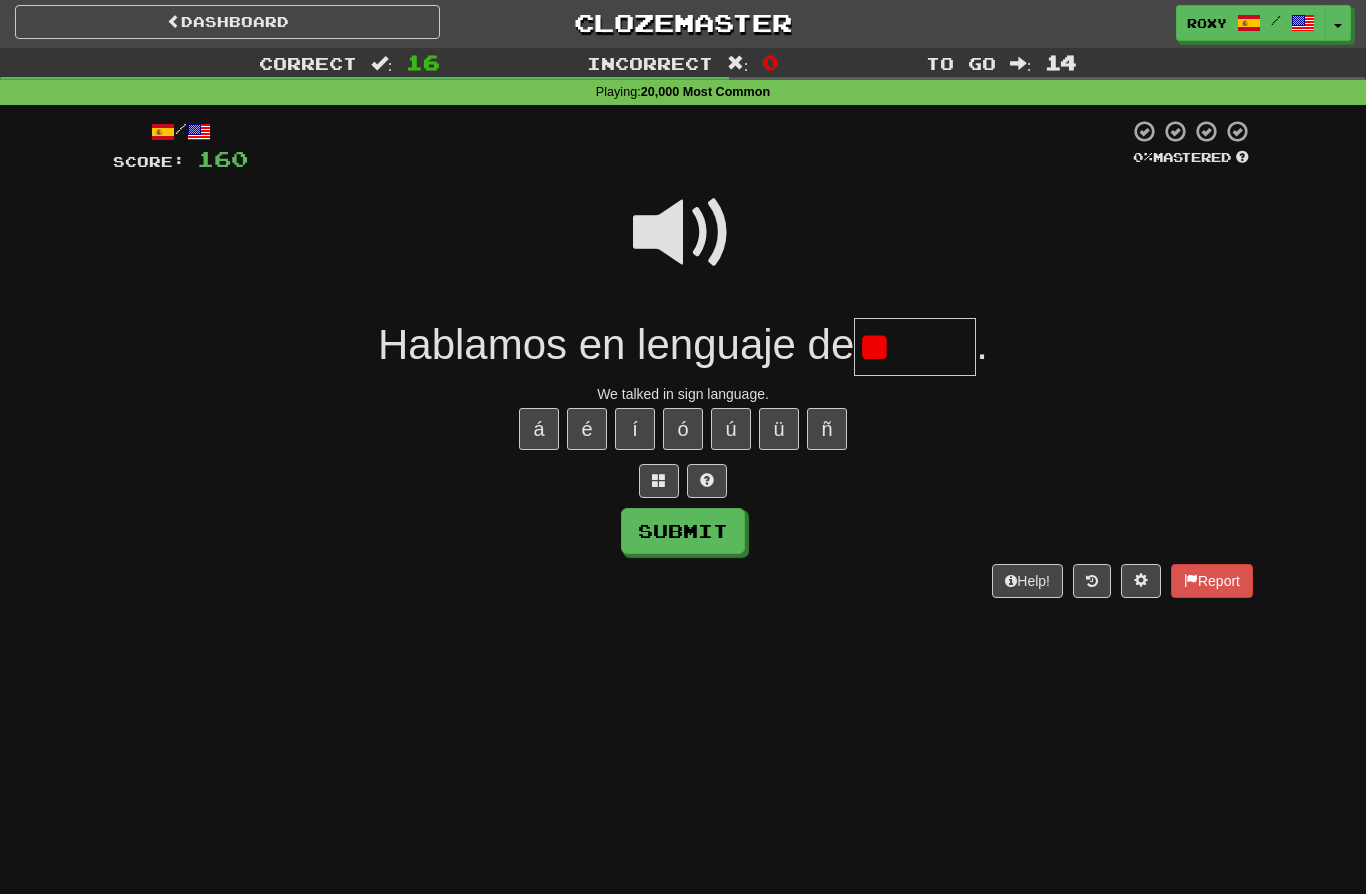 type on "*" 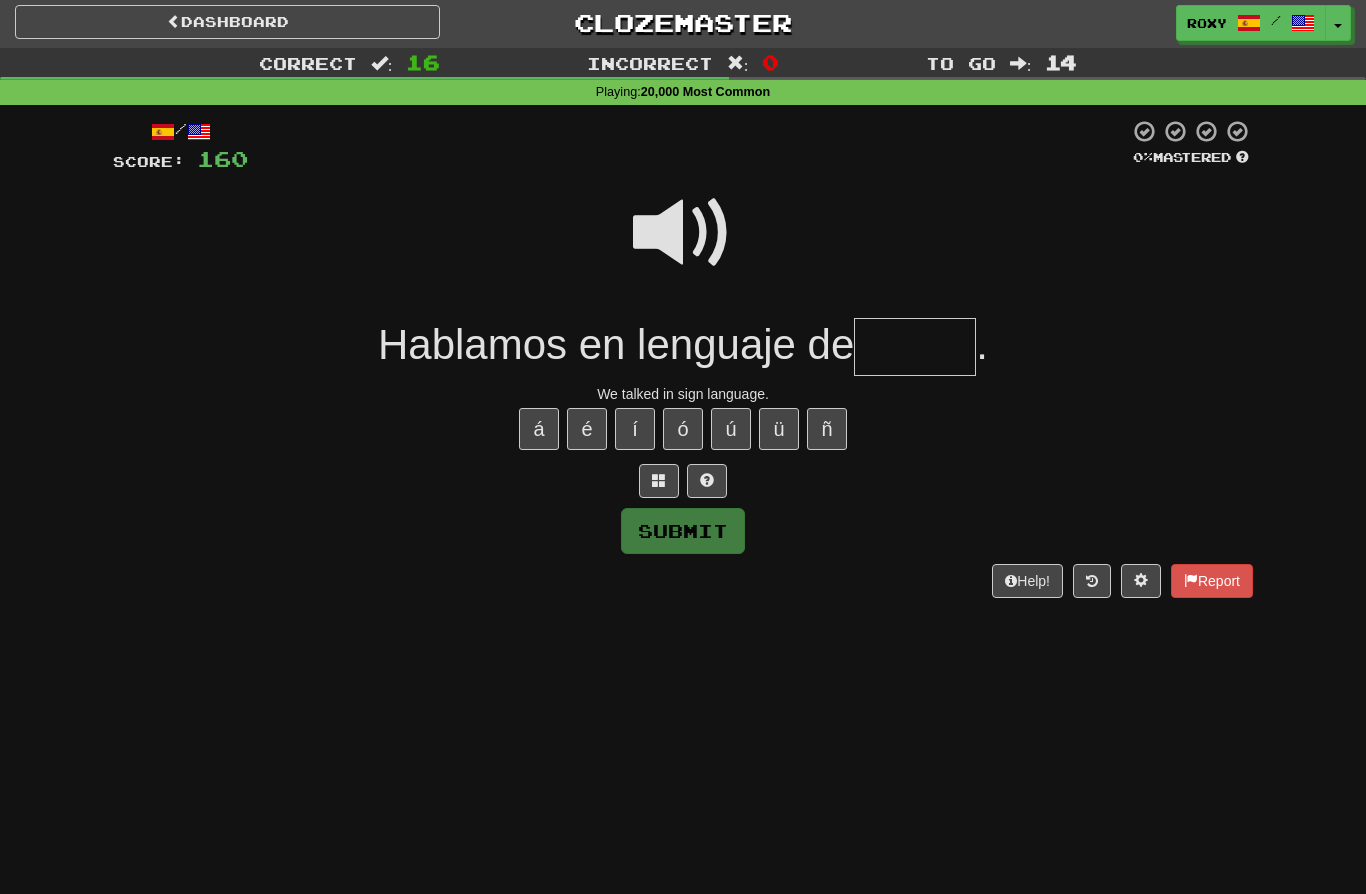 click at bounding box center (683, 233) 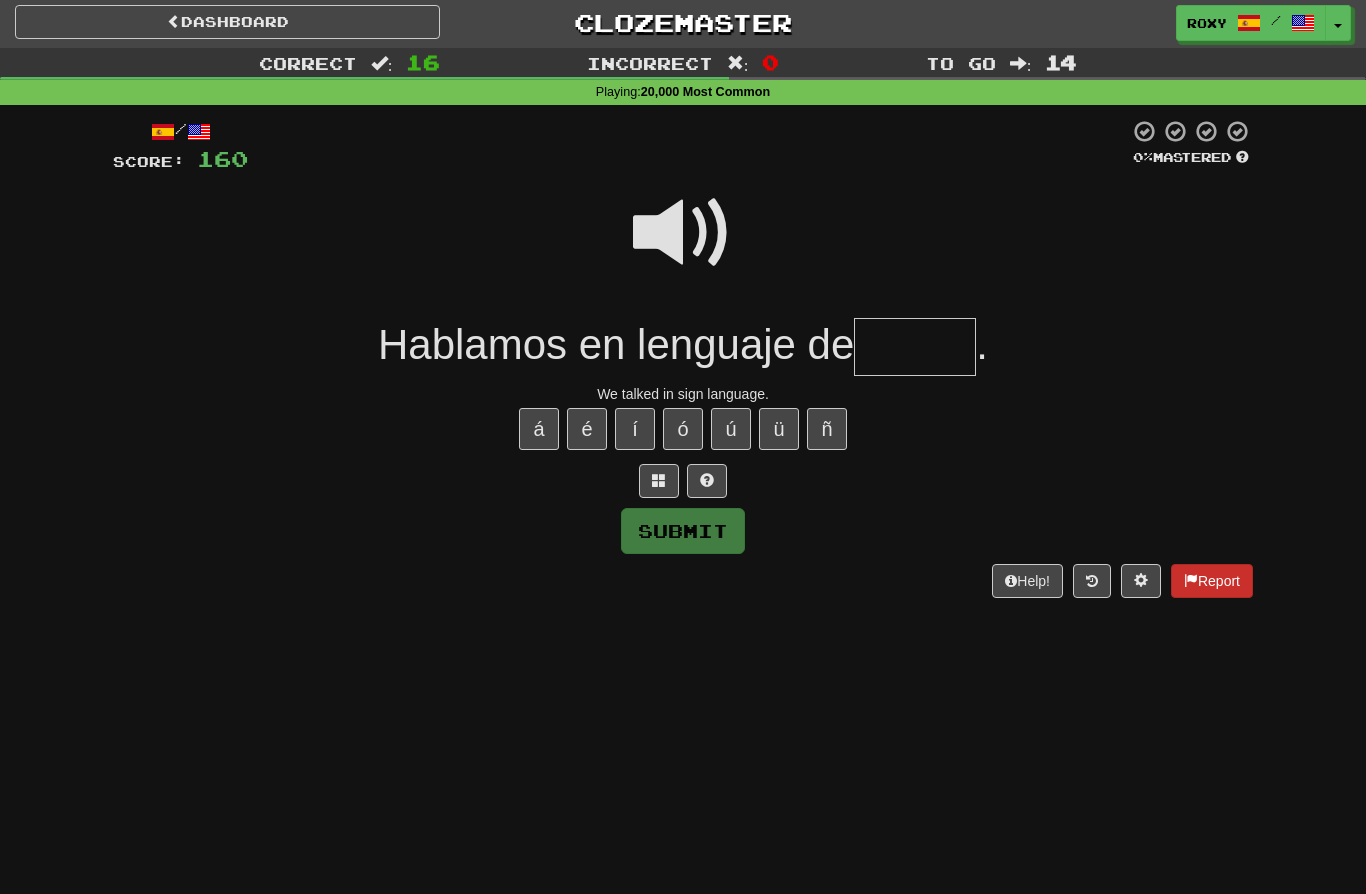 click on "Report" at bounding box center (1212, 581) 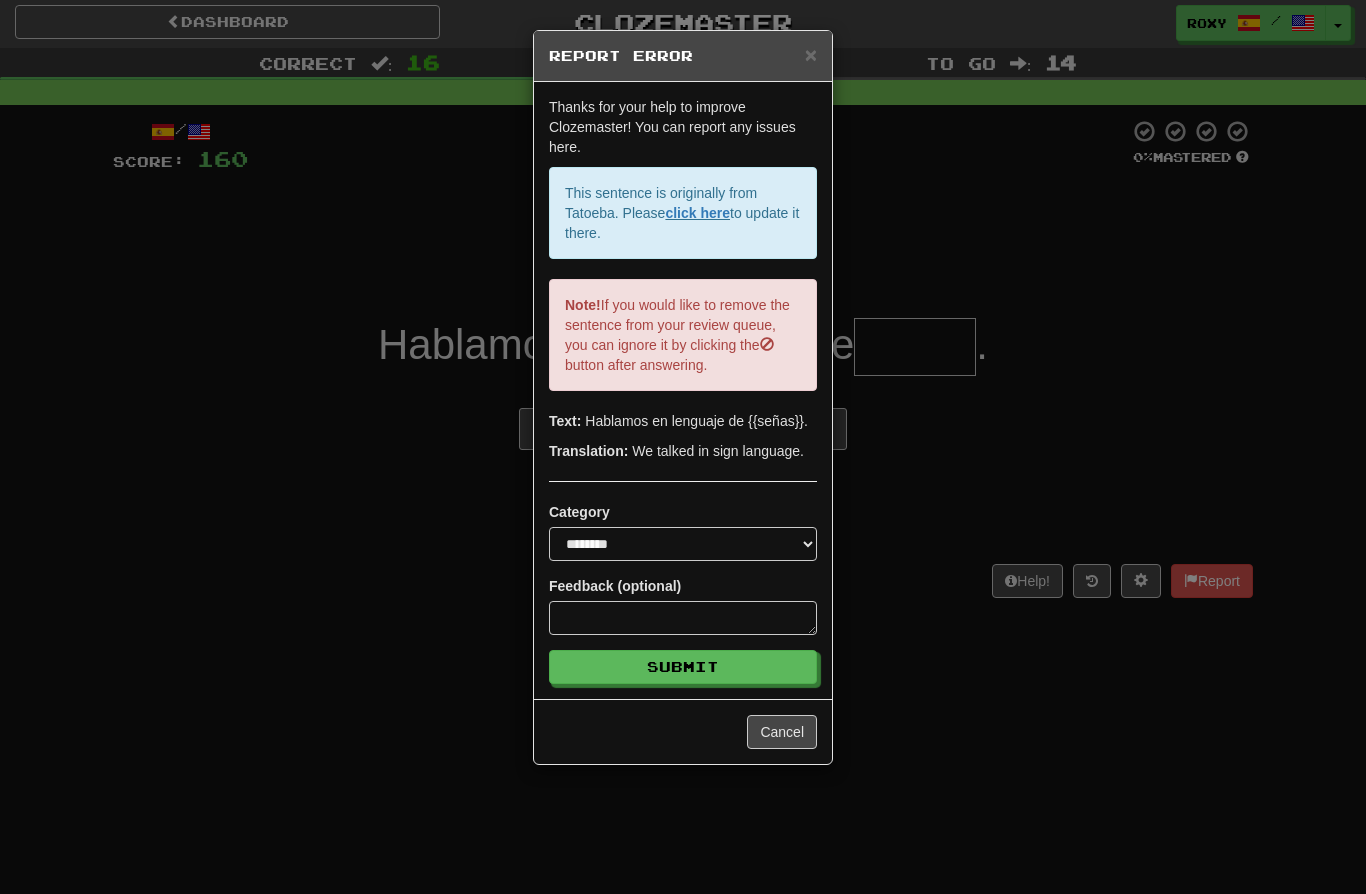 click on "**********" at bounding box center (683, 447) 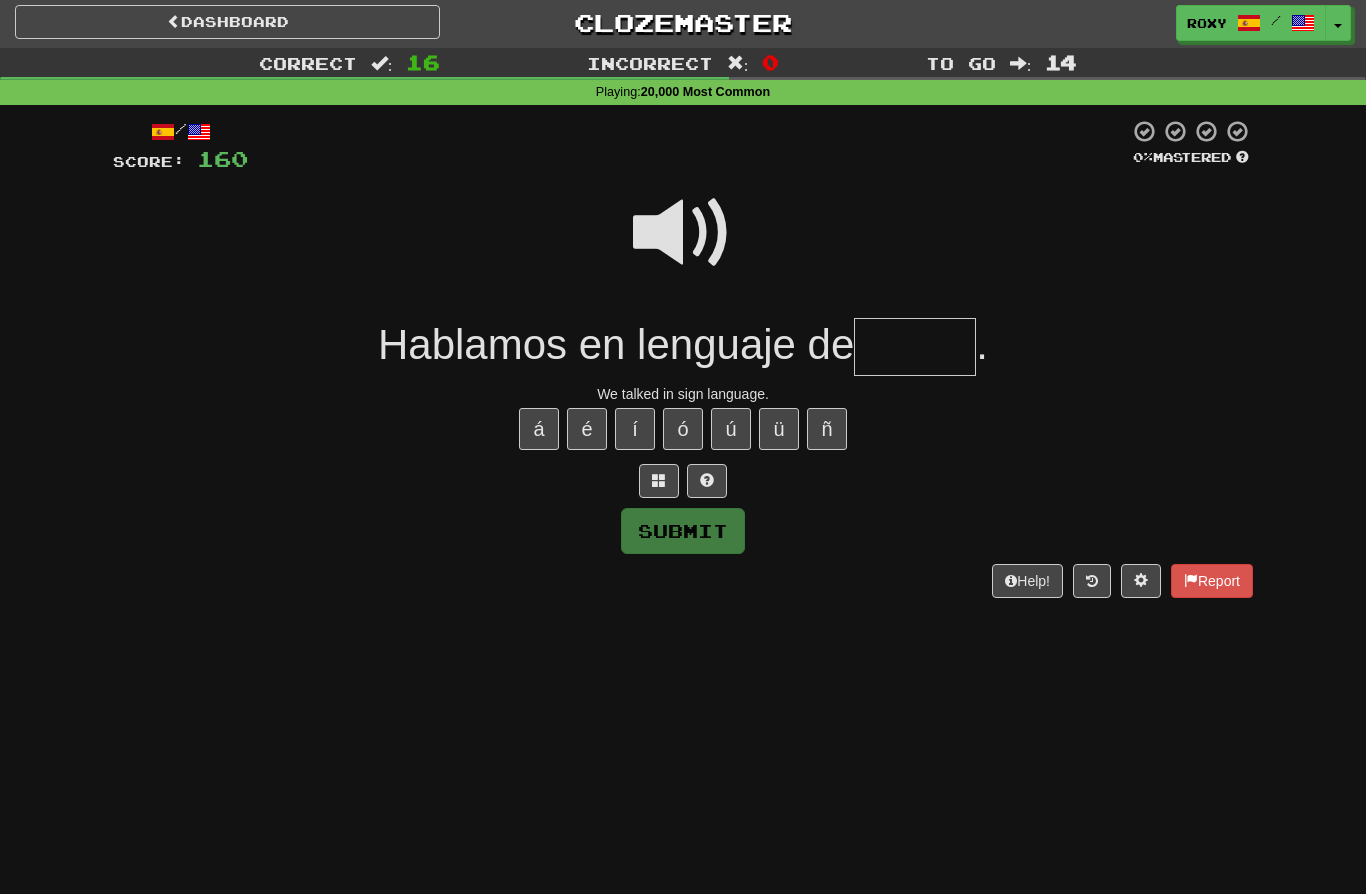 click at bounding box center (915, 347) 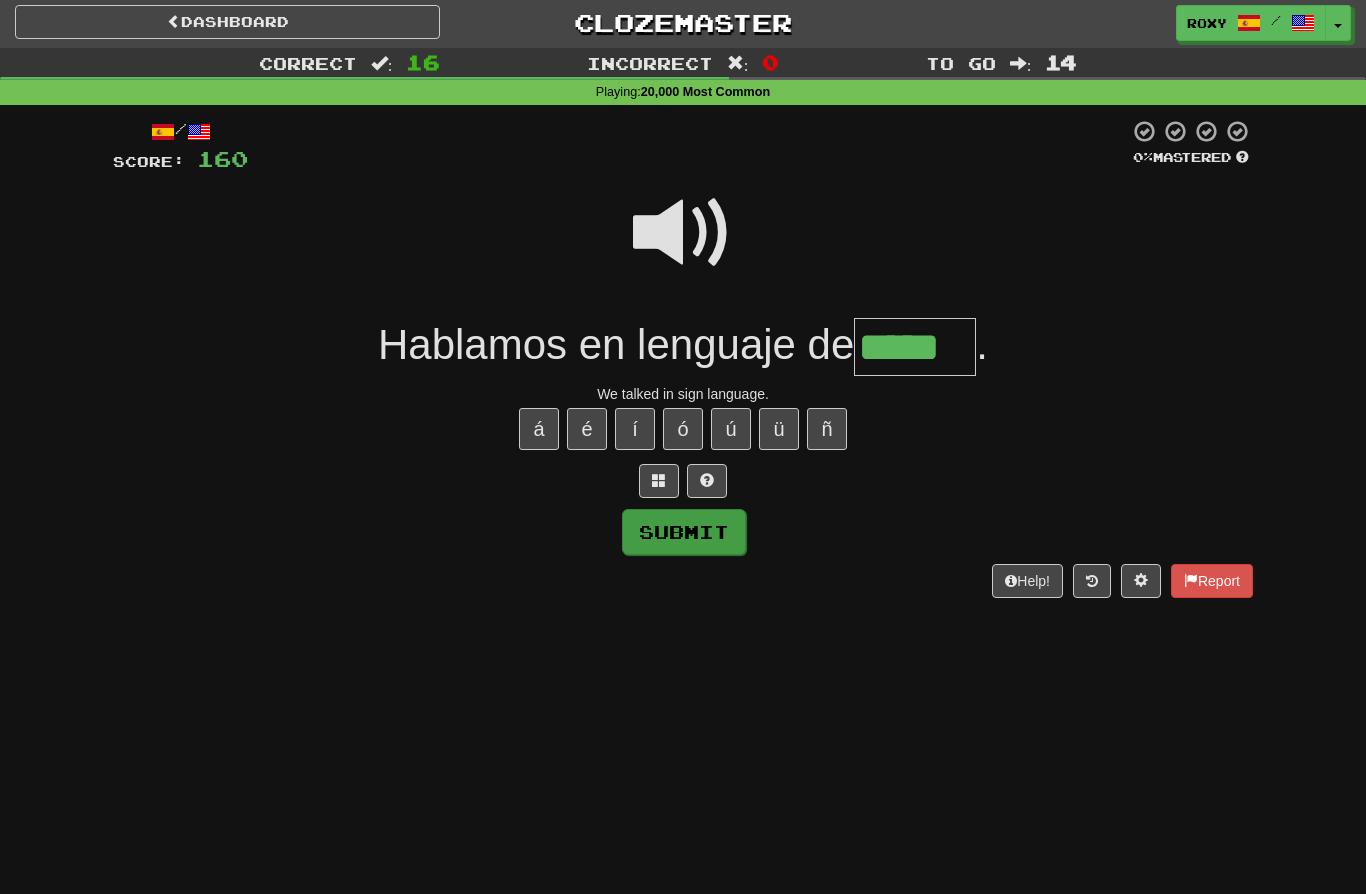 type on "*****" 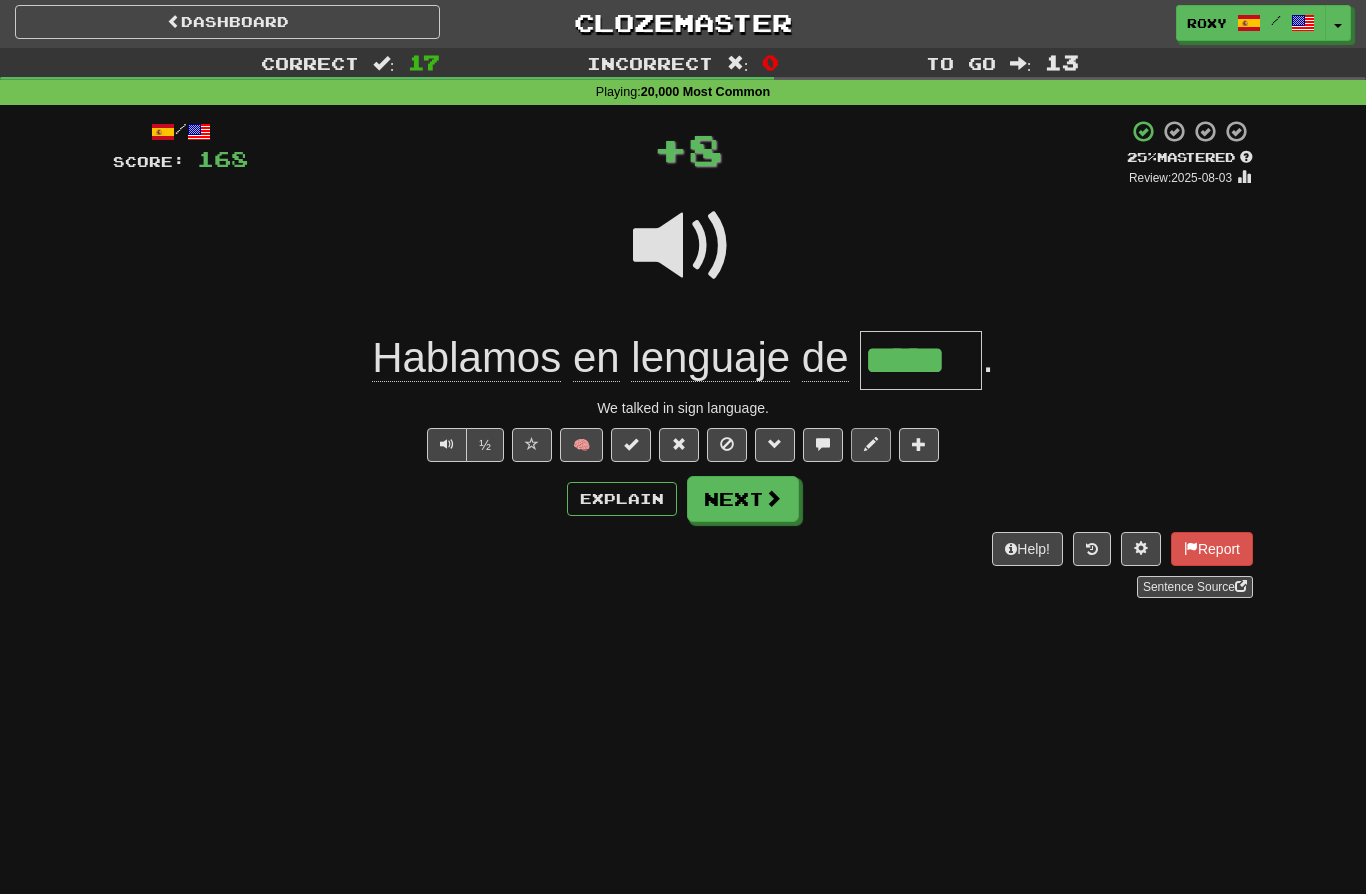 click at bounding box center (871, 445) 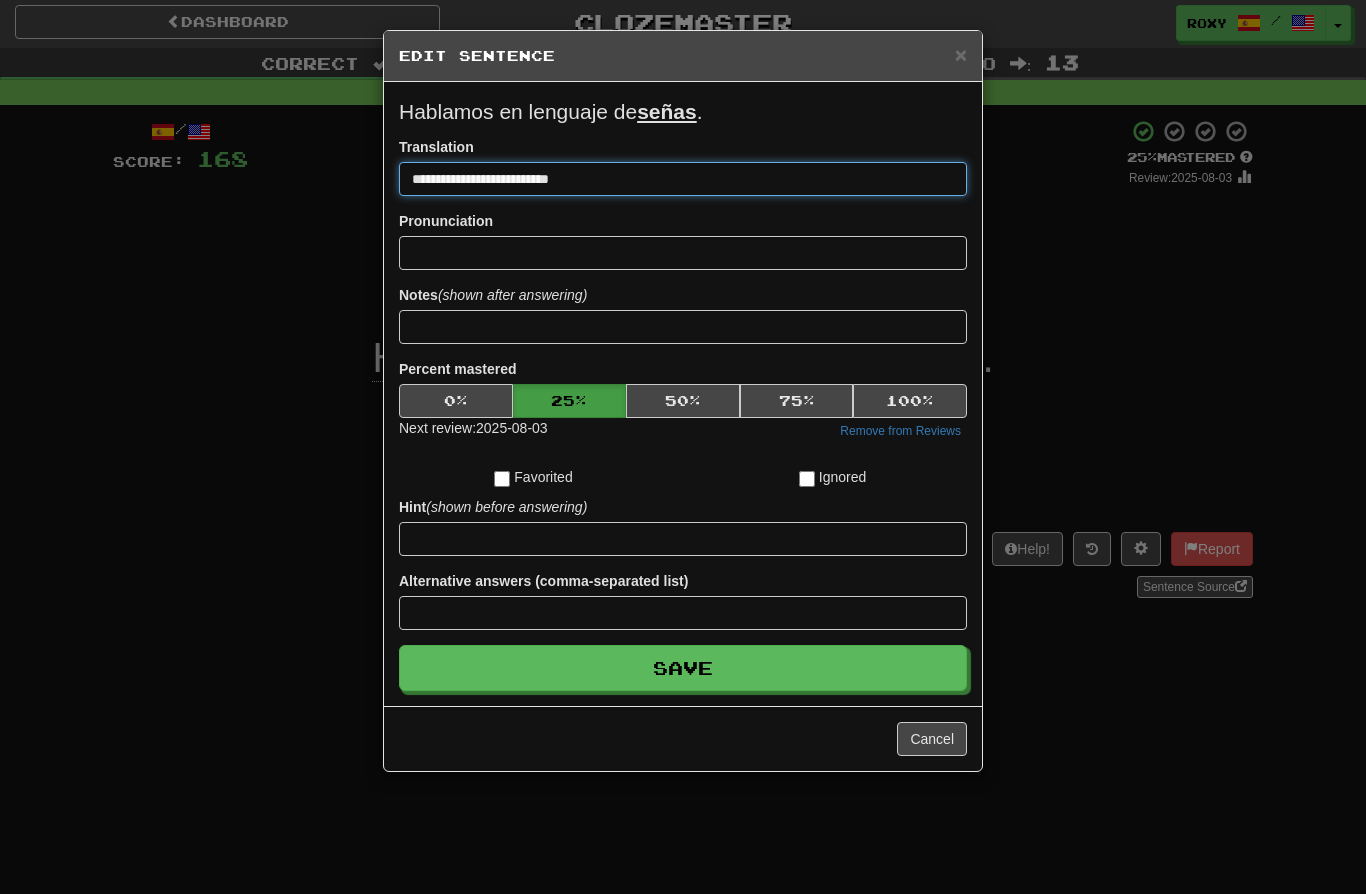 click on "**********" at bounding box center (683, 179) 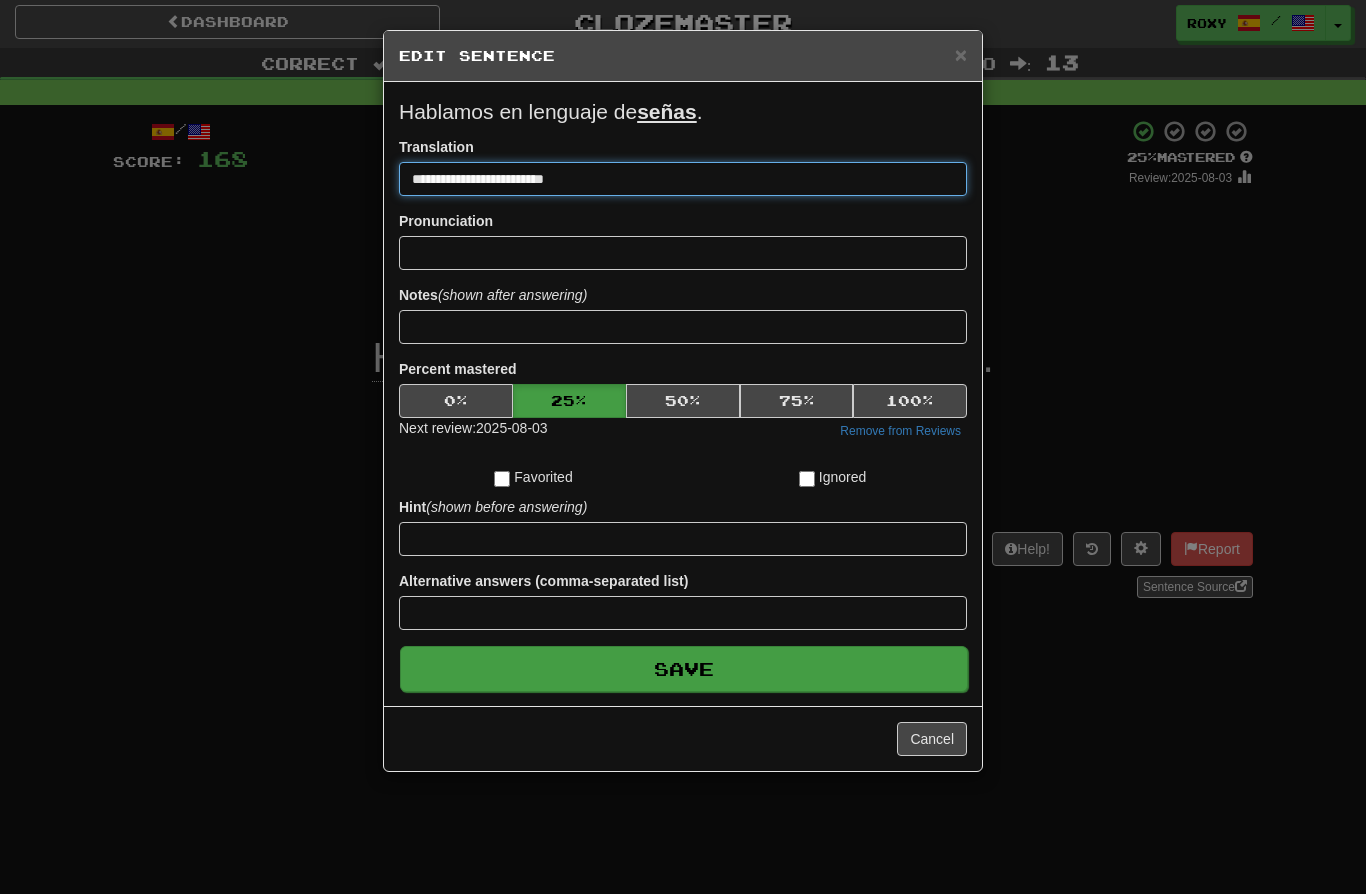 type on "**********" 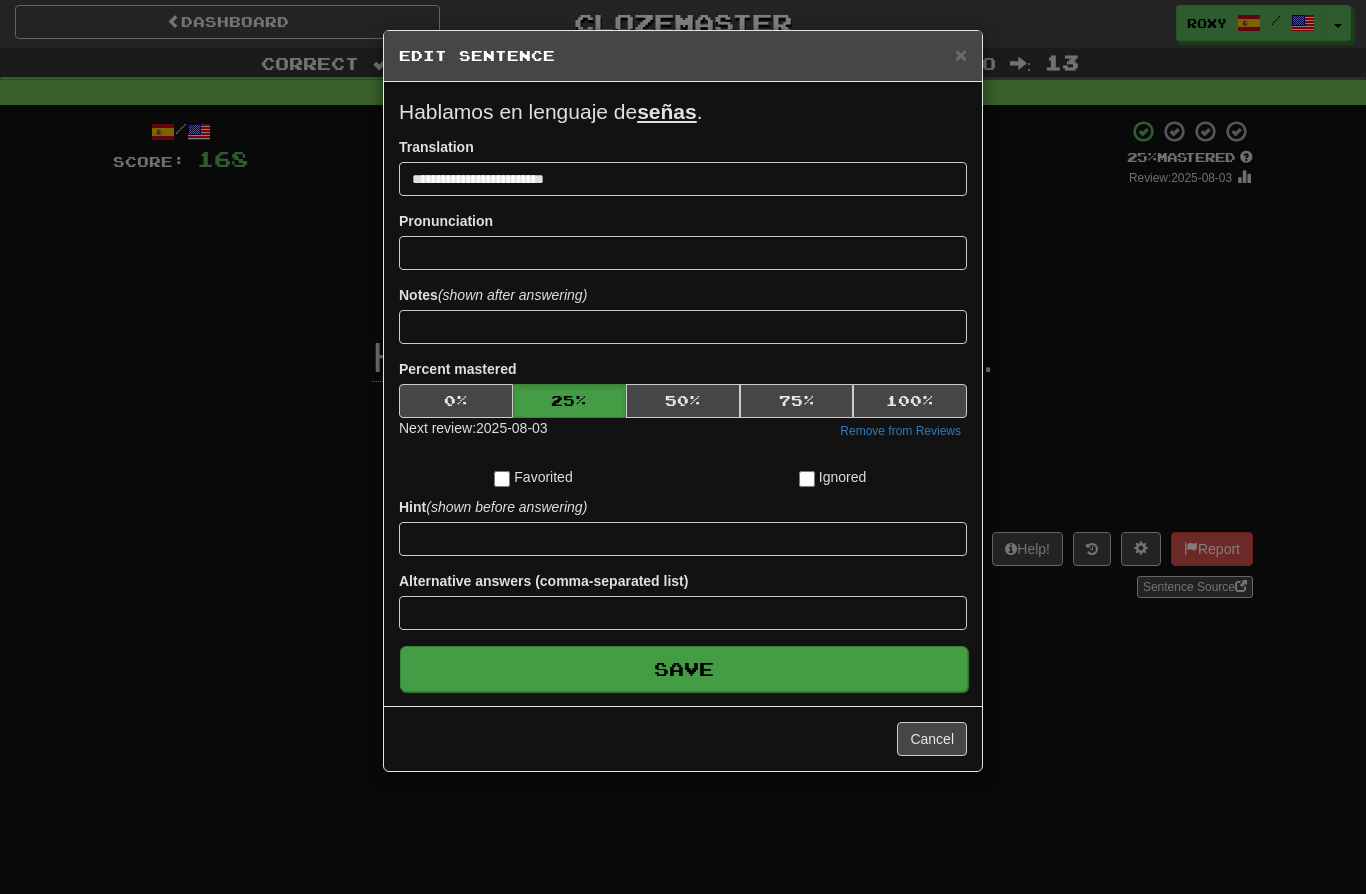 click on "Save" at bounding box center [684, 669] 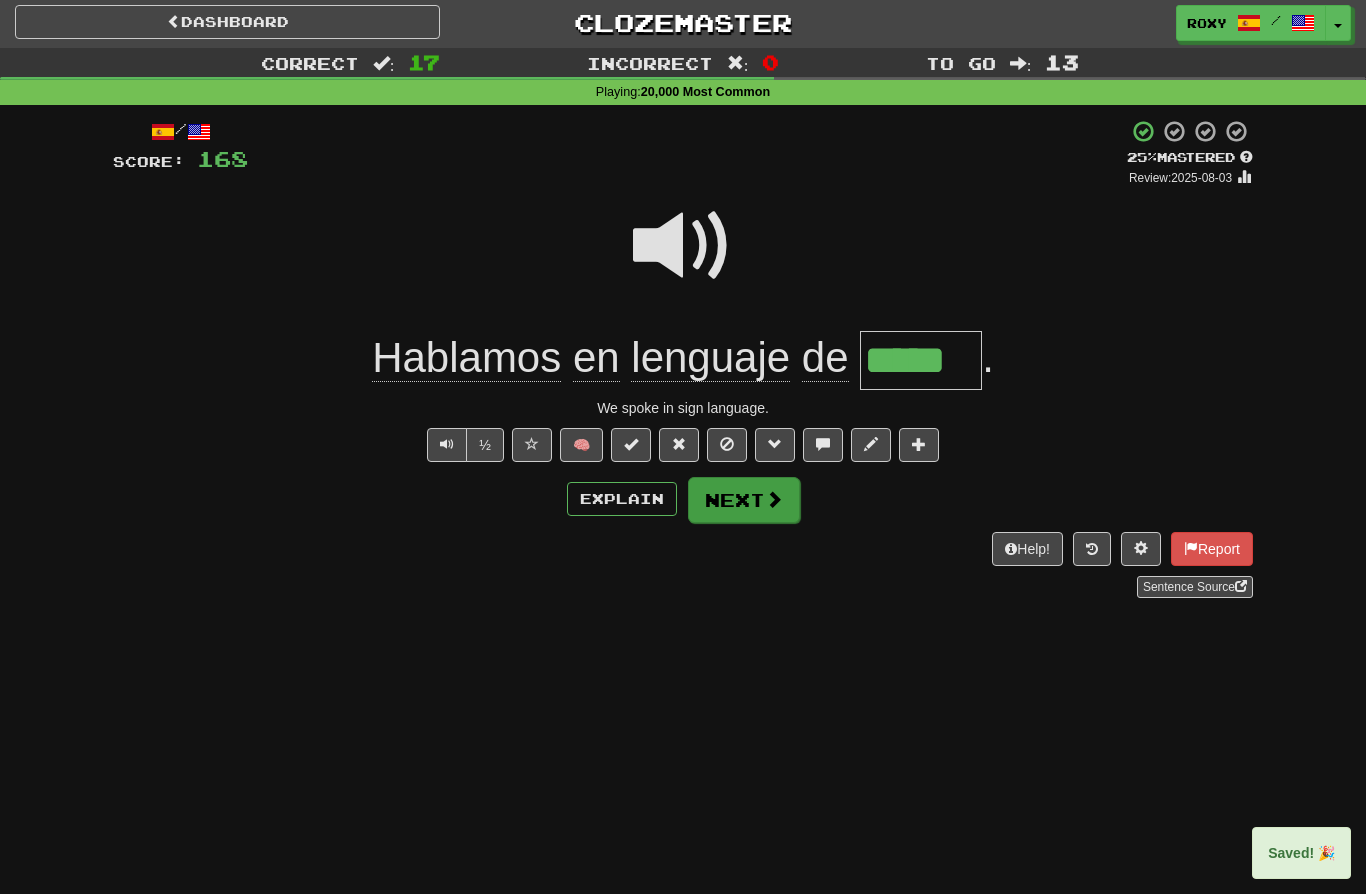 click on "Next" at bounding box center (744, 500) 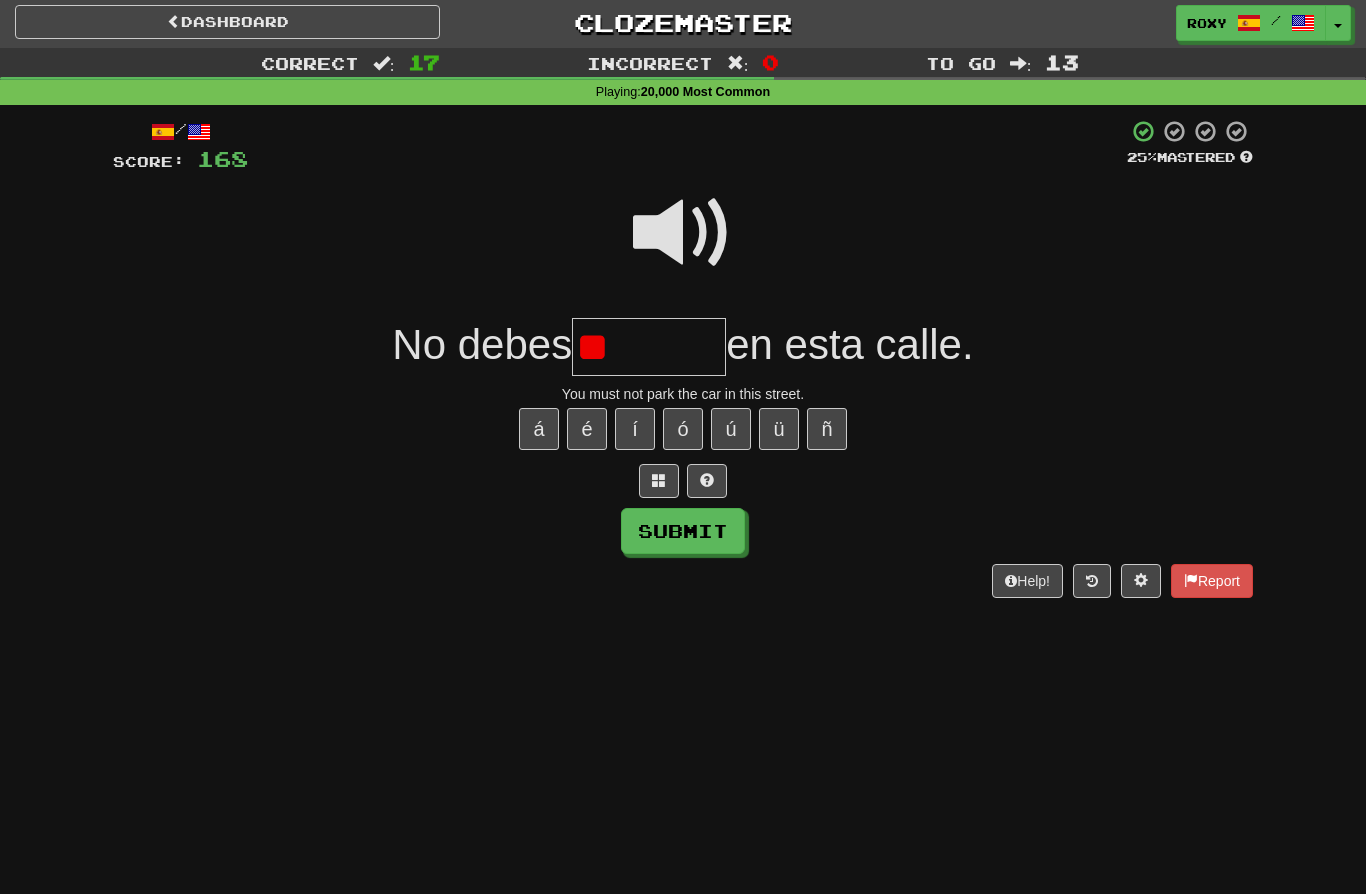 type on "*" 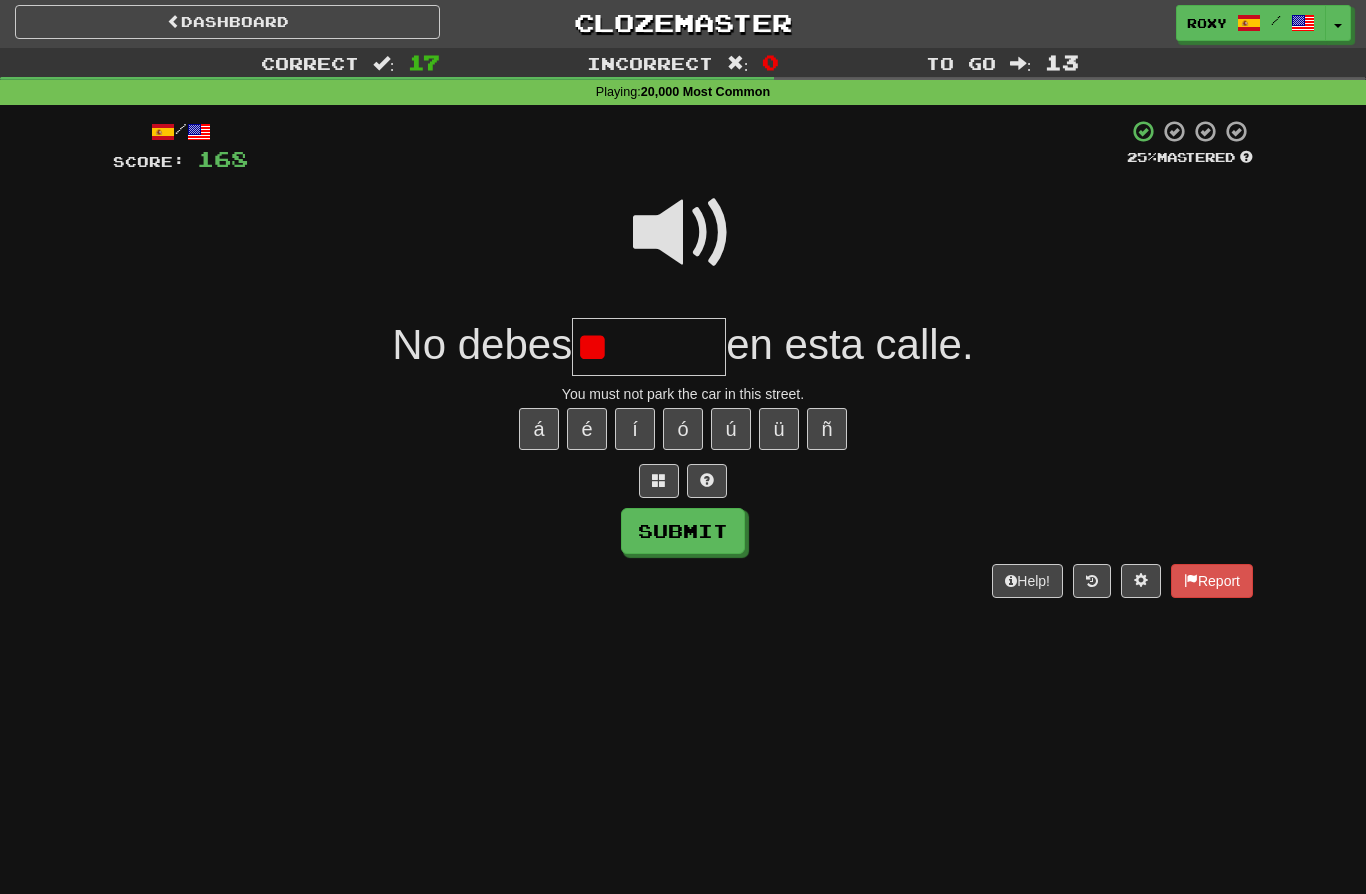 type on "*" 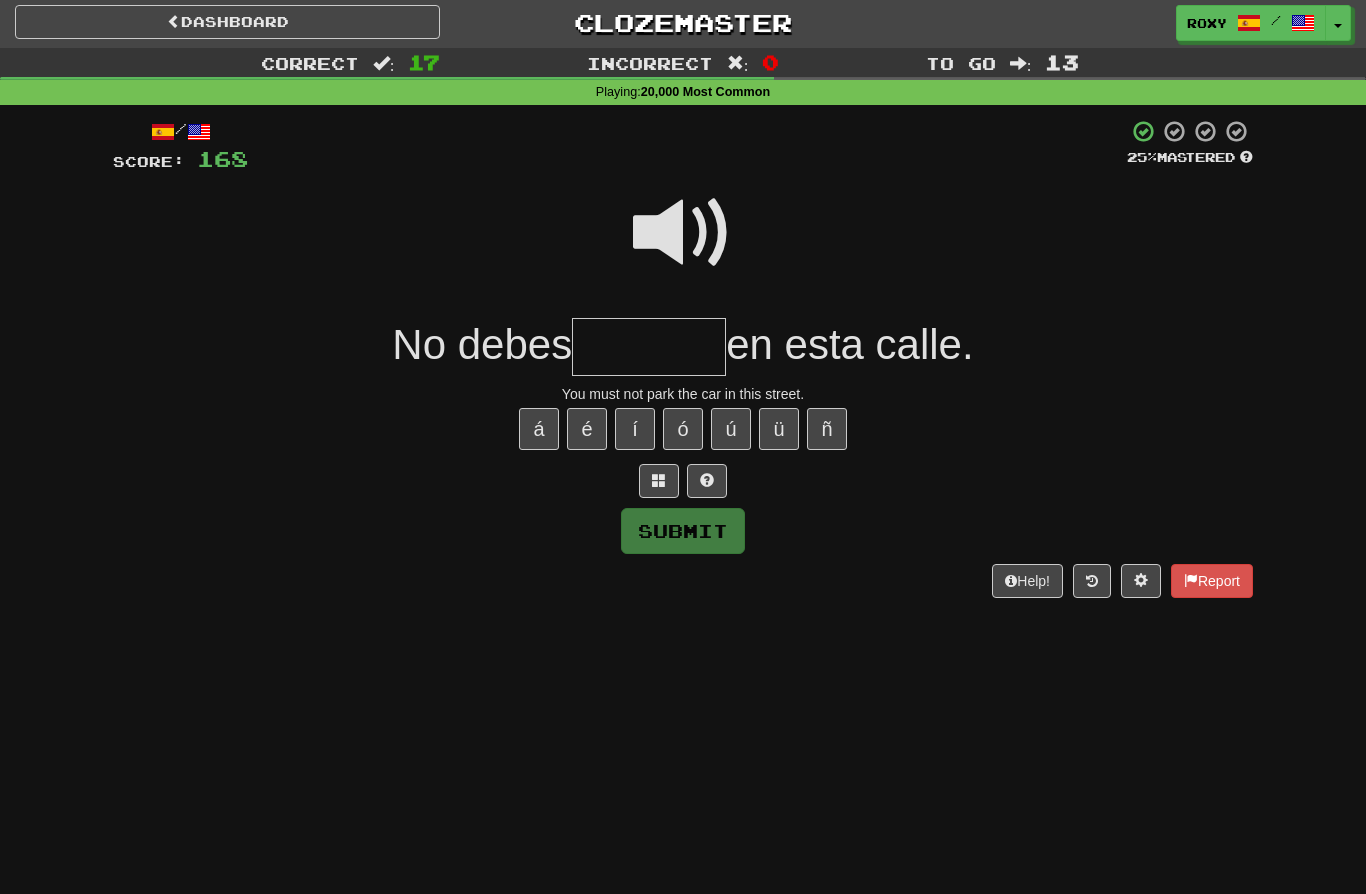 click at bounding box center [683, 233] 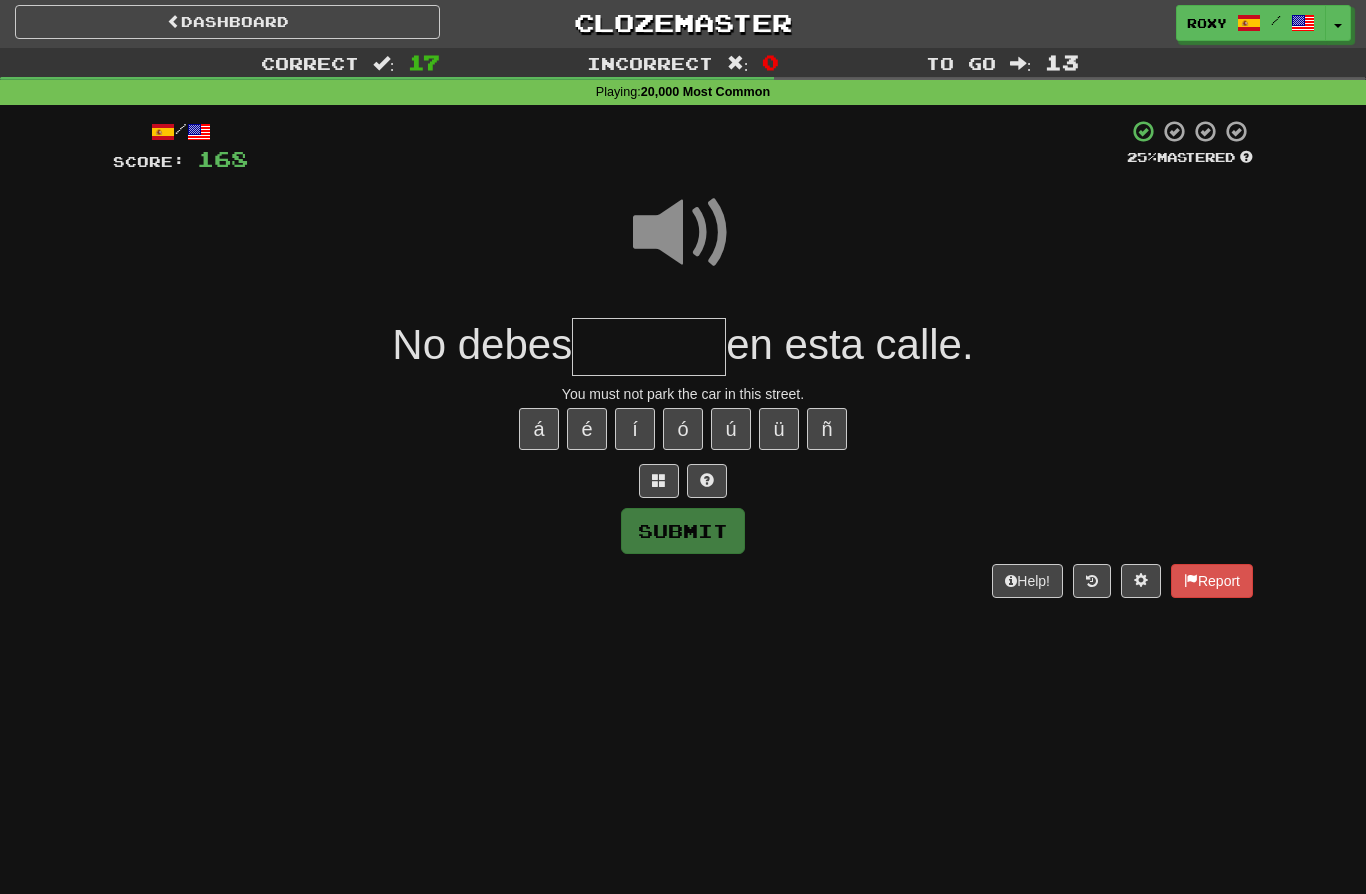 click at bounding box center (649, 347) 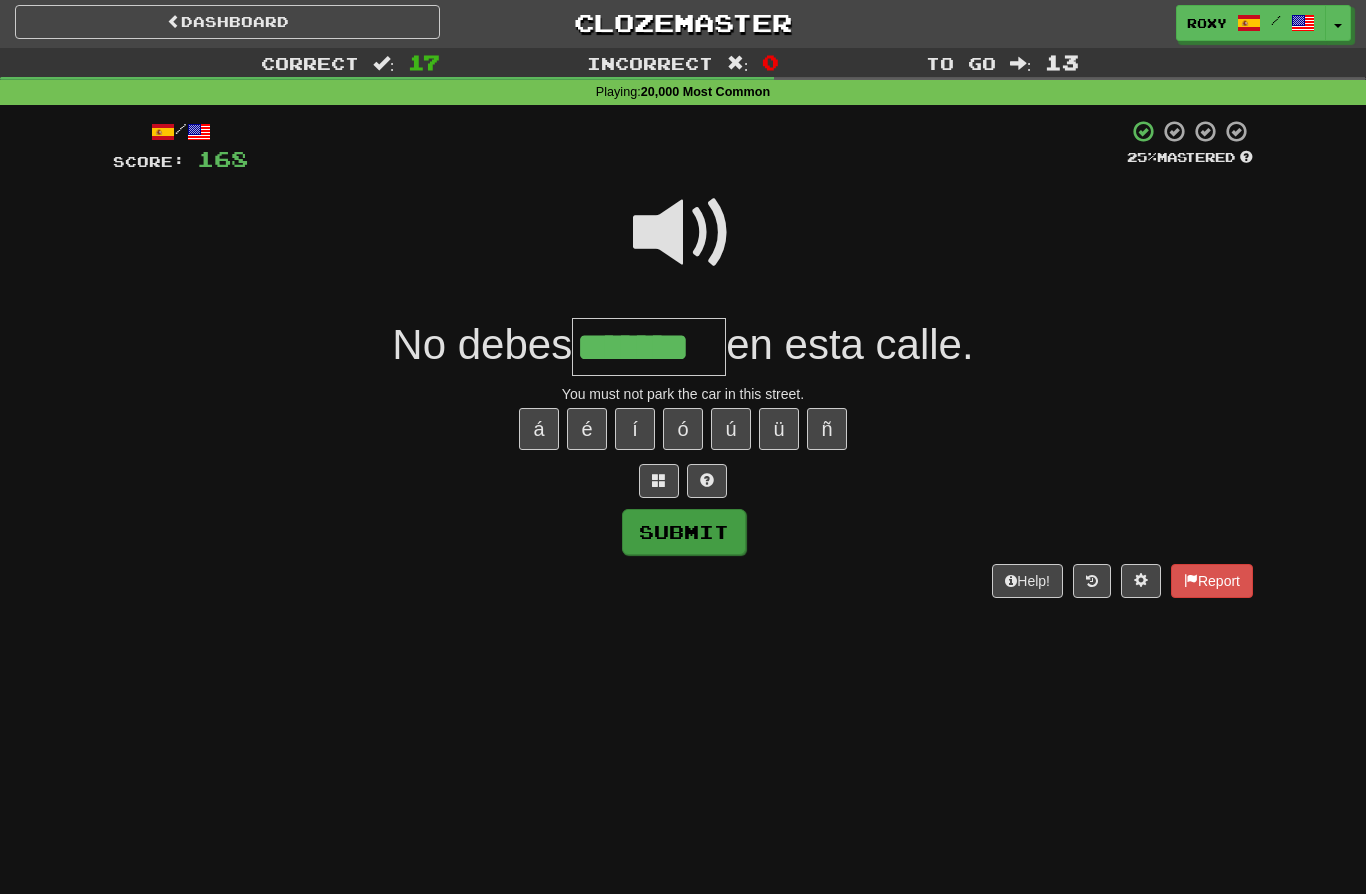 type on "*******" 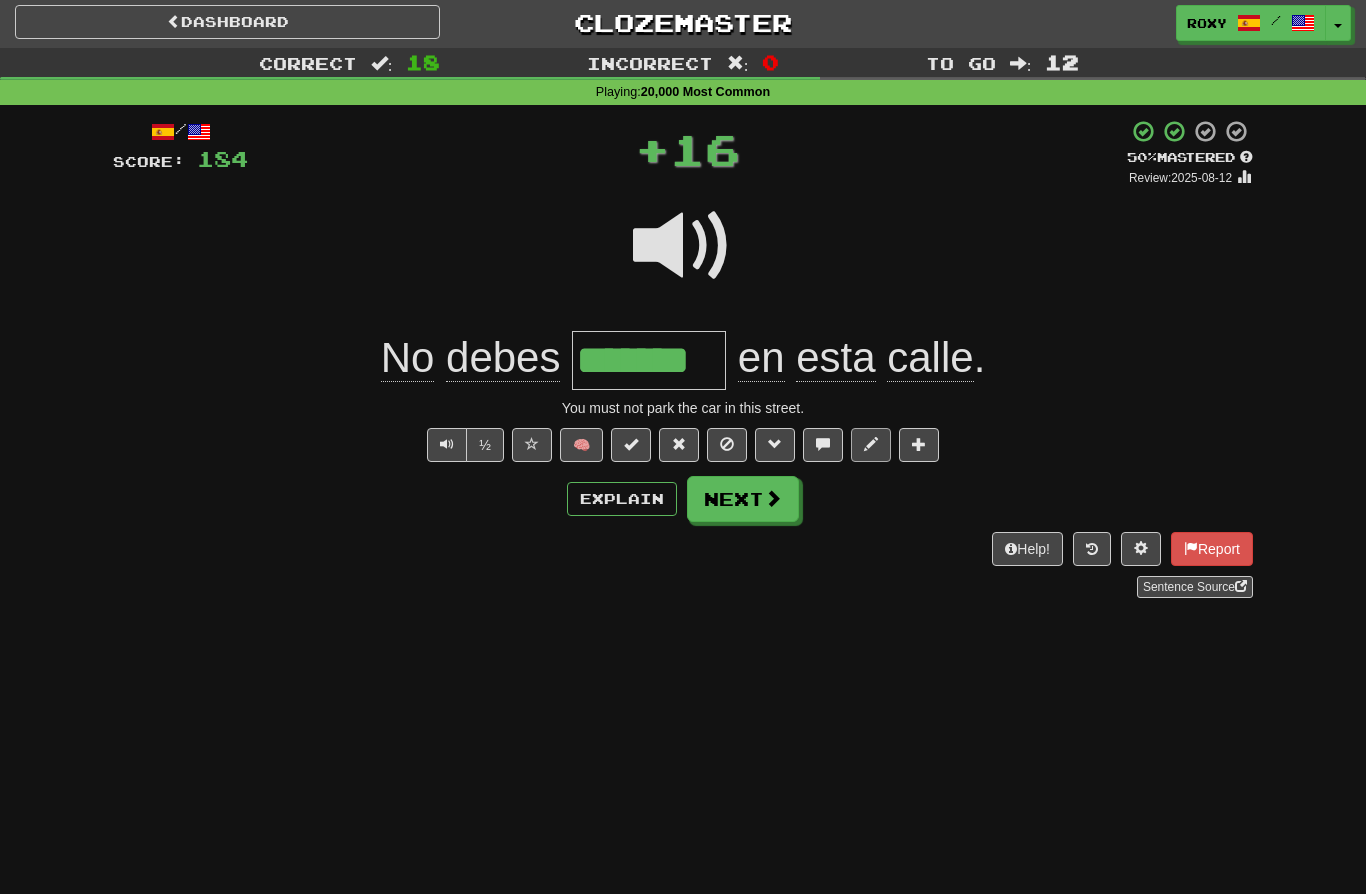 click at bounding box center (871, 444) 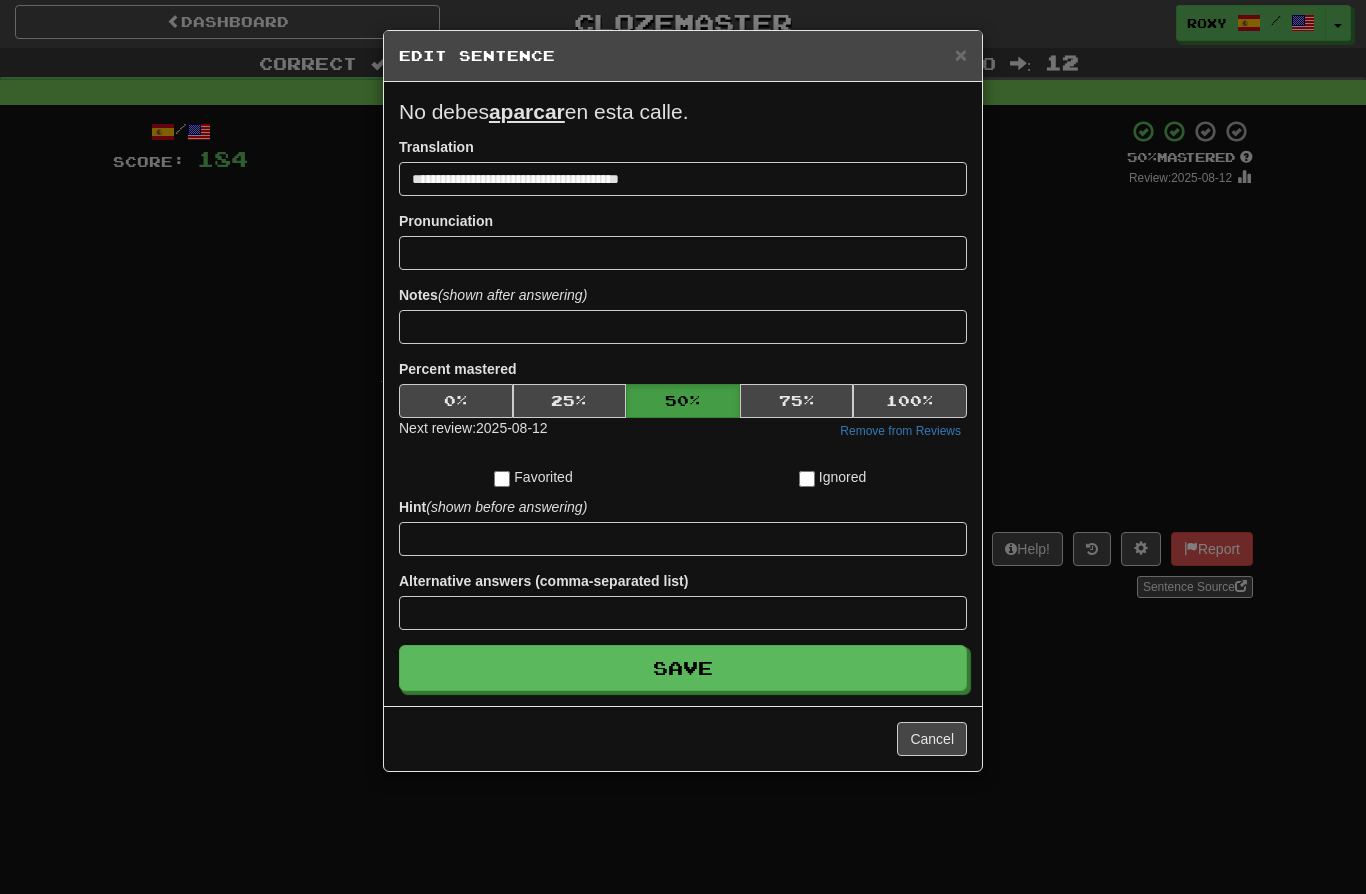 click on "Cancel" at bounding box center [932, 739] 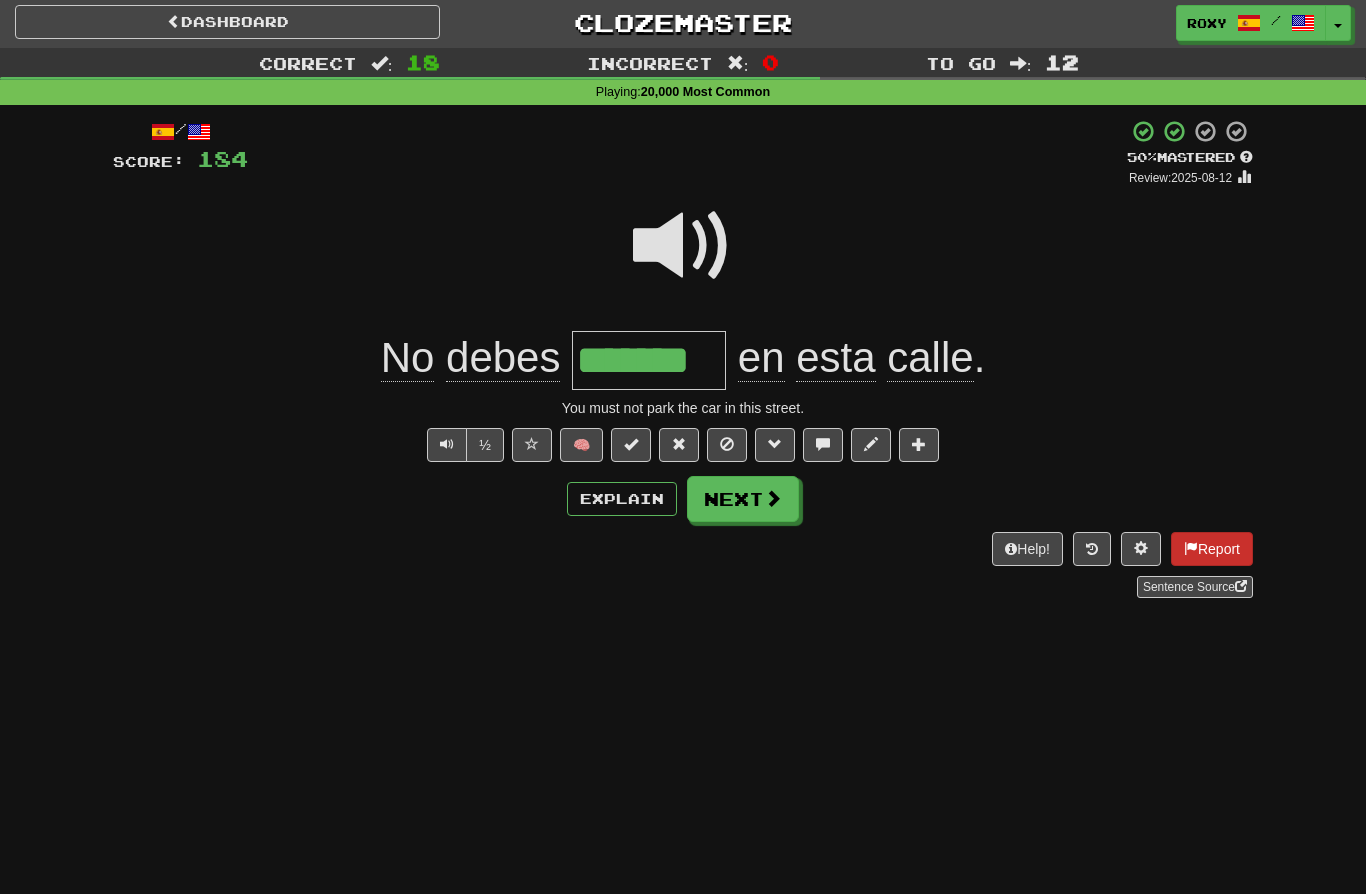 click on "Report" at bounding box center (1212, 549) 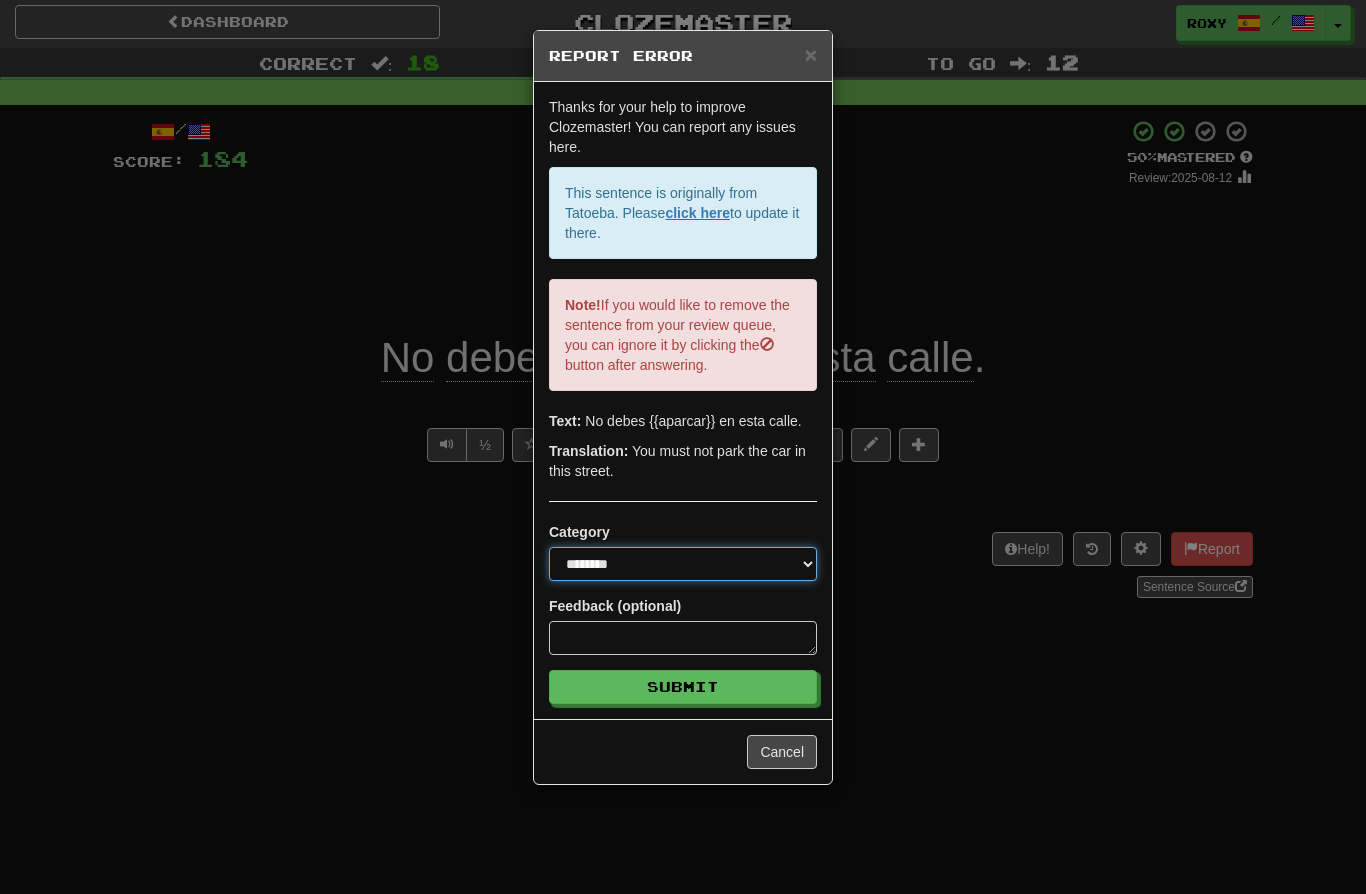 click on "**********" at bounding box center (683, 564) 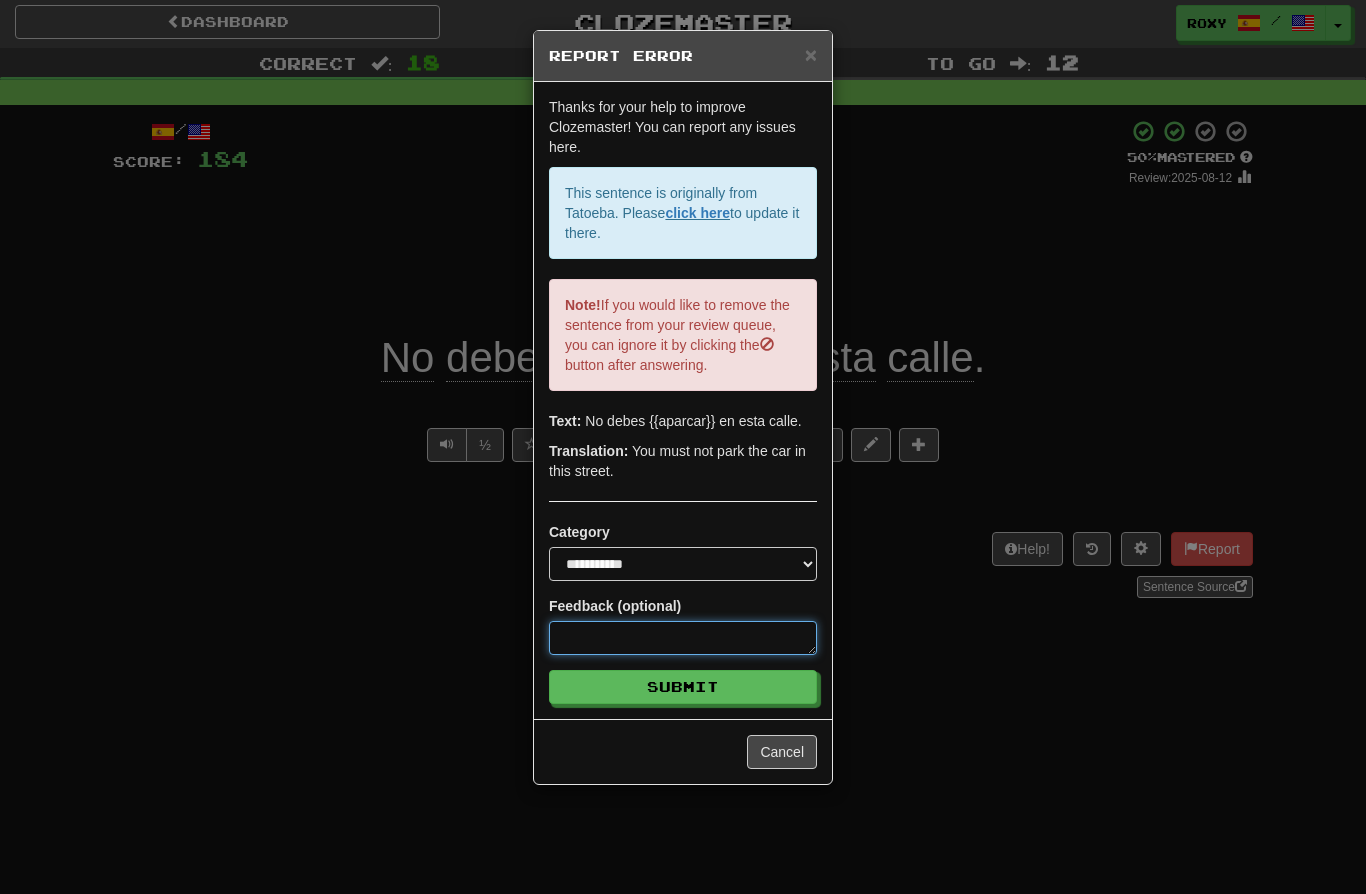 click at bounding box center (683, 638) 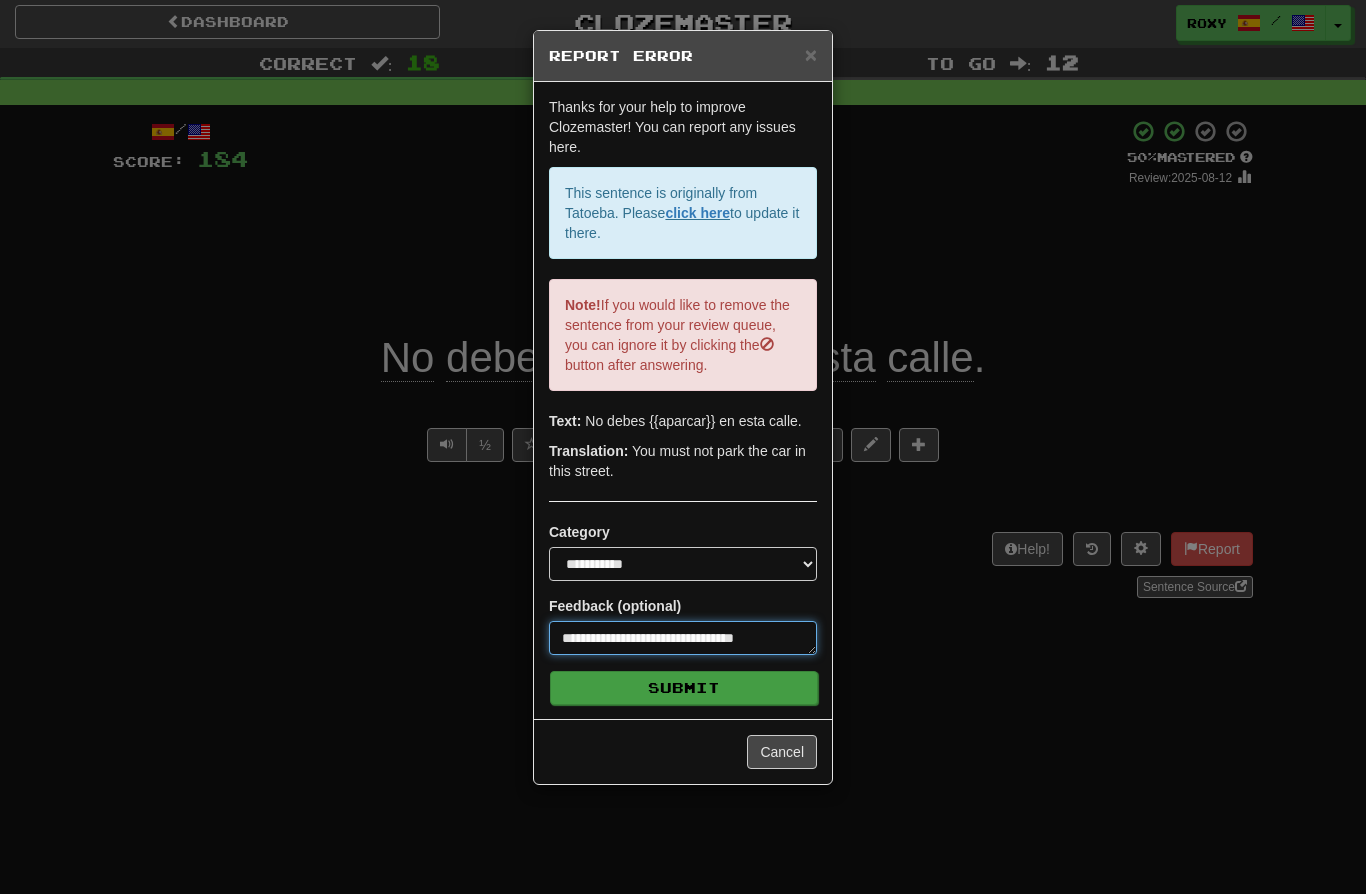 type on "**********" 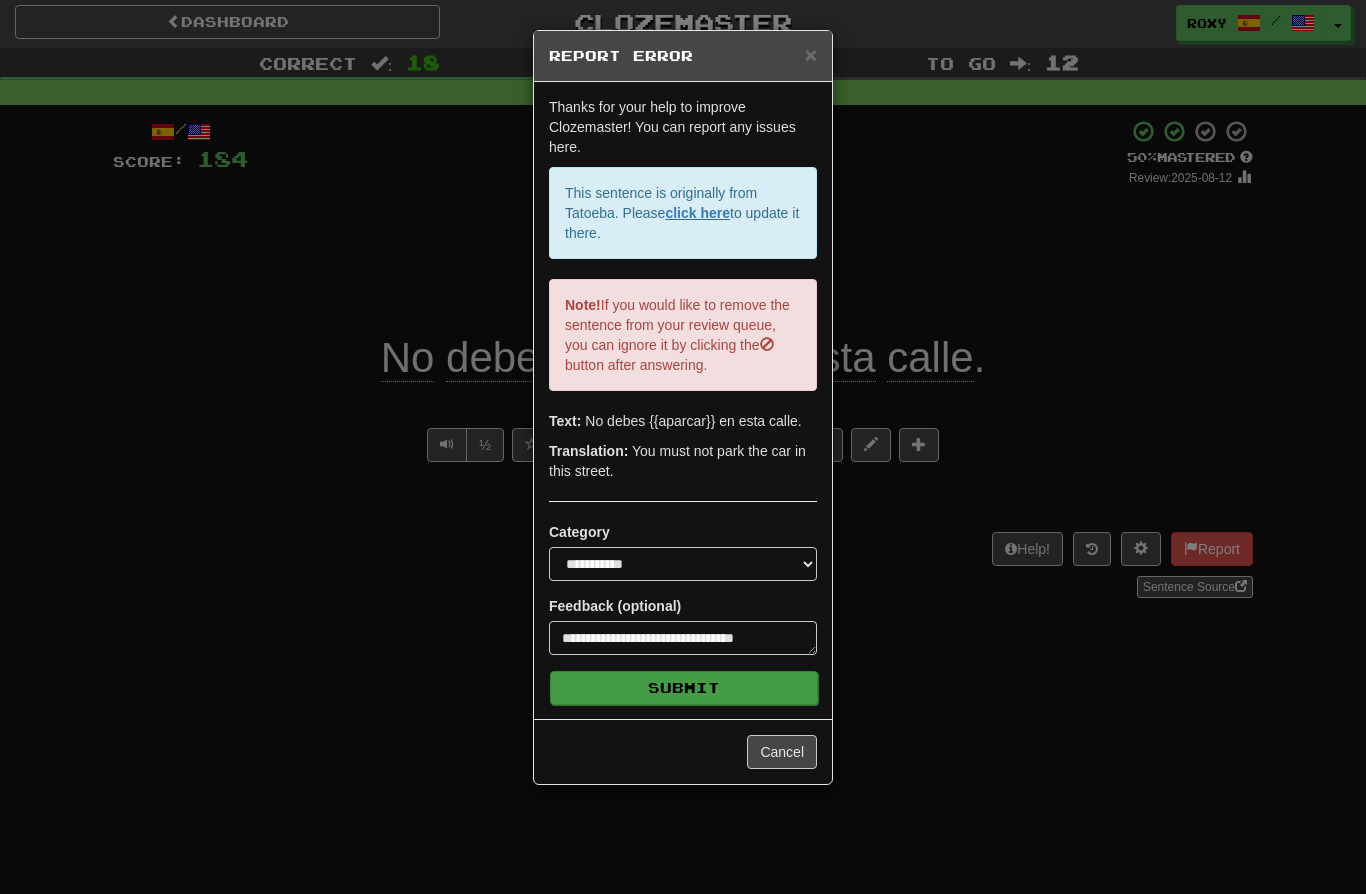 click on "Submit" at bounding box center (684, 688) 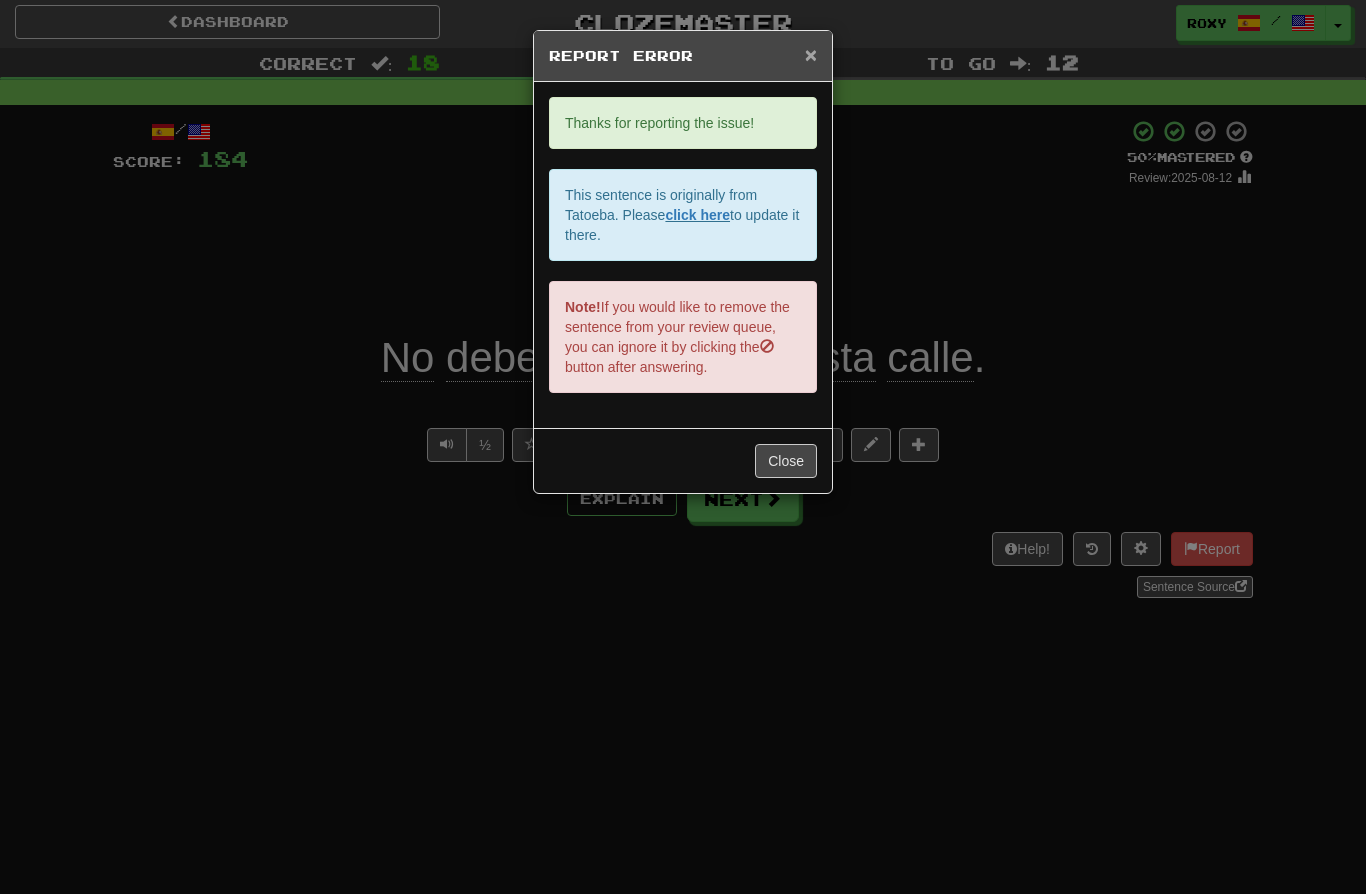 click on "×" at bounding box center [811, 54] 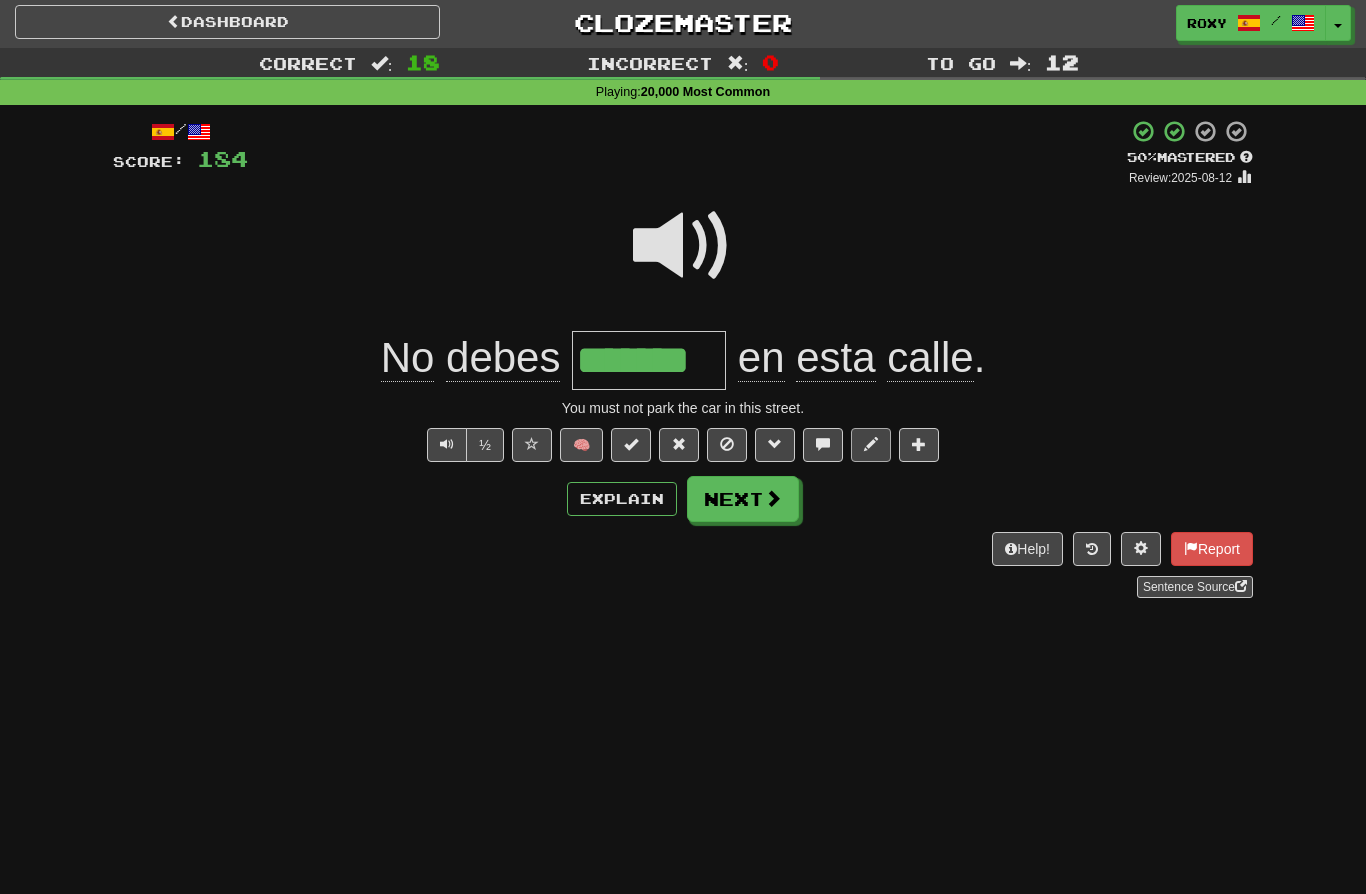 click at bounding box center [871, 444] 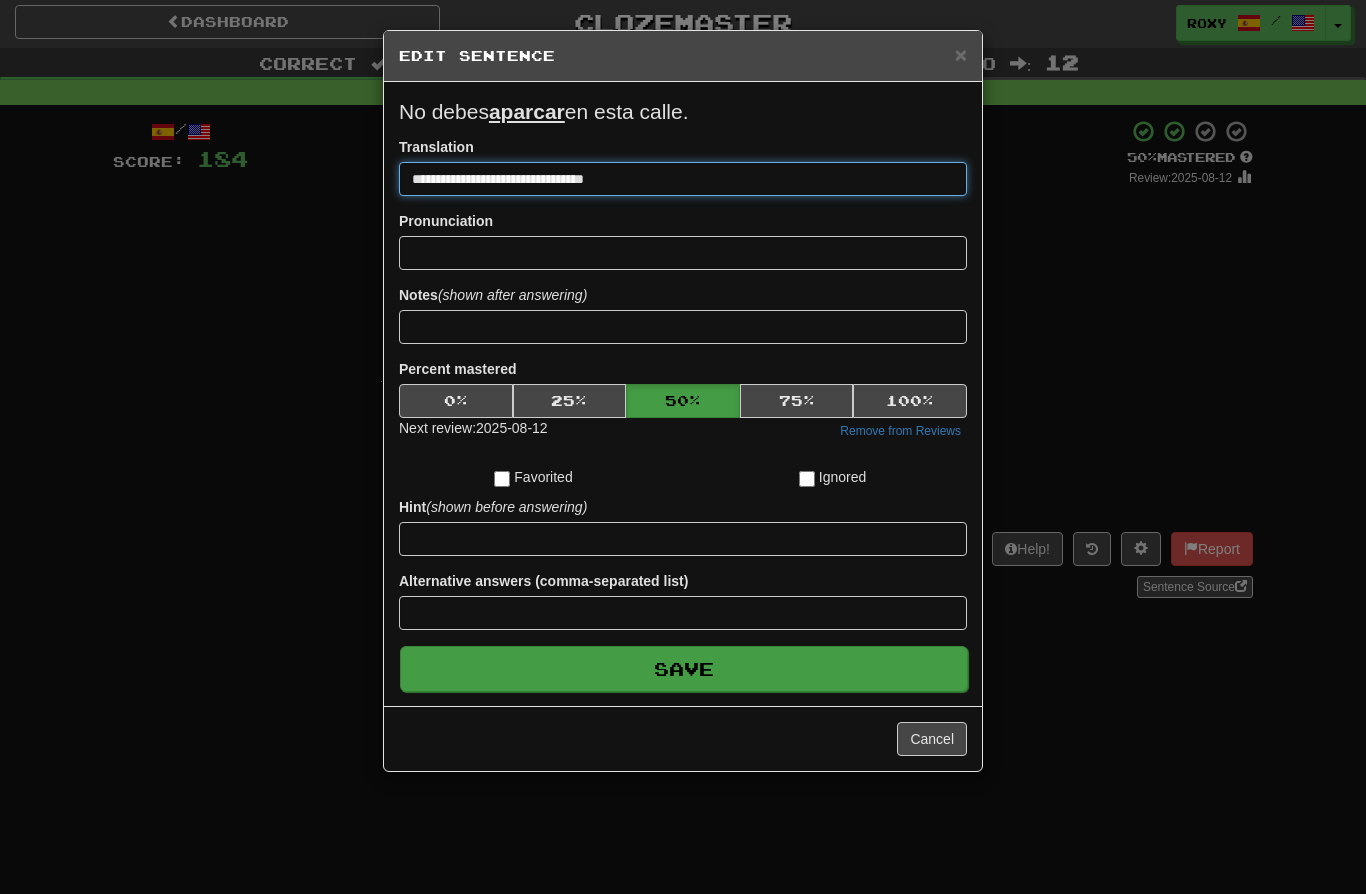type on "**********" 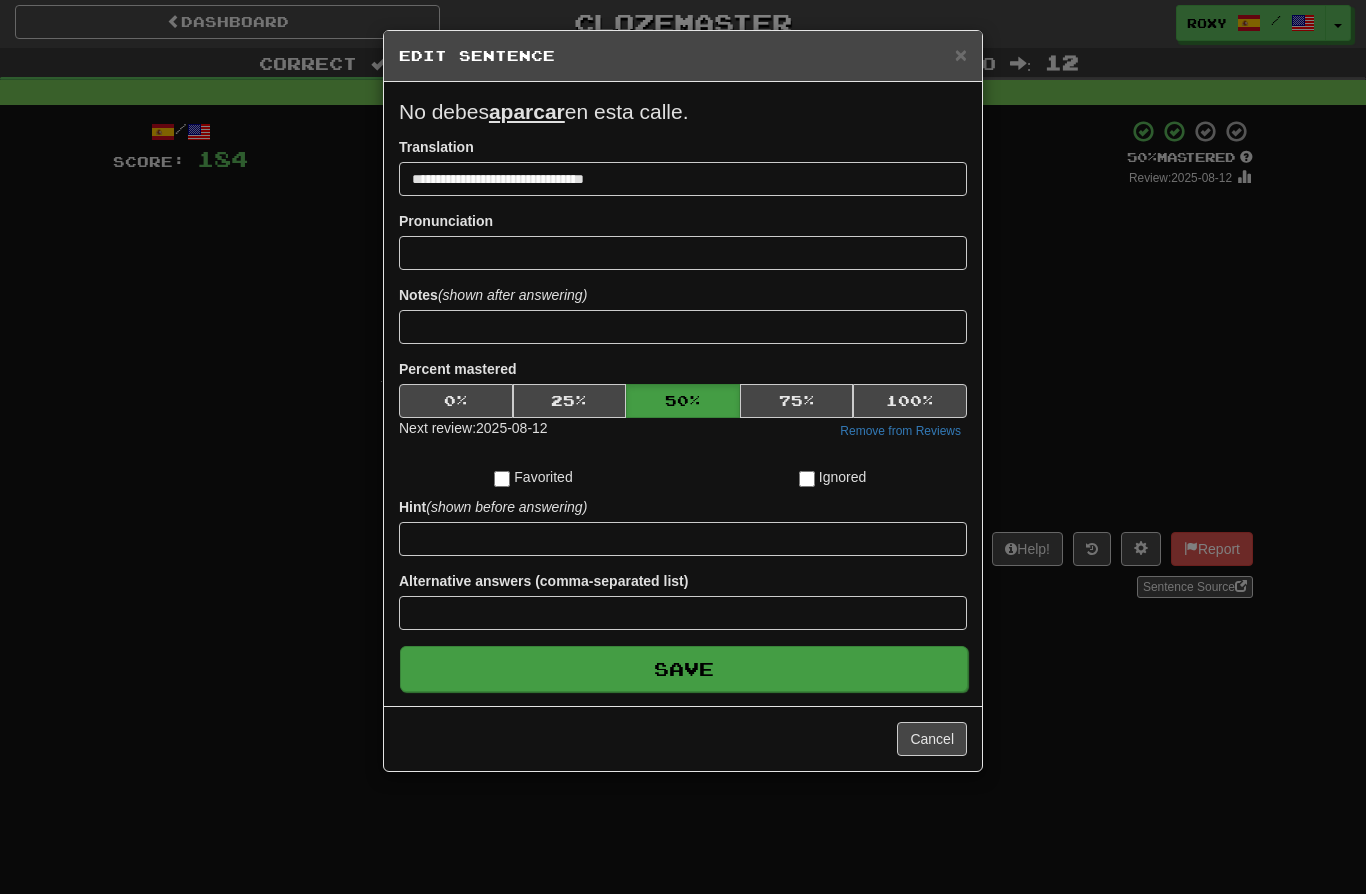 click on "Save" at bounding box center (684, 669) 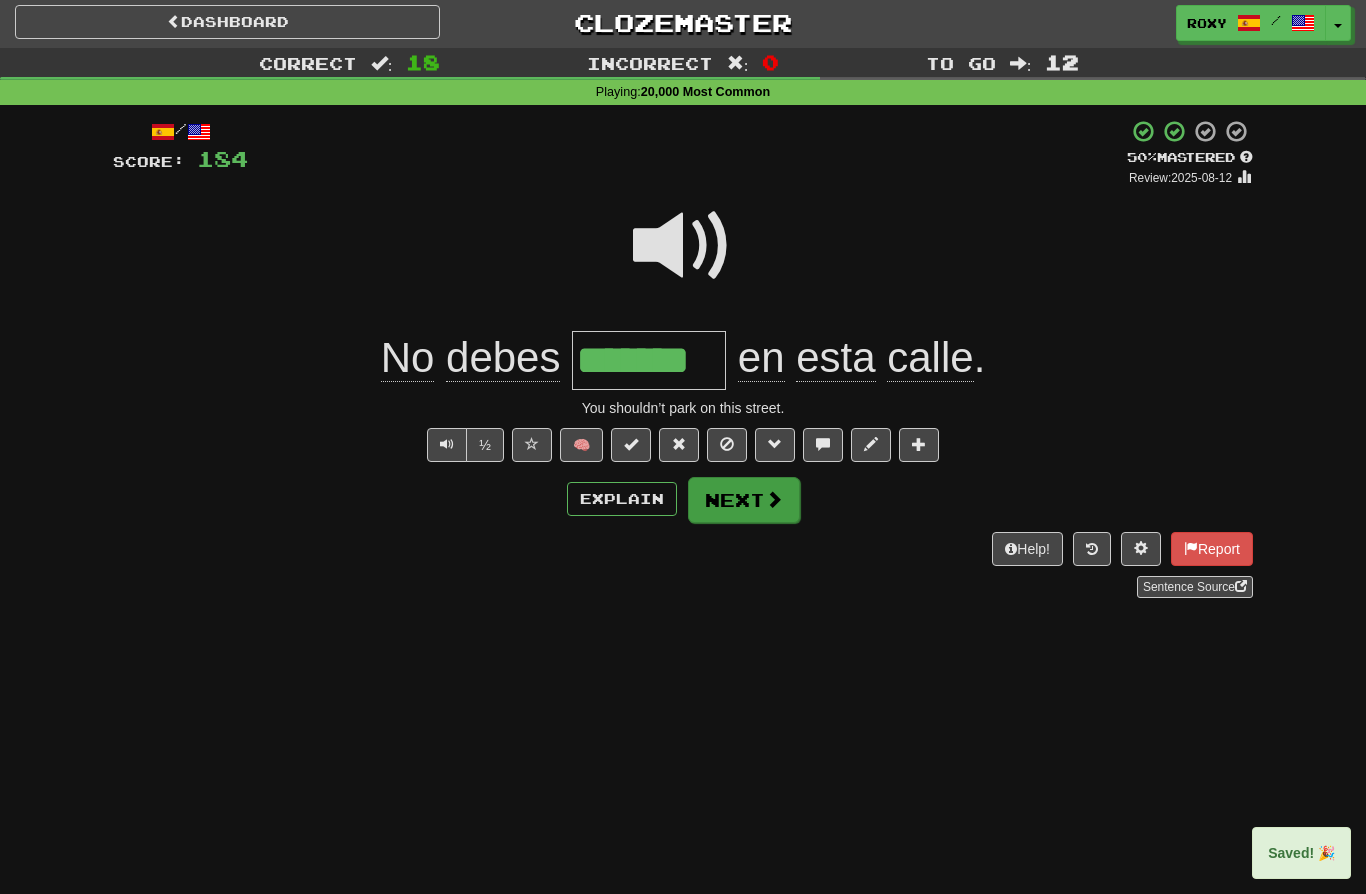 click on "Next" at bounding box center (744, 500) 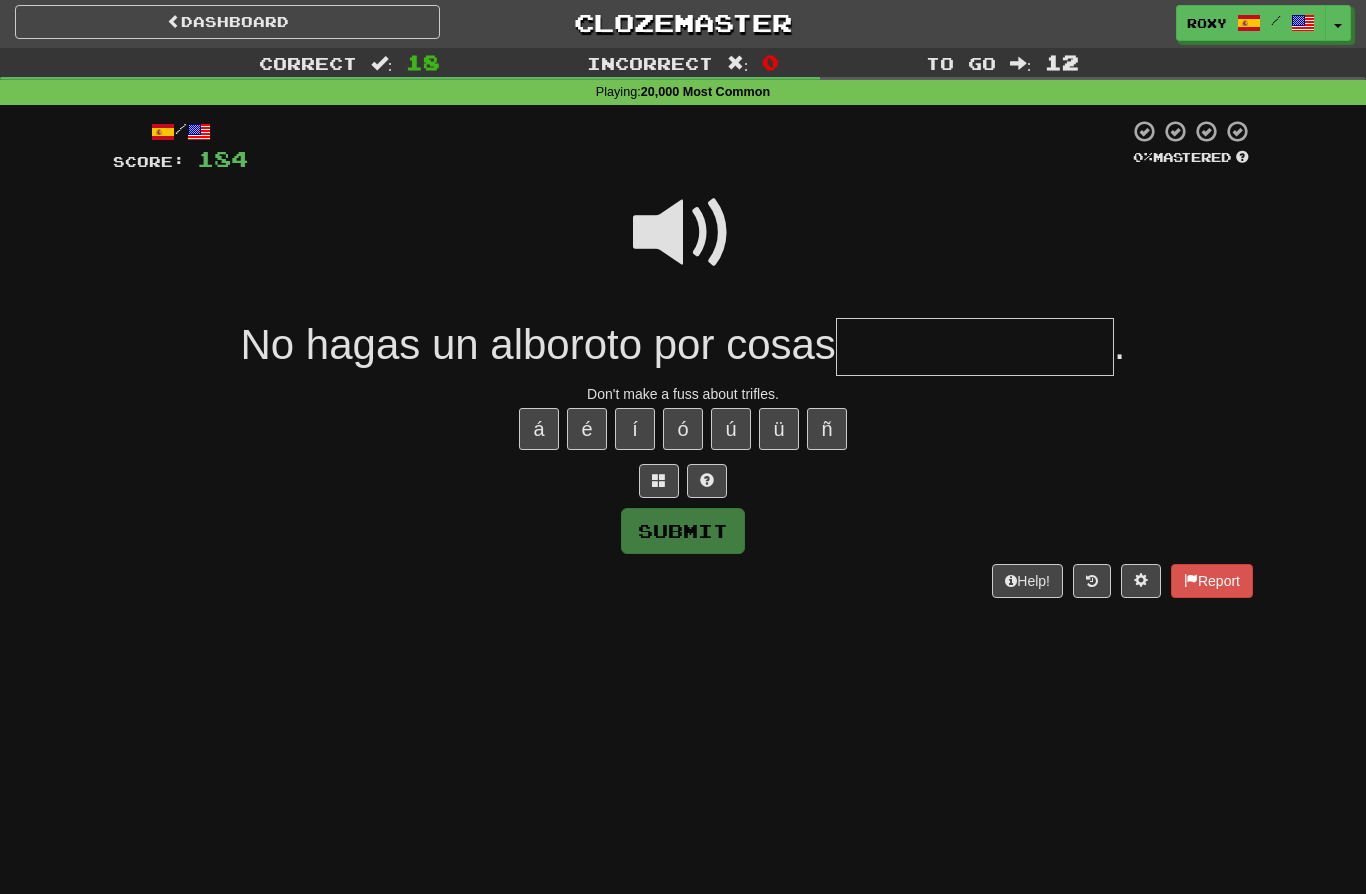 click at bounding box center (683, 233) 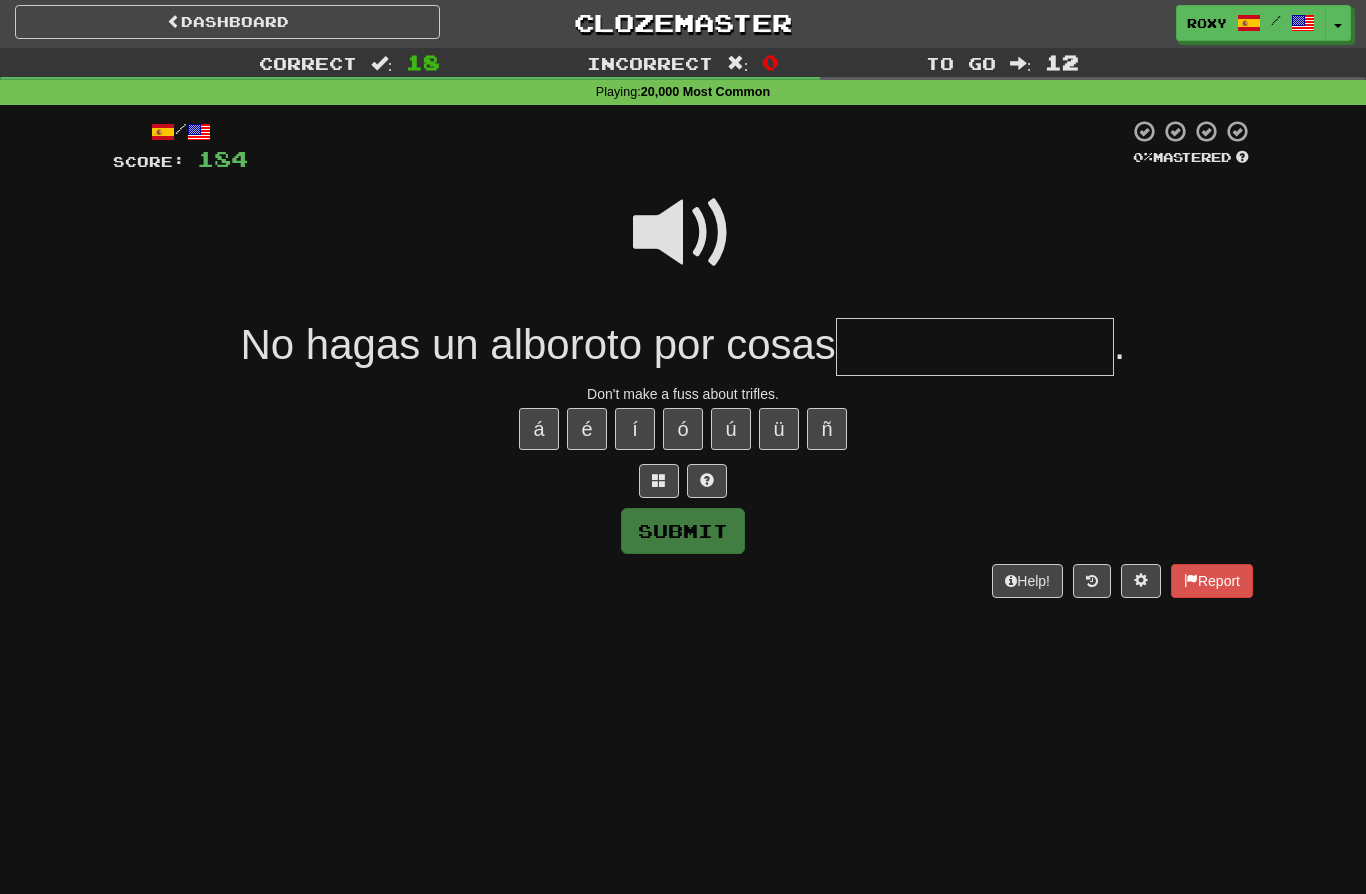 click at bounding box center (975, 347) 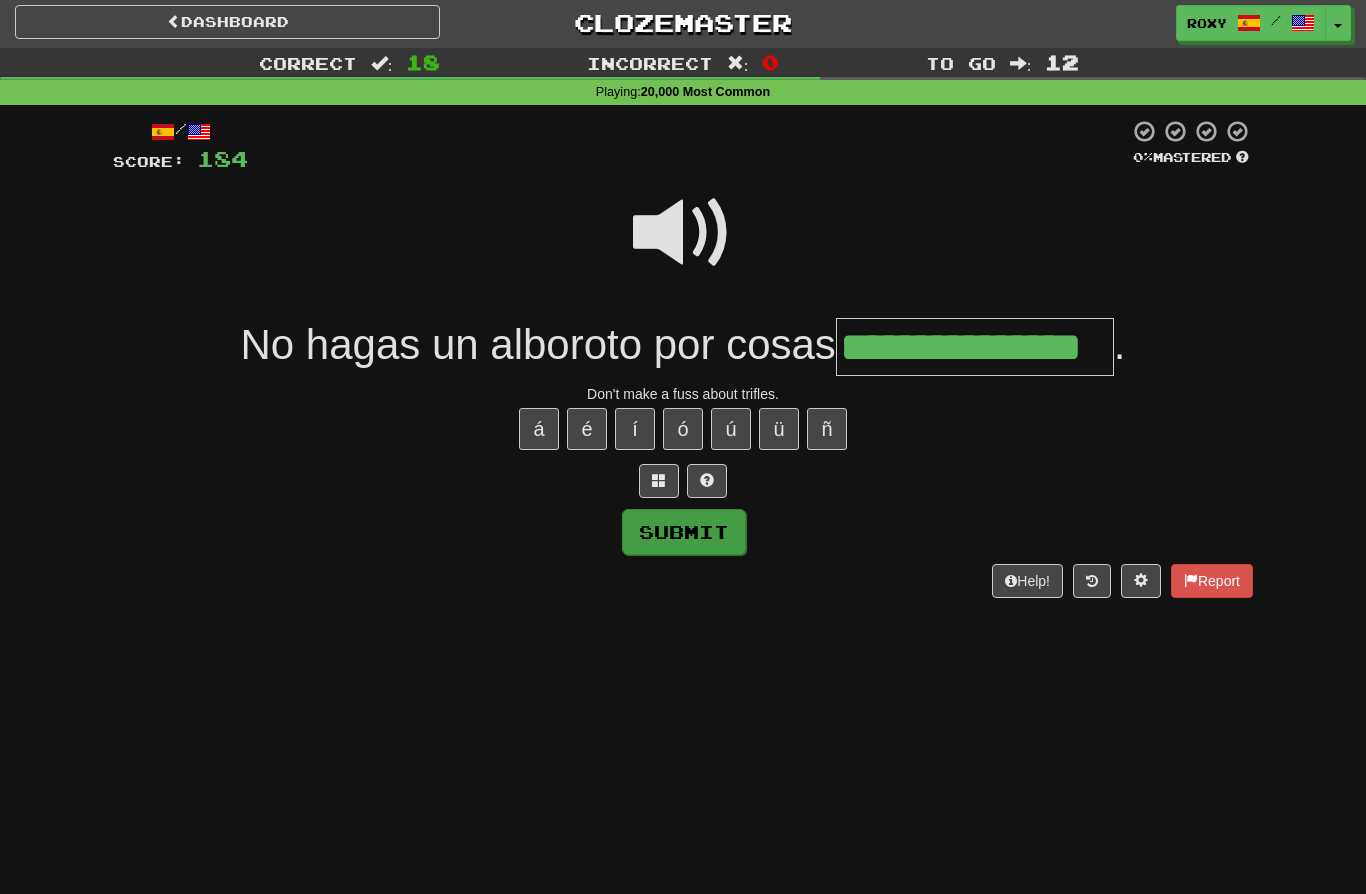 type on "**********" 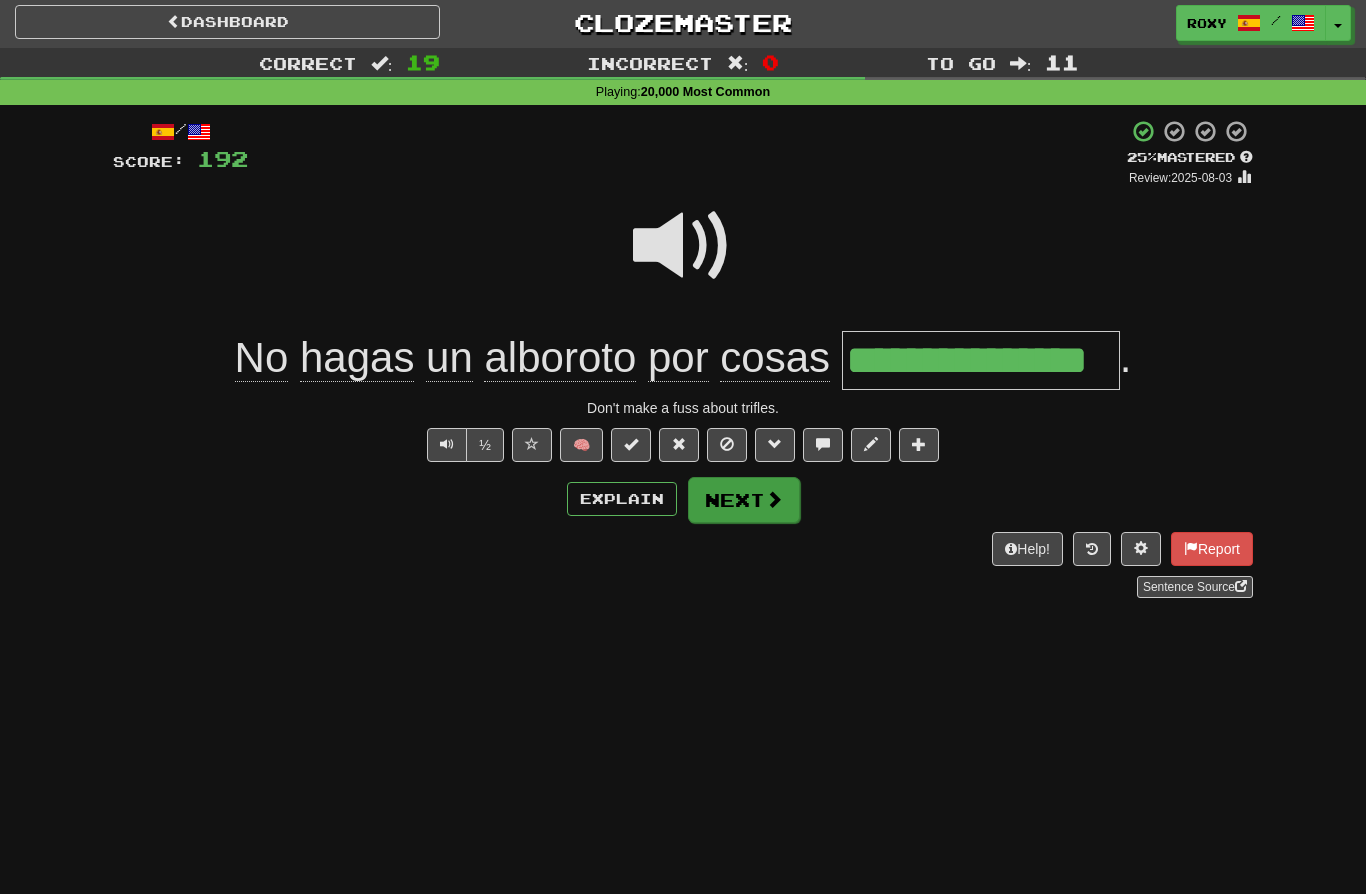 click on "Next" at bounding box center [744, 500] 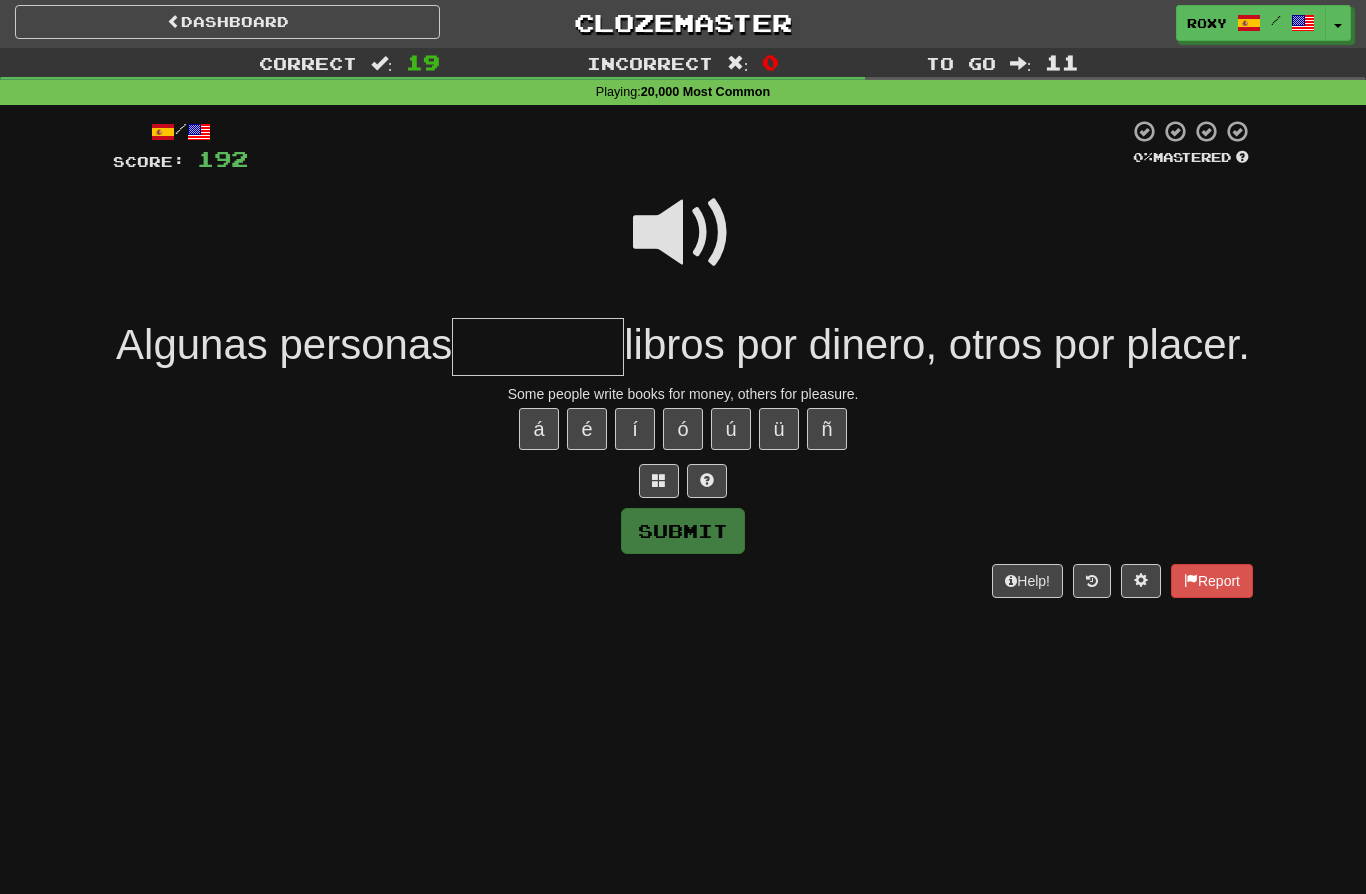 click at bounding box center [683, 233] 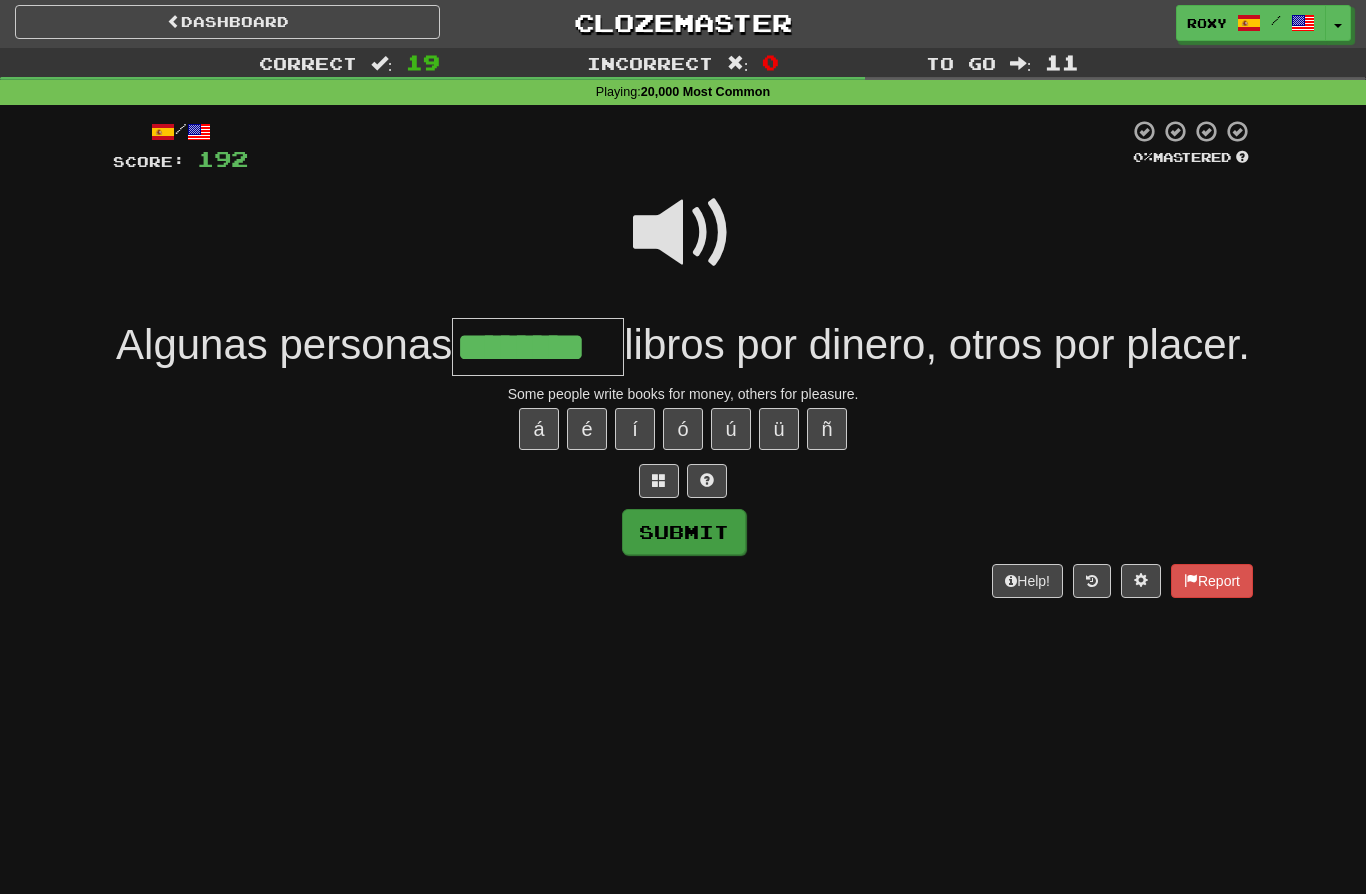 type on "********" 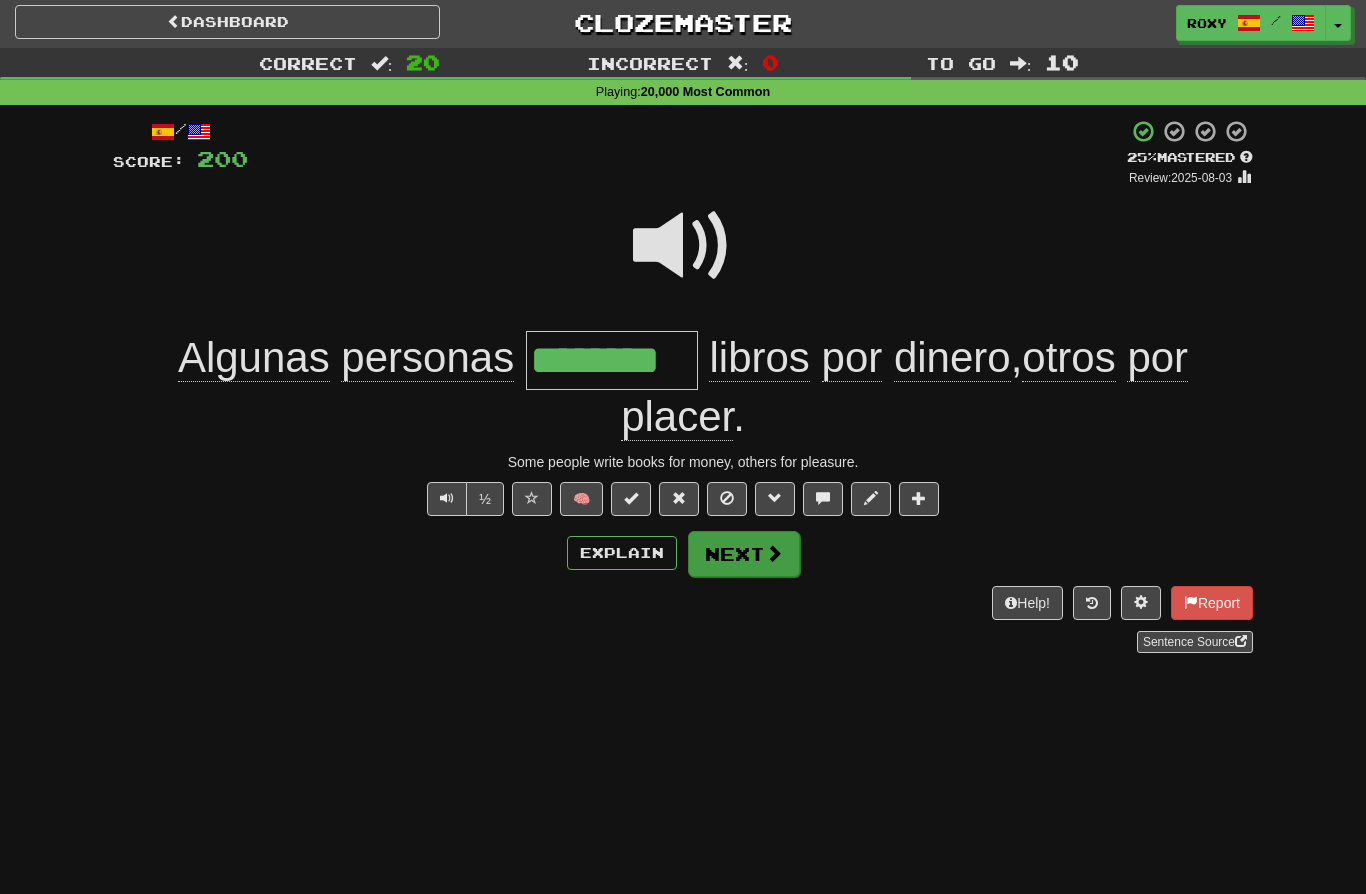 click on "Next" at bounding box center [744, 554] 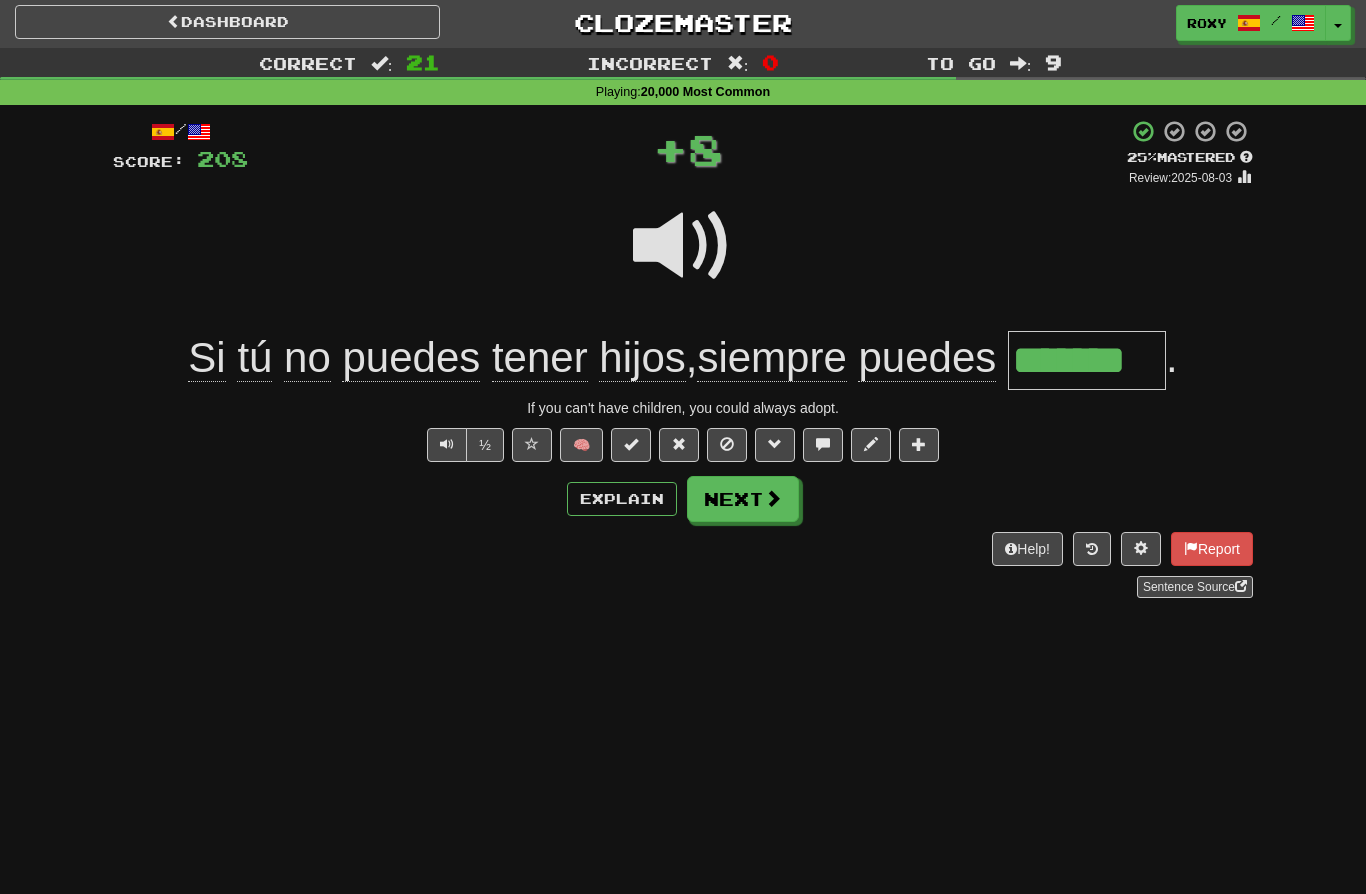 type on "*******" 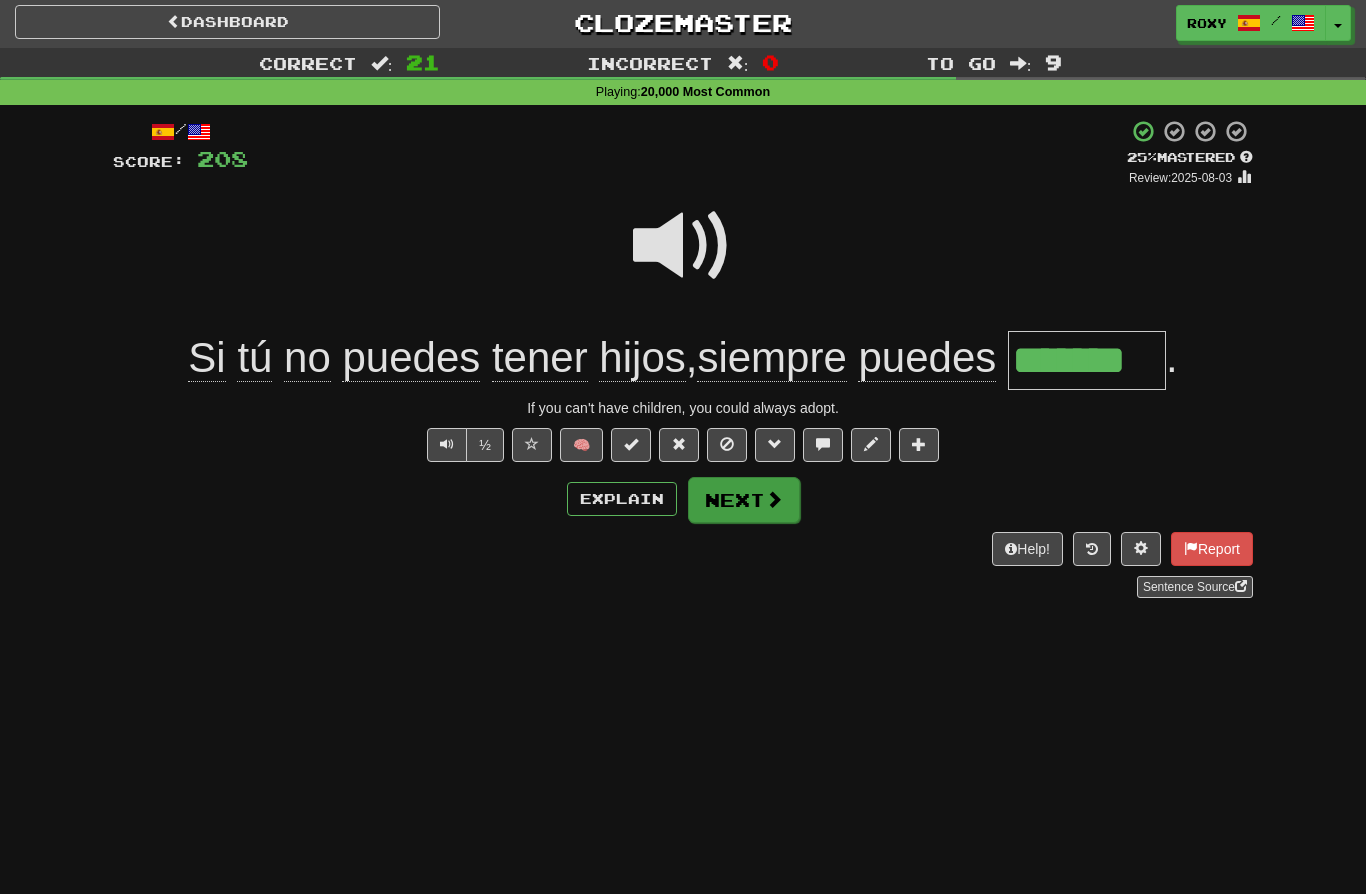click at bounding box center [774, 499] 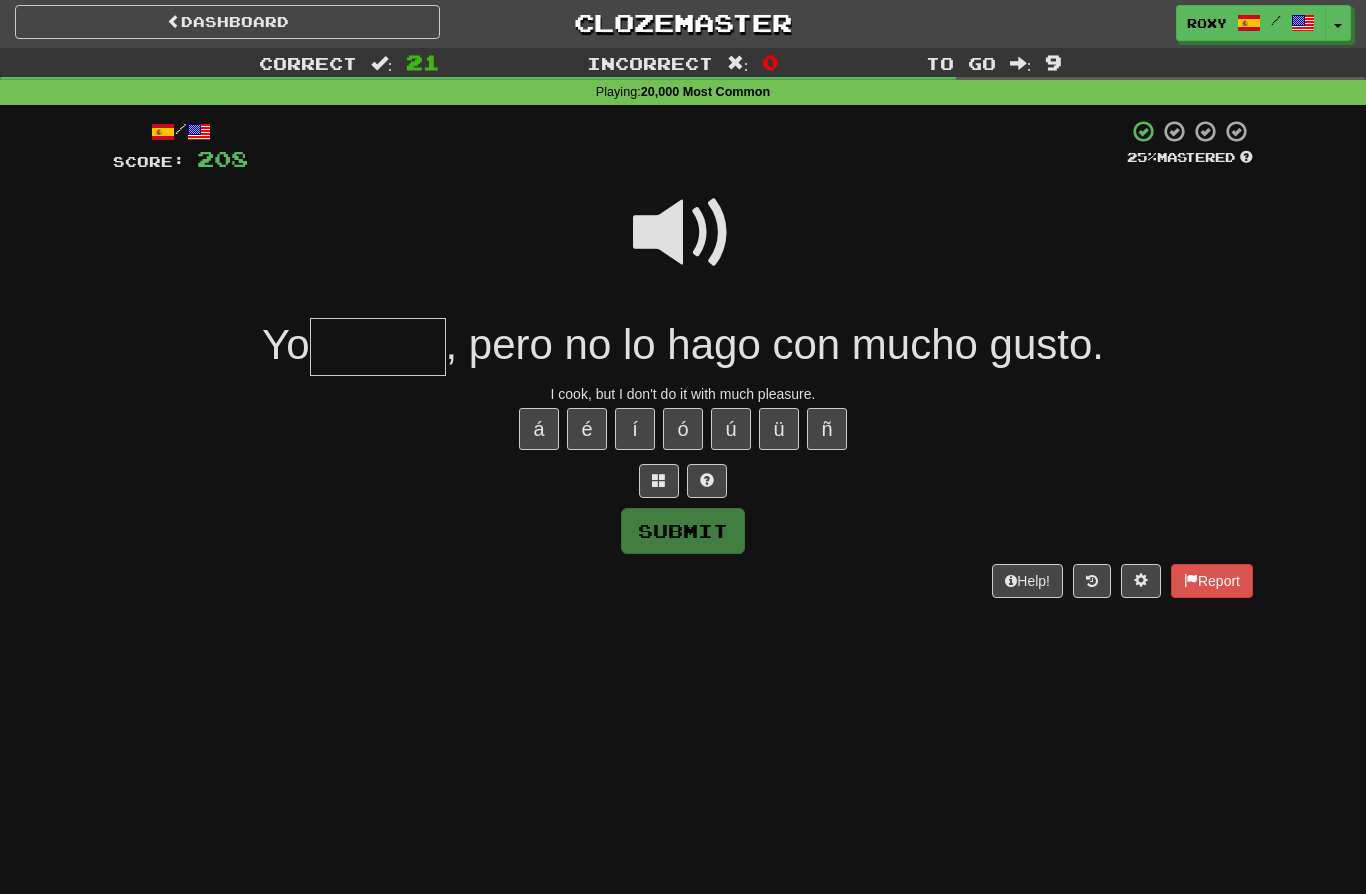 click at bounding box center [378, 347] 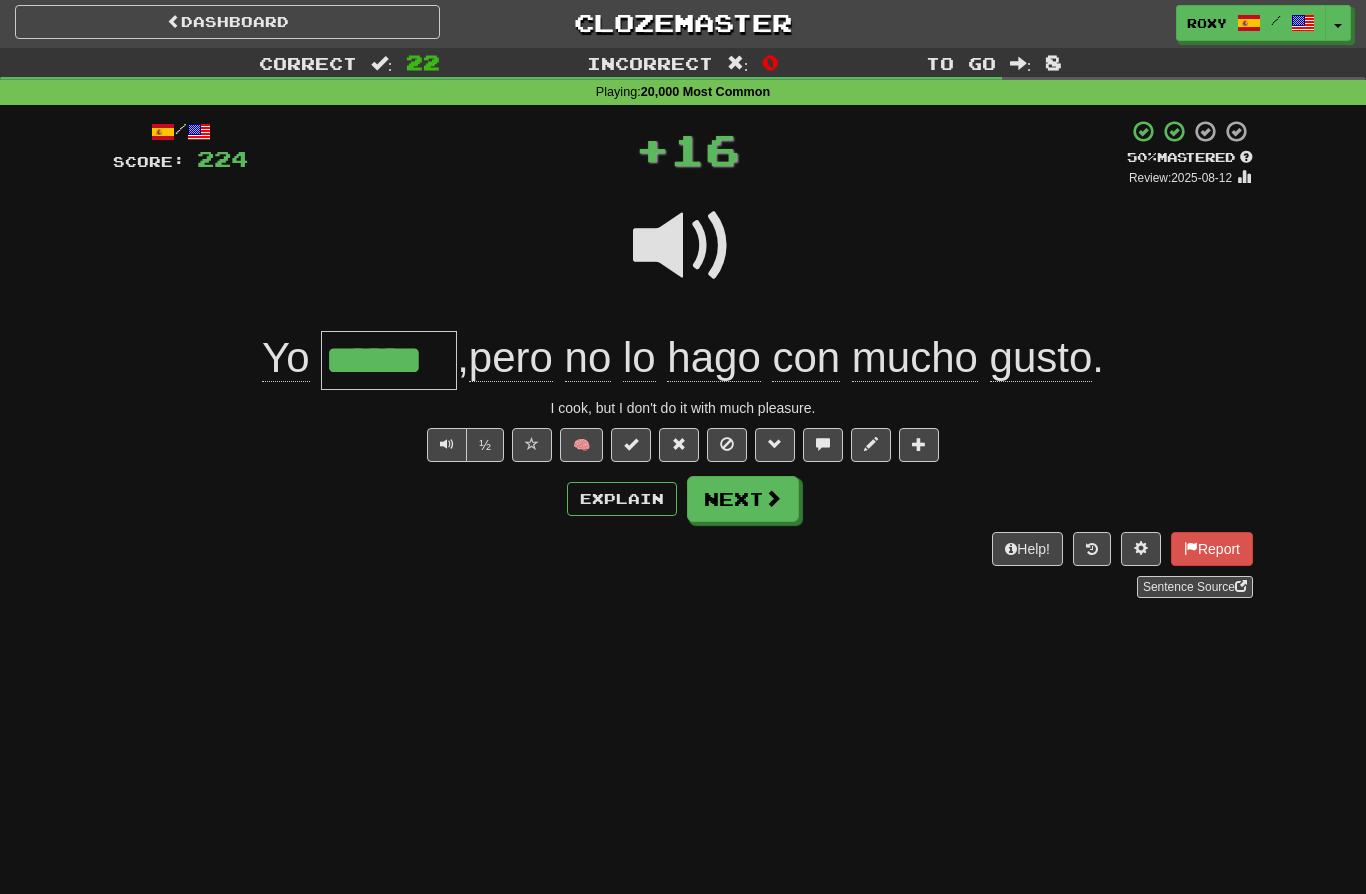 type on "******" 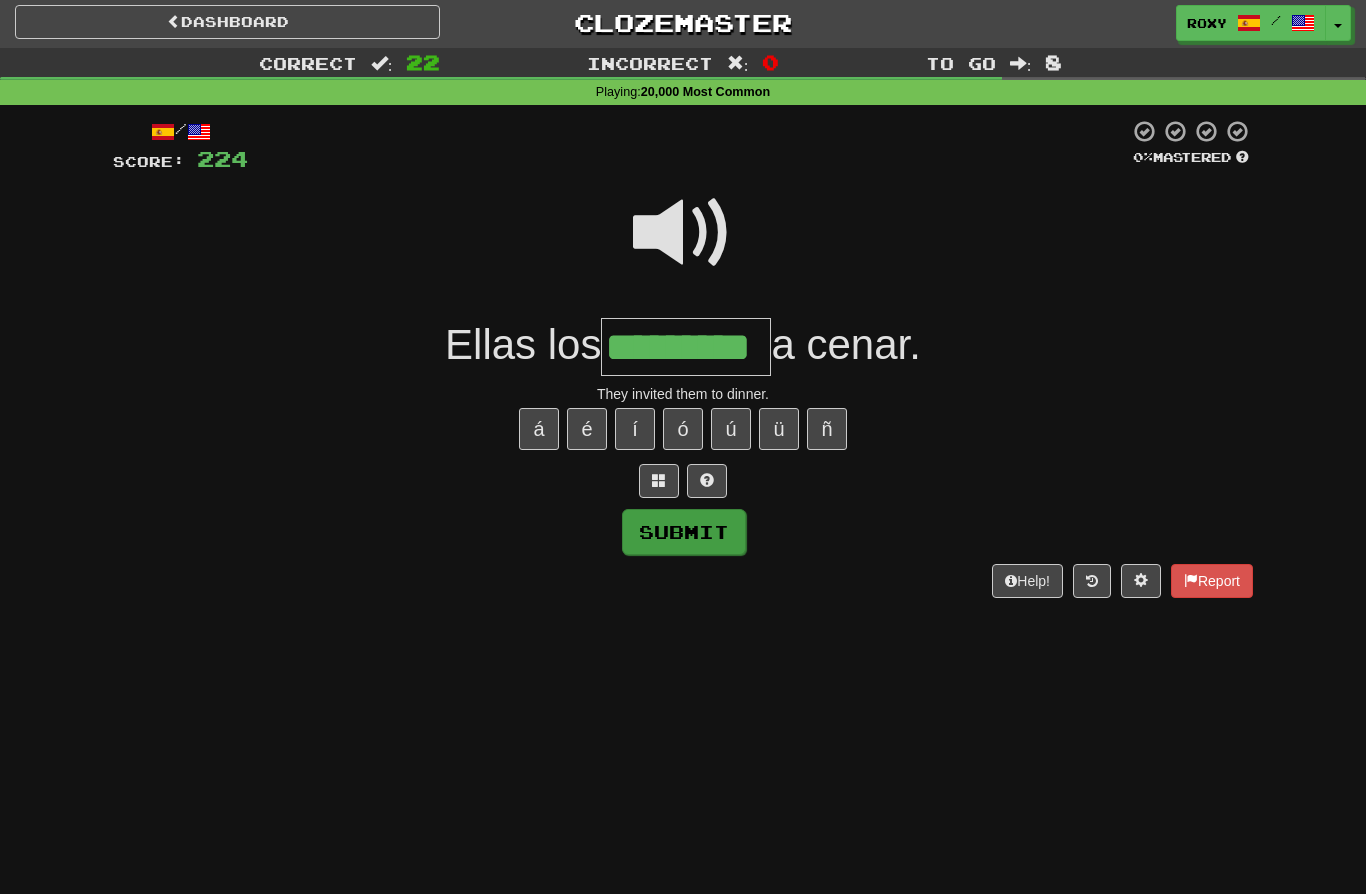 type on "*********" 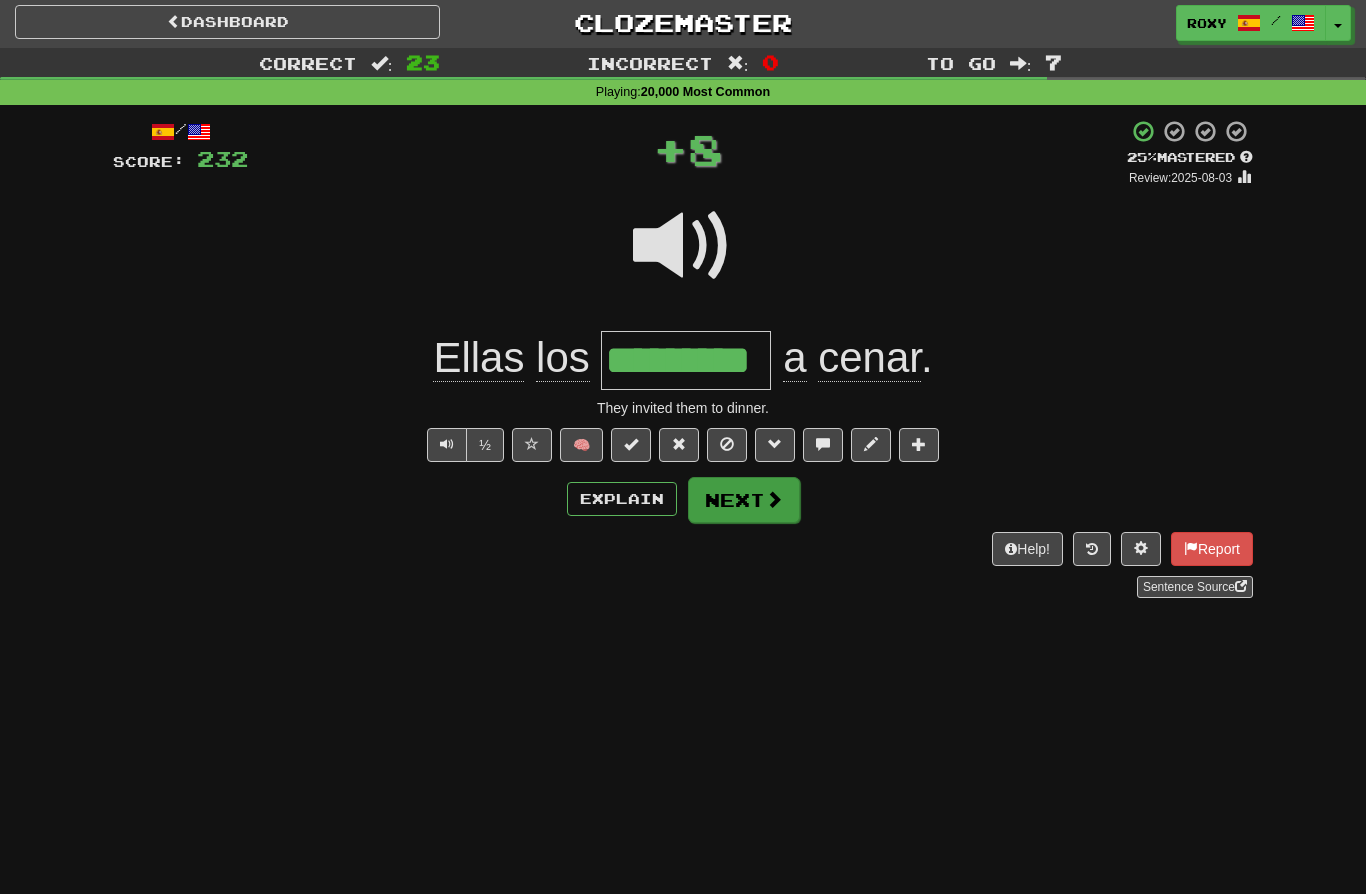 click on "Next" at bounding box center [744, 500] 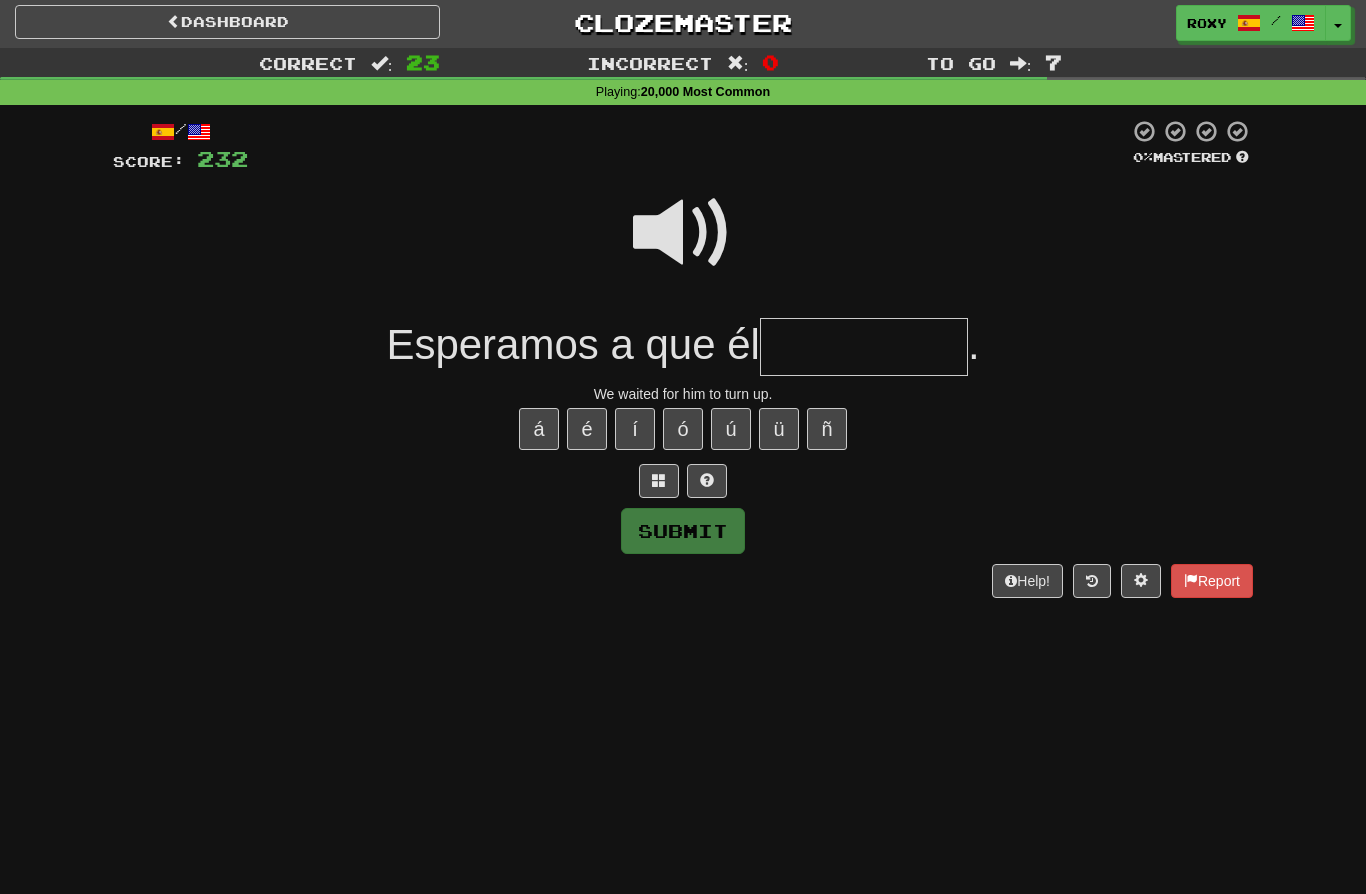 click at bounding box center (683, 233) 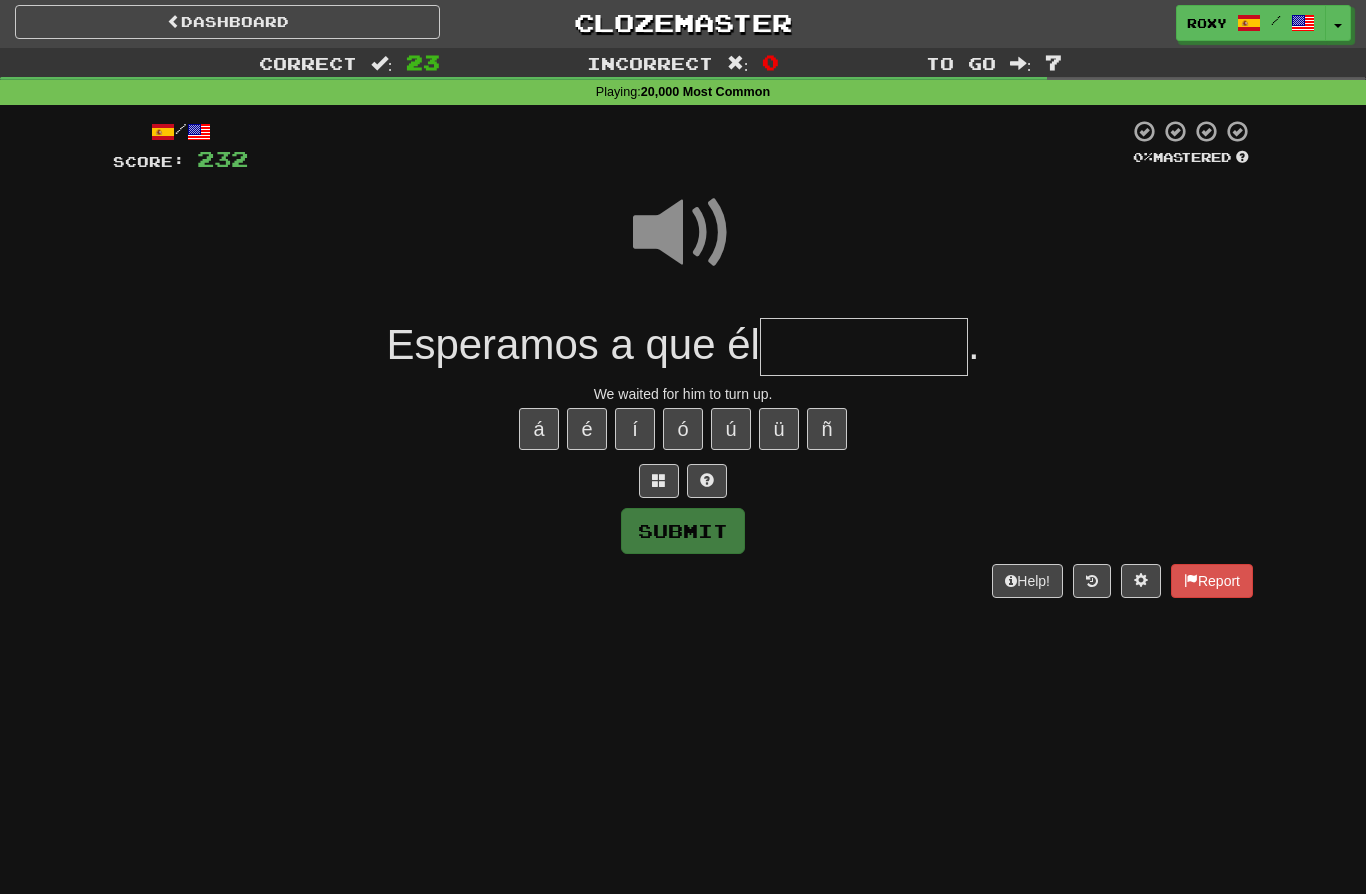 click at bounding box center [864, 347] 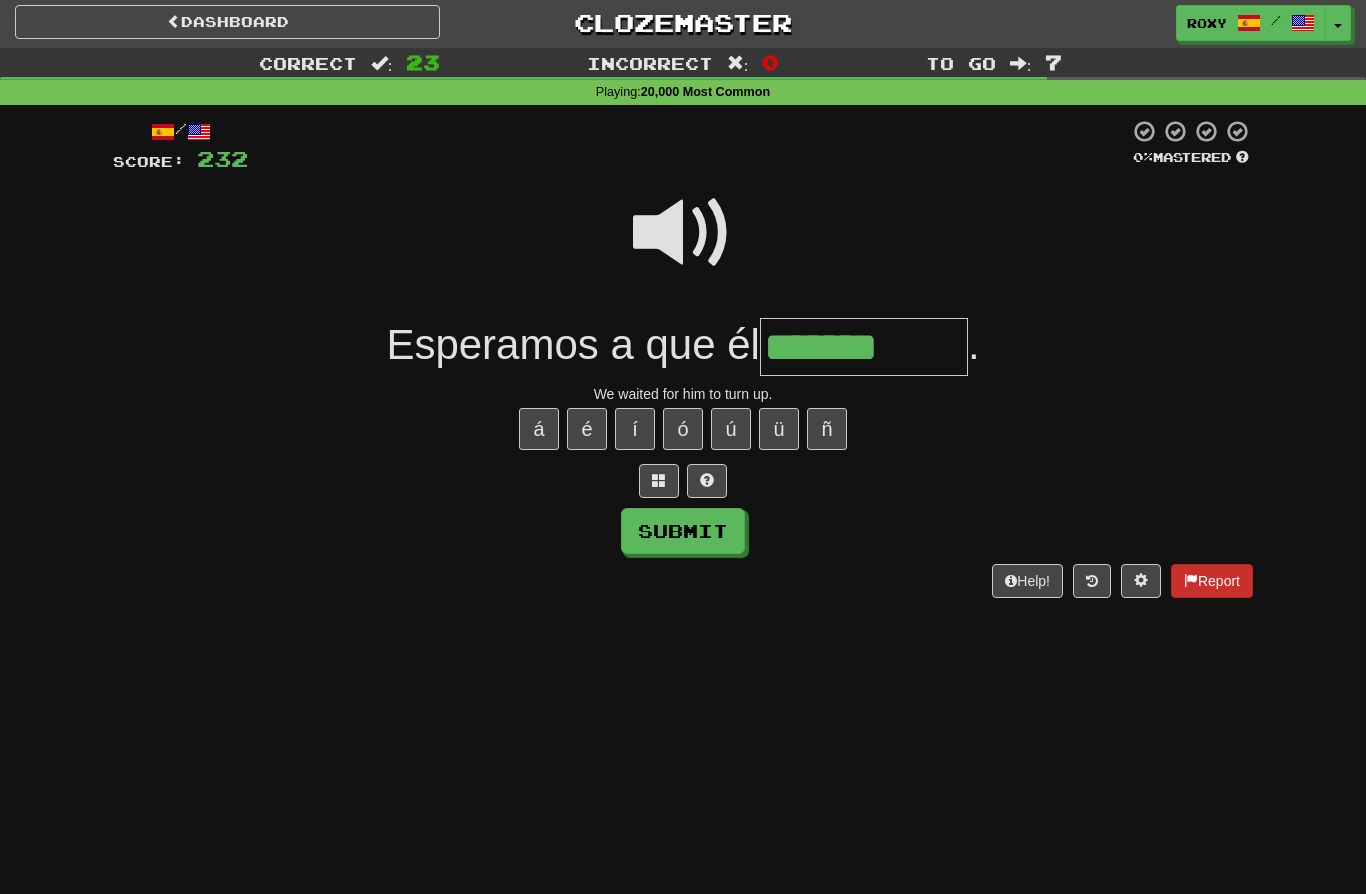 click on "Report" at bounding box center [1212, 581] 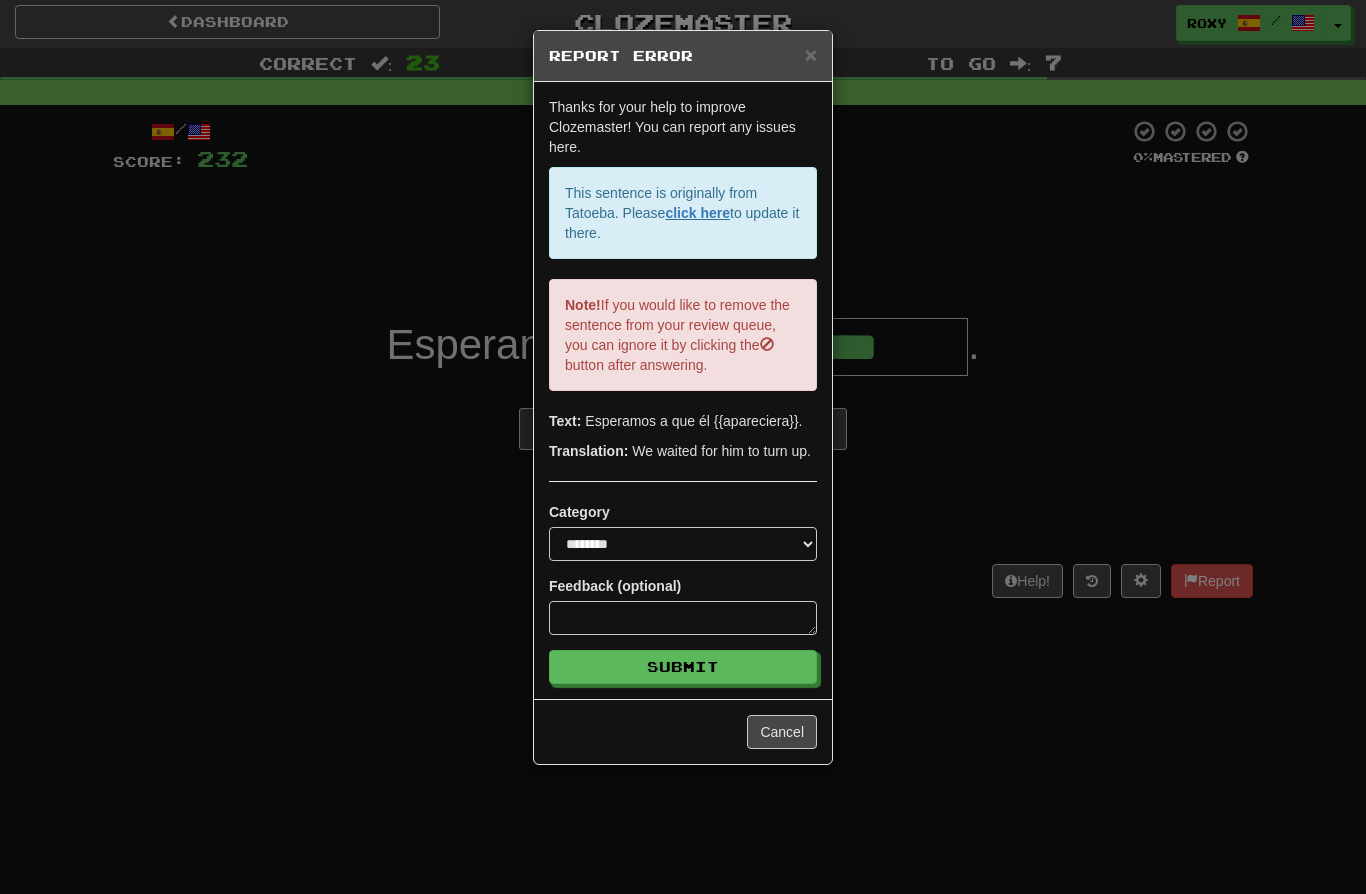 click on "**********" at bounding box center [683, 447] 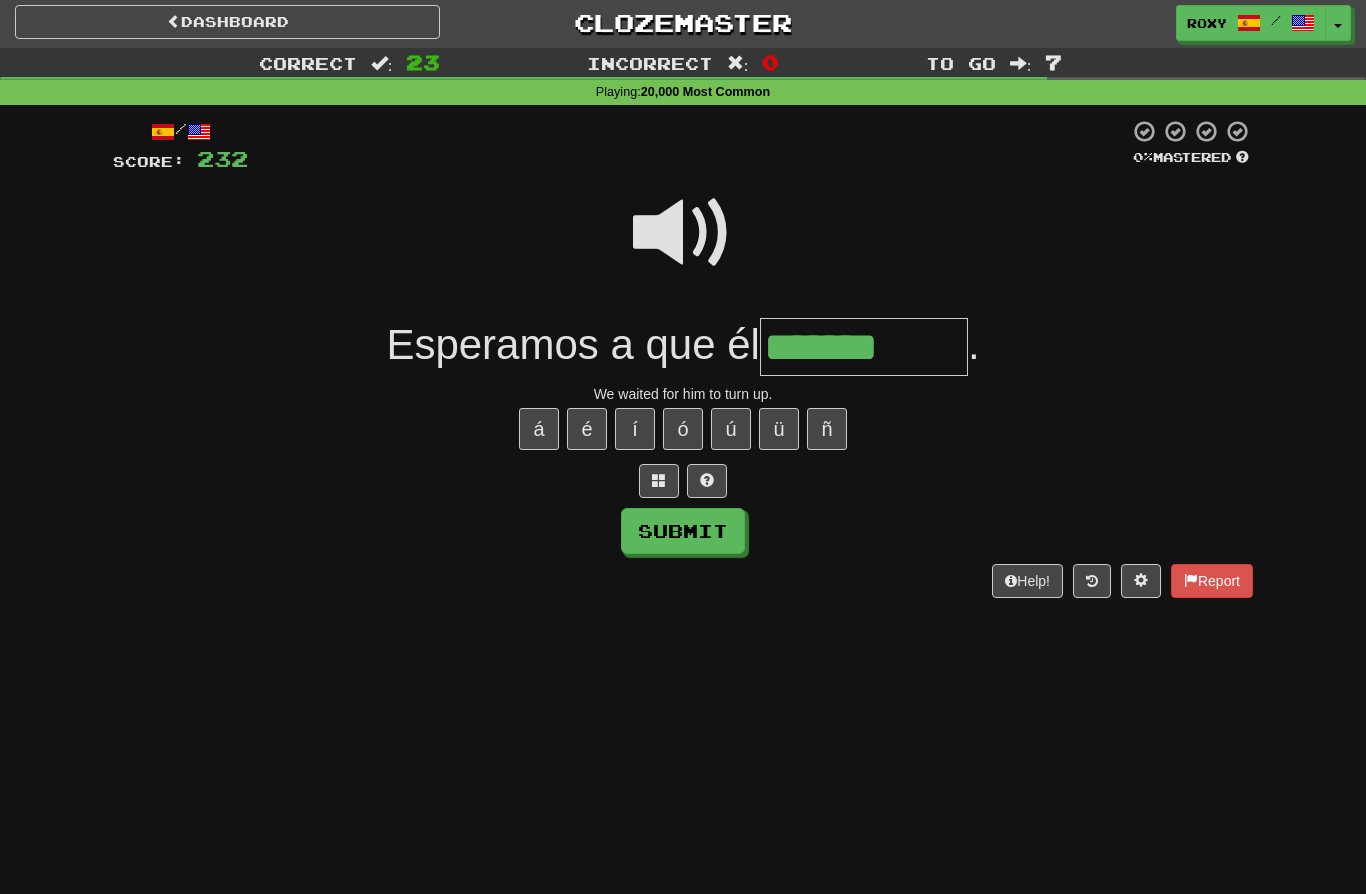 click on "*******" at bounding box center [864, 347] 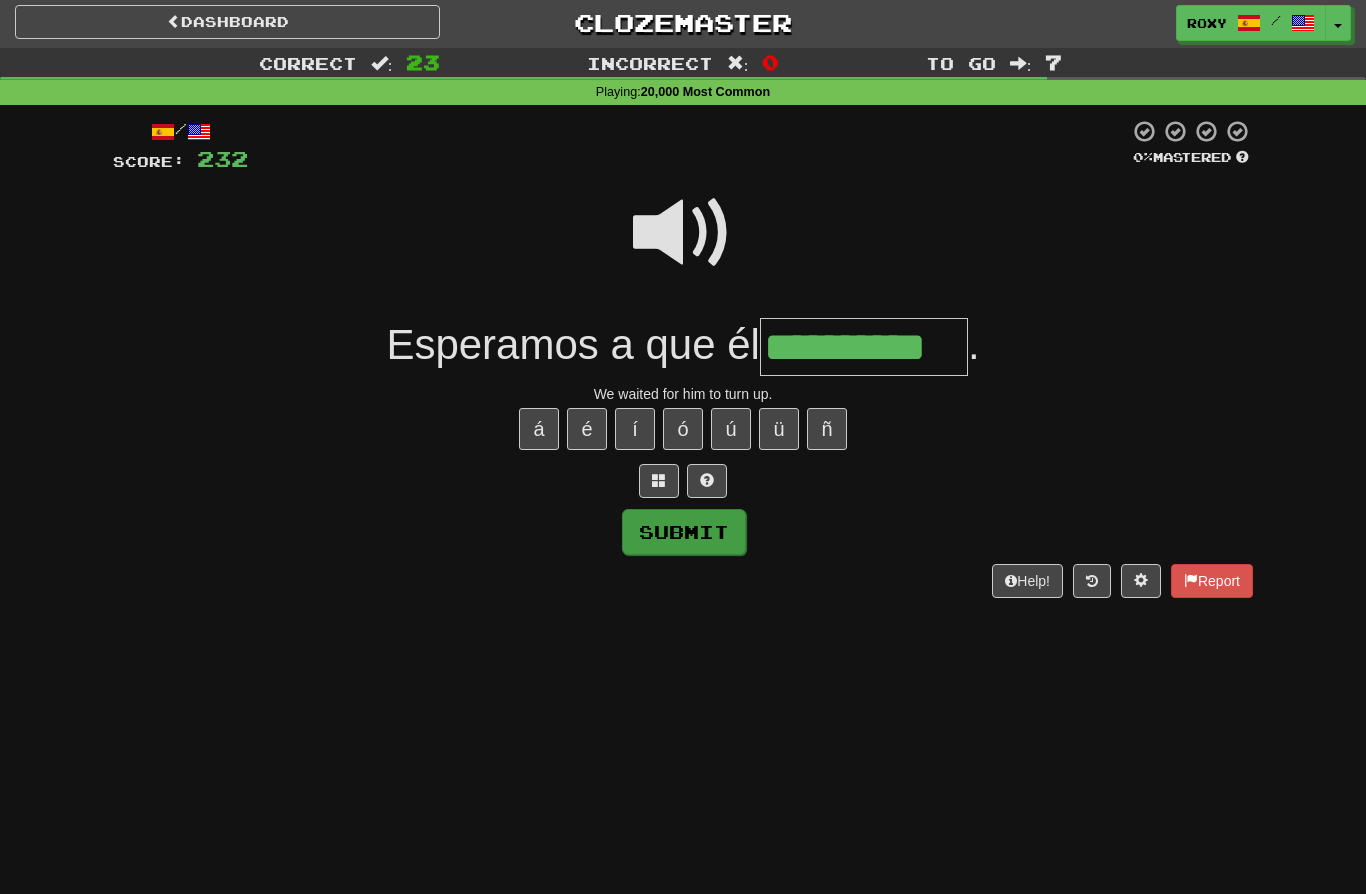 type on "**********" 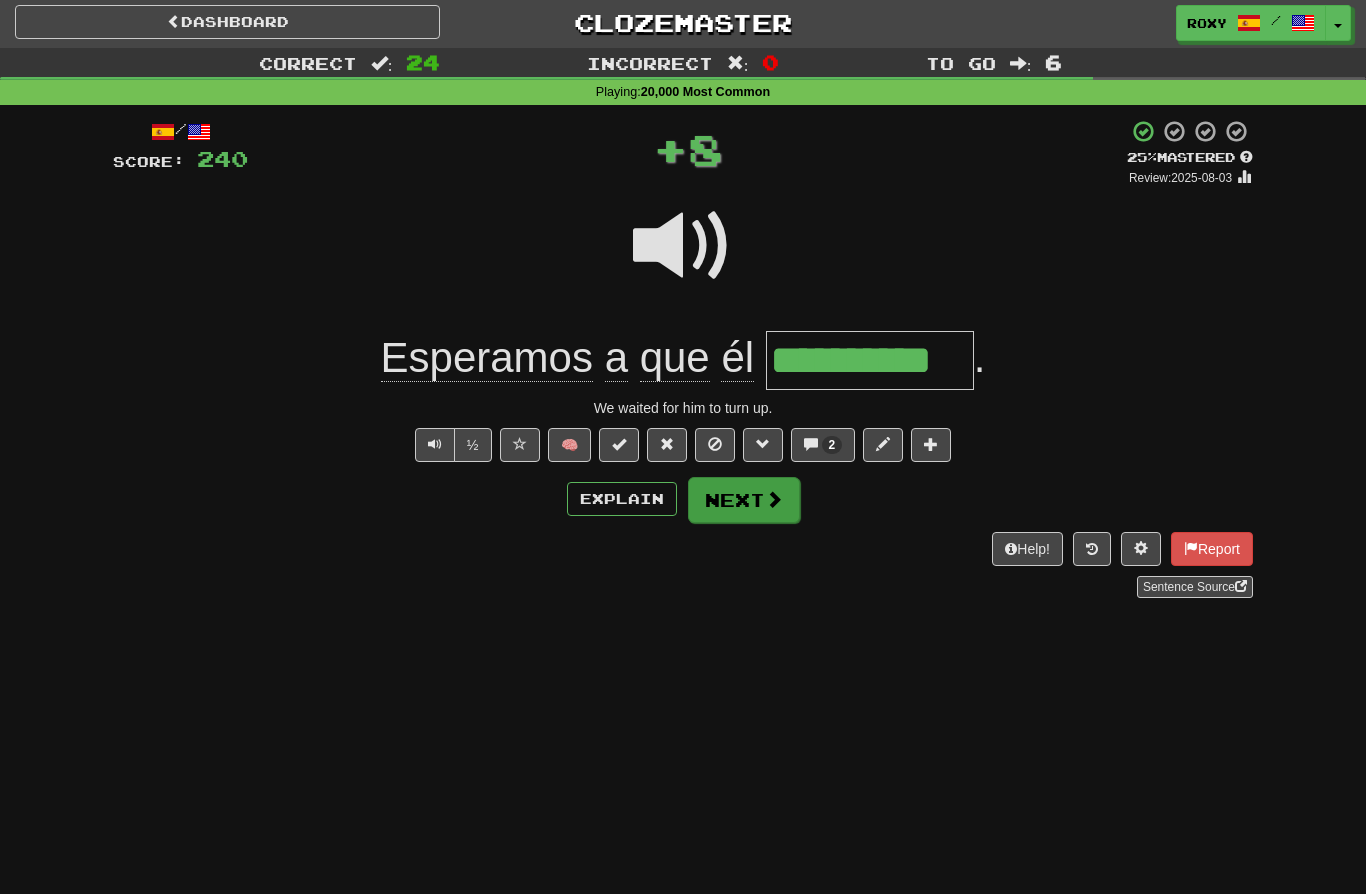 click on "Next" at bounding box center (744, 500) 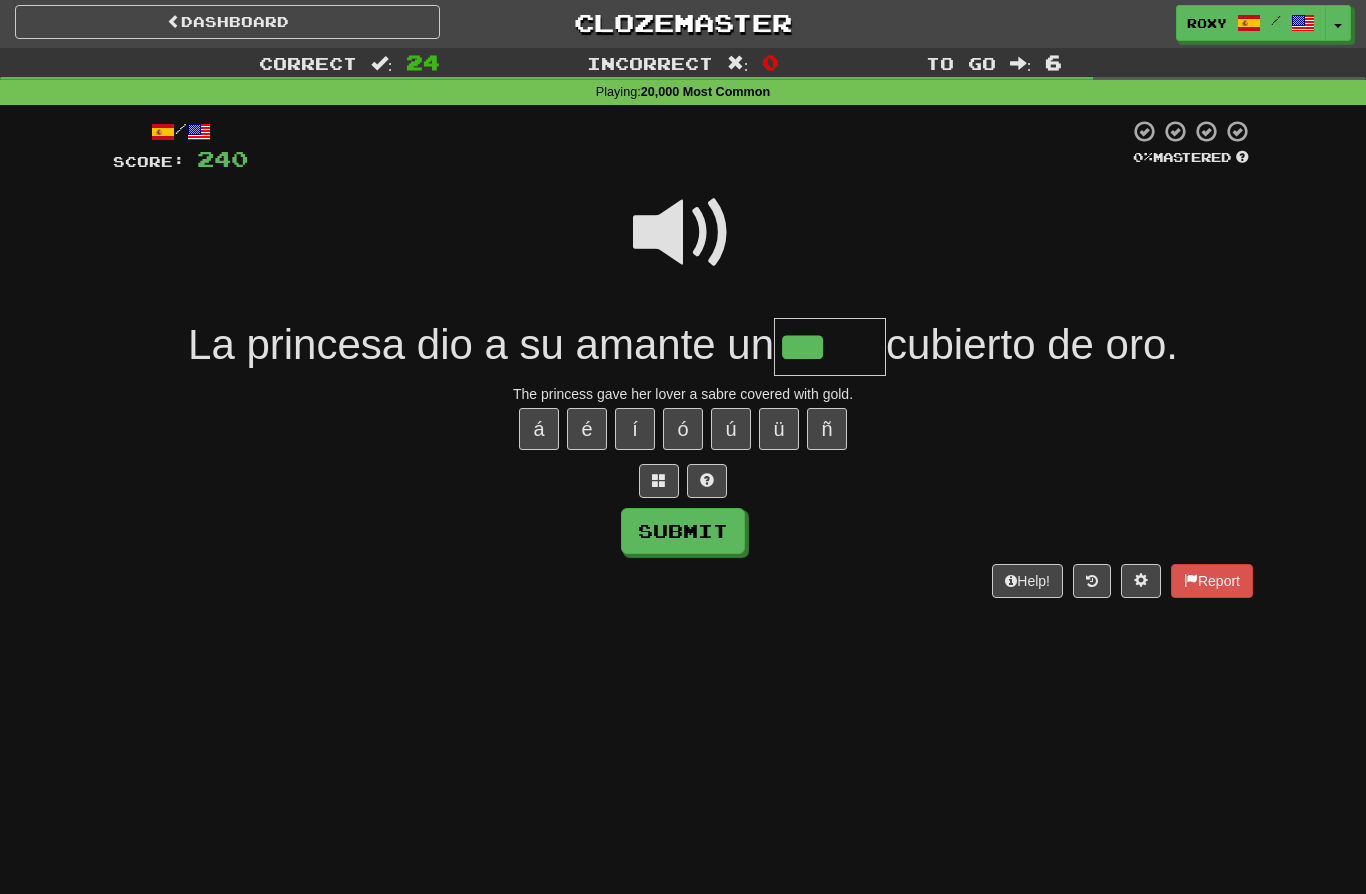 click at bounding box center (683, 233) 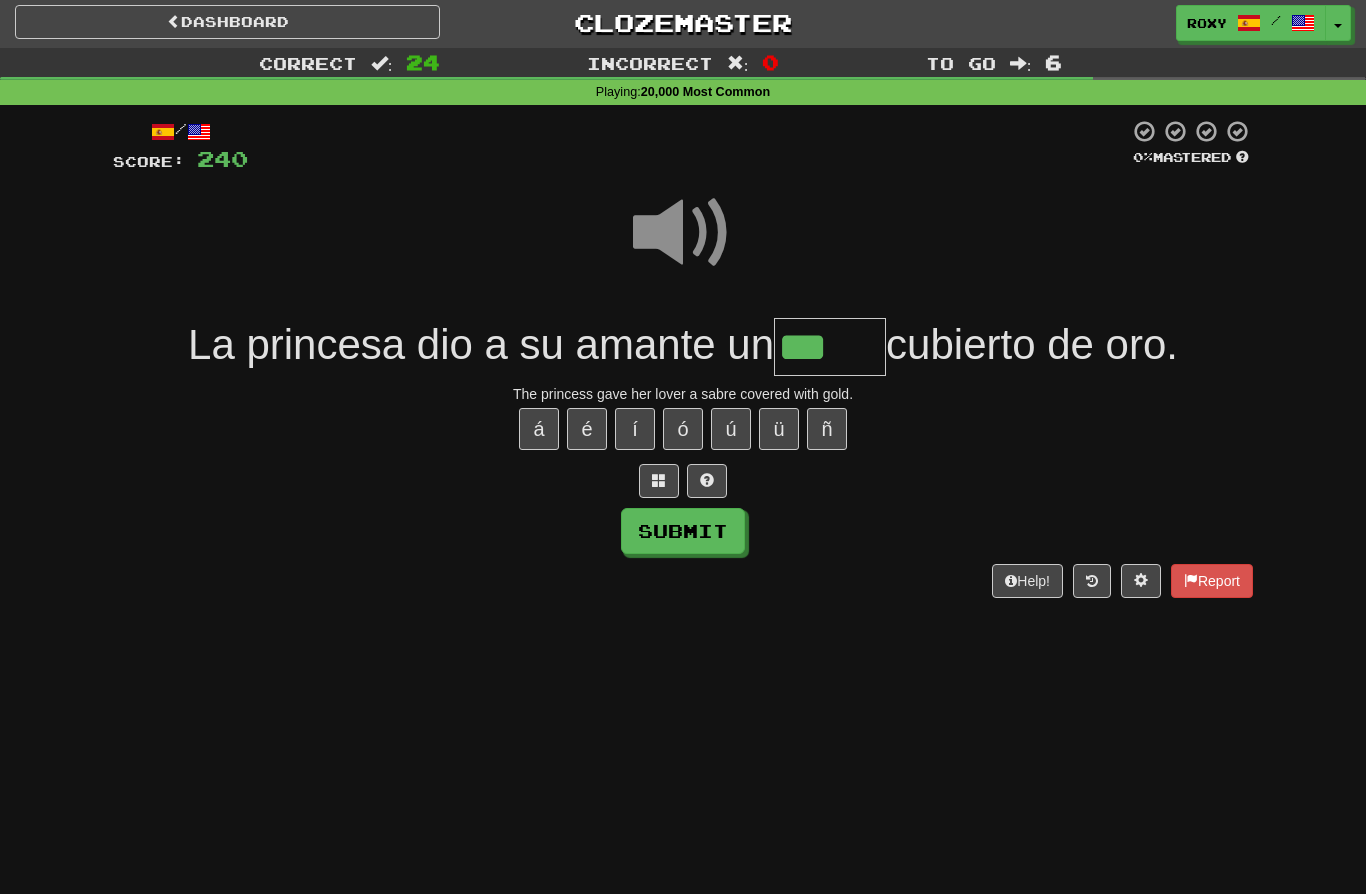 click on "***" at bounding box center (830, 347) 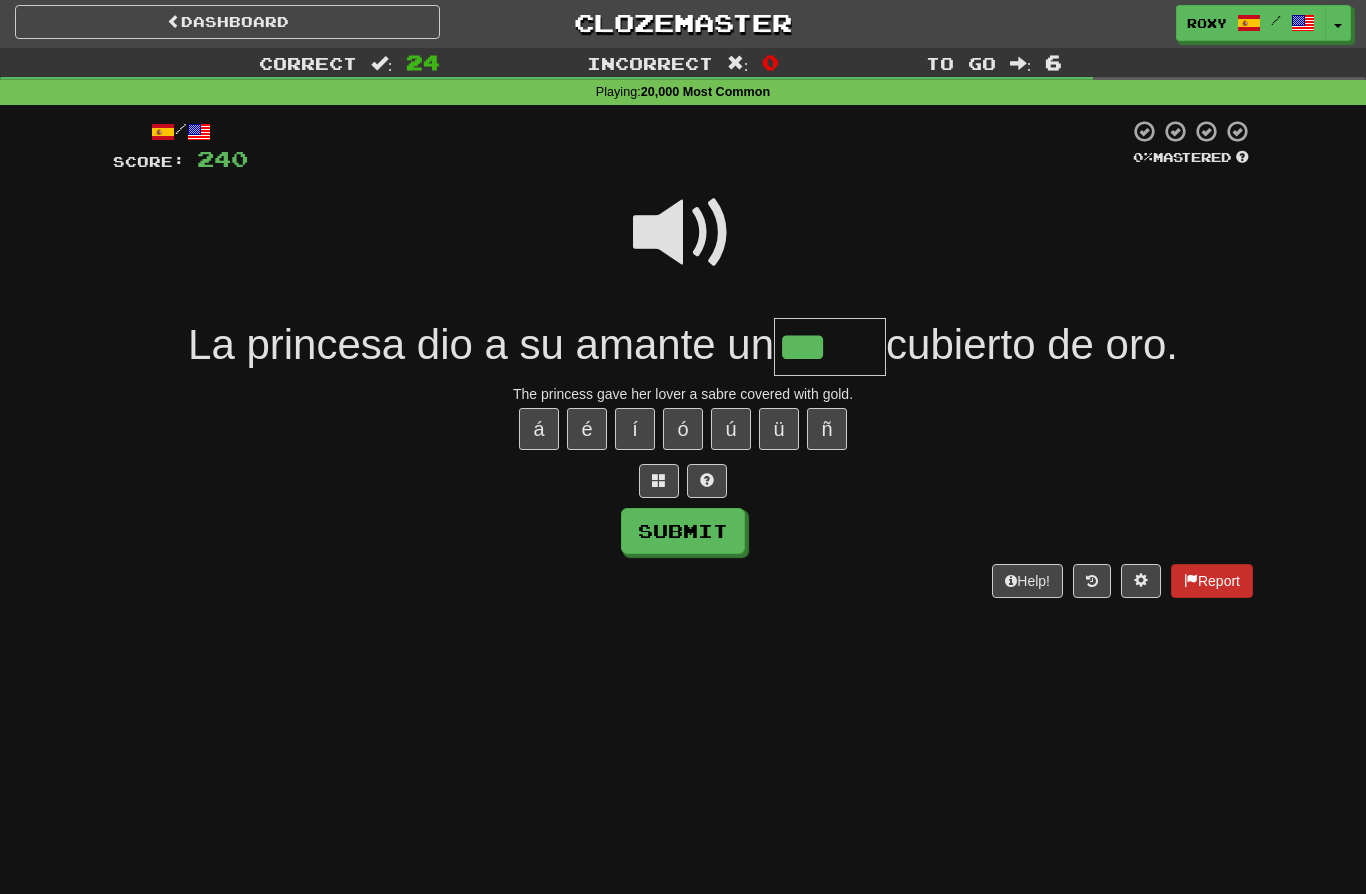 click on "Report" at bounding box center [1212, 581] 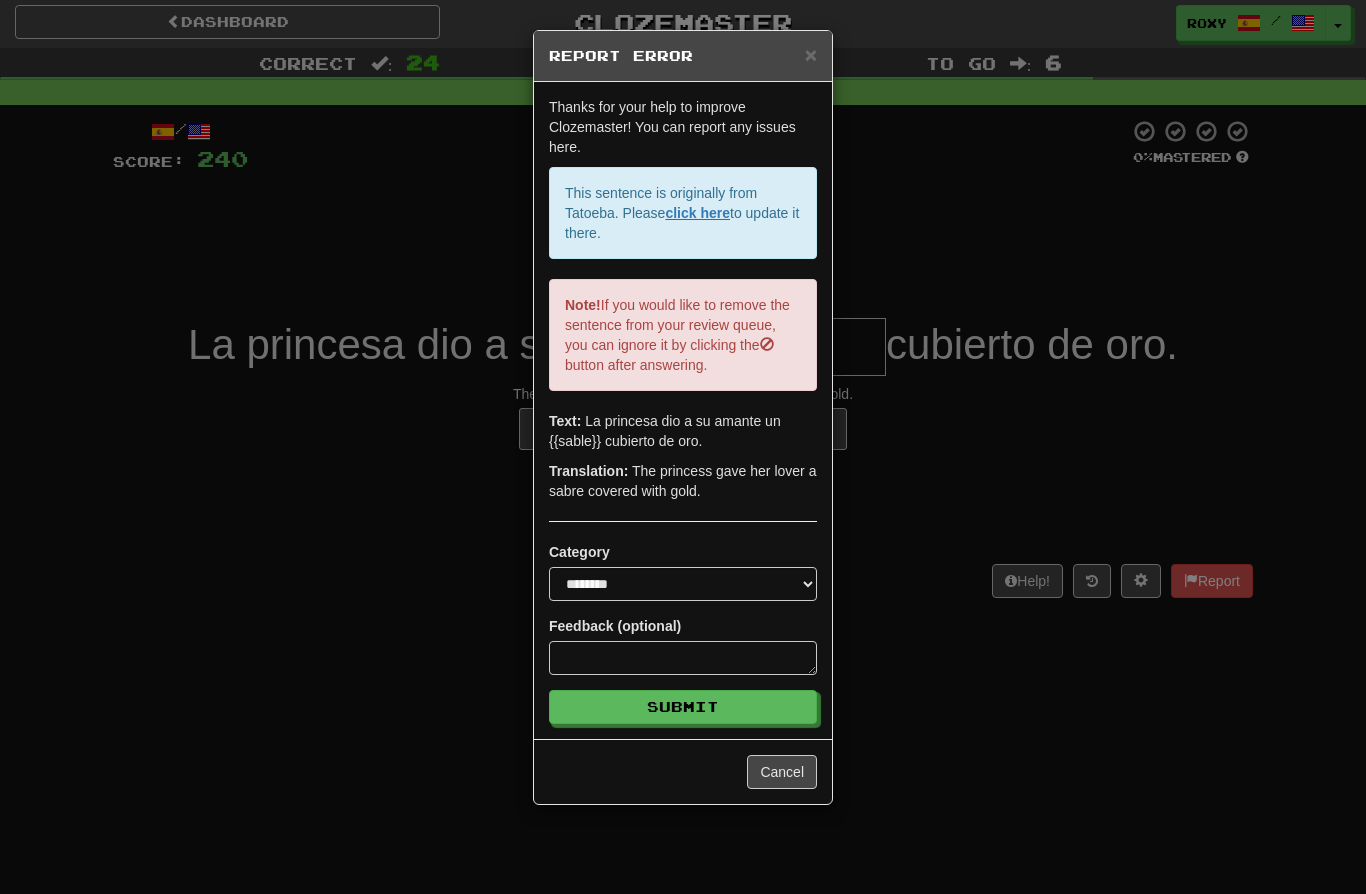 click on "**********" at bounding box center (683, 447) 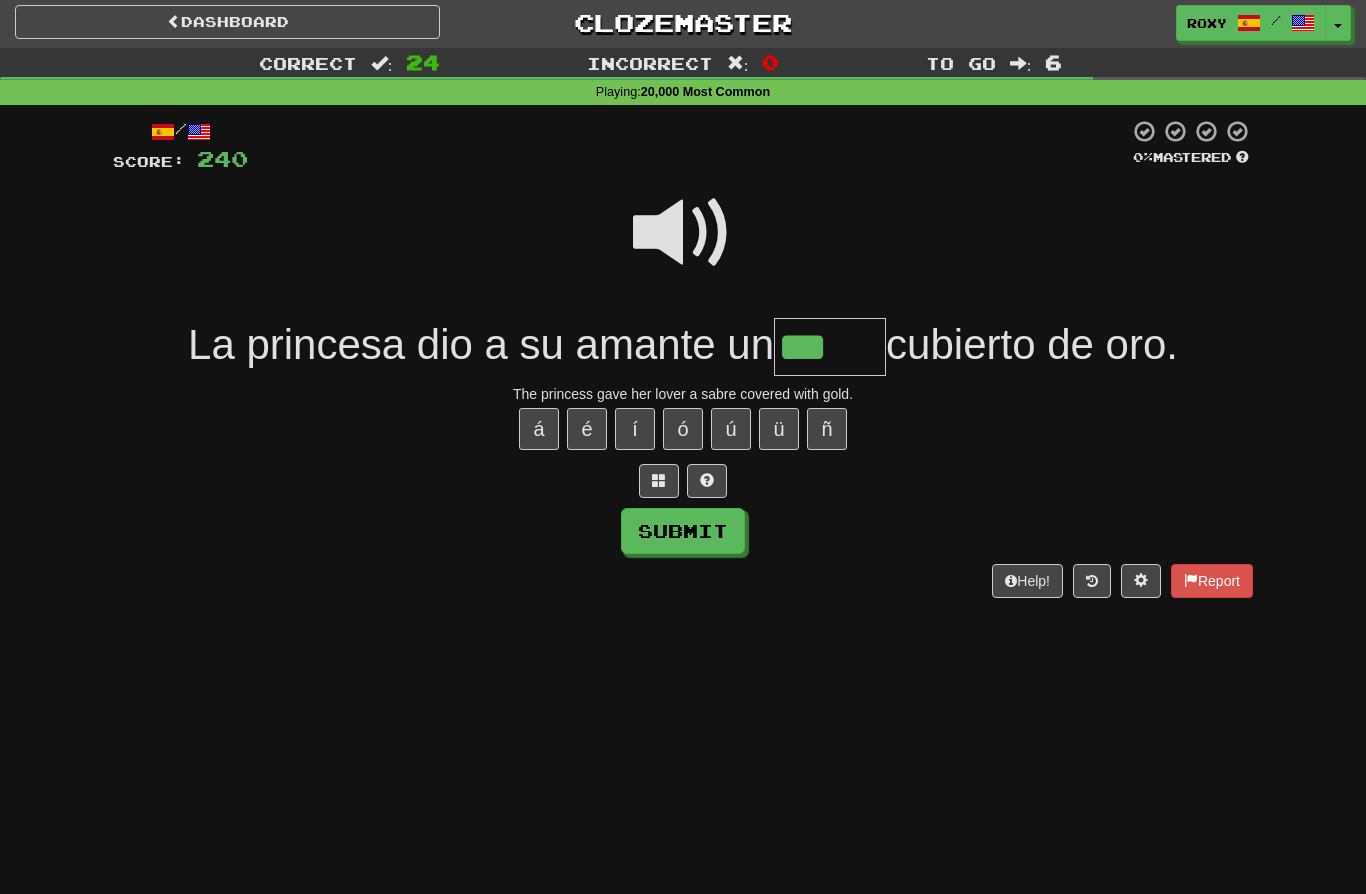 click on "***" at bounding box center (830, 347) 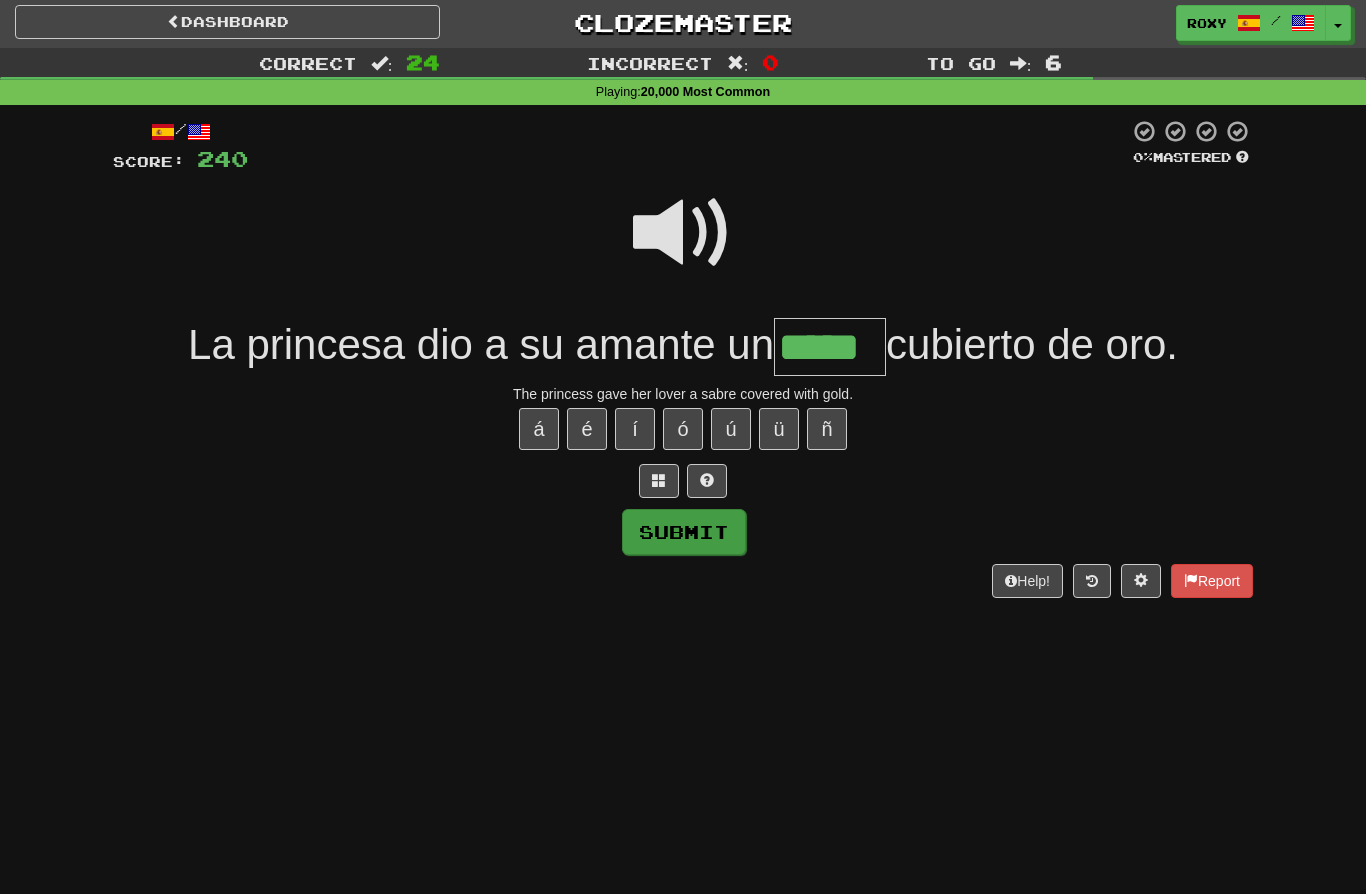 type on "*****" 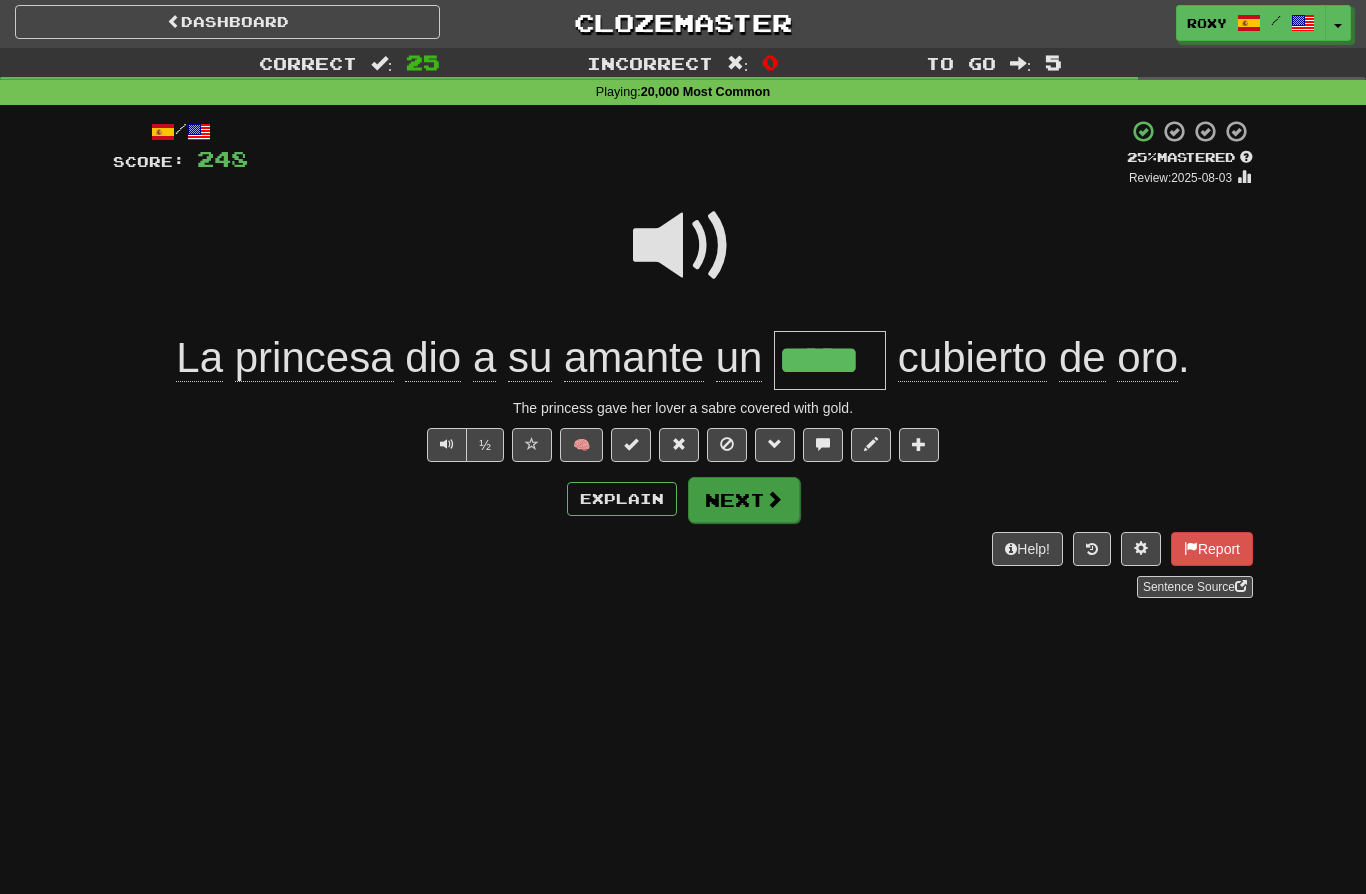 click on "Next" at bounding box center (744, 500) 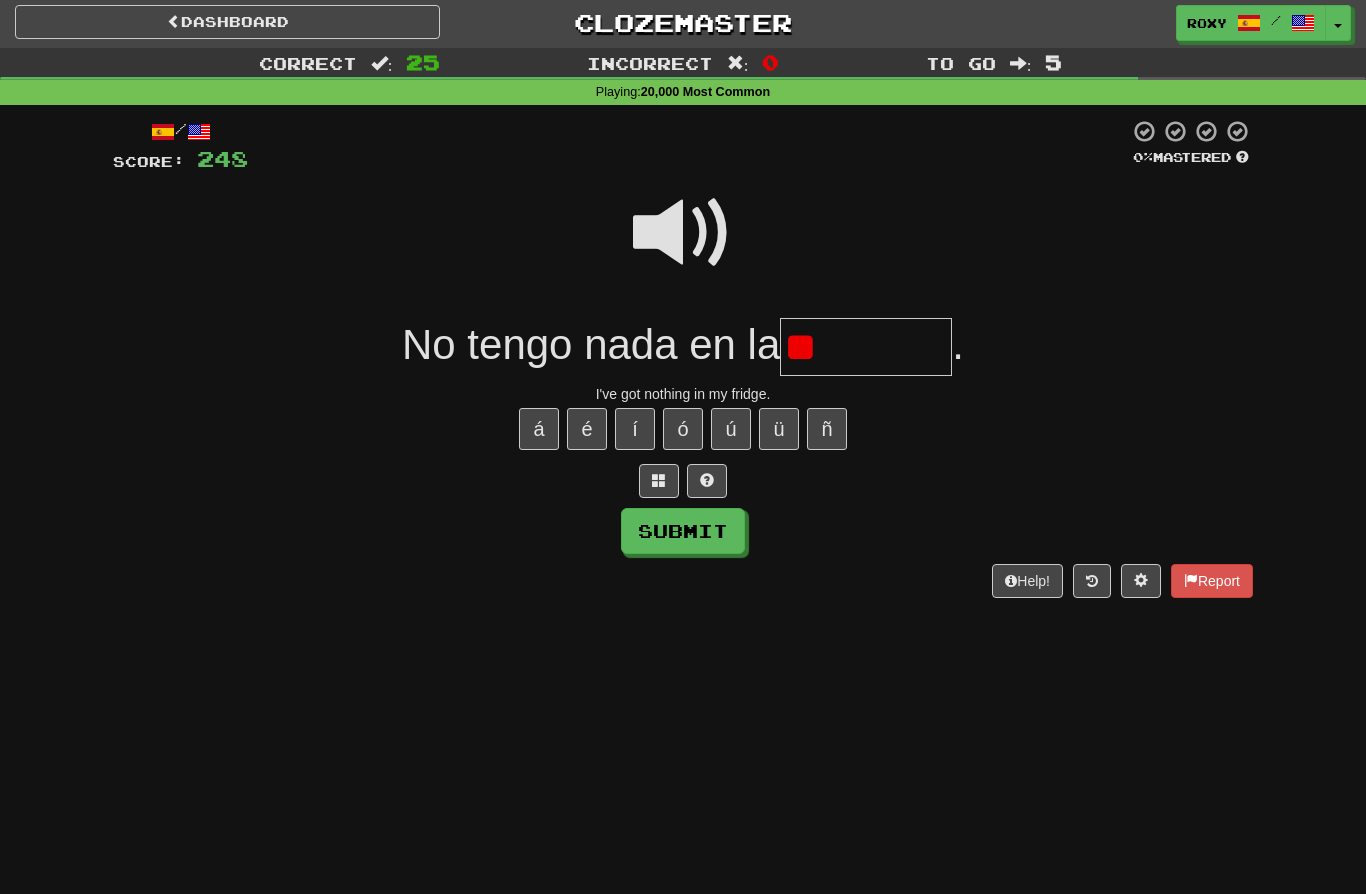 type on "*" 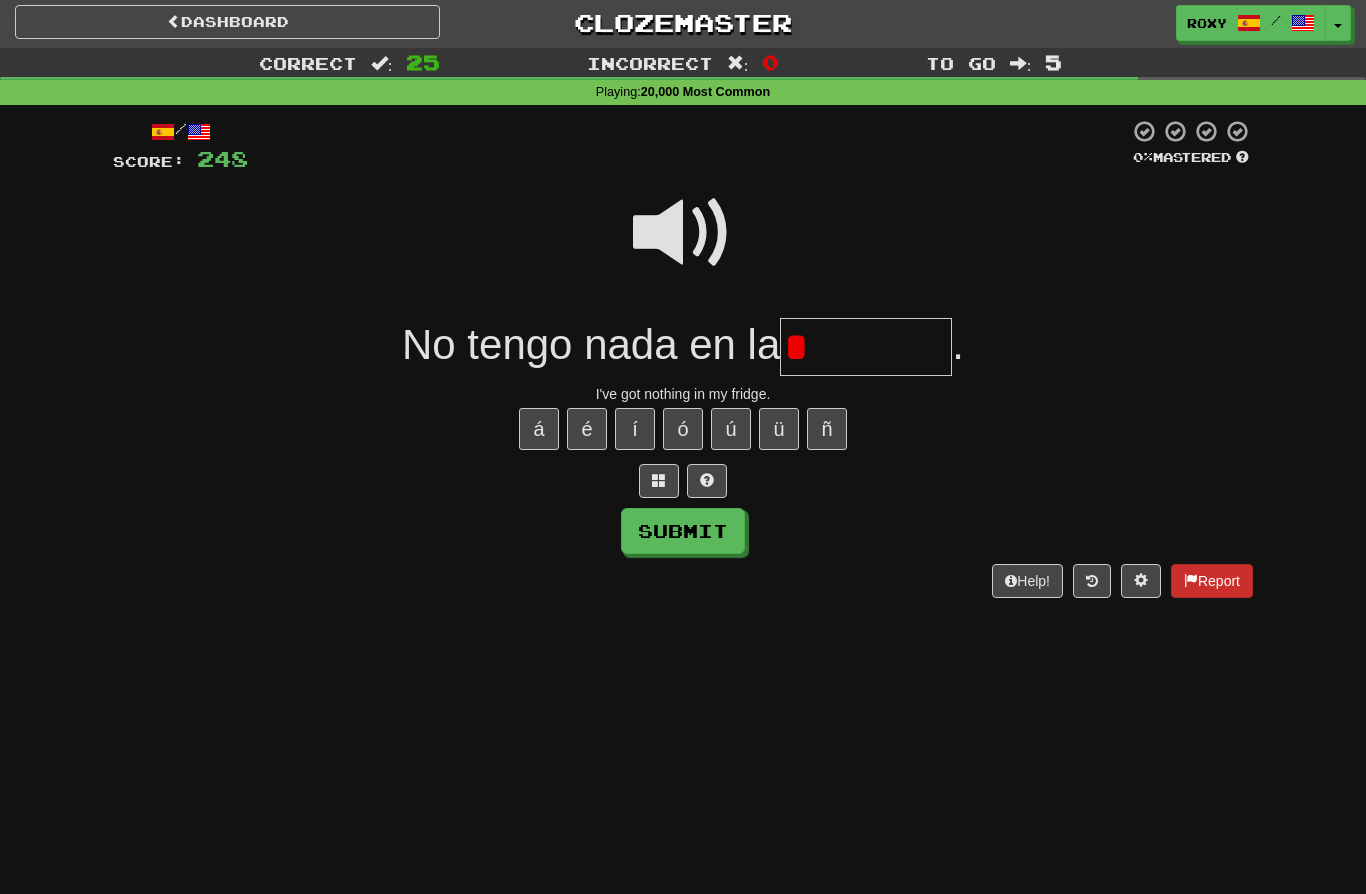 type on "*" 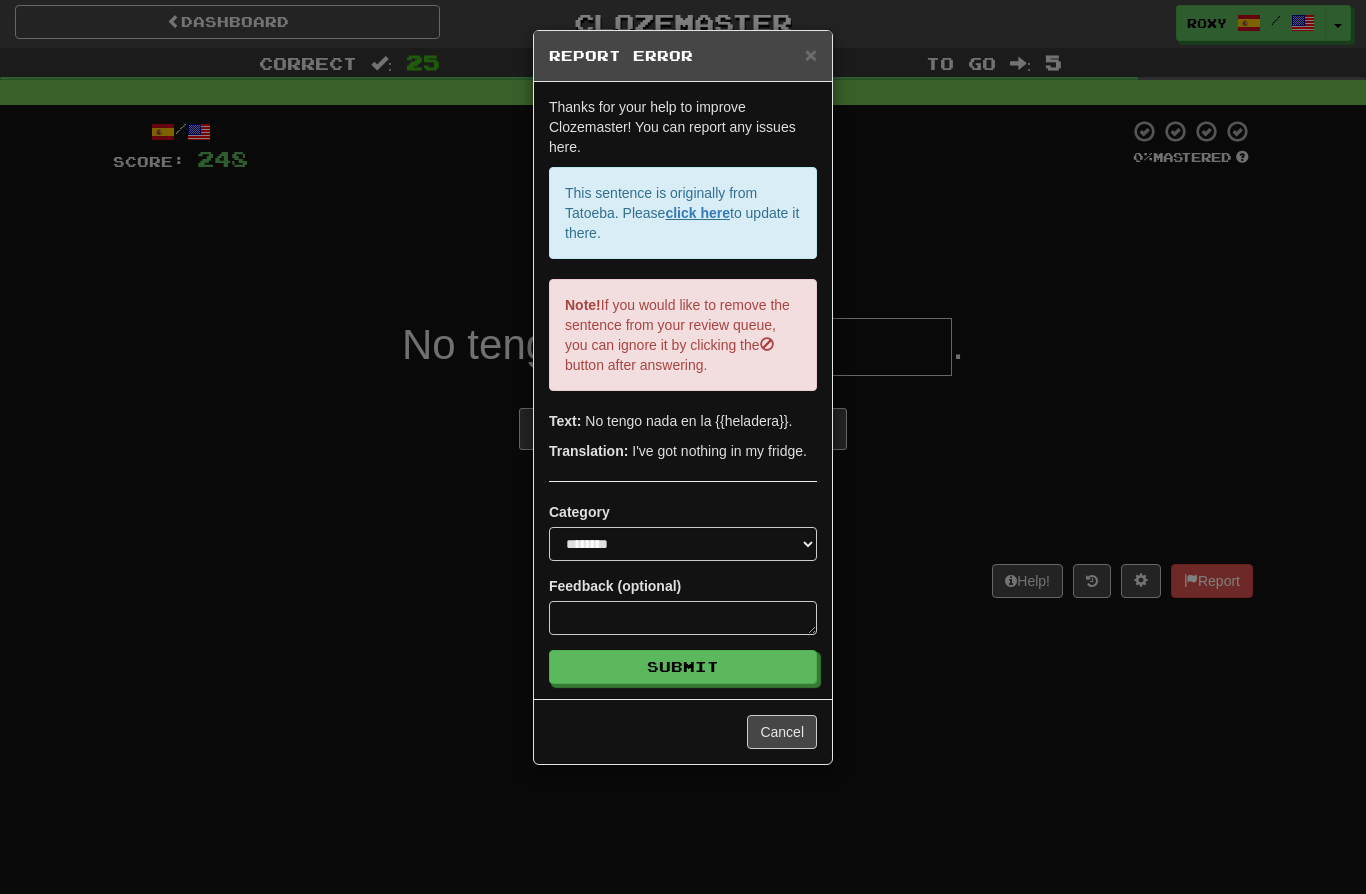 click on "**********" at bounding box center (683, 447) 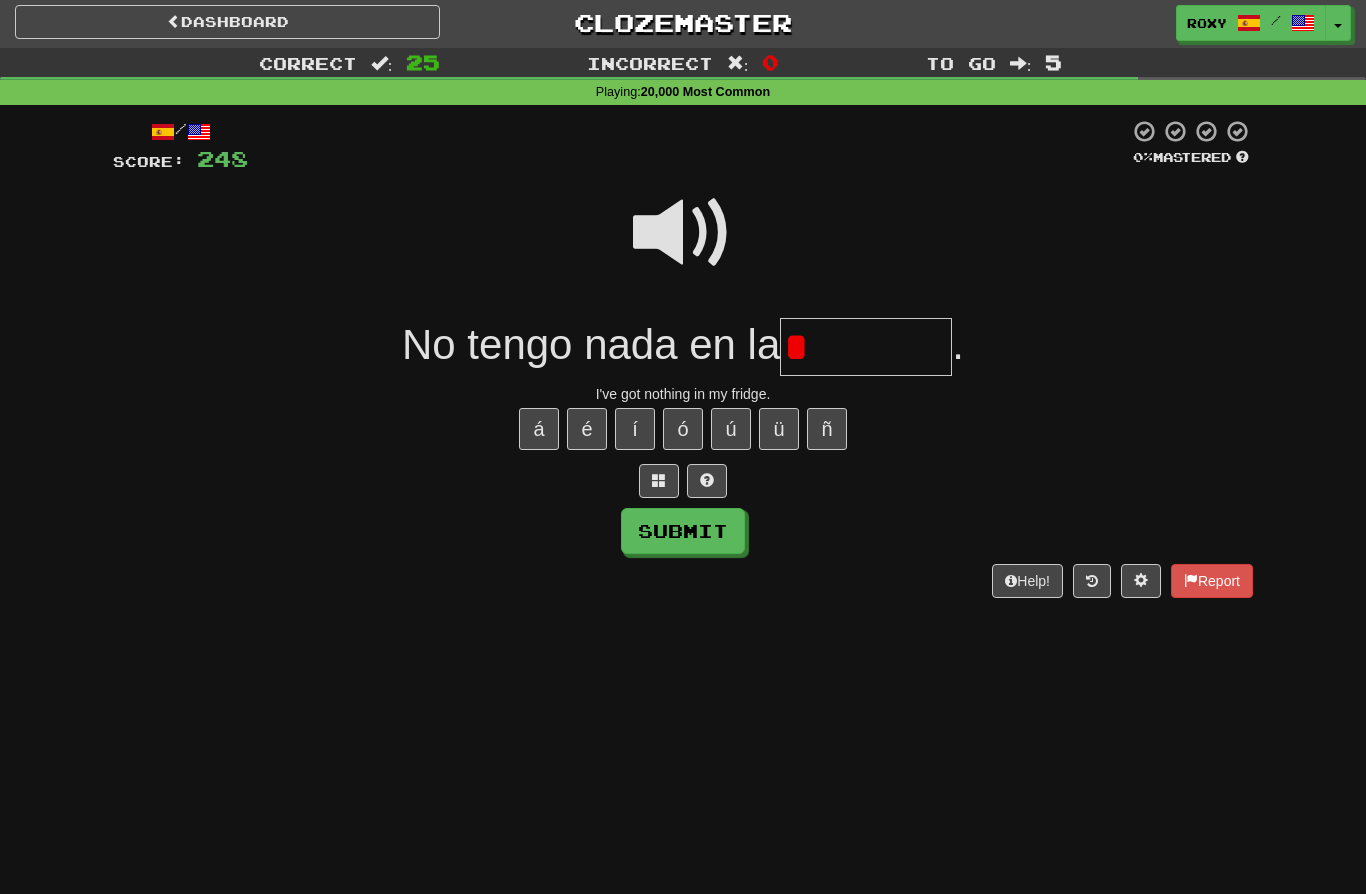 click on "*" at bounding box center (866, 347) 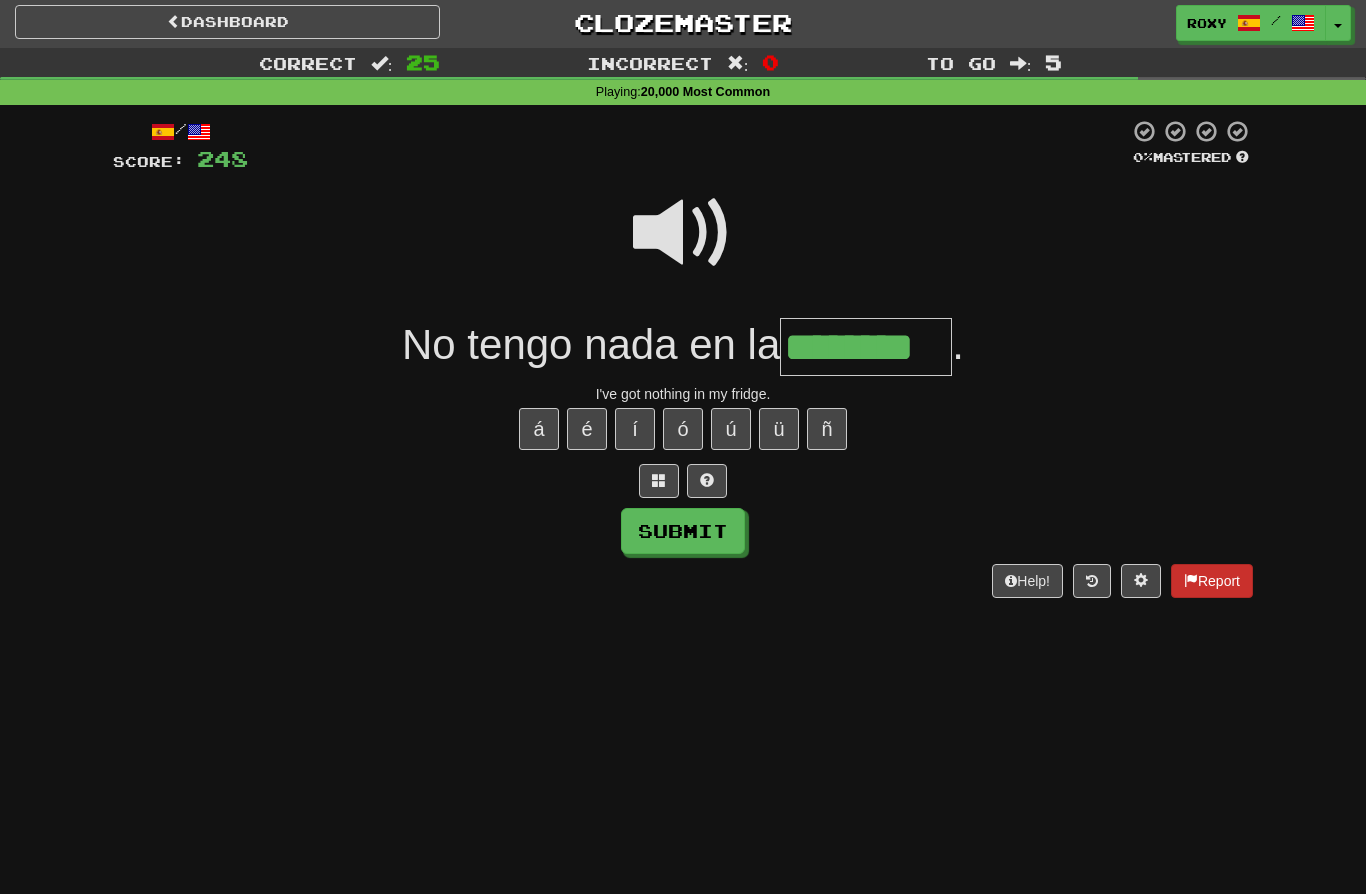 type on "********" 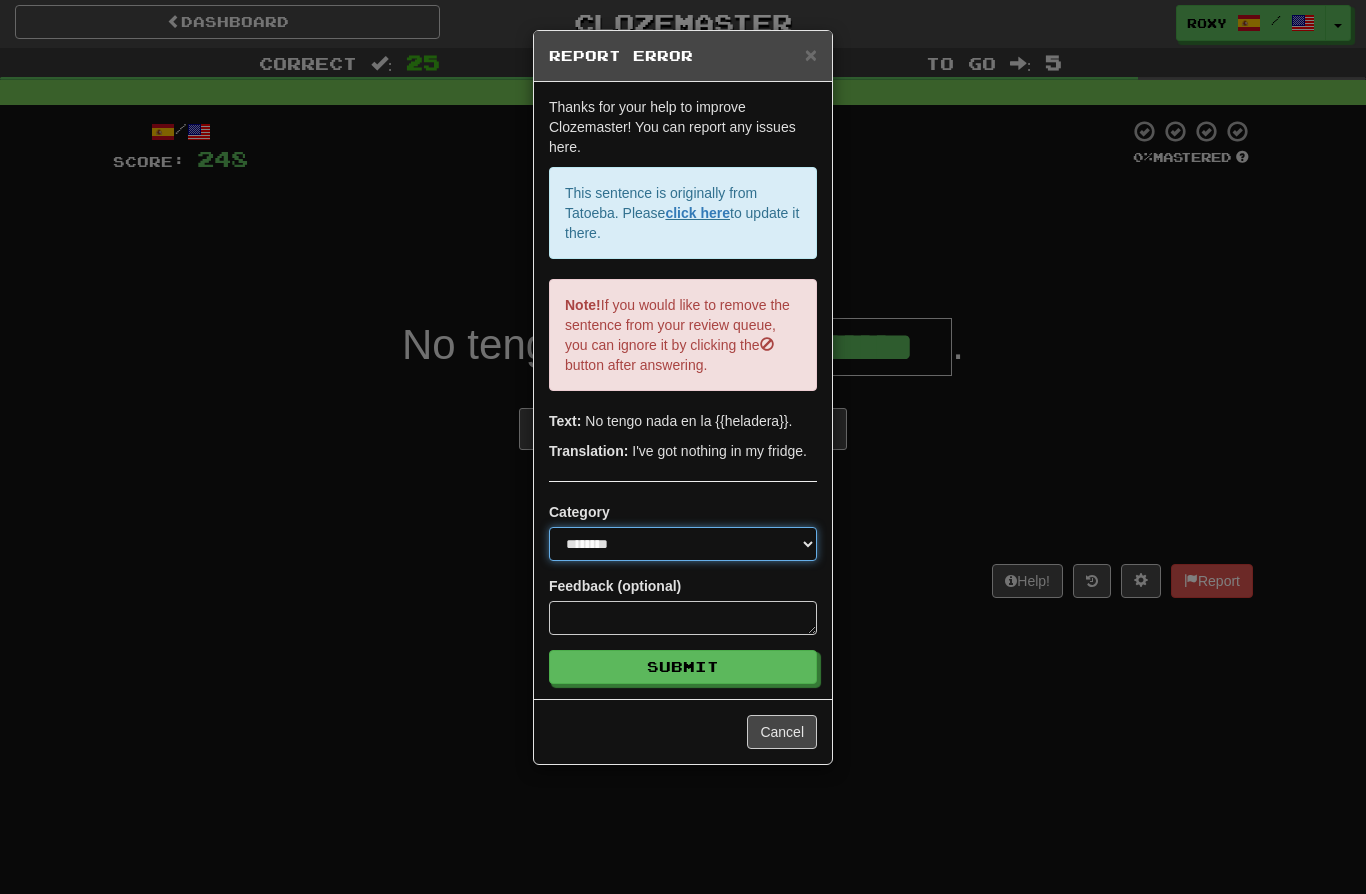 click on "**********" at bounding box center (683, 544) 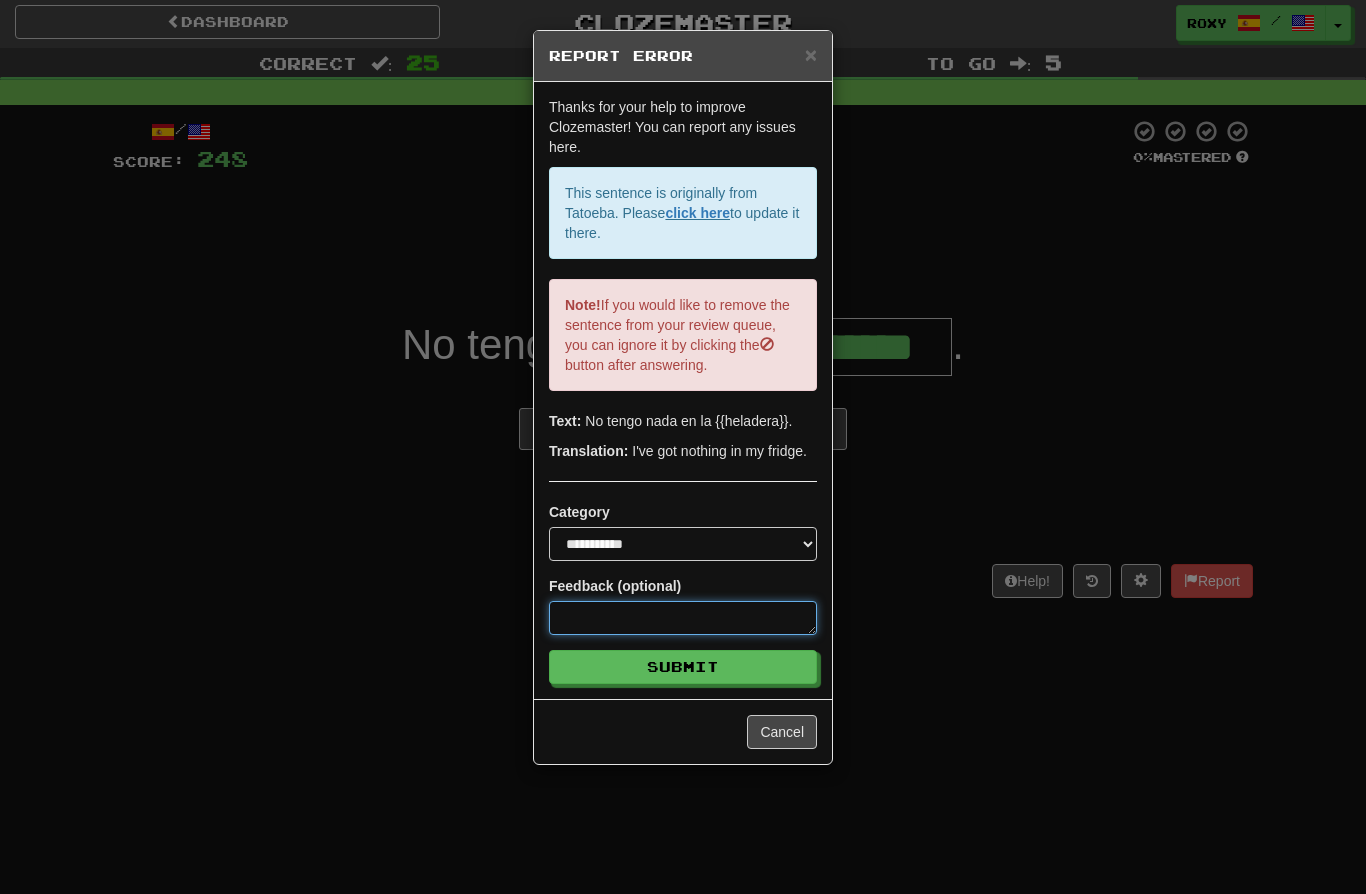 click at bounding box center (683, 618) 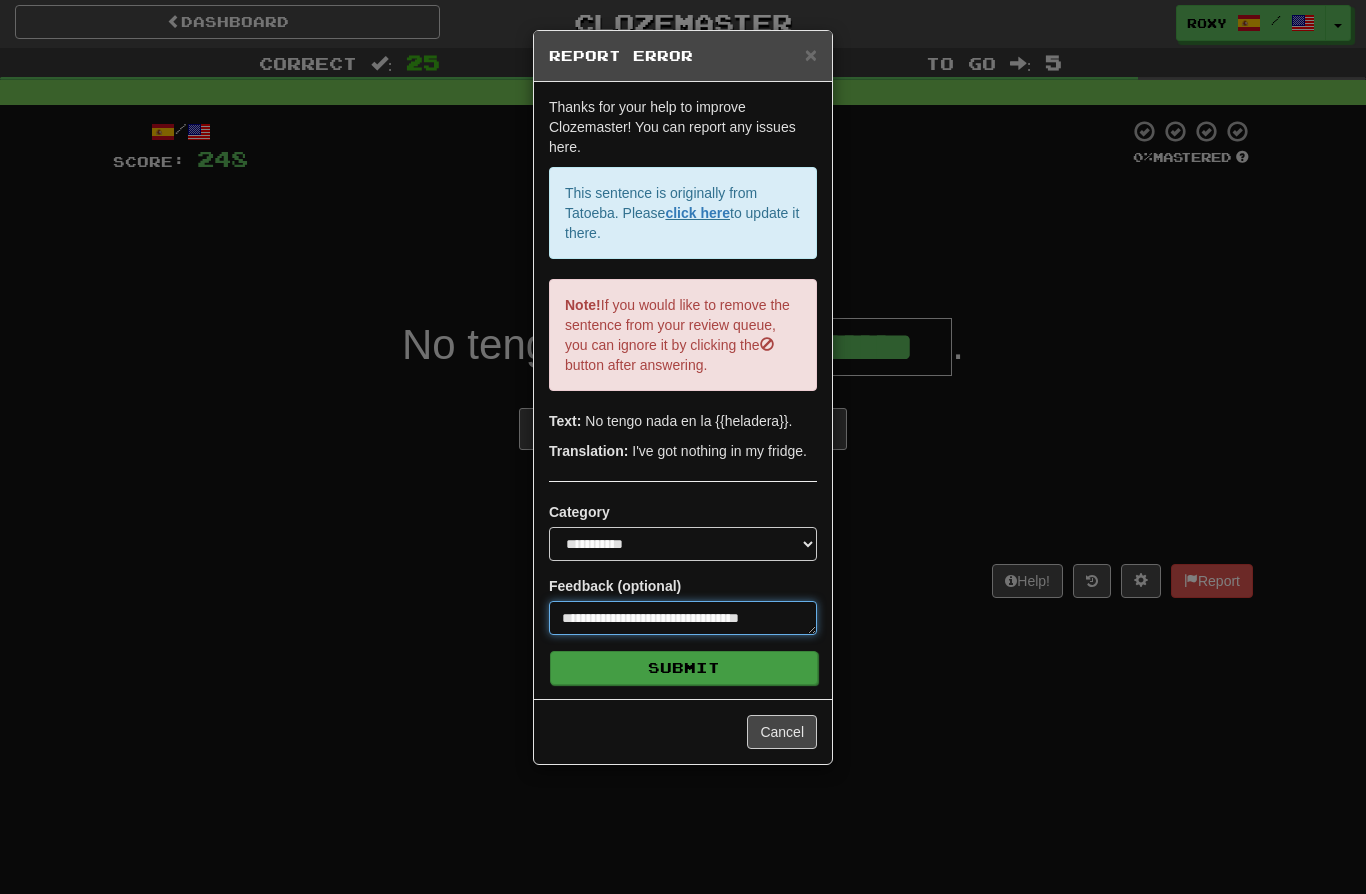 type on "**********" 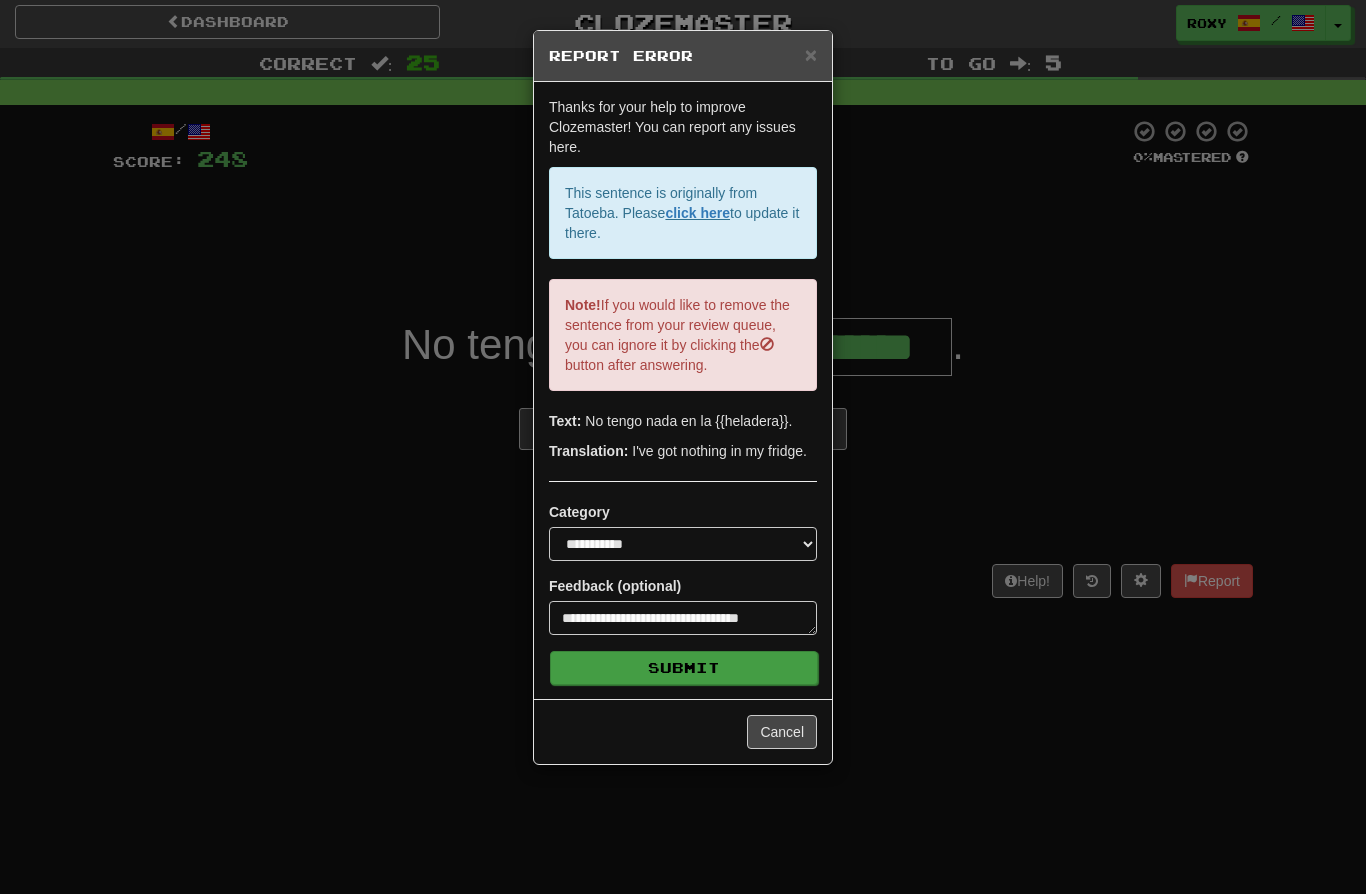 click on "Submit" at bounding box center [684, 668] 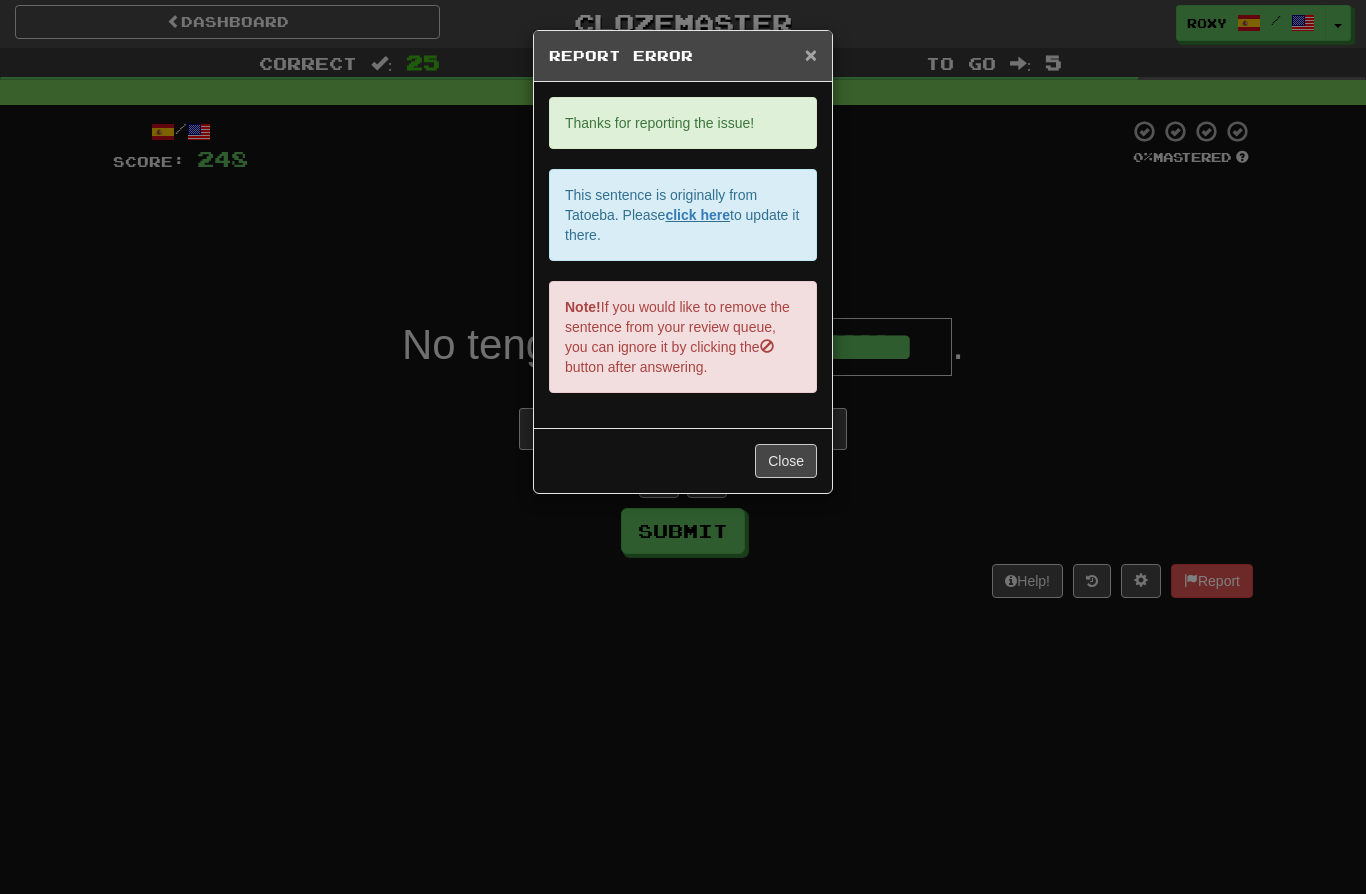 click on "×" at bounding box center [811, 54] 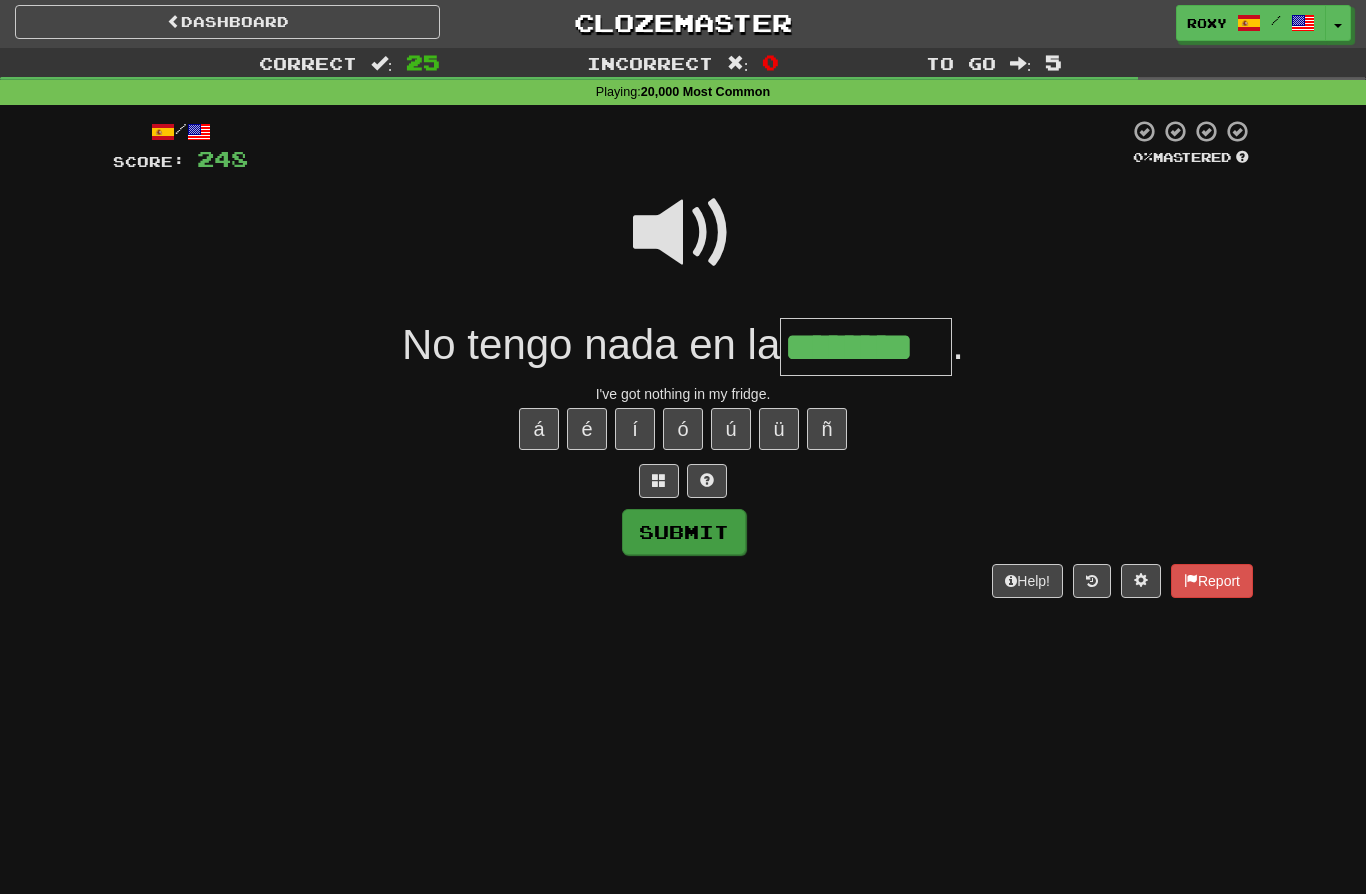 click on "Submit" at bounding box center (684, 532) 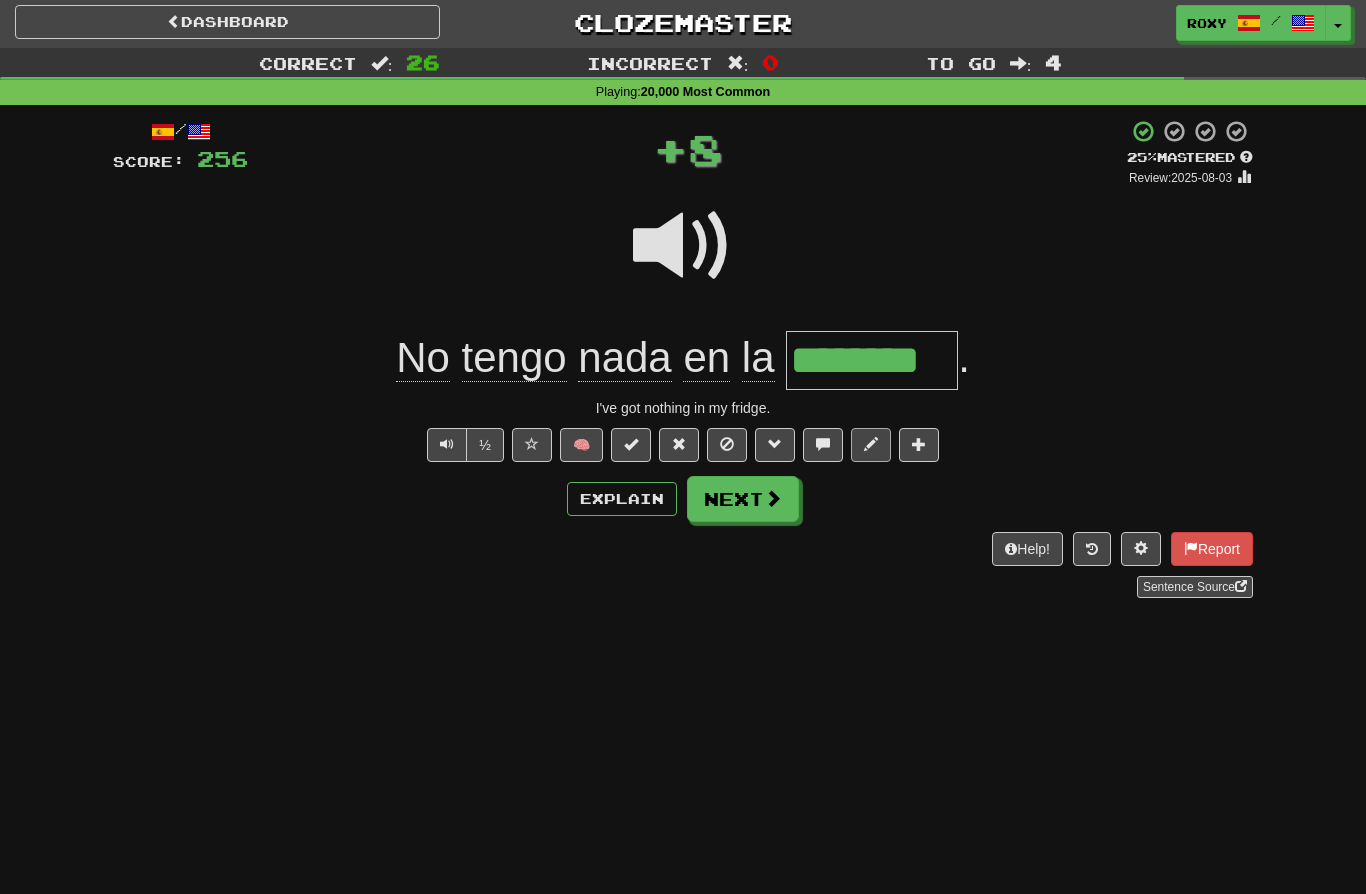 click at bounding box center (871, 444) 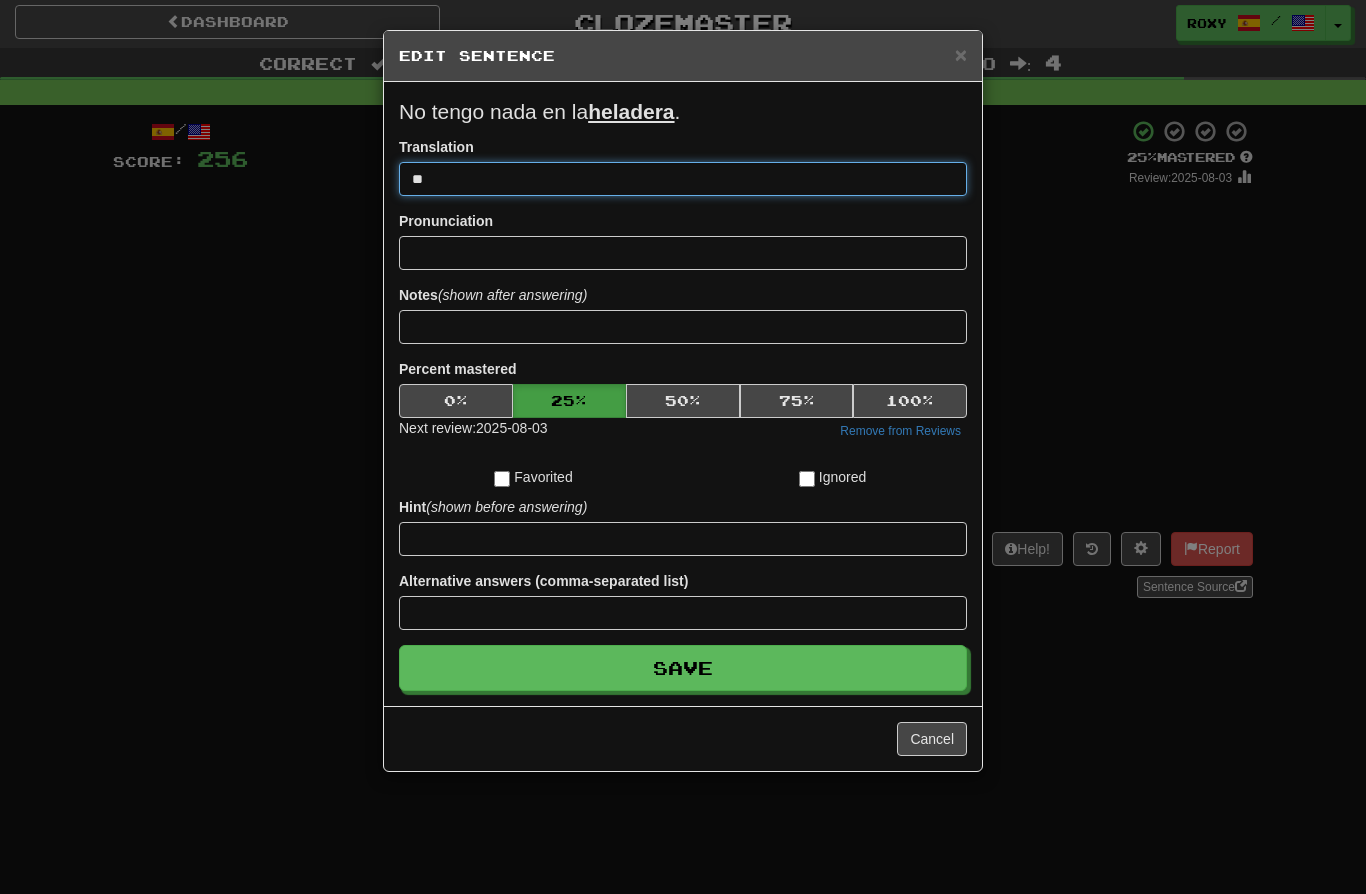 type on "*" 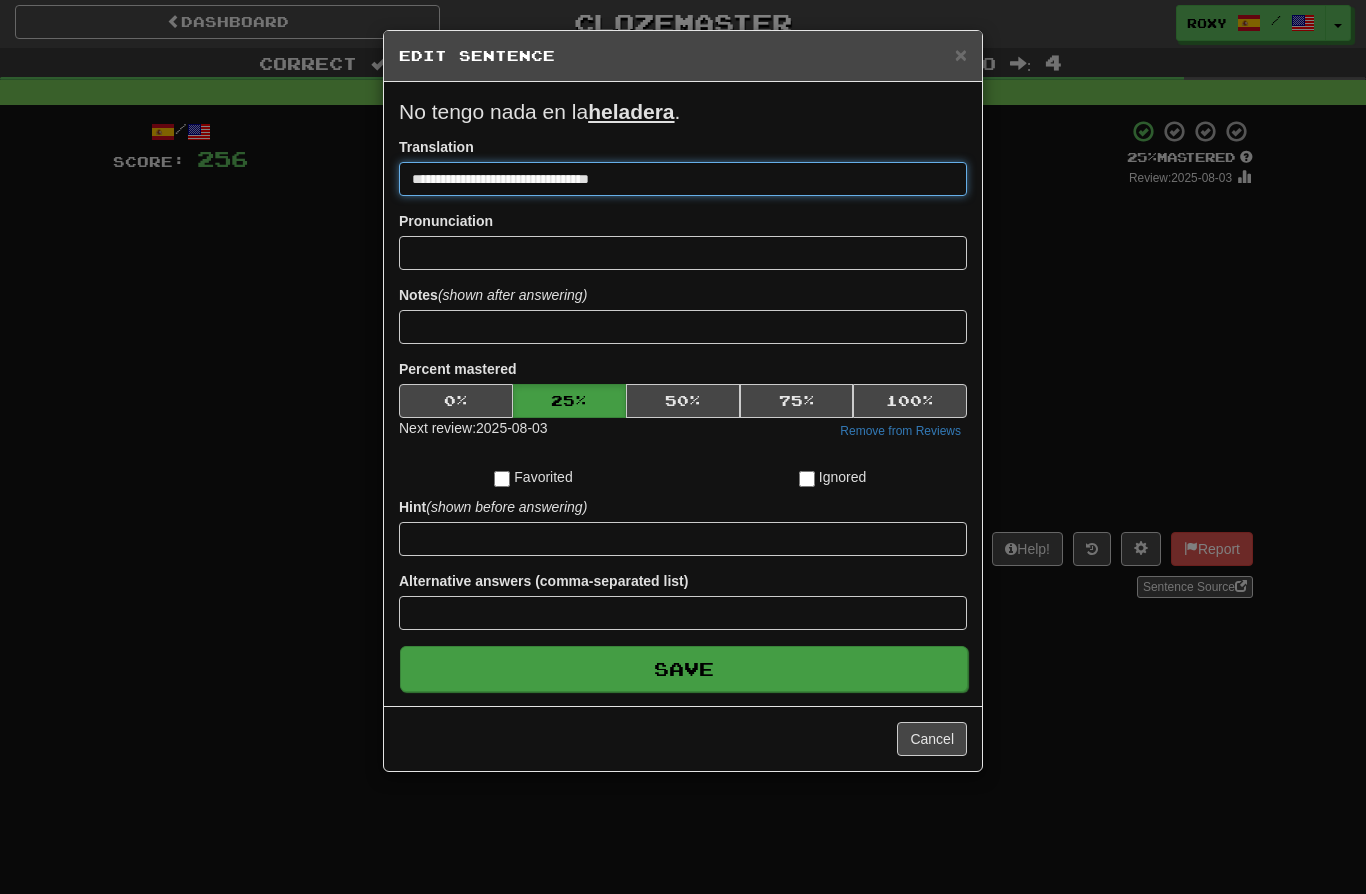type on "**********" 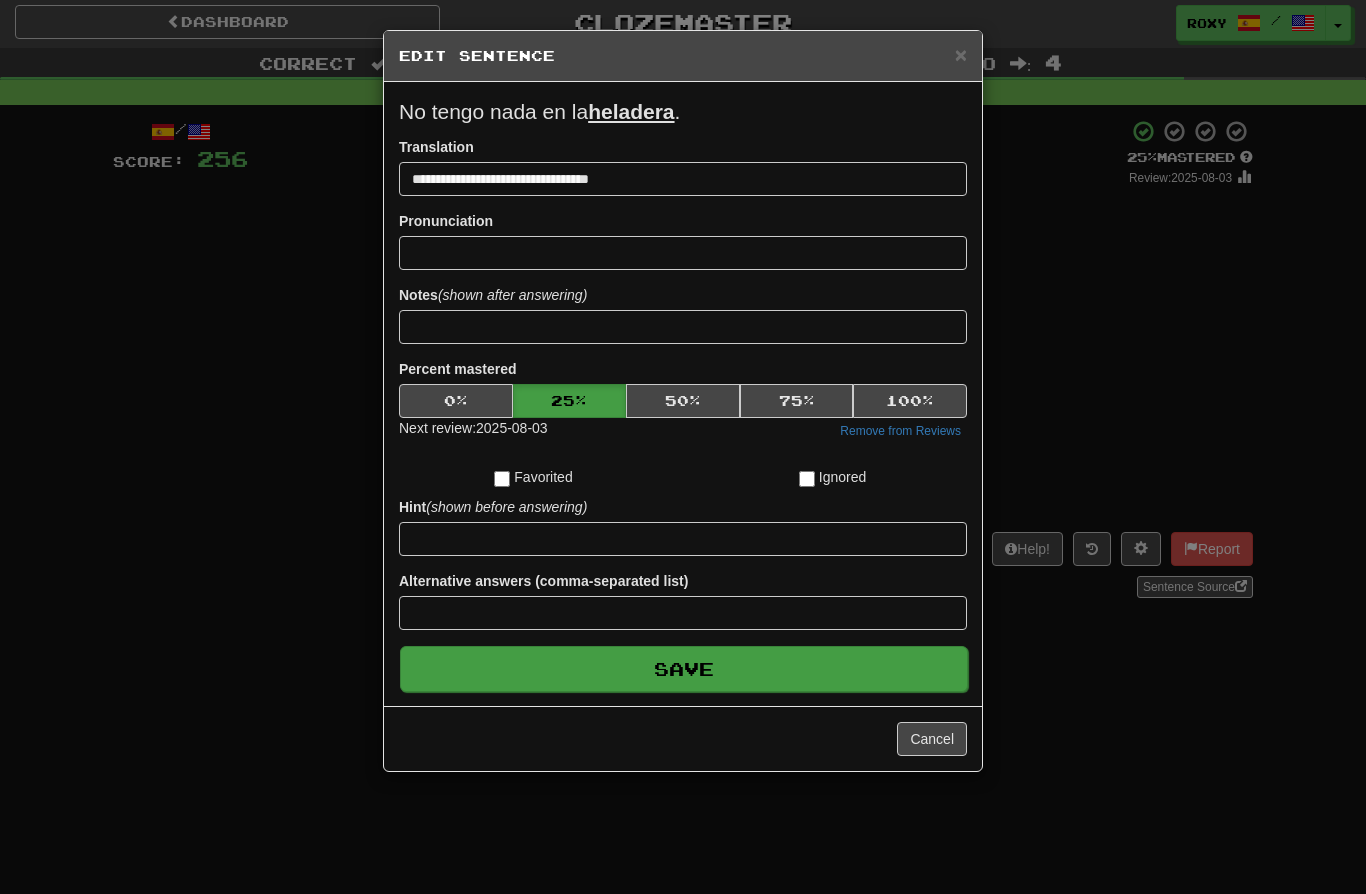 click on "Save" at bounding box center (684, 669) 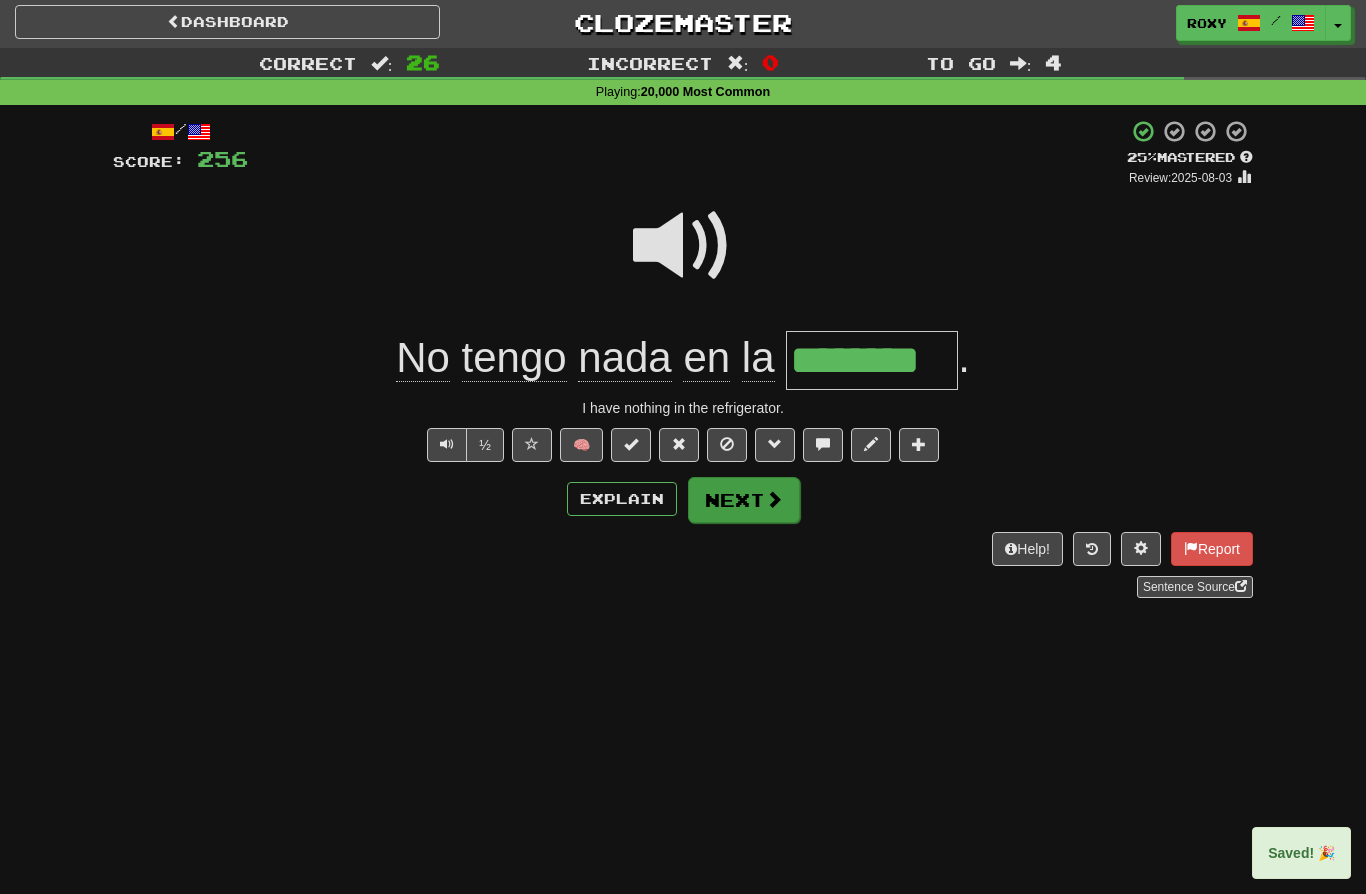 click on "Next" at bounding box center (744, 500) 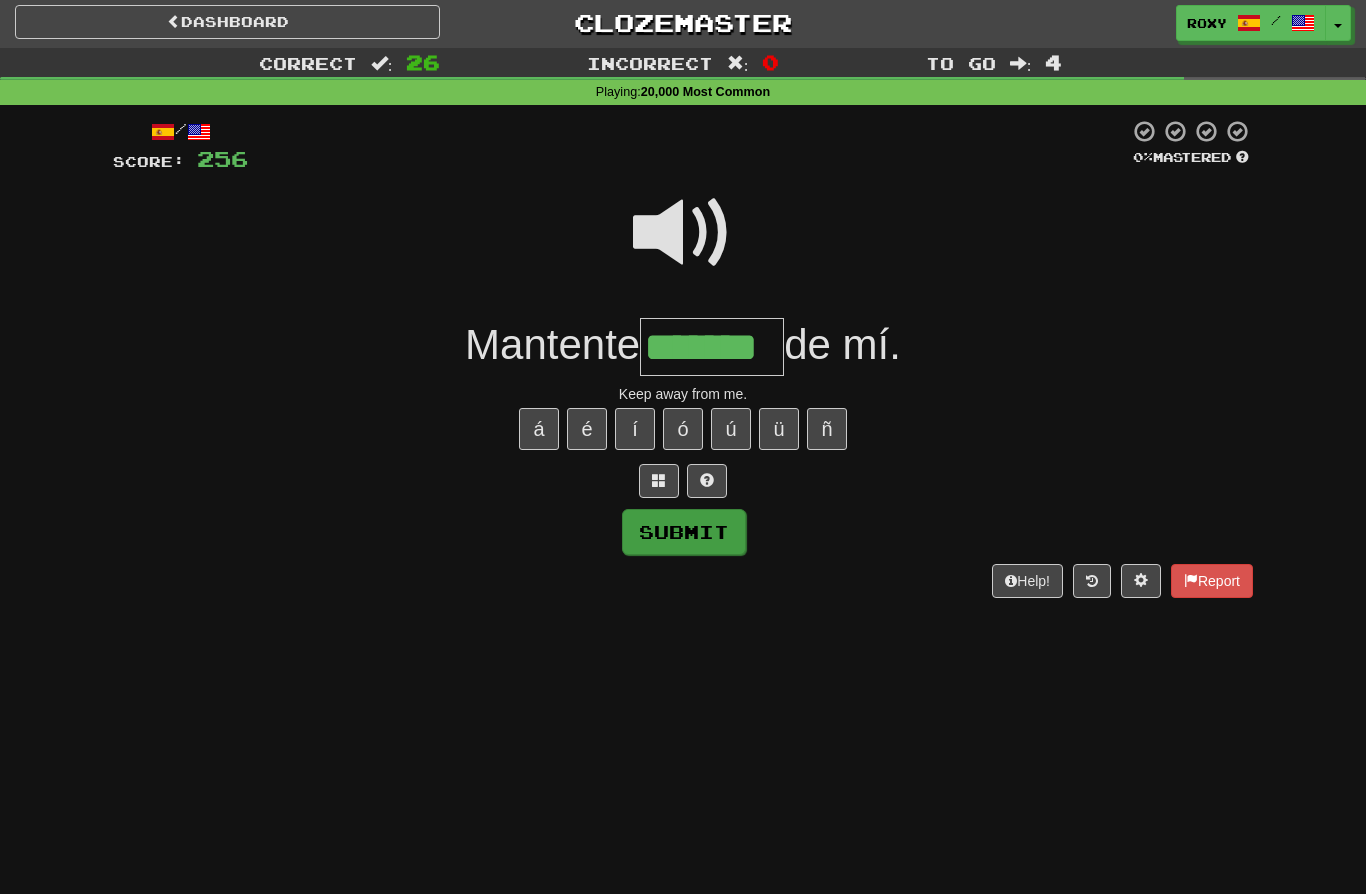 type on "*******" 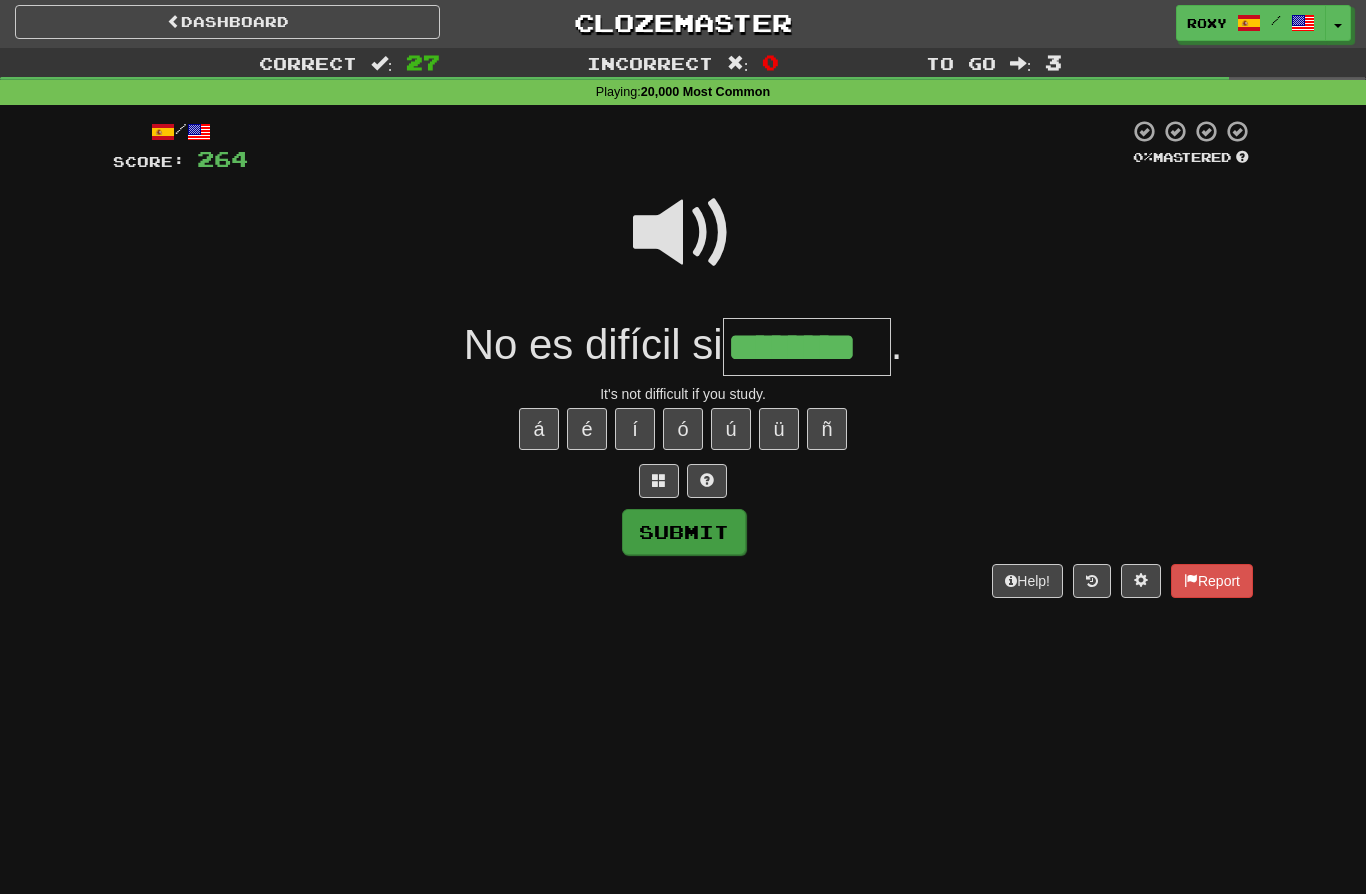 type on "********" 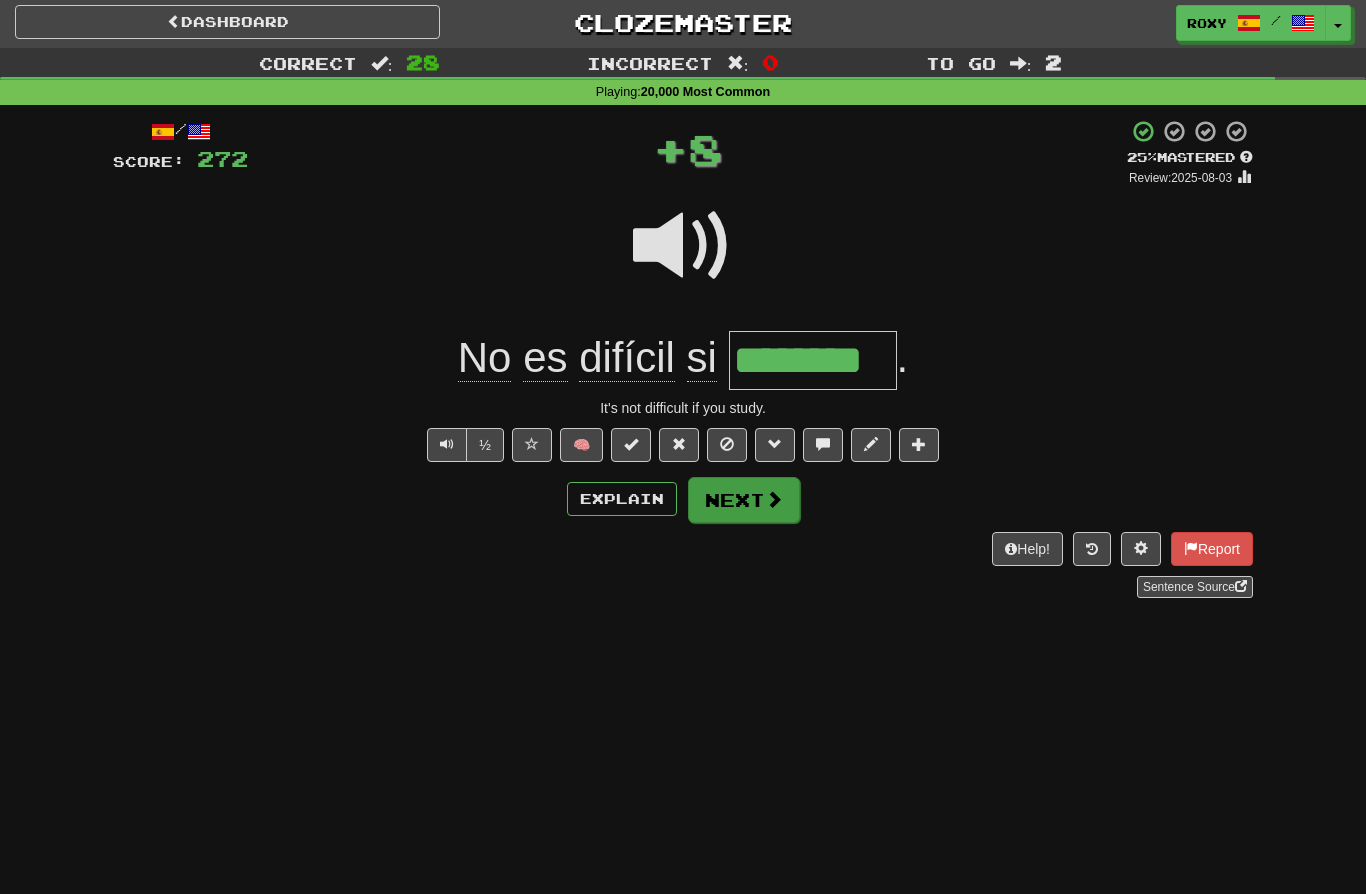 click on "Next" at bounding box center (744, 500) 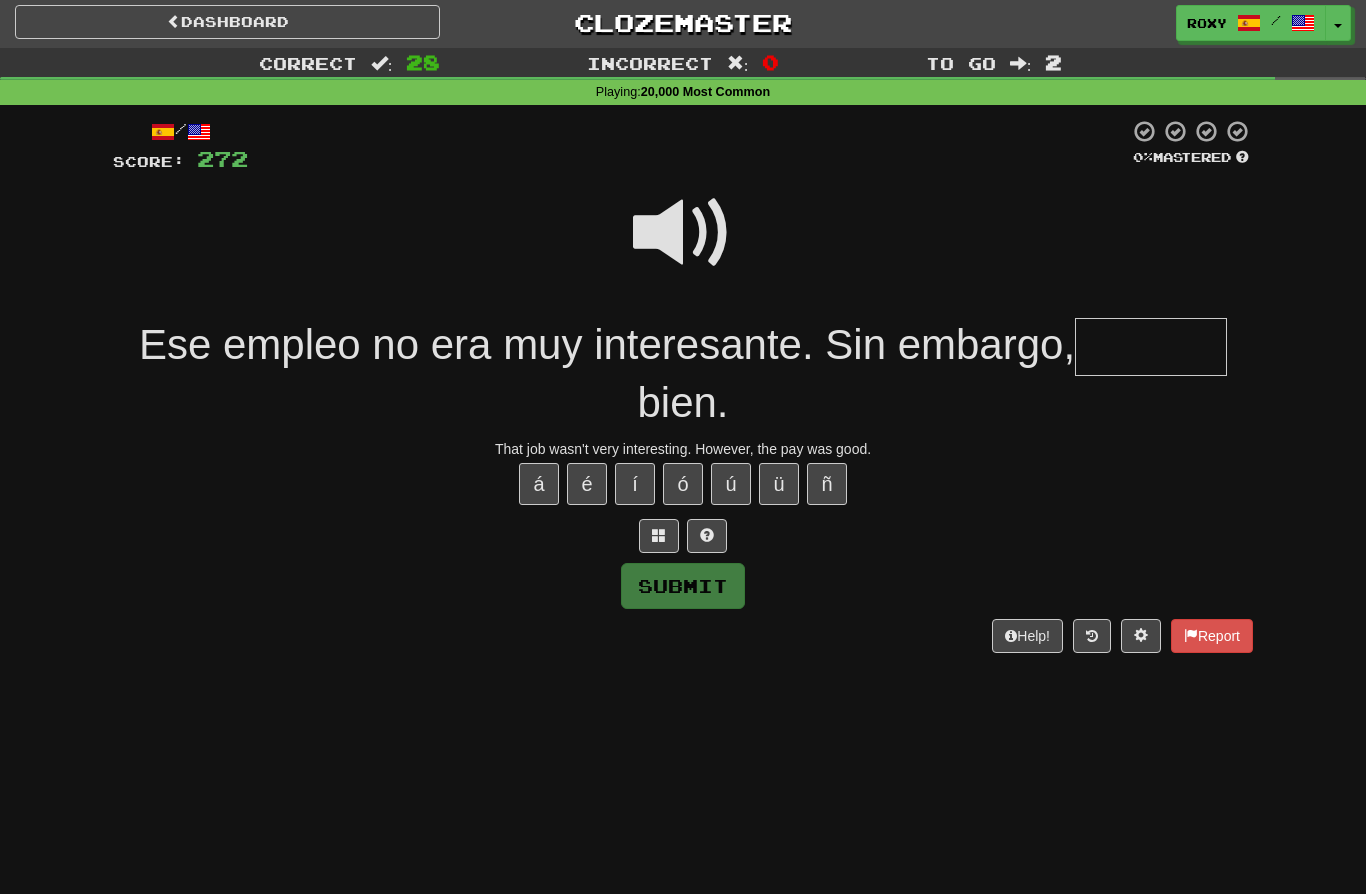 click at bounding box center (683, 233) 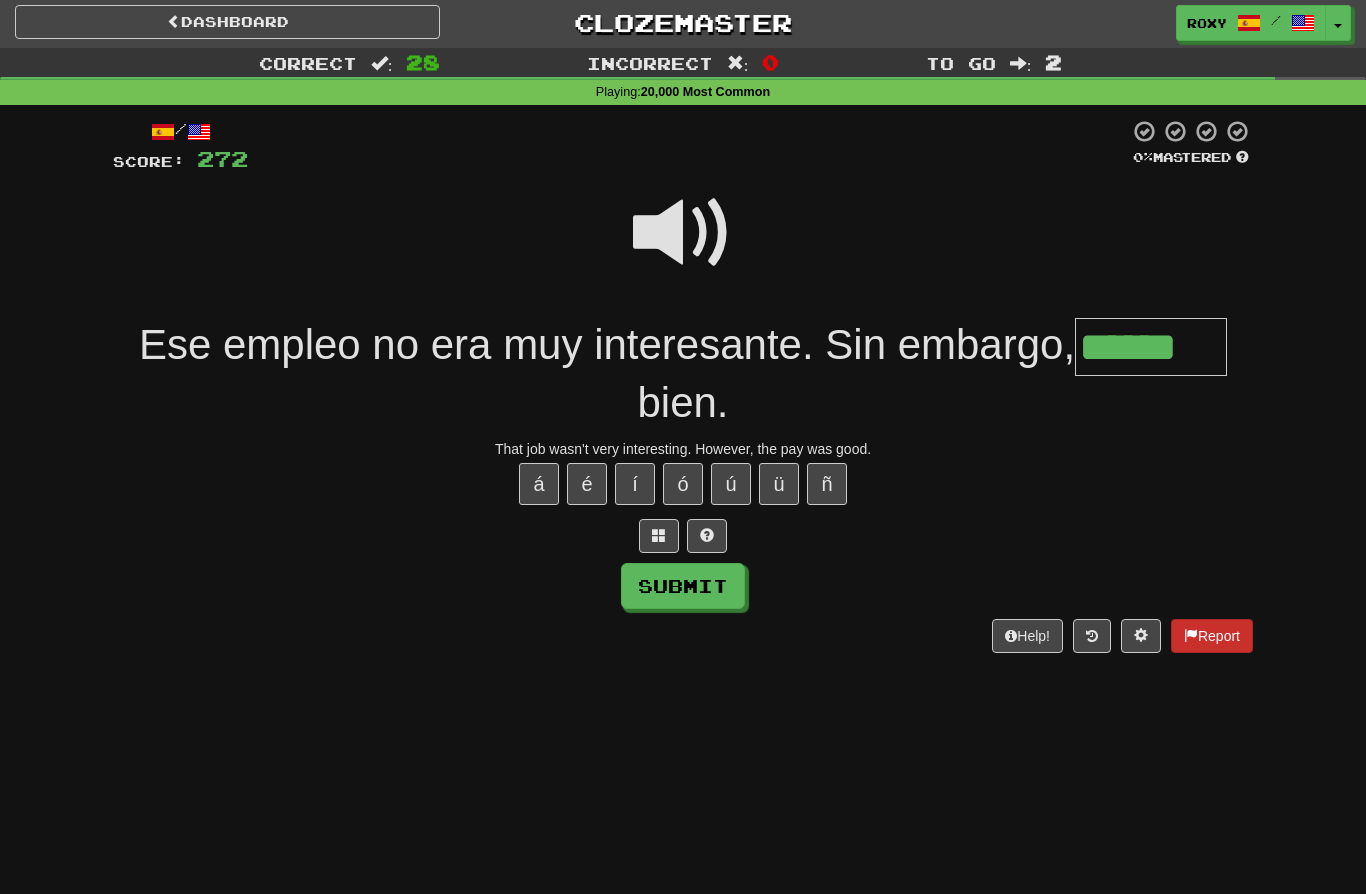 type on "******" 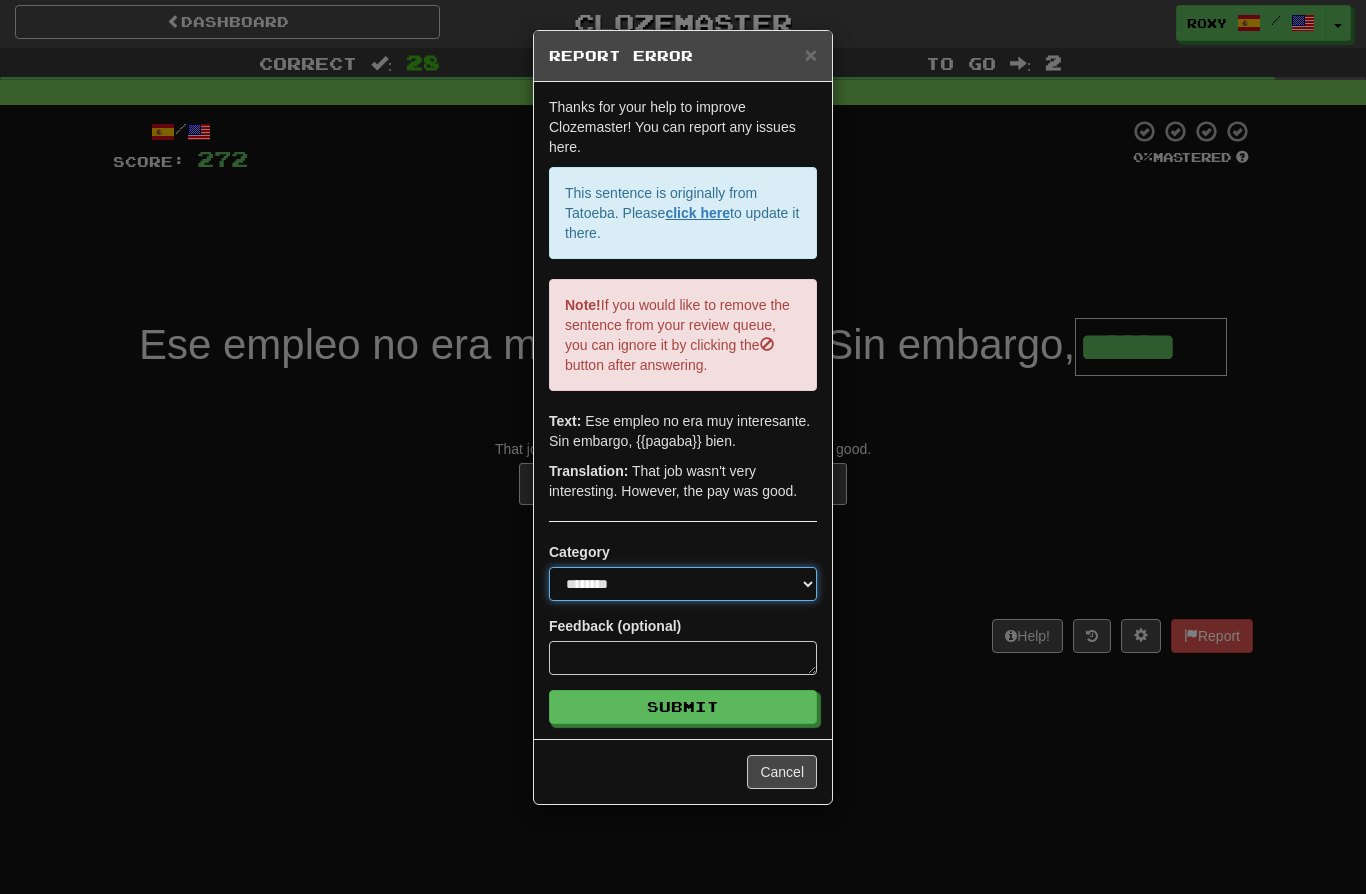 click on "**********" at bounding box center [683, 584] 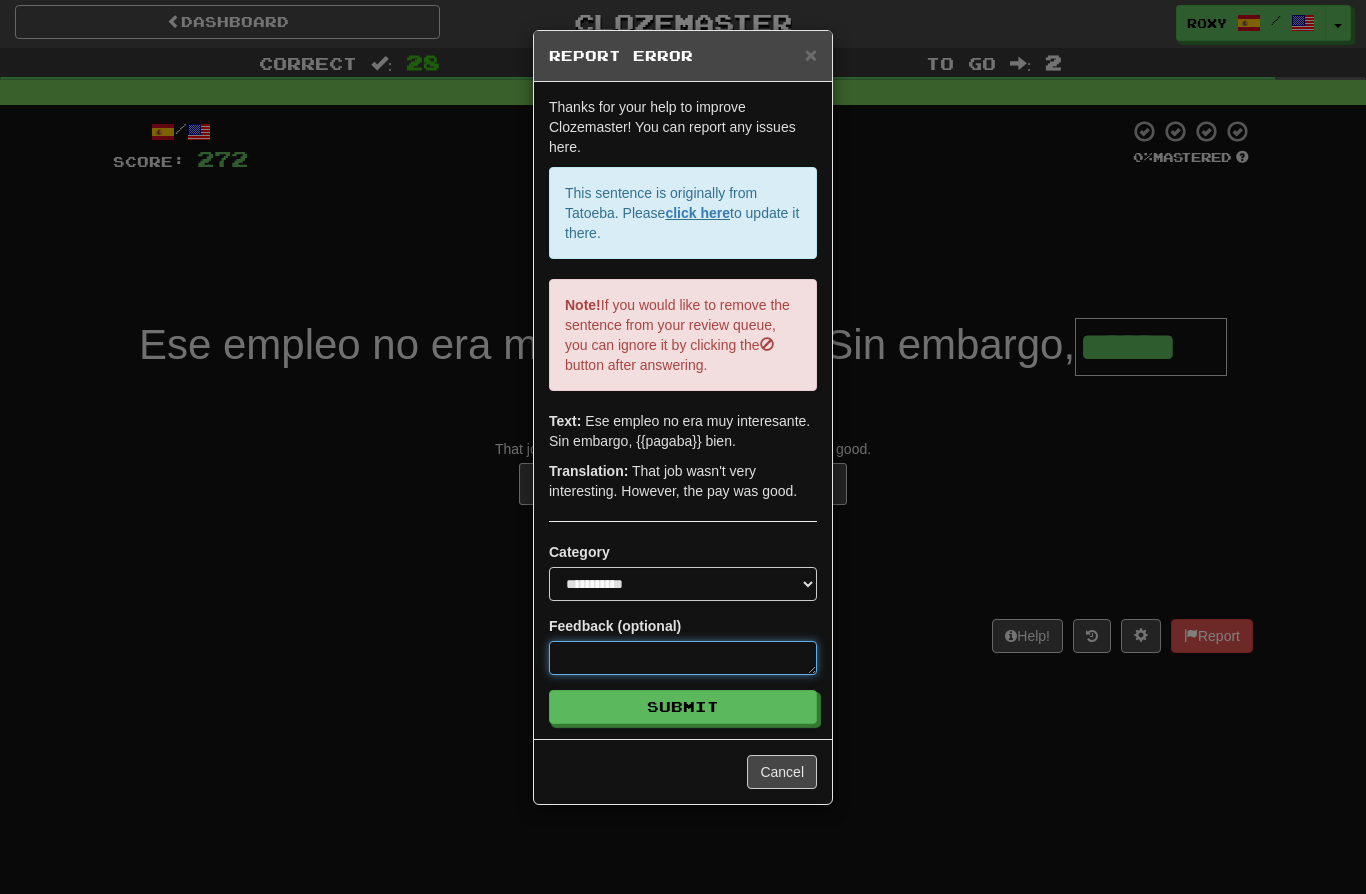 click at bounding box center (683, 658) 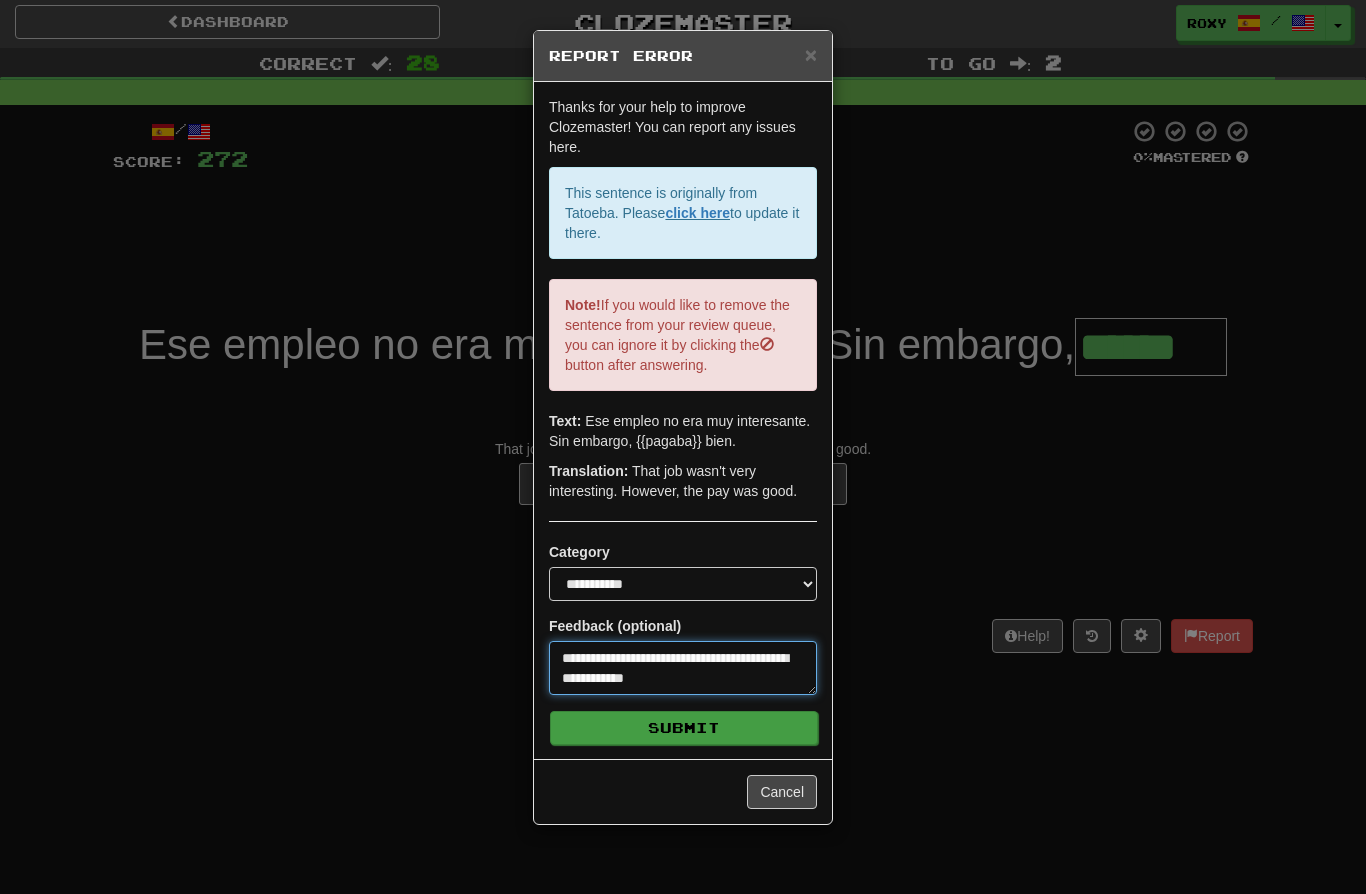 type on "**********" 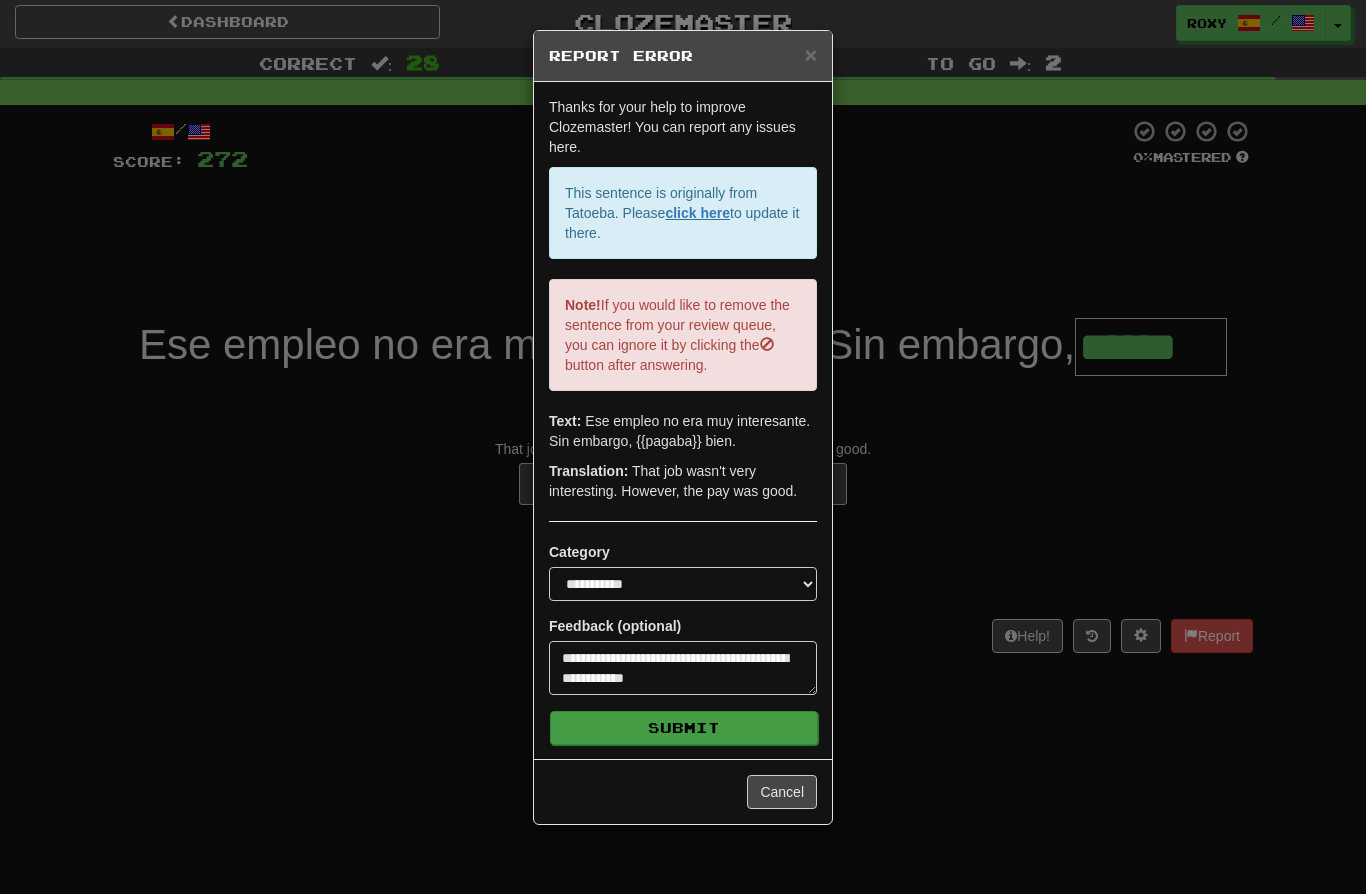 click on "Submit" at bounding box center (684, 728) 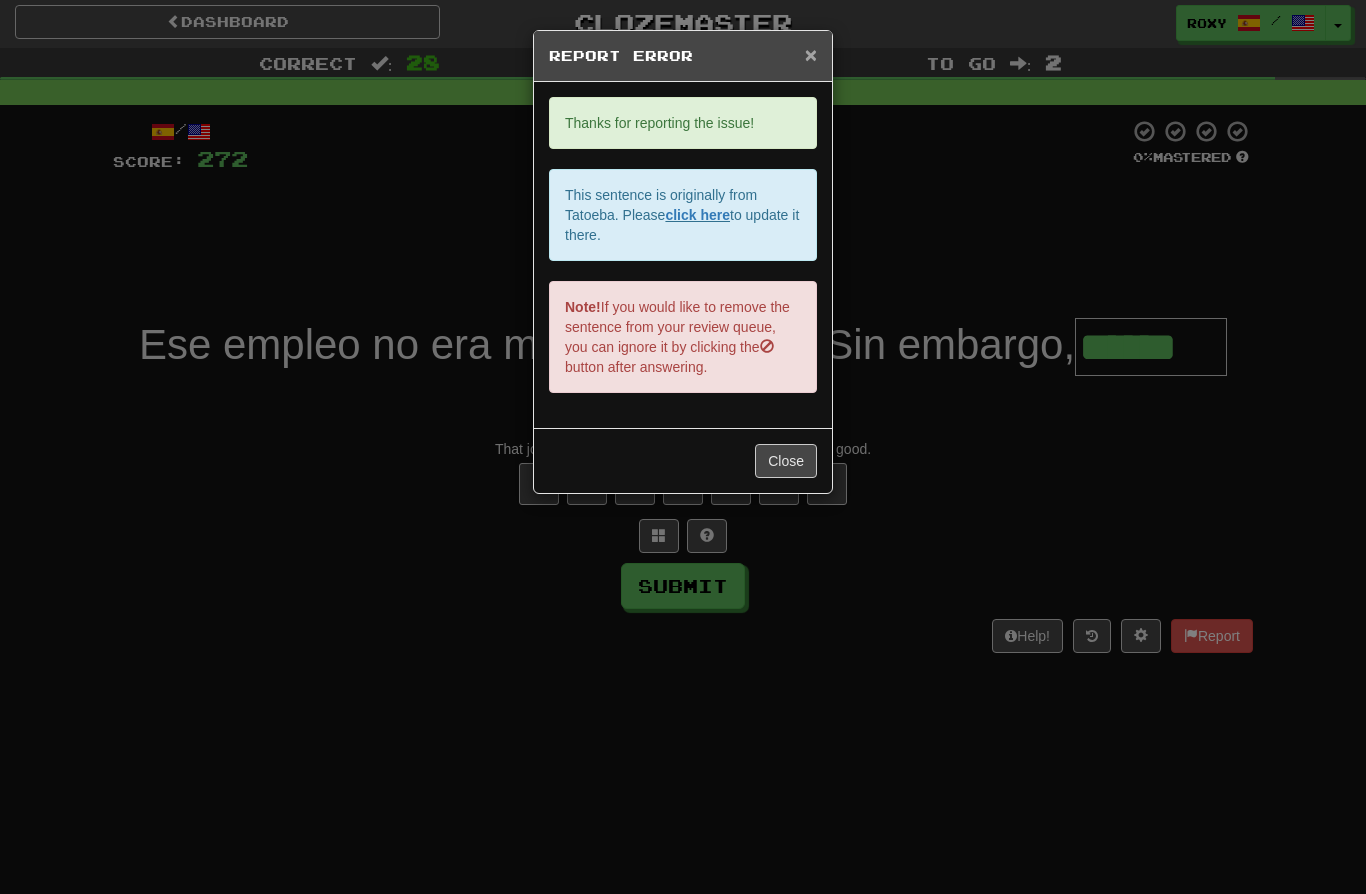 click on "×" at bounding box center (811, 54) 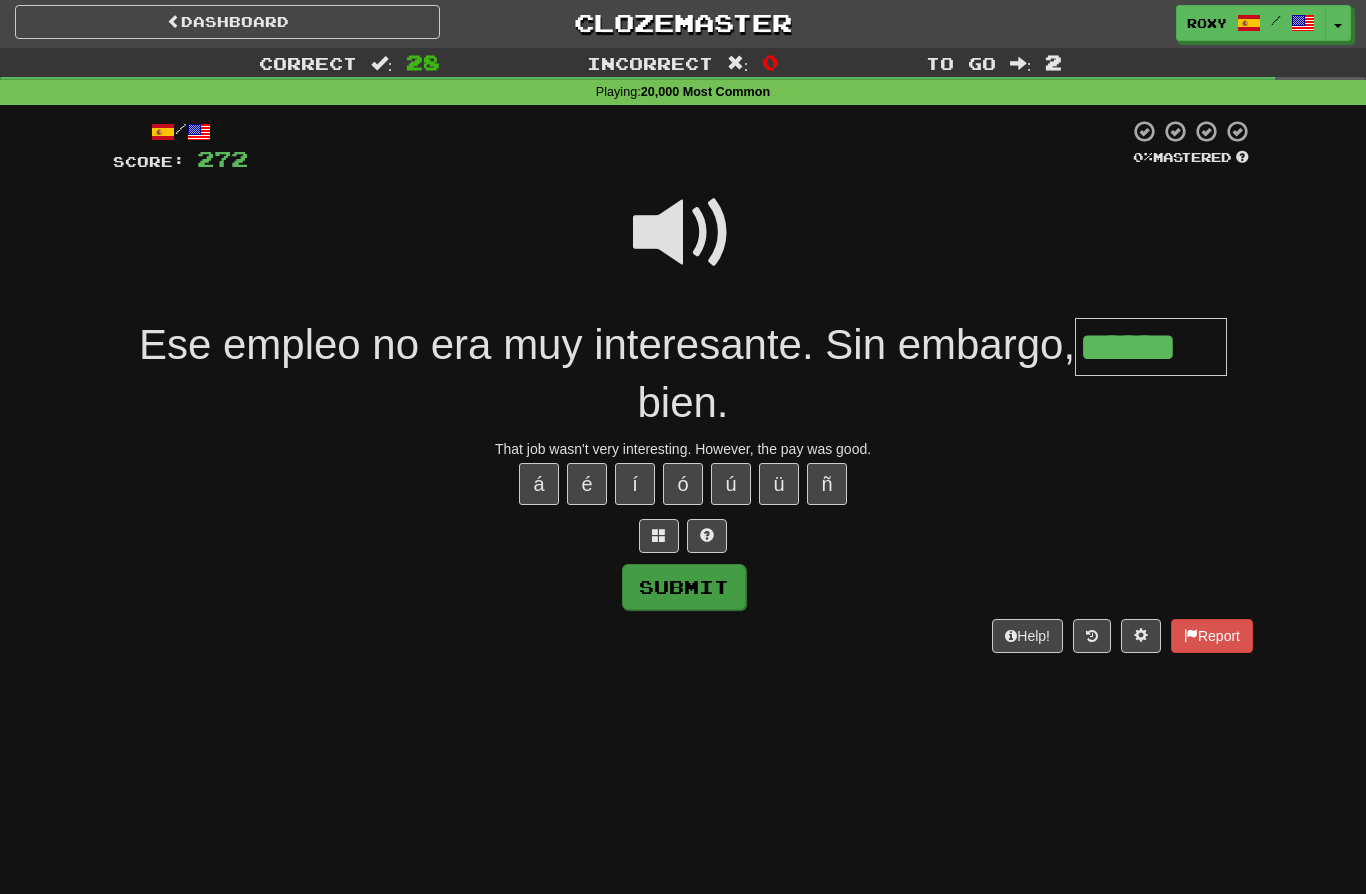 click on "Submit" at bounding box center [684, 587] 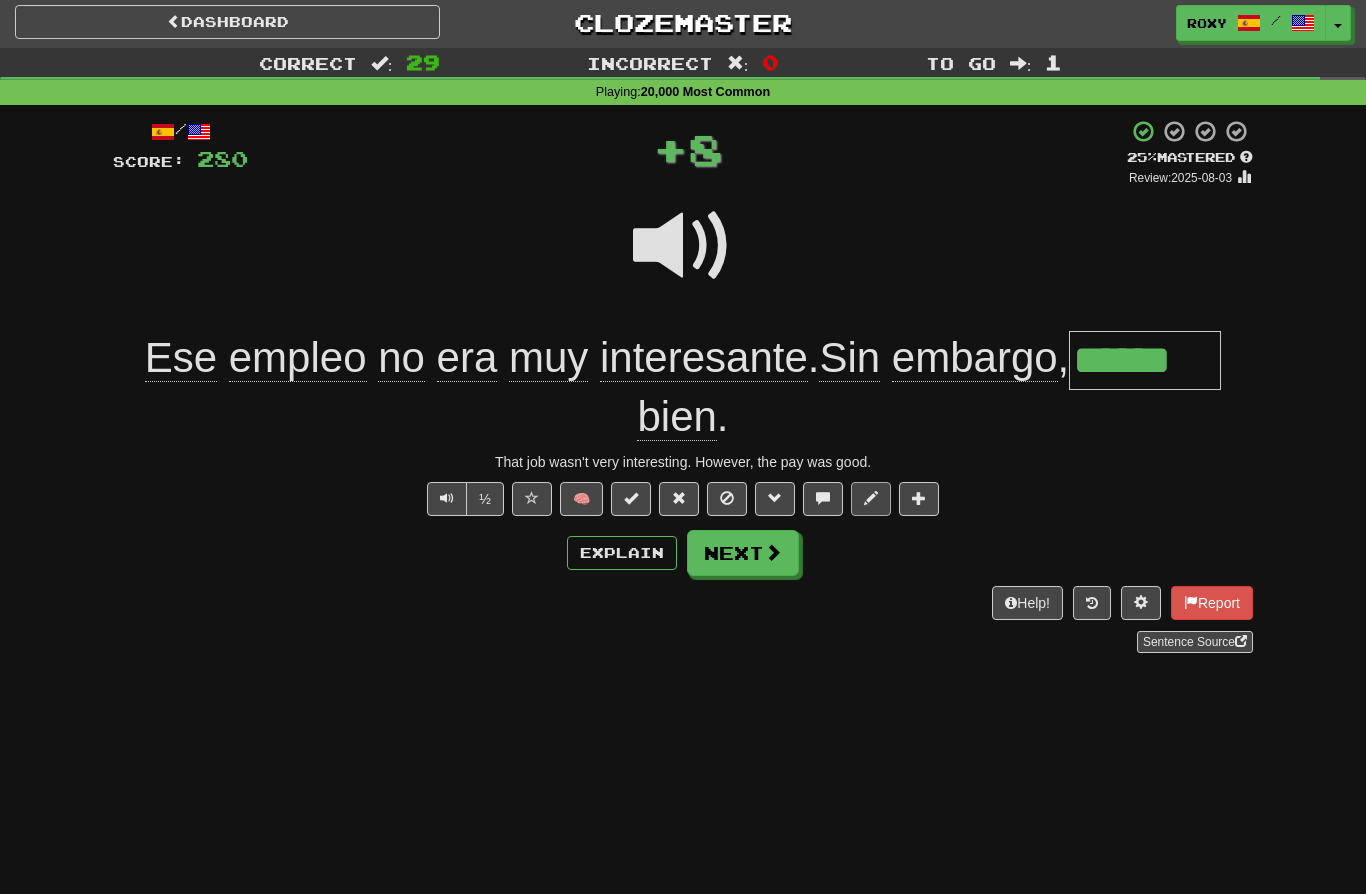 click at bounding box center (871, 498) 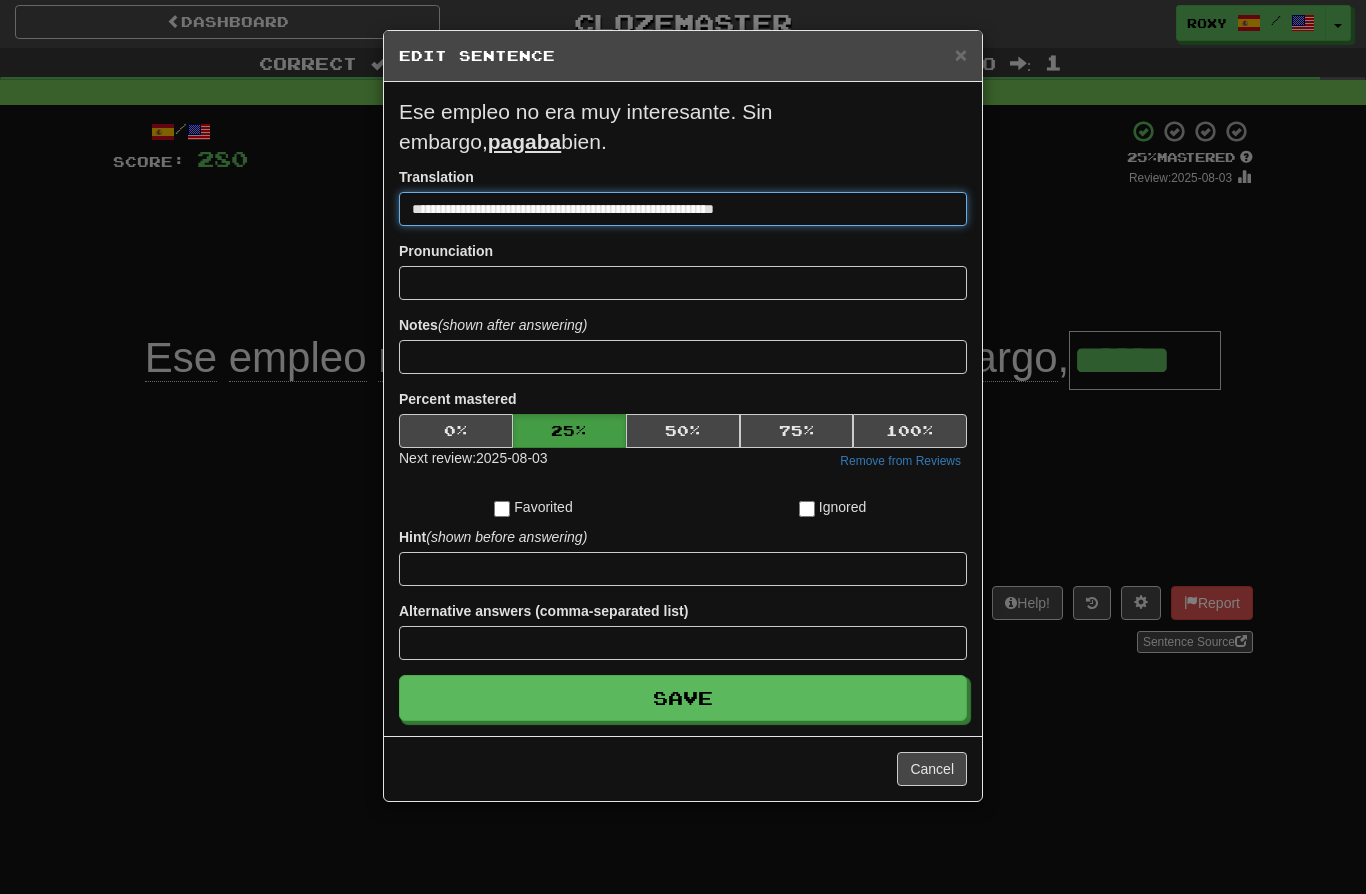 click on "**********" at bounding box center [683, 209] 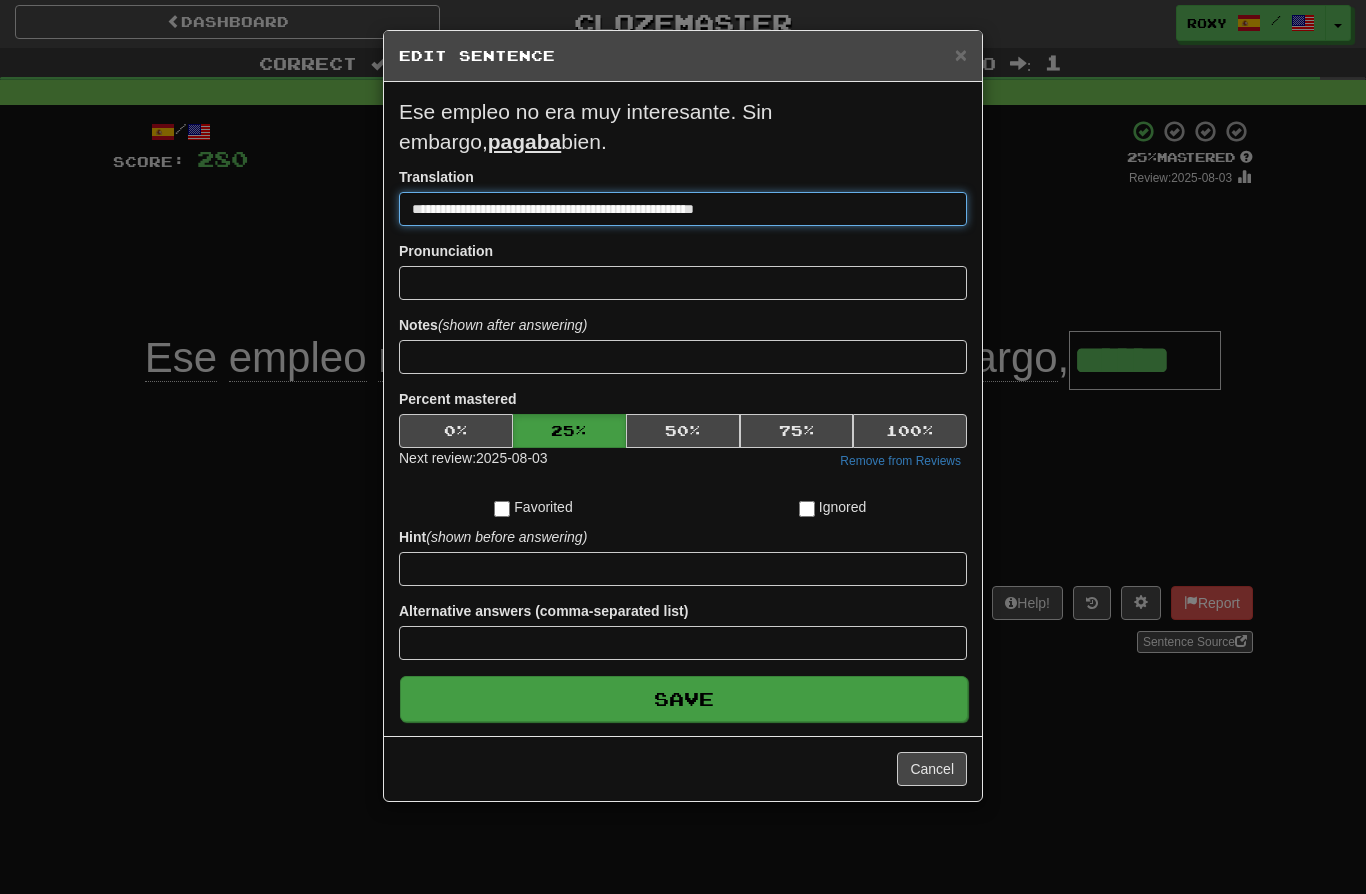 type on "**********" 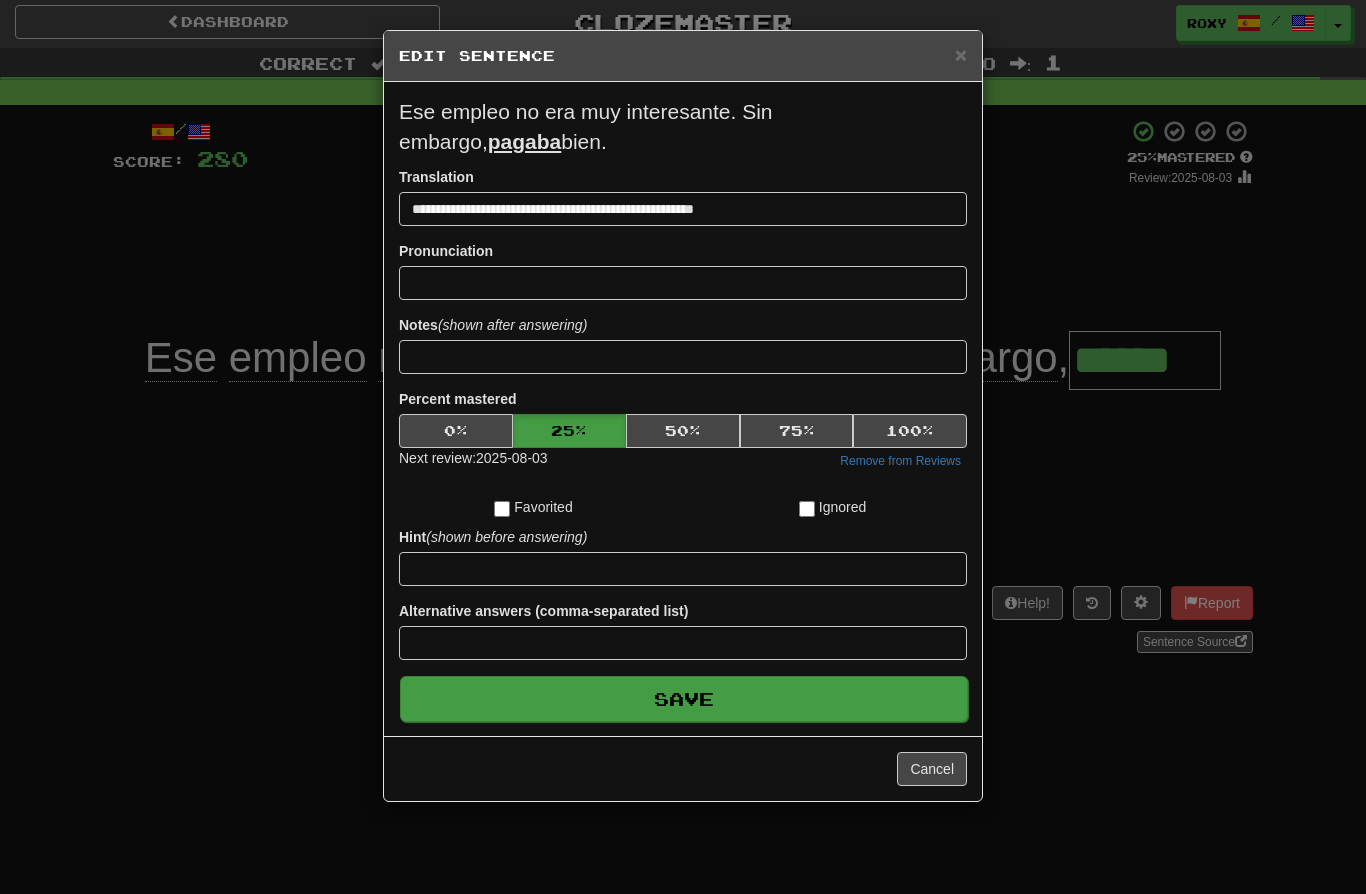 click on "Save" at bounding box center [684, 699] 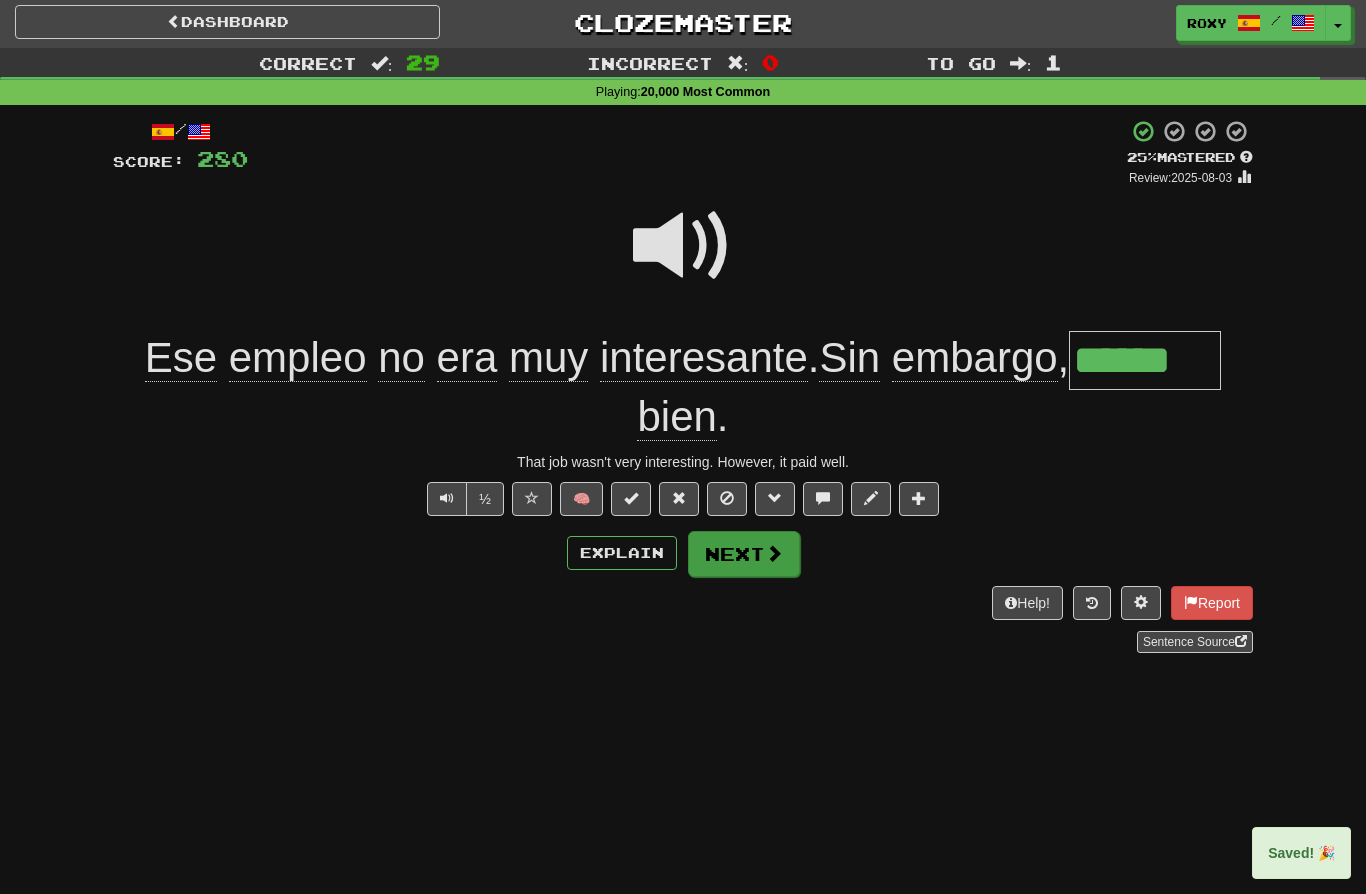 click on "Next" at bounding box center [744, 554] 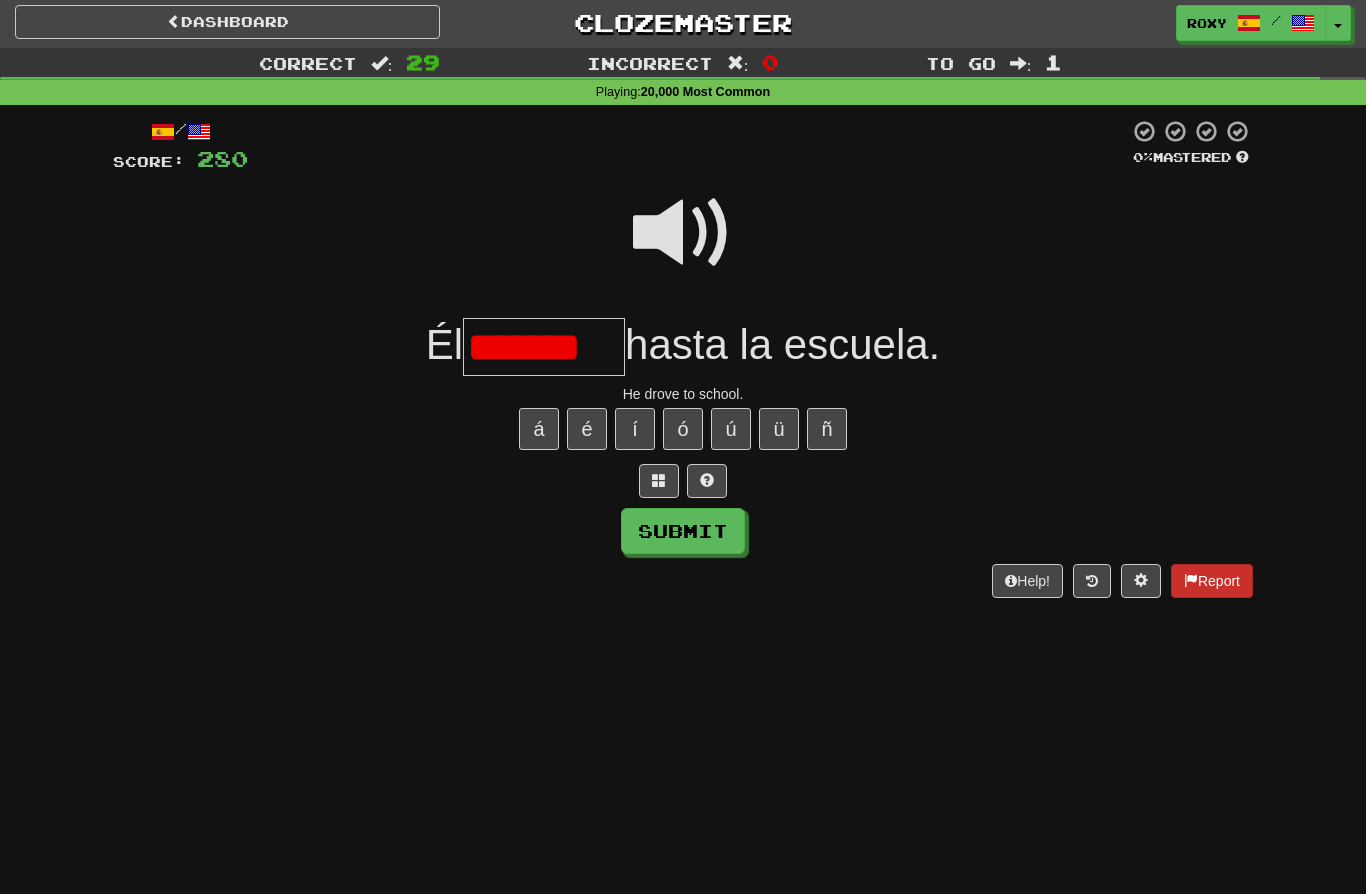 click on "Report" at bounding box center [1212, 581] 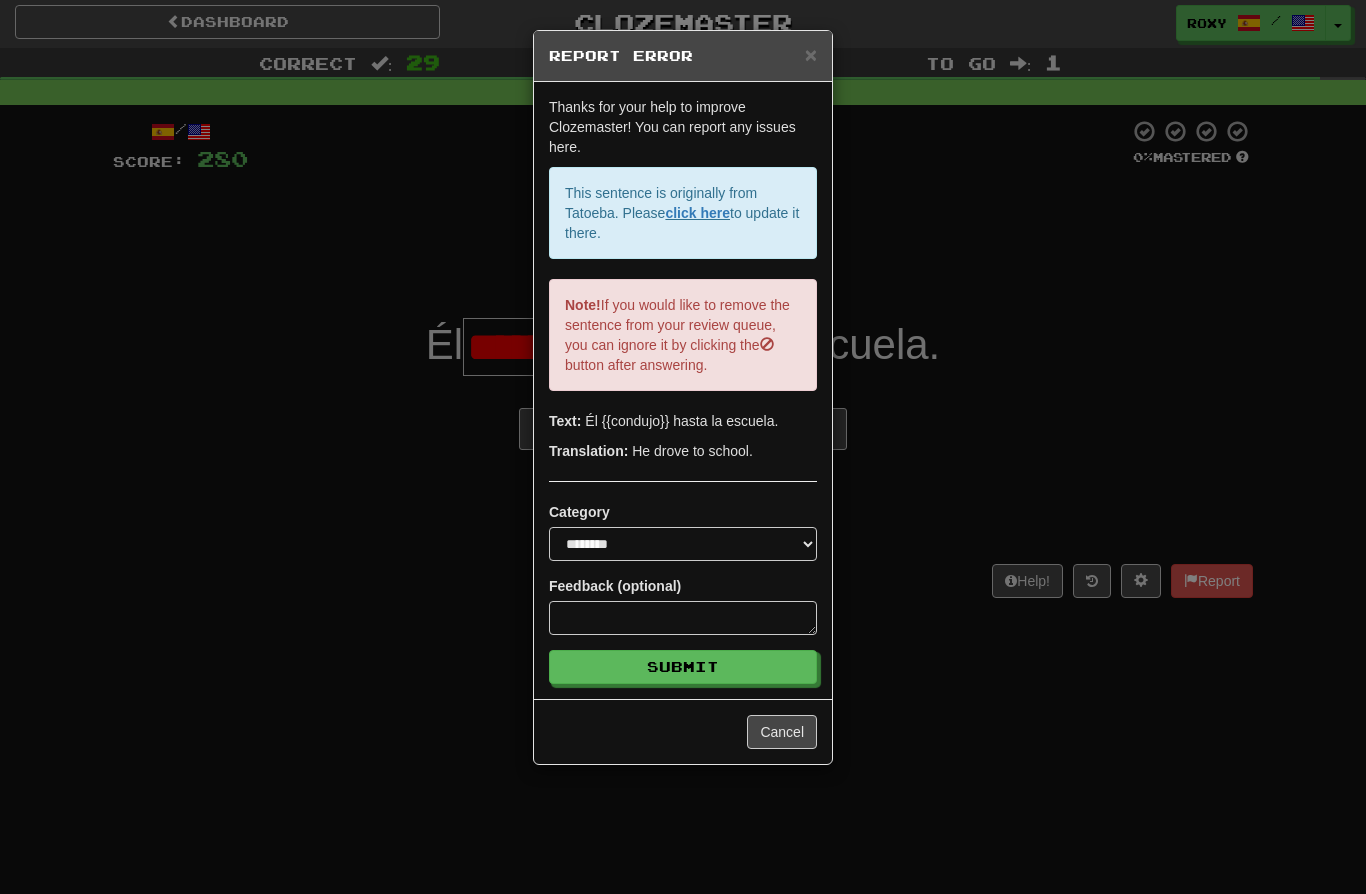 click on "**********" at bounding box center (683, 447) 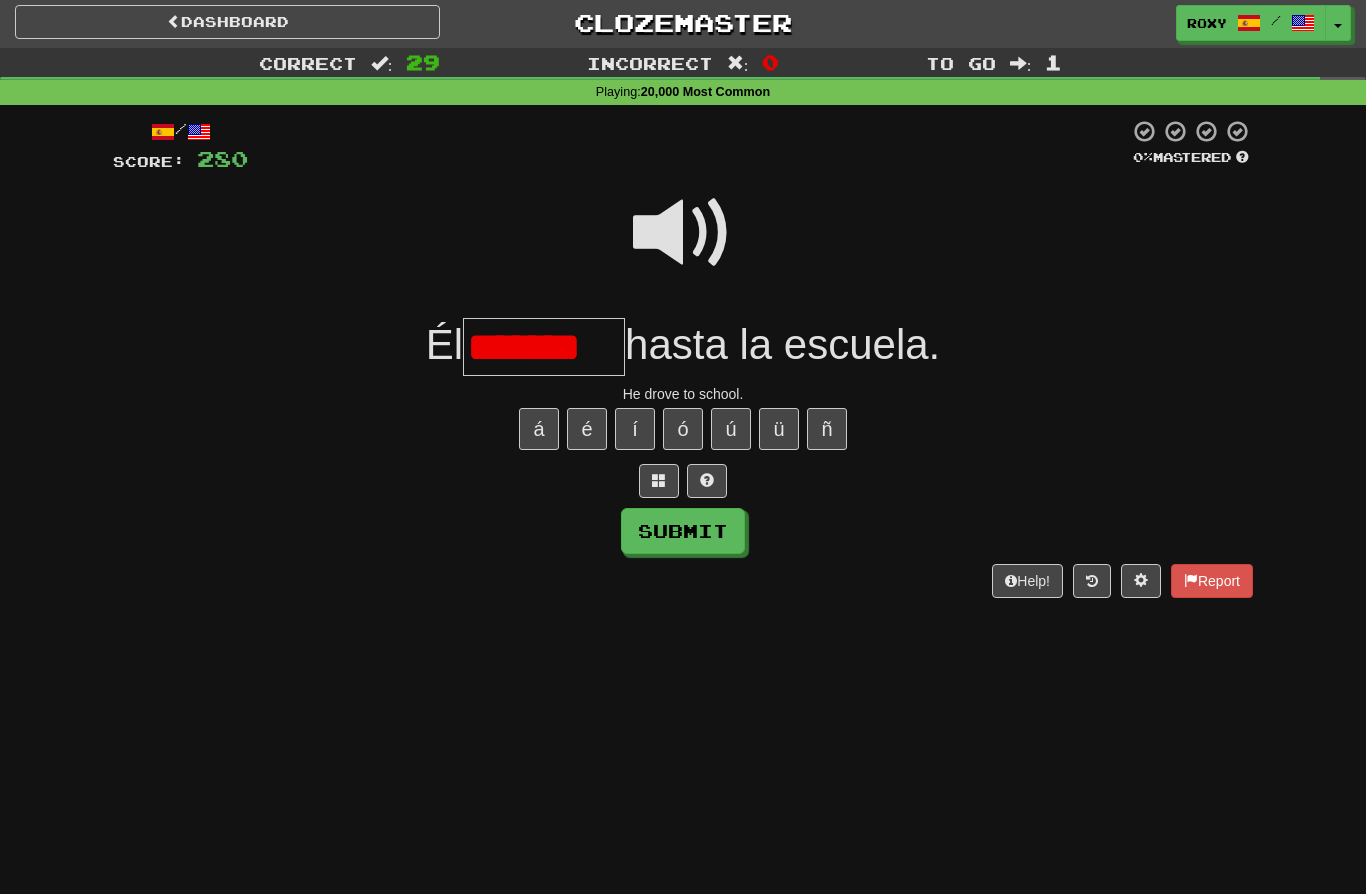 click on "*******" at bounding box center (544, 347) 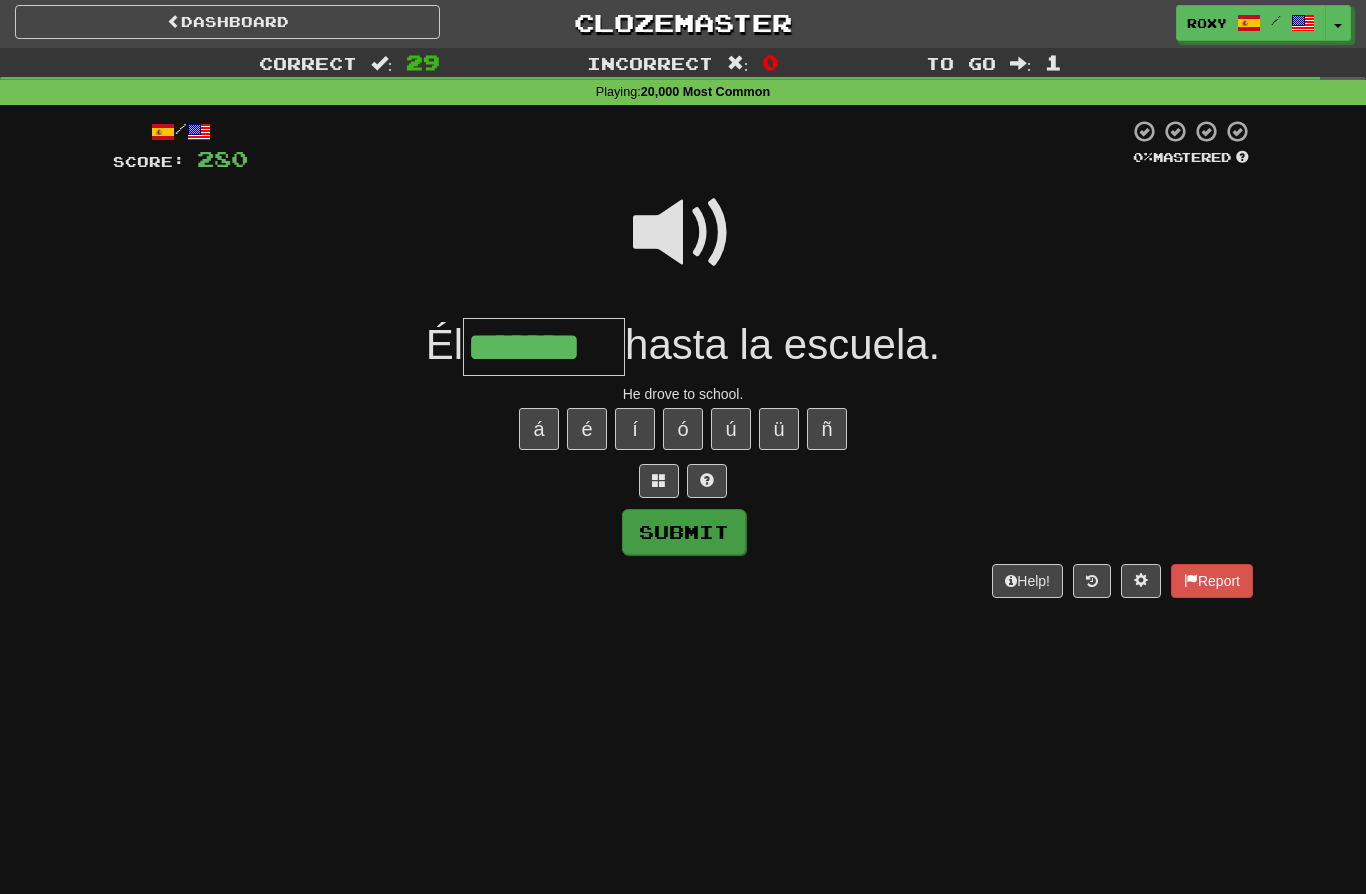 type on "*******" 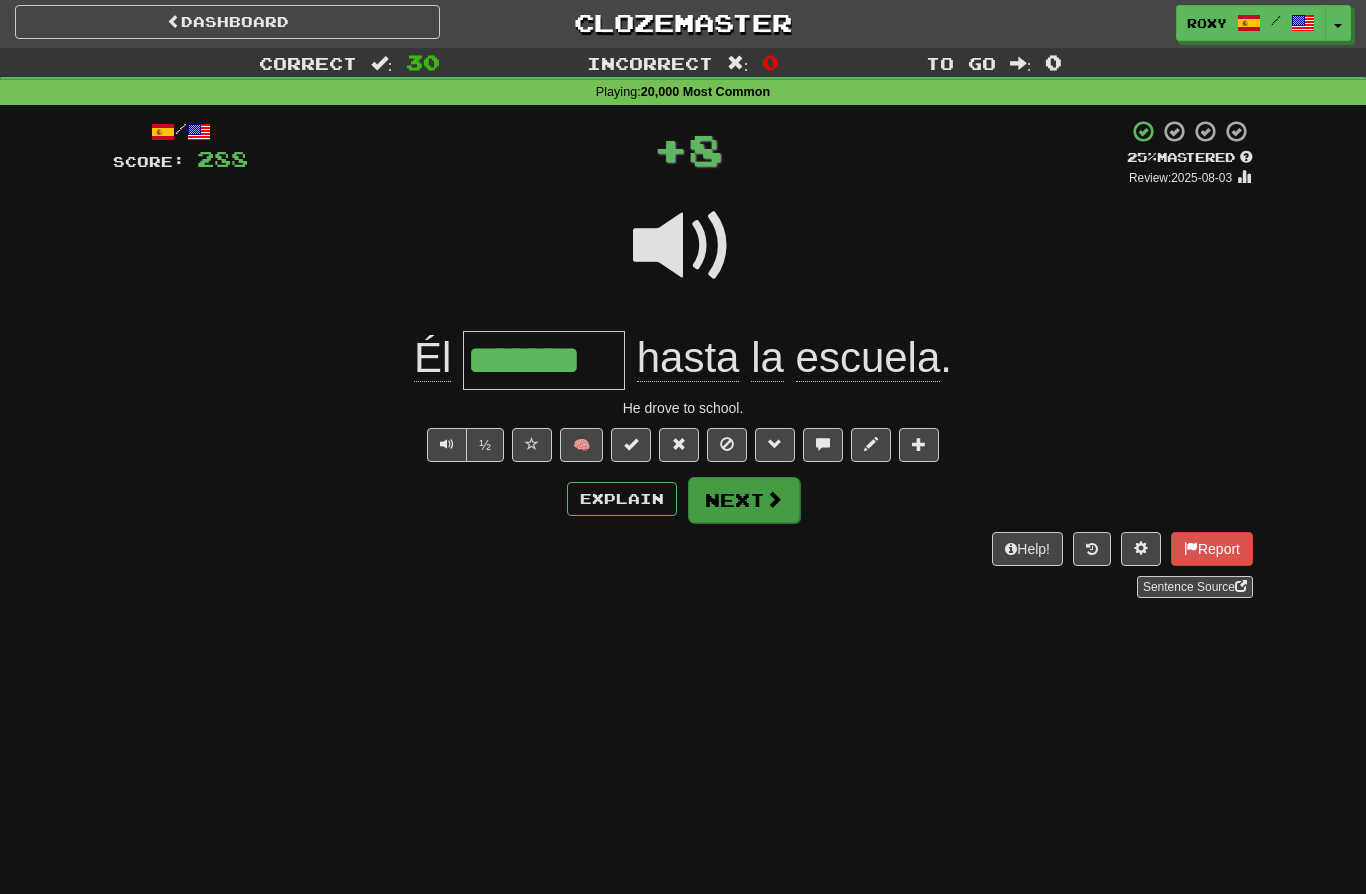 click at bounding box center [774, 499] 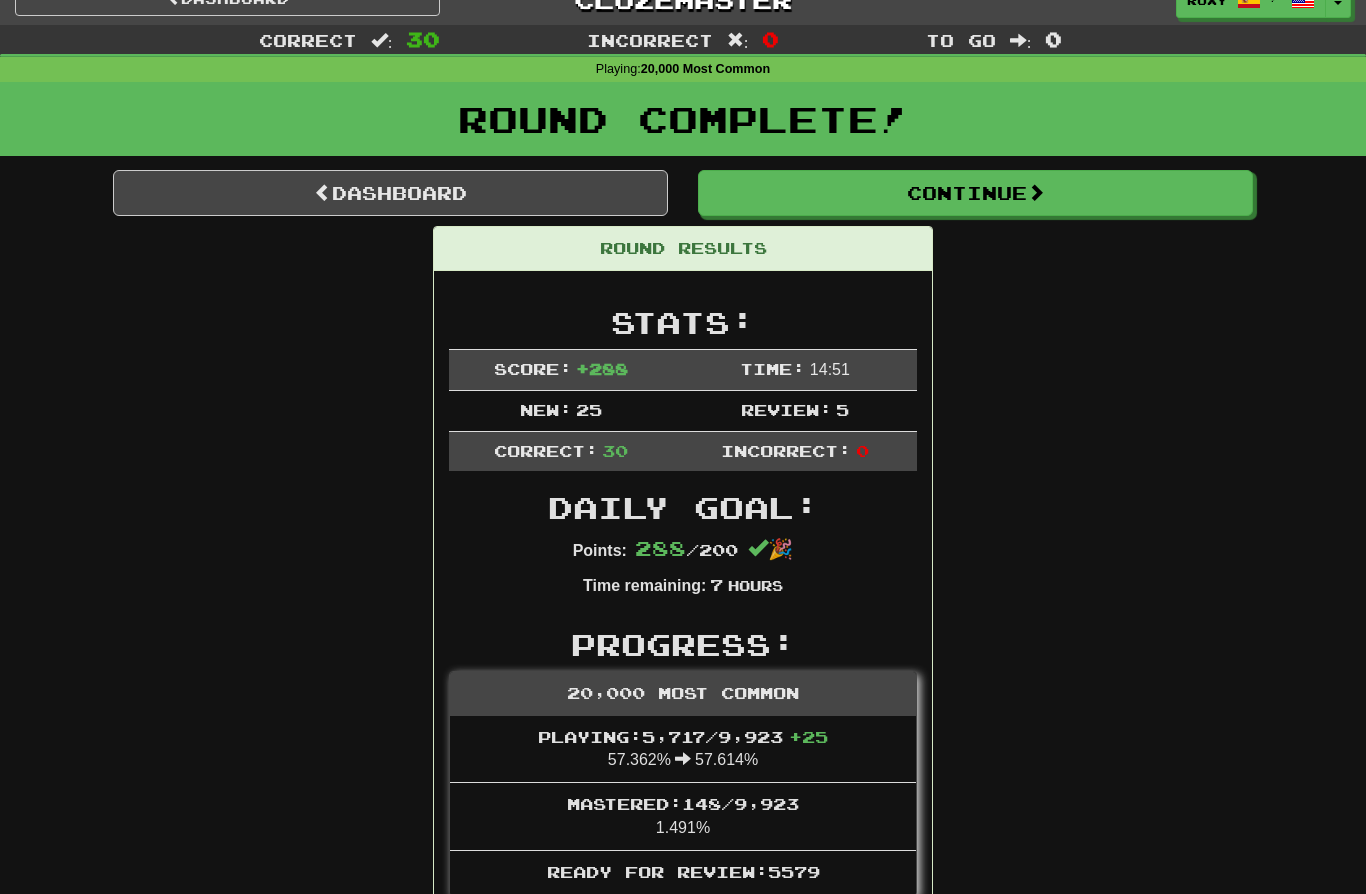 scroll, scrollTop: 26, scrollLeft: 0, axis: vertical 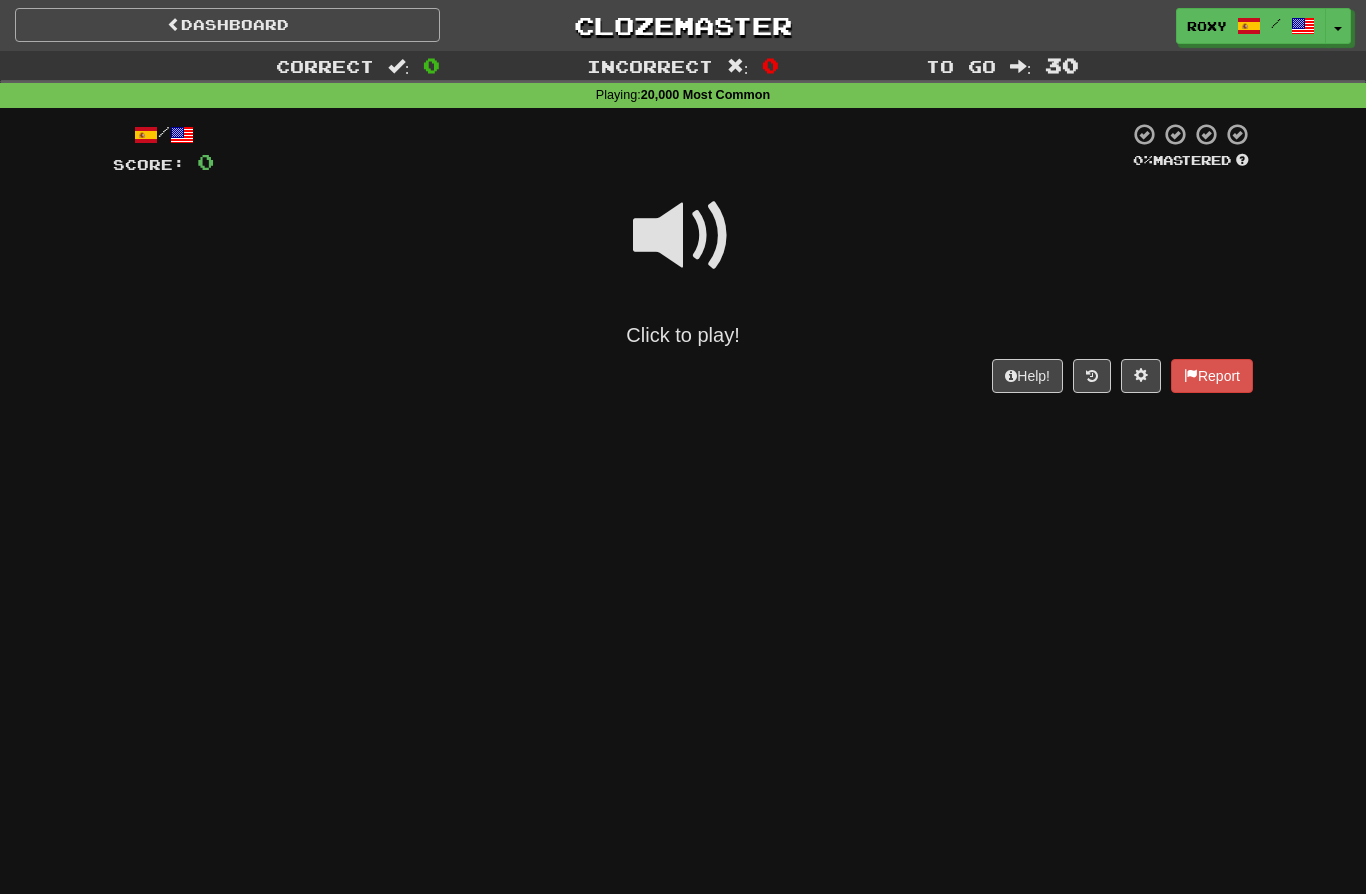 click on "Dashboard" at bounding box center (227, 25) 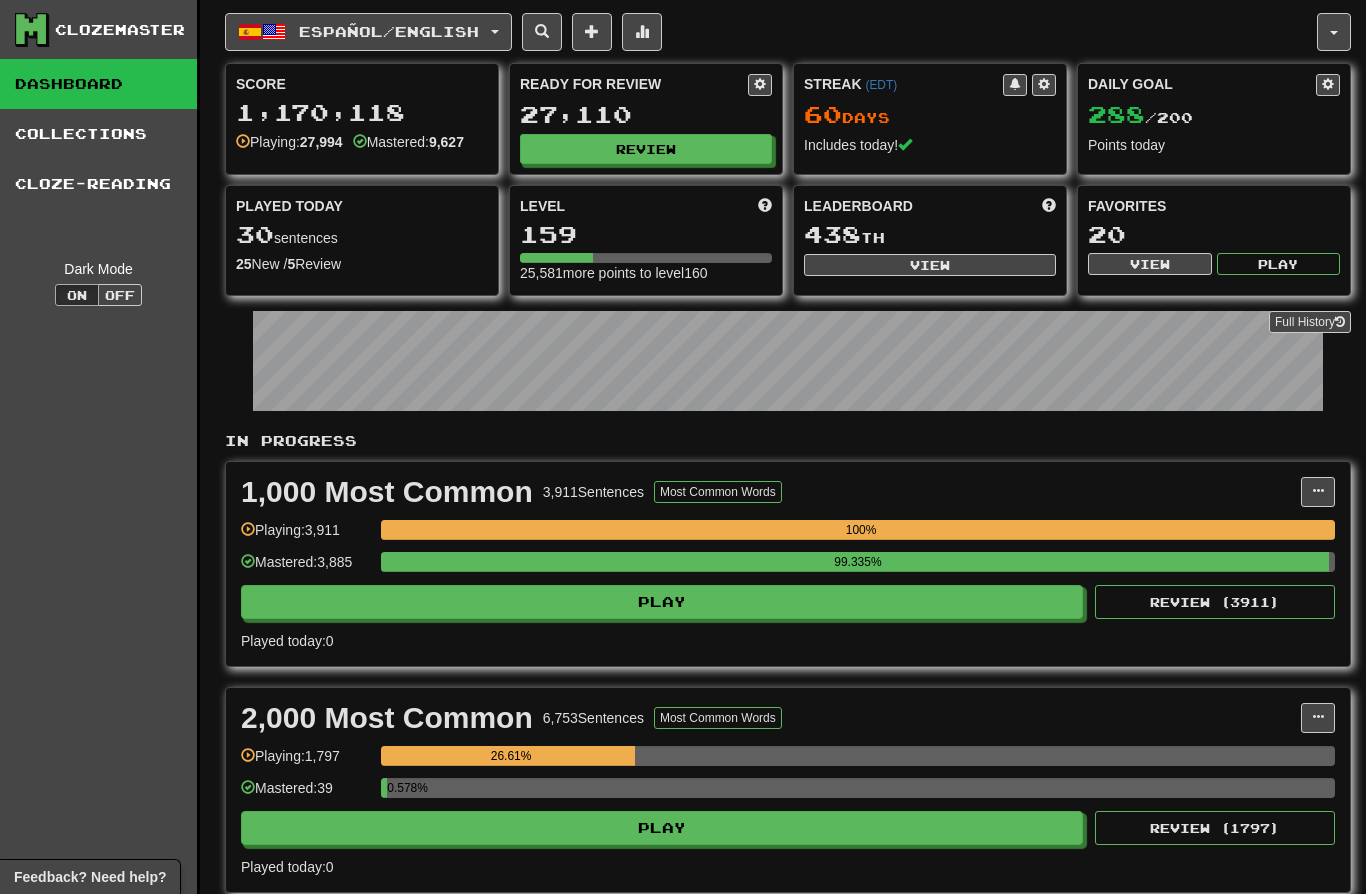 scroll, scrollTop: 0, scrollLeft: 0, axis: both 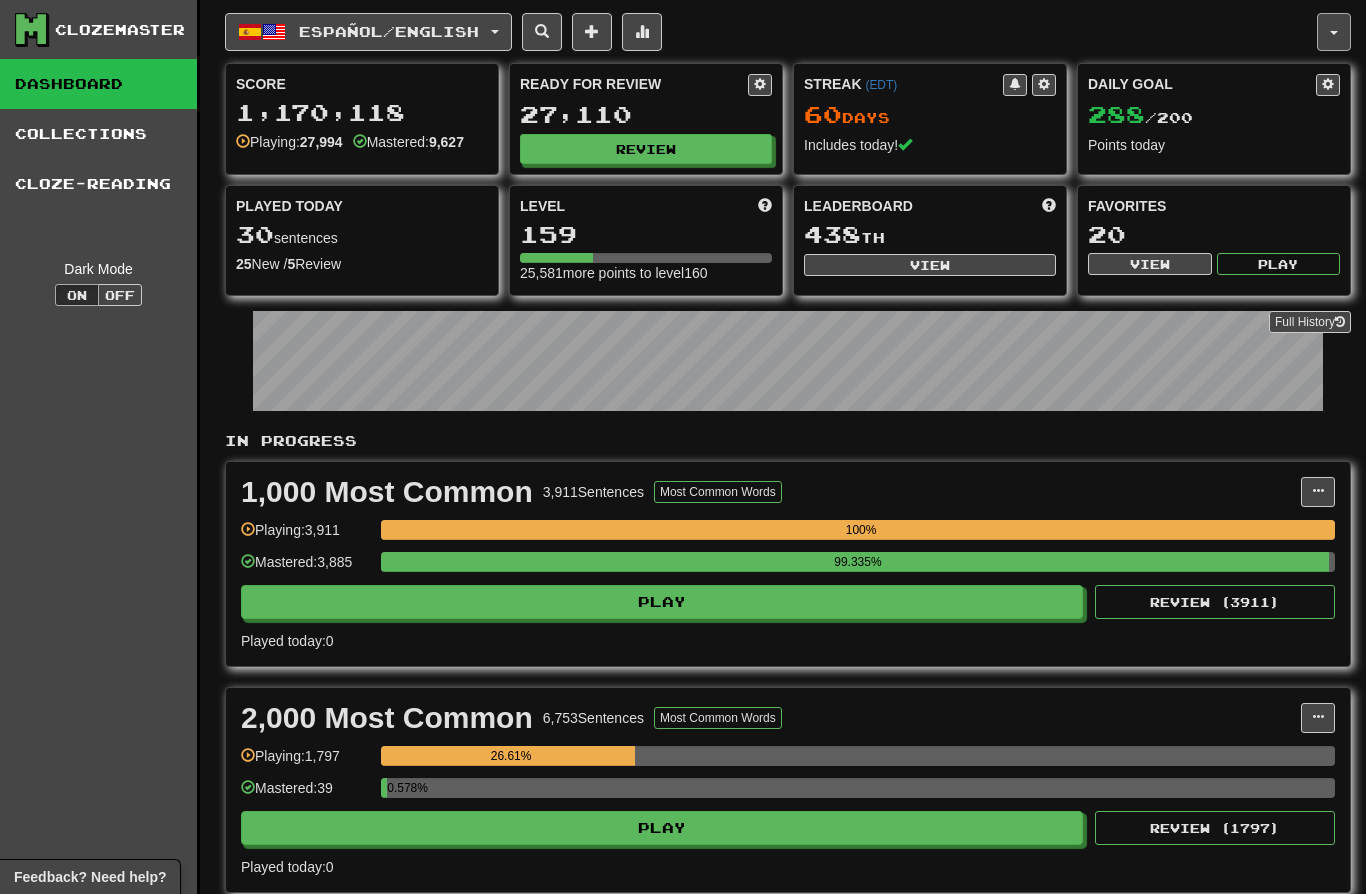click at bounding box center [1334, 32] 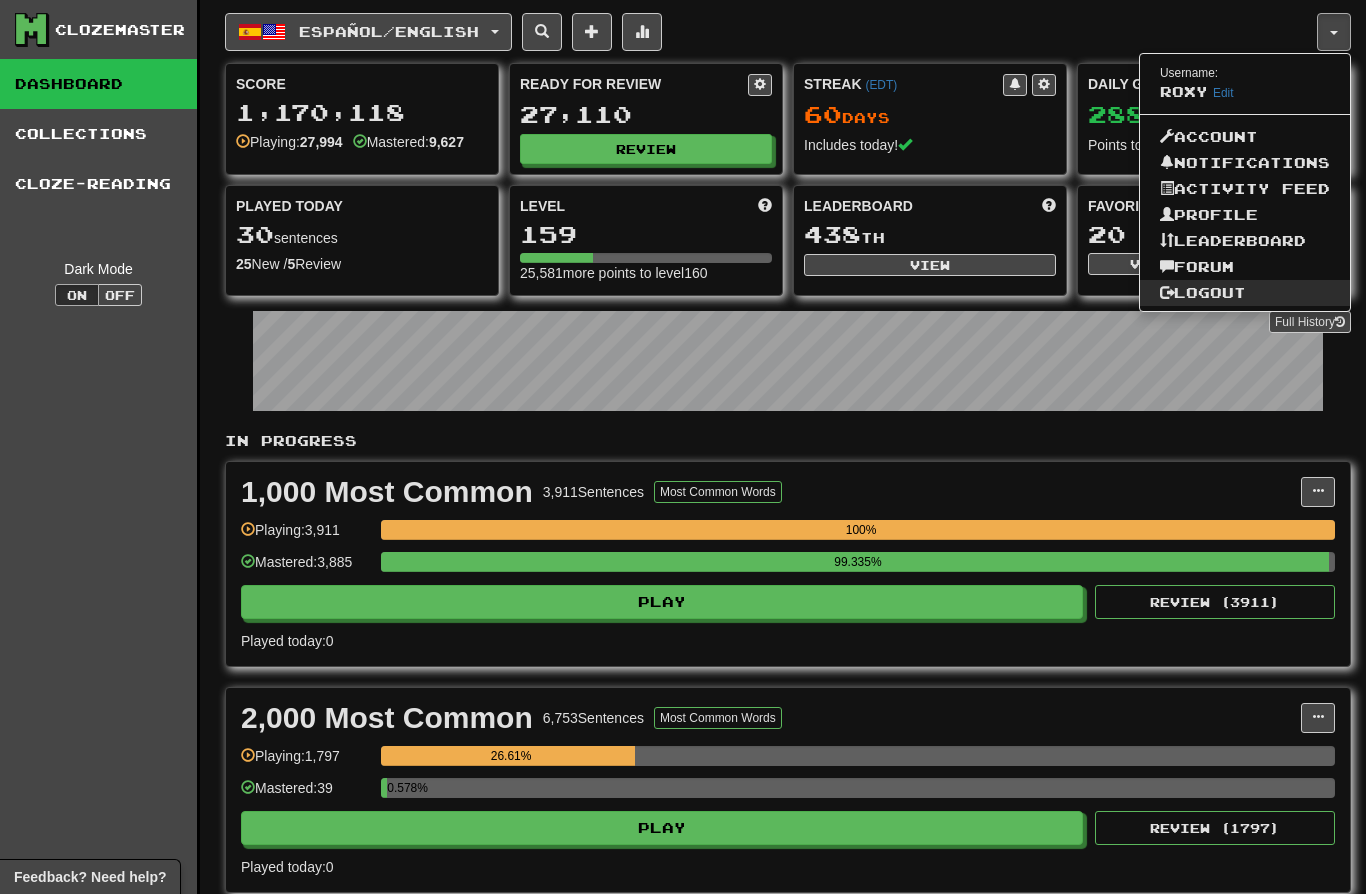 click on "Logout" at bounding box center [1245, 293] 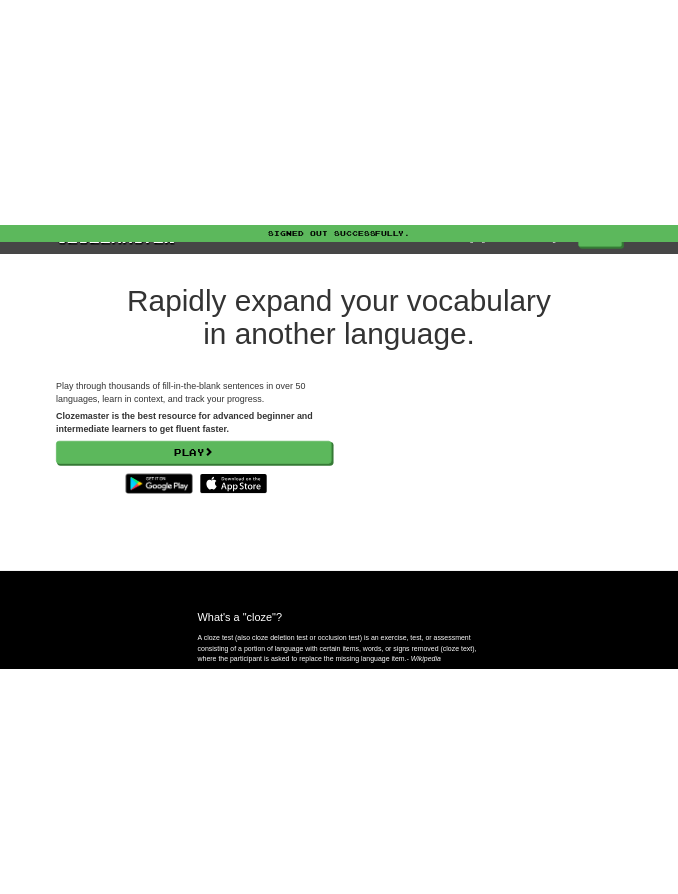 scroll, scrollTop: 0, scrollLeft: 0, axis: both 